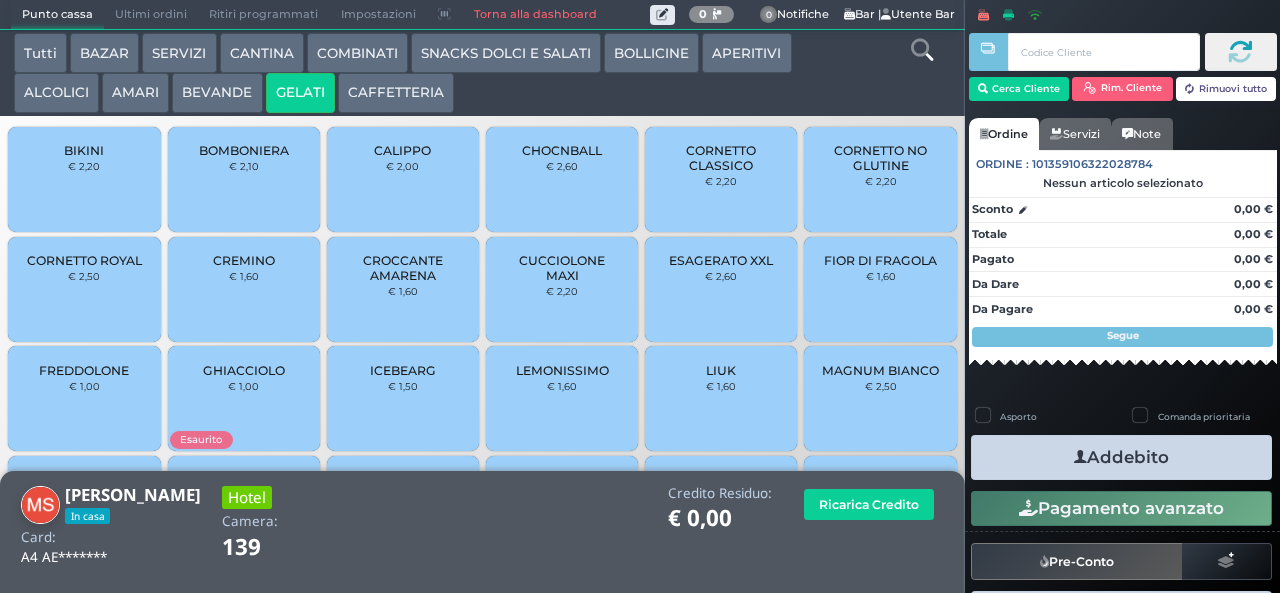 scroll, scrollTop: 0, scrollLeft: 0, axis: both 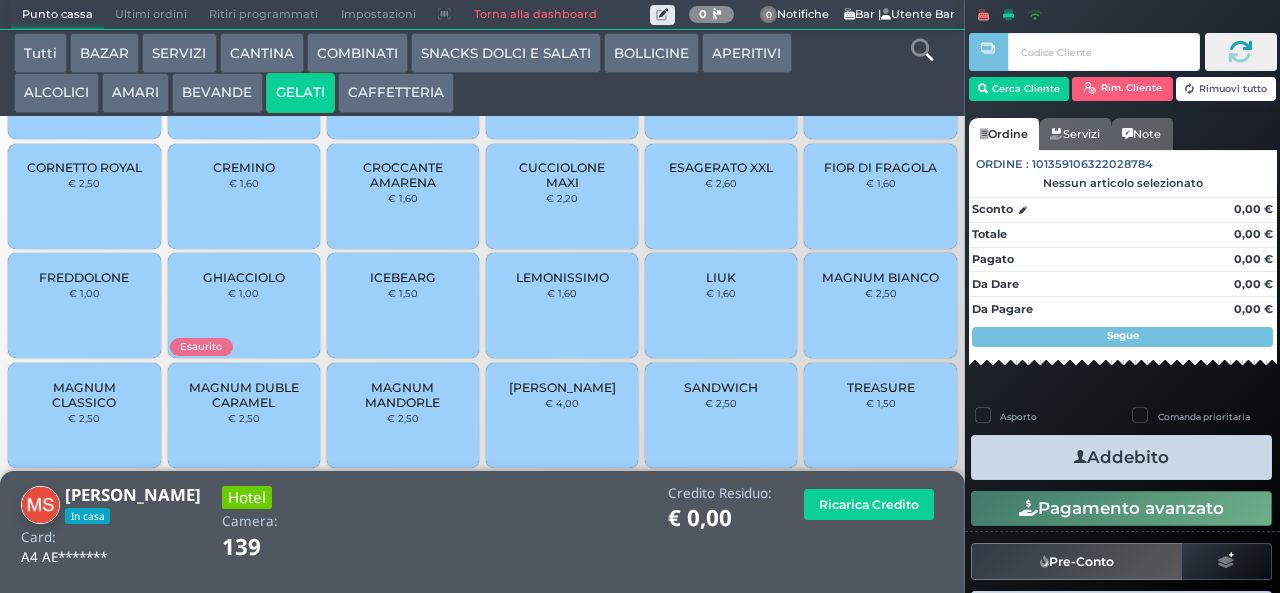 click on "PAN DAN" at bounding box center (562, 387) 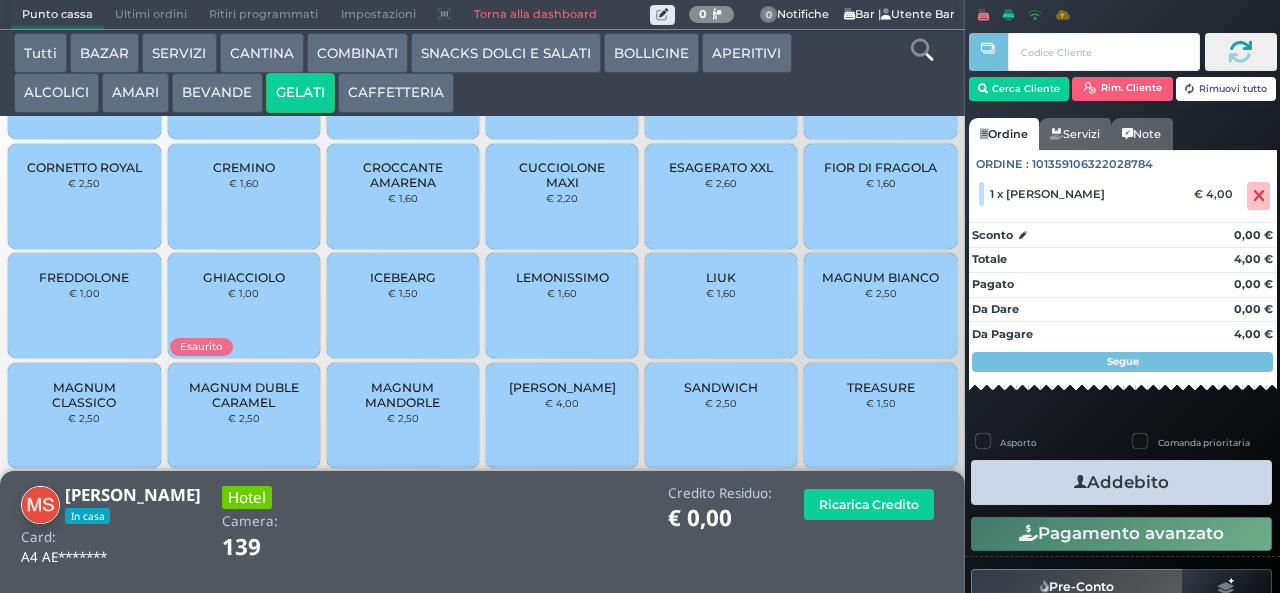click on "SNACKS DOLCI E SALATI" at bounding box center (506, 53) 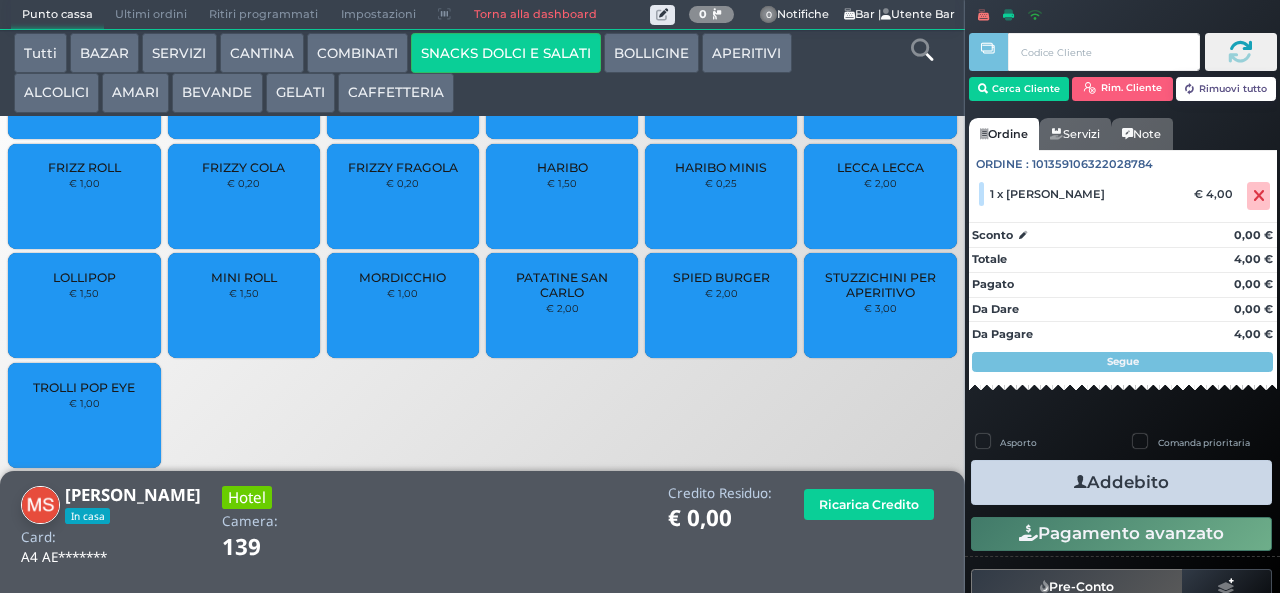 click on "BEVANDE" at bounding box center [217, 93] 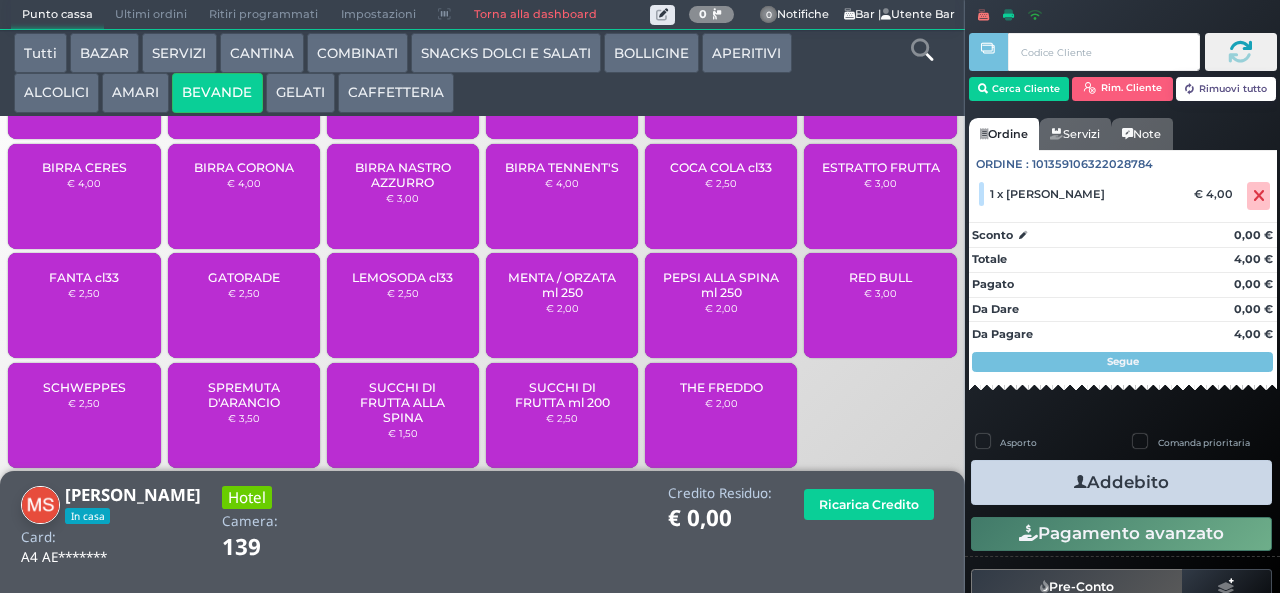 scroll, scrollTop: 0, scrollLeft: 0, axis: both 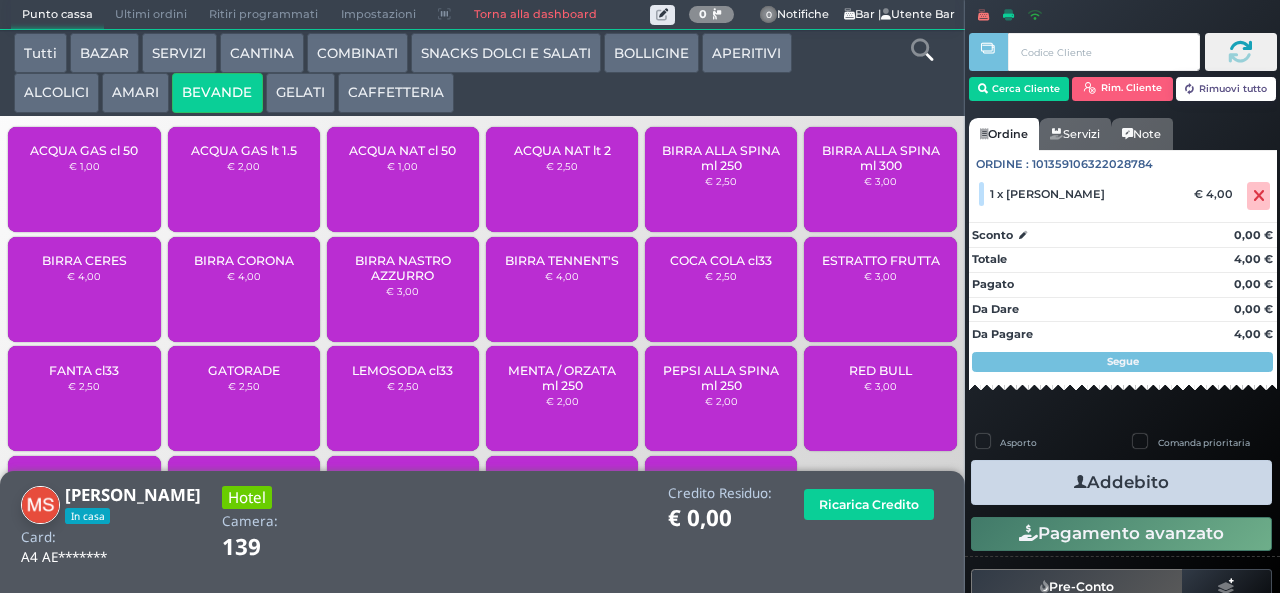 click on "ACQUA NAT lt 2
€ 2,50" at bounding box center [562, 179] 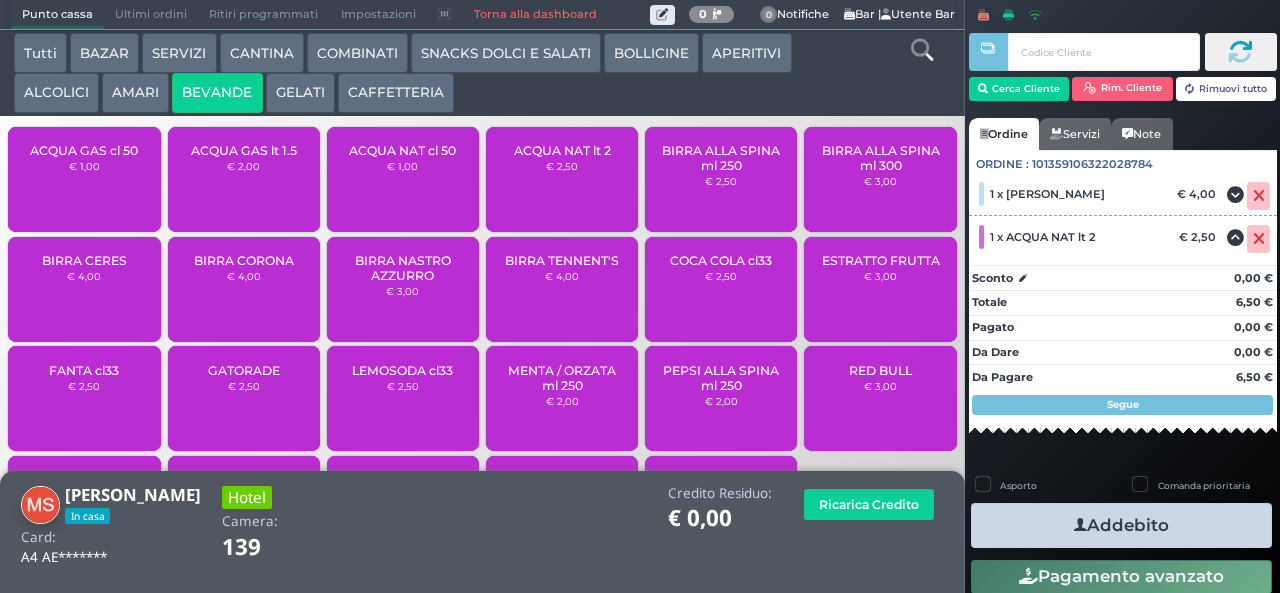click on "Addebito" at bounding box center (1121, 525) 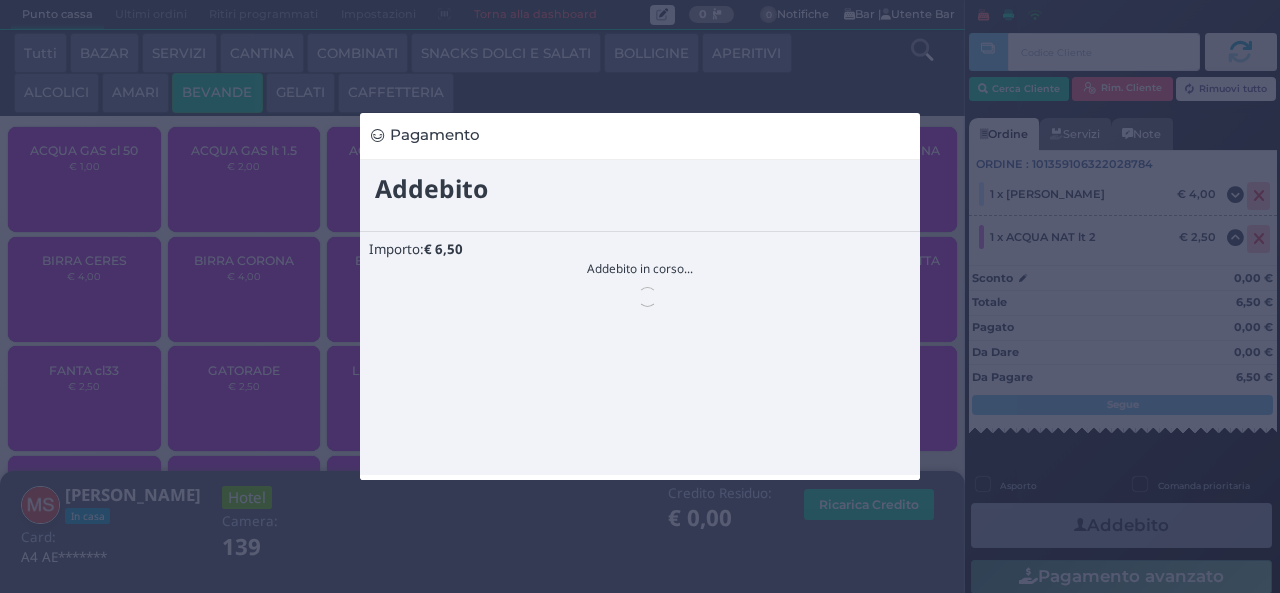 scroll, scrollTop: 0, scrollLeft: 0, axis: both 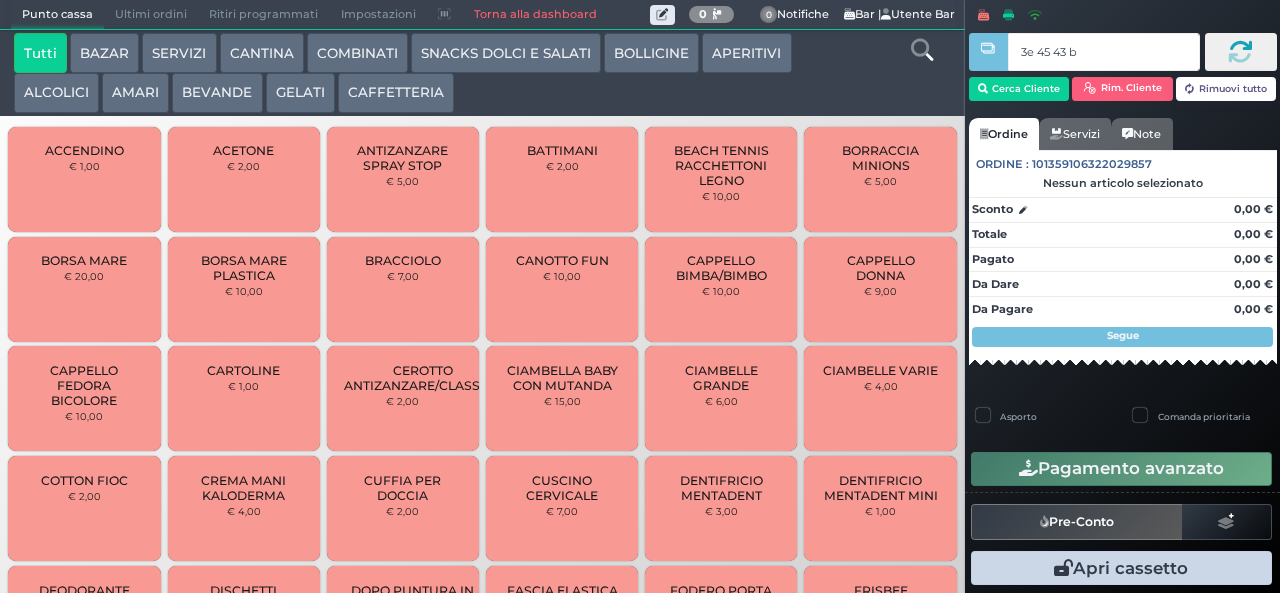 type on "3e 45 43 b9" 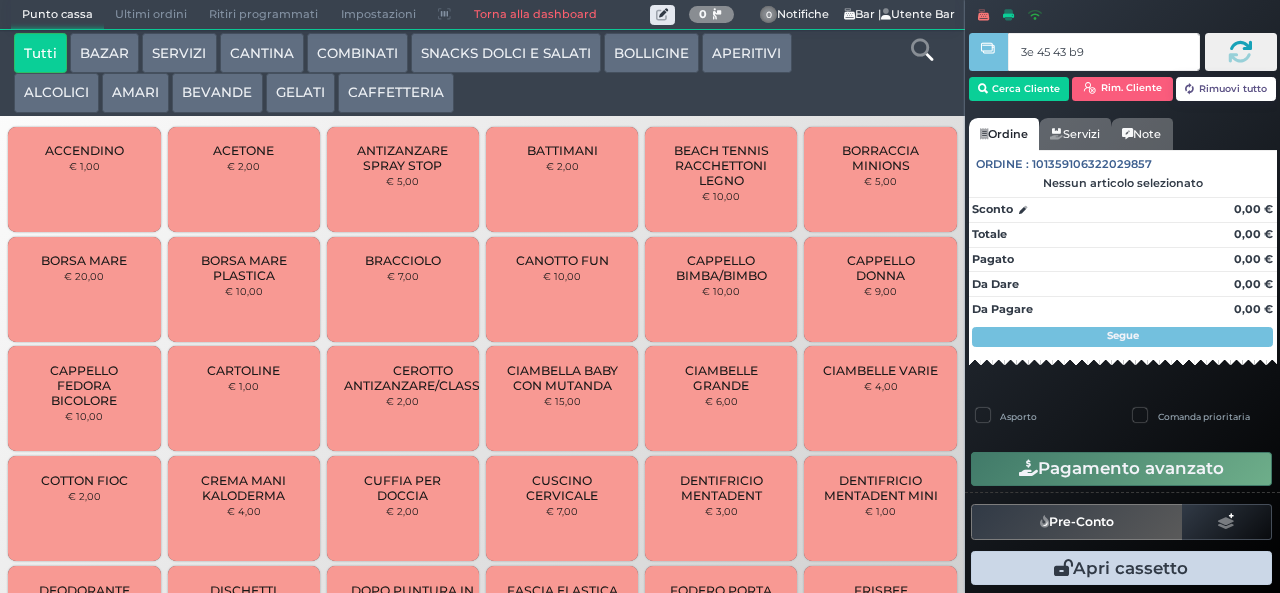 type 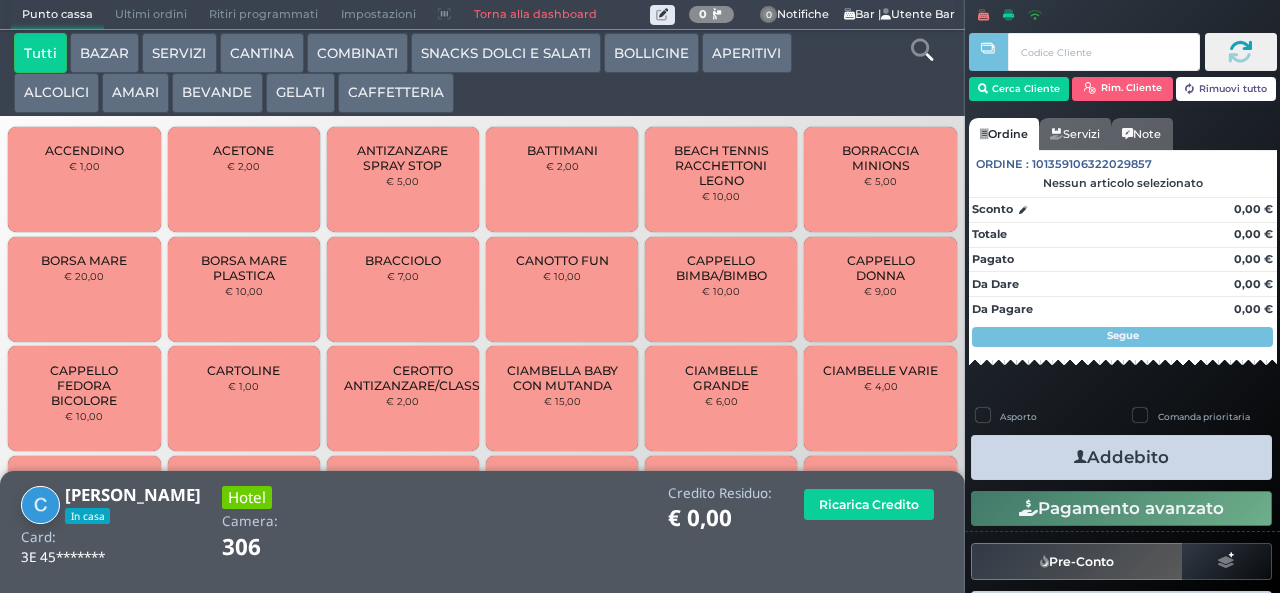 click on "COMBINATI" at bounding box center [357, 53] 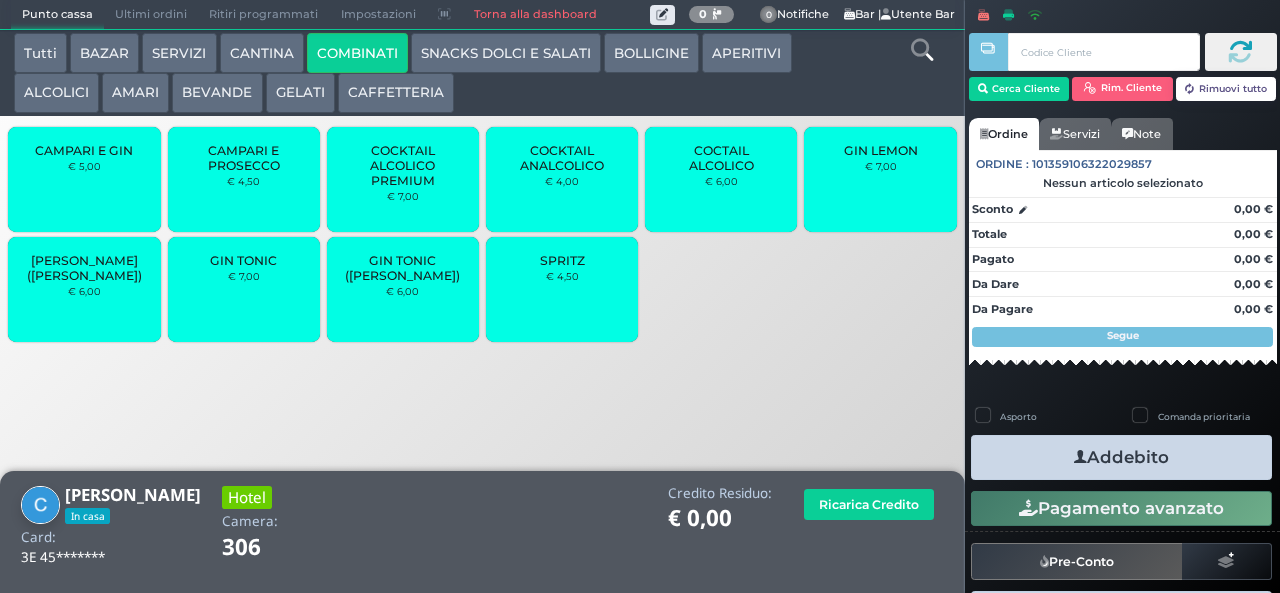click on "SPRITZ" at bounding box center [562, 260] 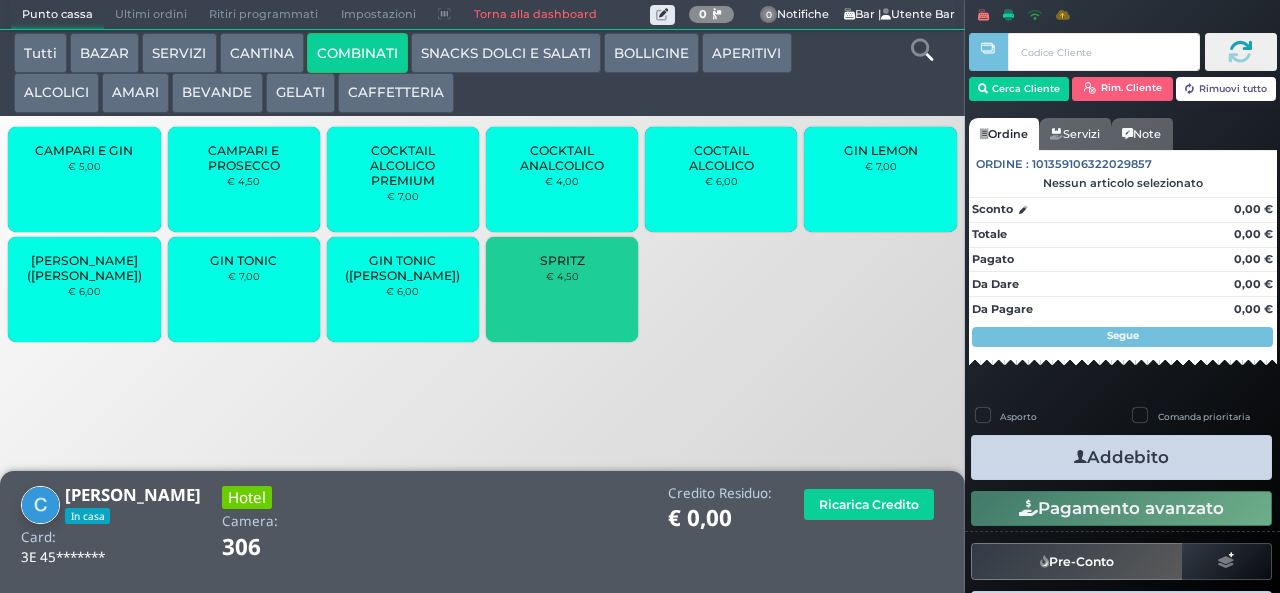 click on "SPRITZ" at bounding box center [562, 260] 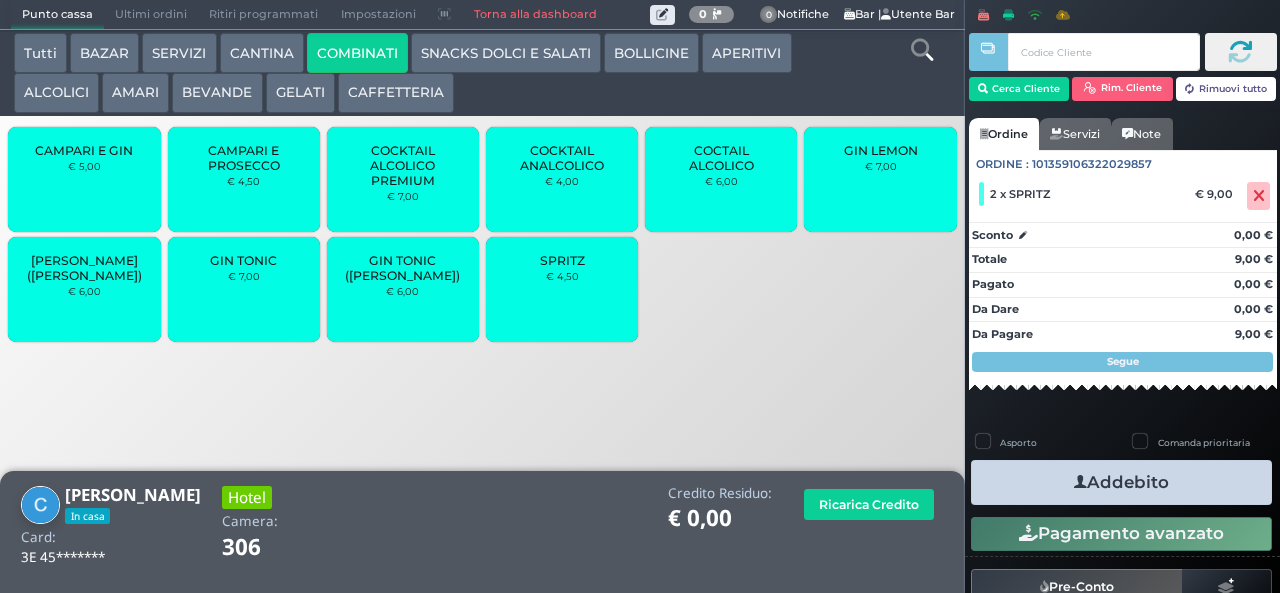 click on "Addebito" at bounding box center (1121, 482) 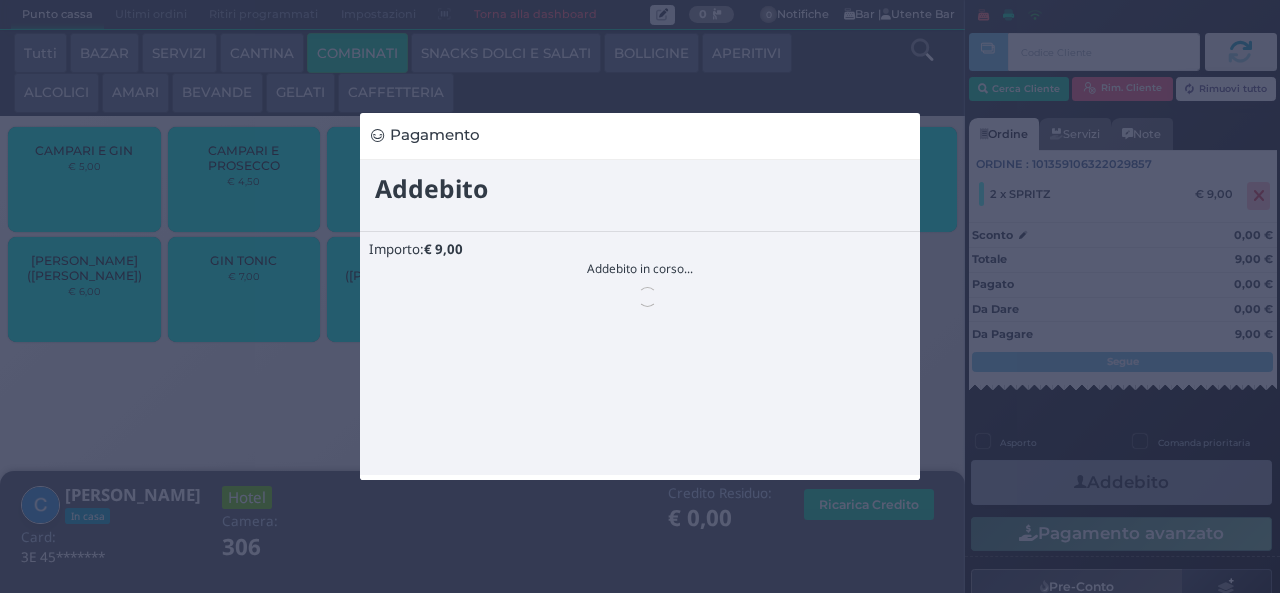 scroll, scrollTop: 0, scrollLeft: 0, axis: both 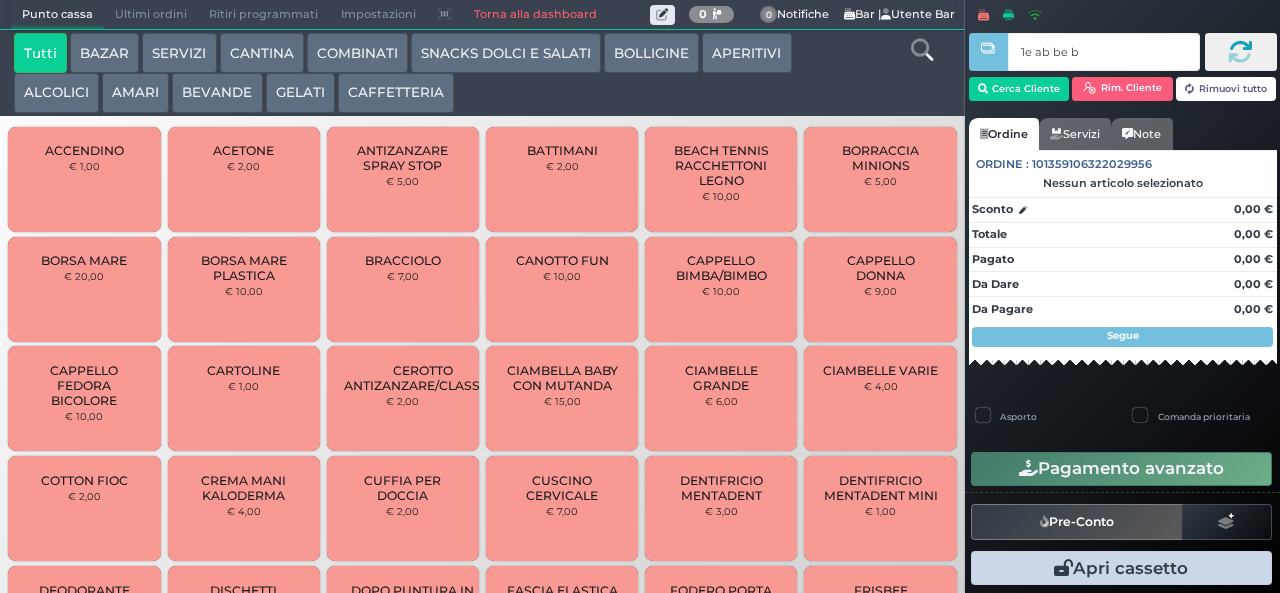 type on "1e ab be b9" 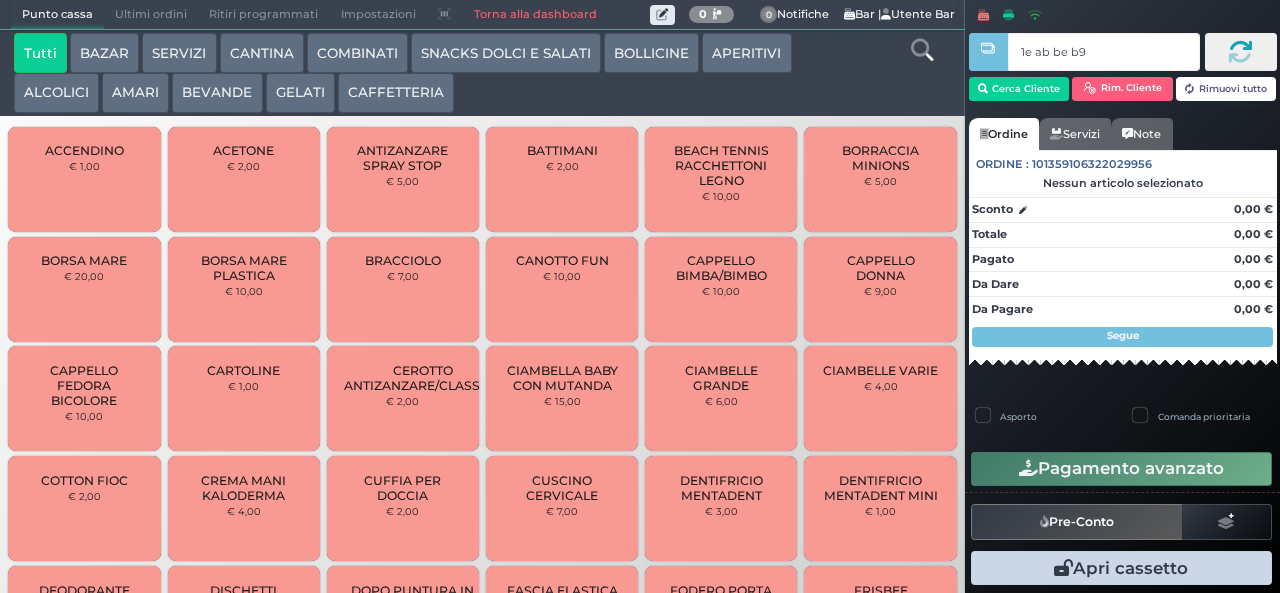 type 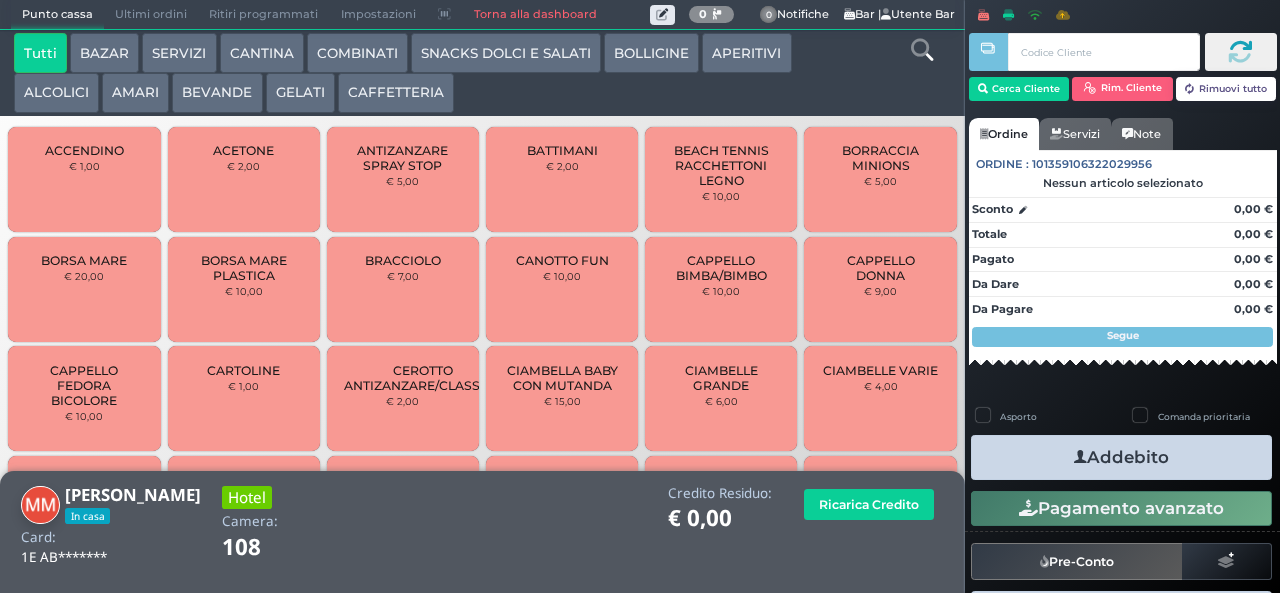 click on "GELATI" at bounding box center (300, 93) 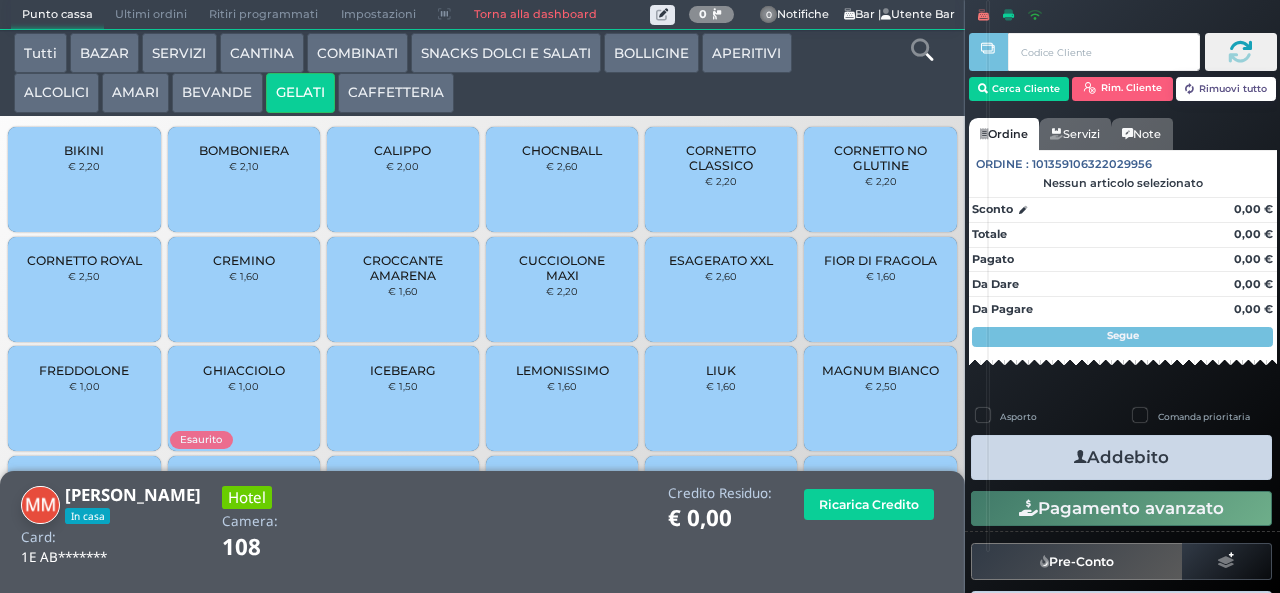 click on "MAGNUM BIANCO" at bounding box center [880, 370] 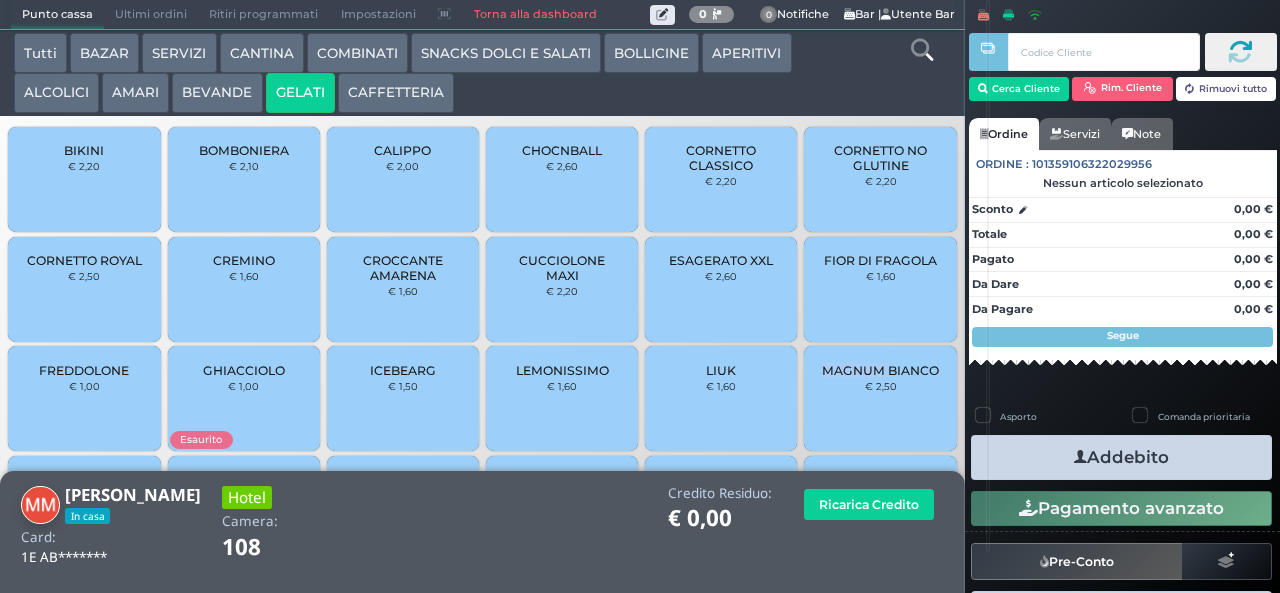 drag, startPoint x: 844, startPoint y: 387, endPoint x: 834, endPoint y: 382, distance: 11.18034 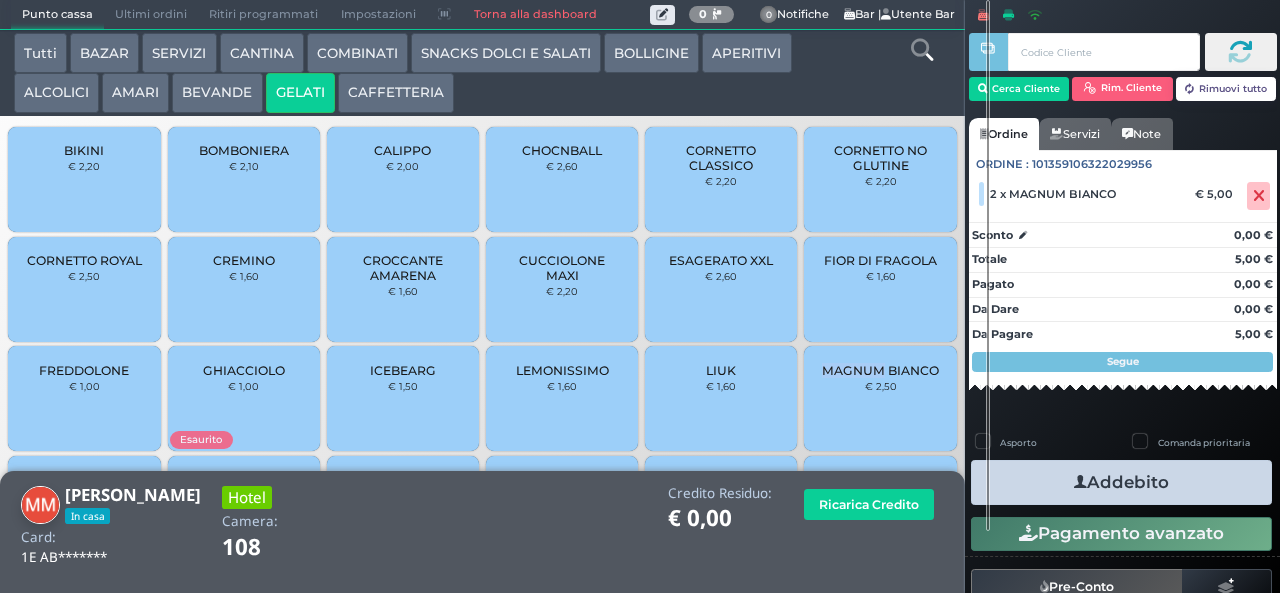click on "Addebito" at bounding box center (1121, 482) 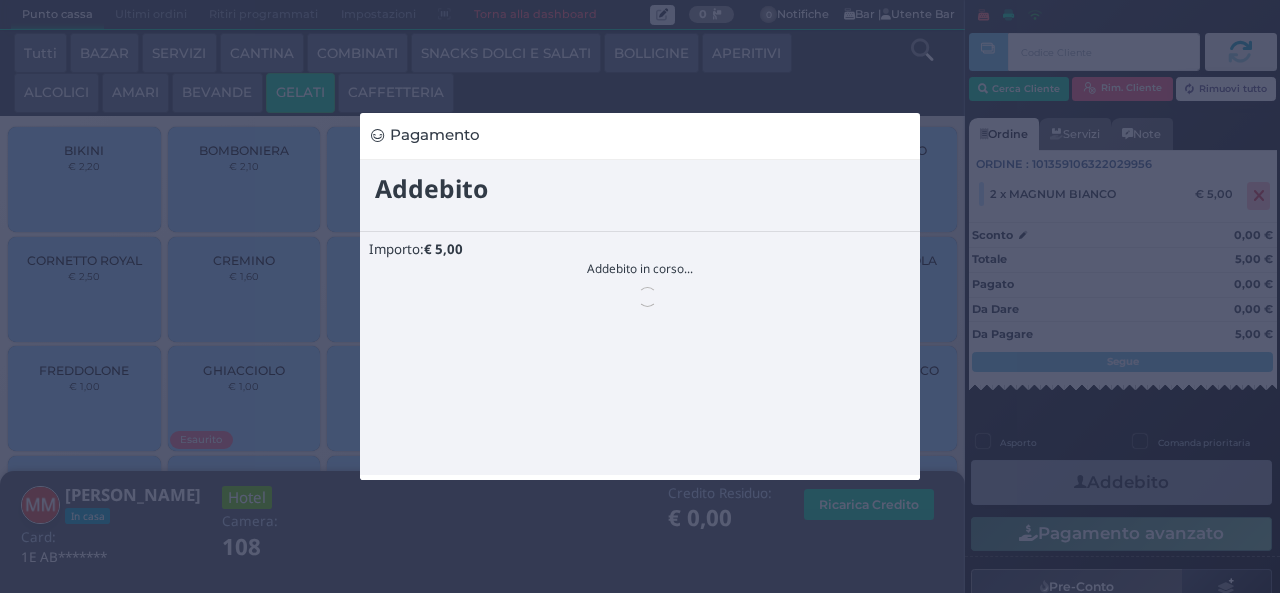 scroll, scrollTop: 0, scrollLeft: 0, axis: both 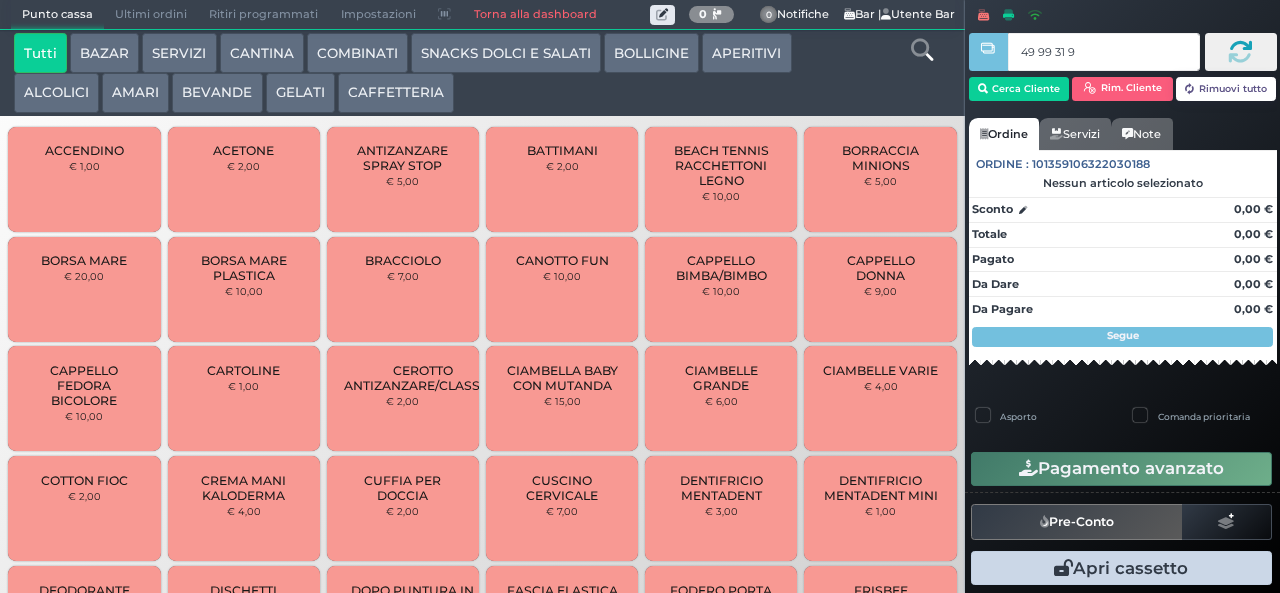 type on "49 99 31 95" 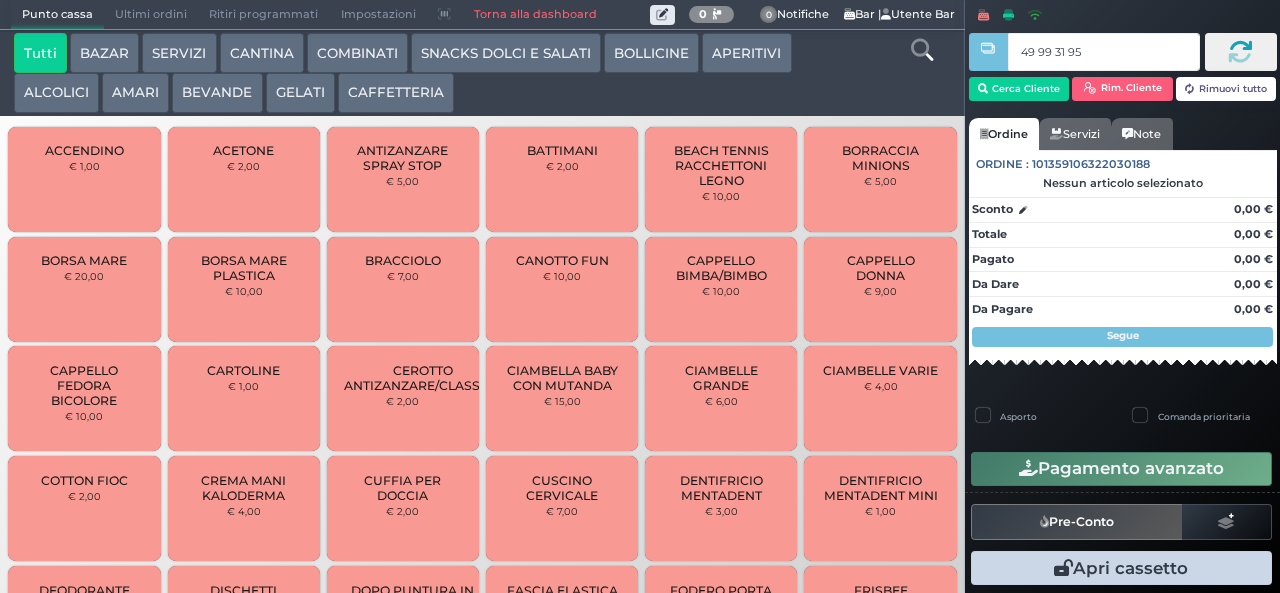 type 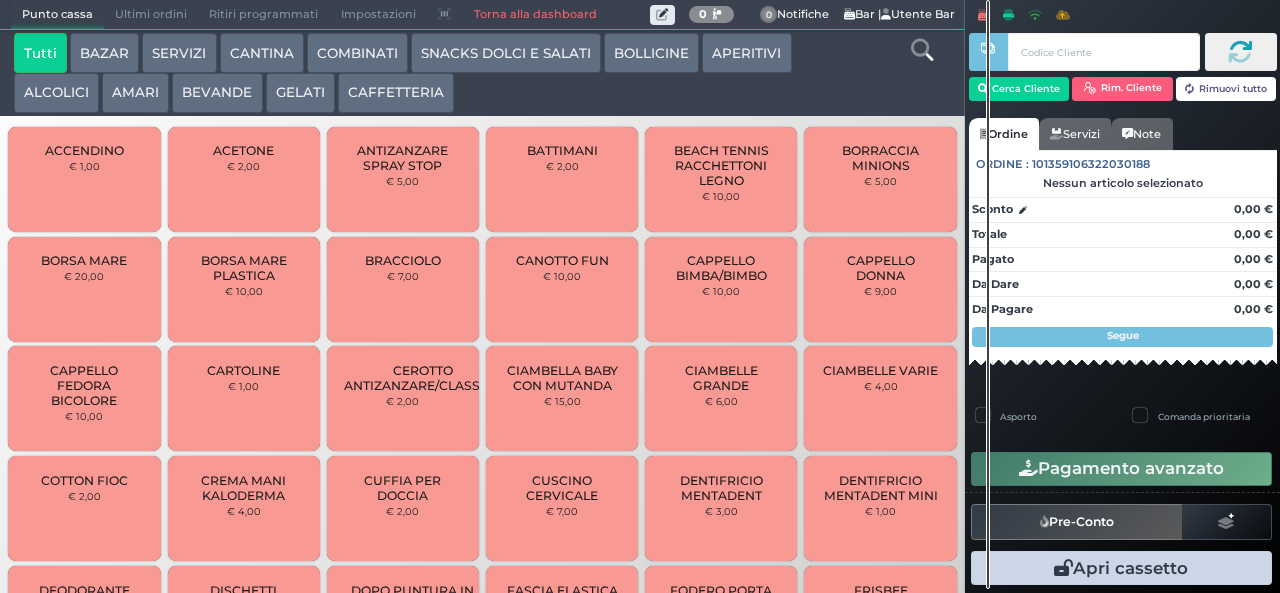 click on "CAFFETTERIA" at bounding box center [396, 93] 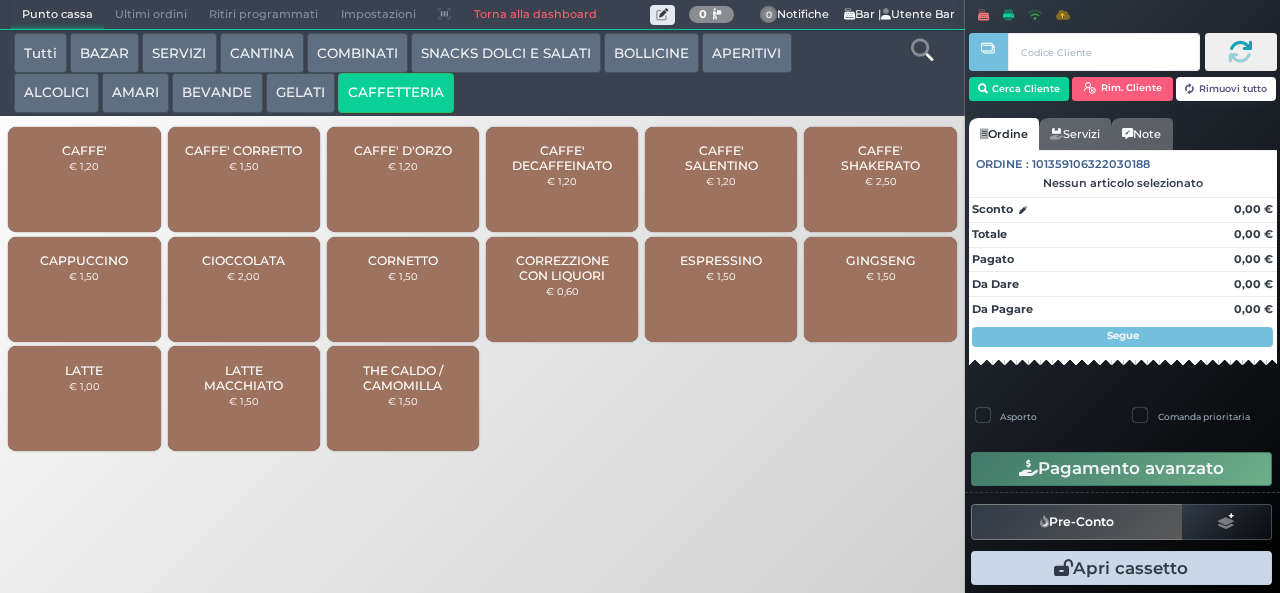 click on "CORREZZIONE CON LIQUORI" at bounding box center (562, 268) 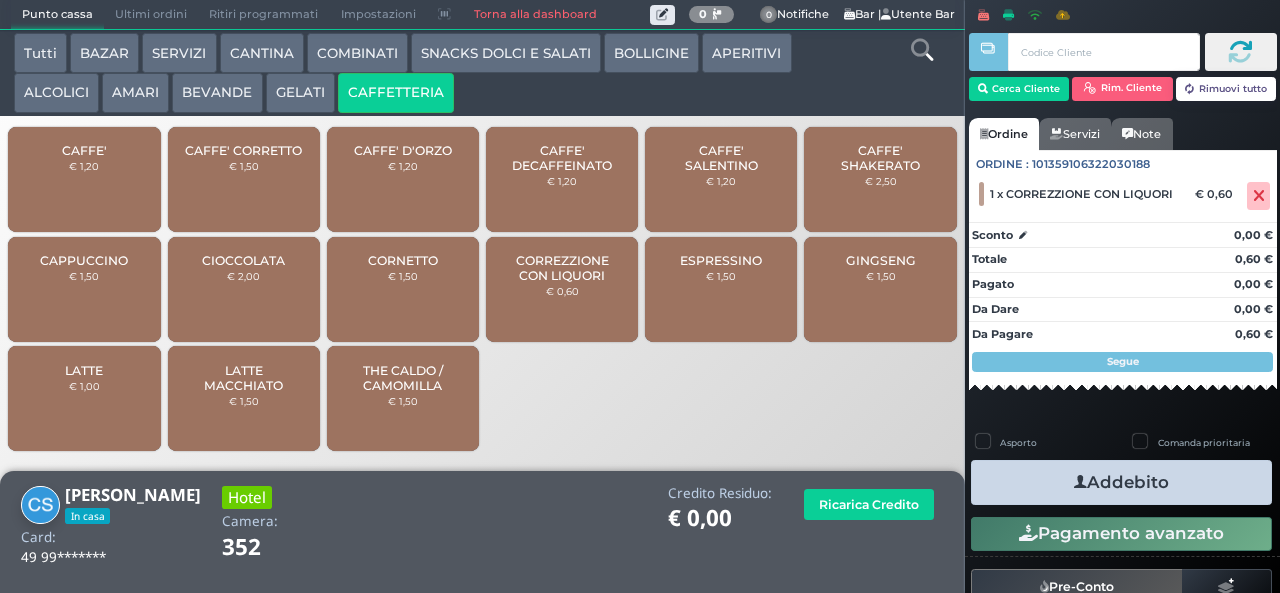 click on "Addebito" at bounding box center [1121, 482] 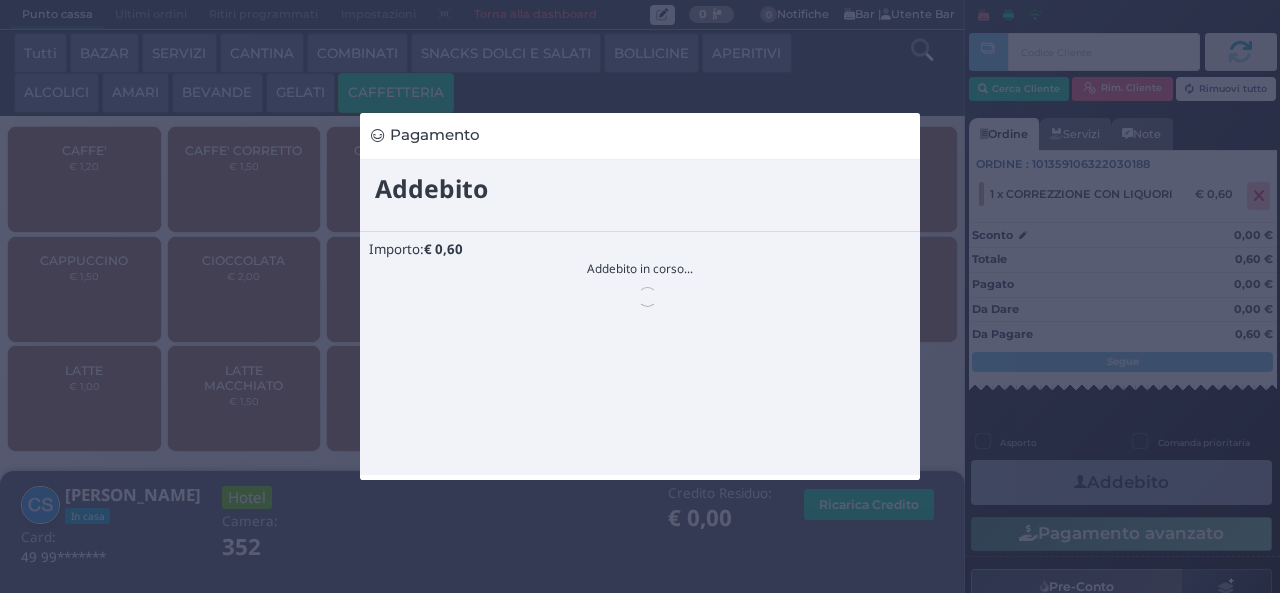 scroll, scrollTop: 0, scrollLeft: 0, axis: both 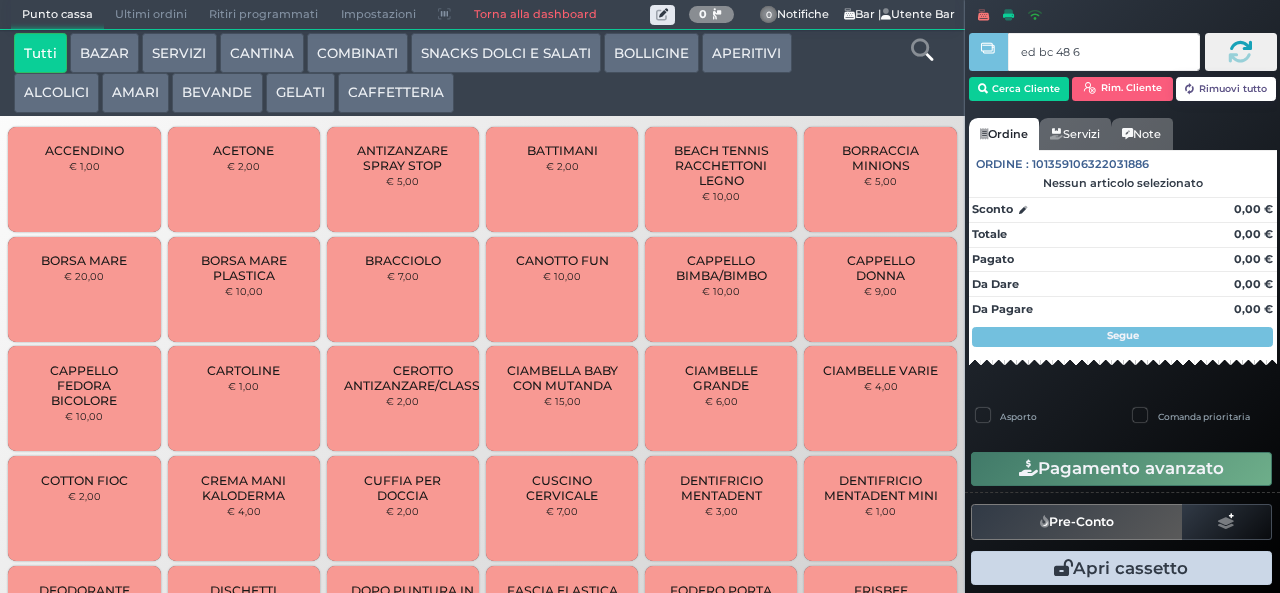 type on "ed bc 48 67" 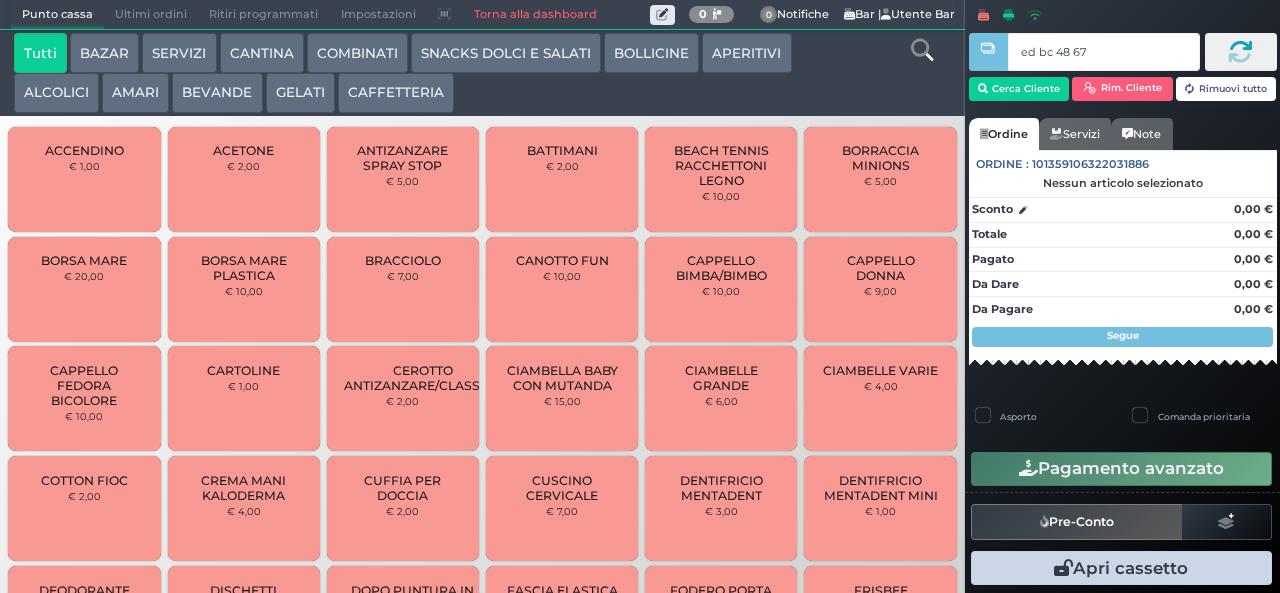 type 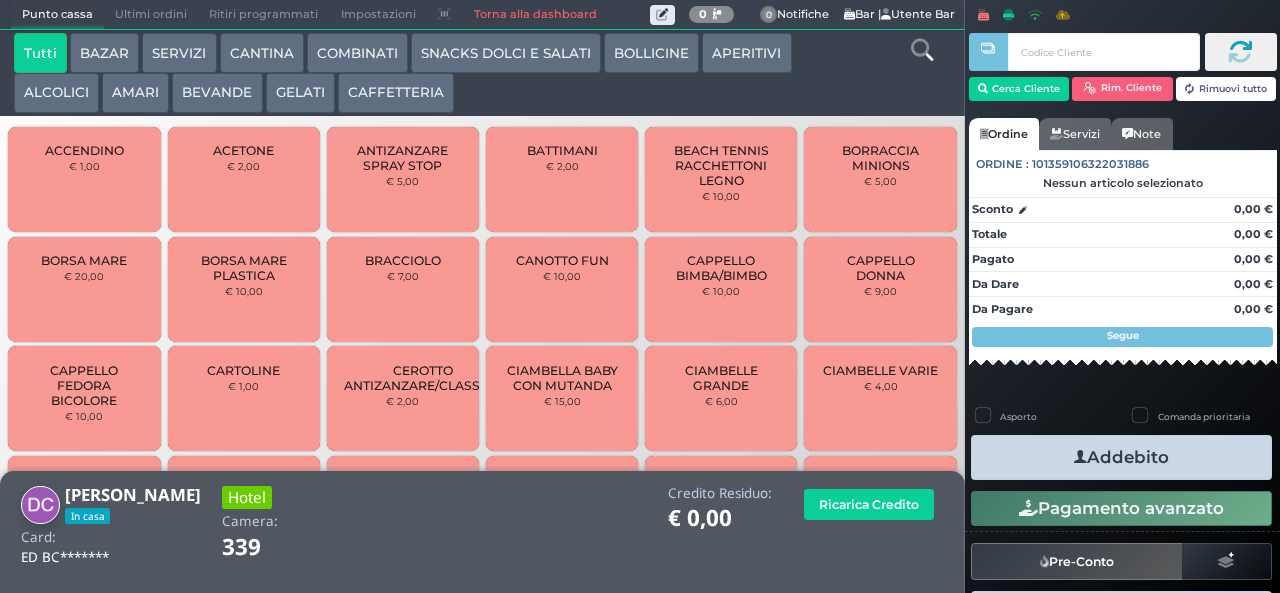 click on "BEVANDE" at bounding box center (217, 93) 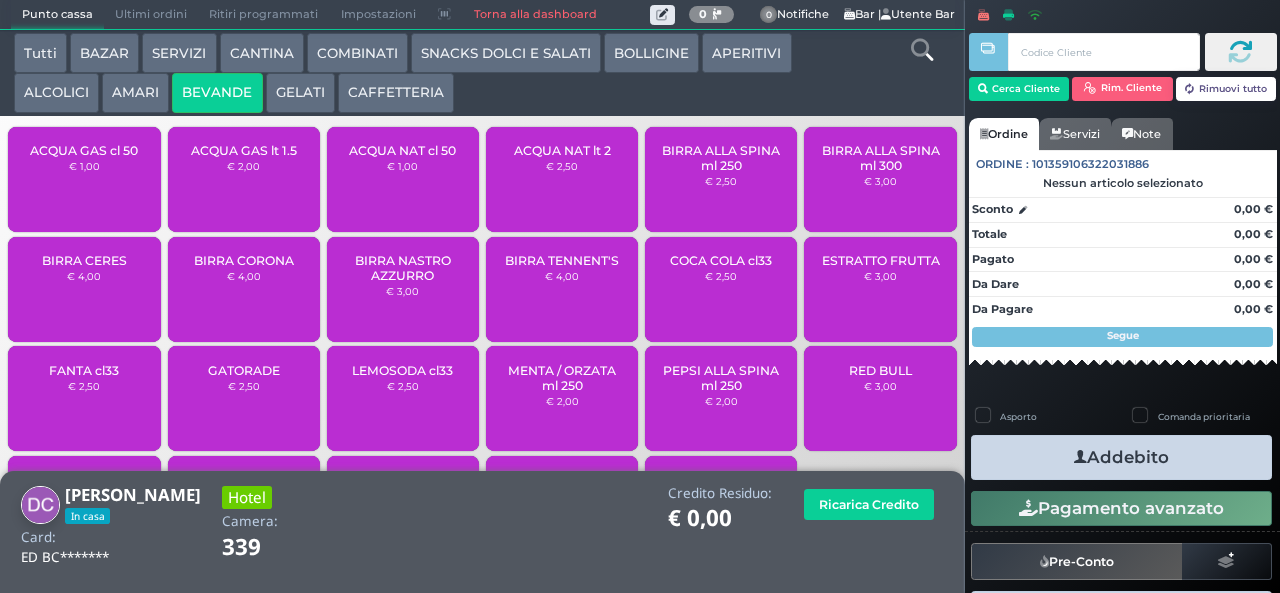 click on "ACQUA NAT lt 2" at bounding box center (562, 150) 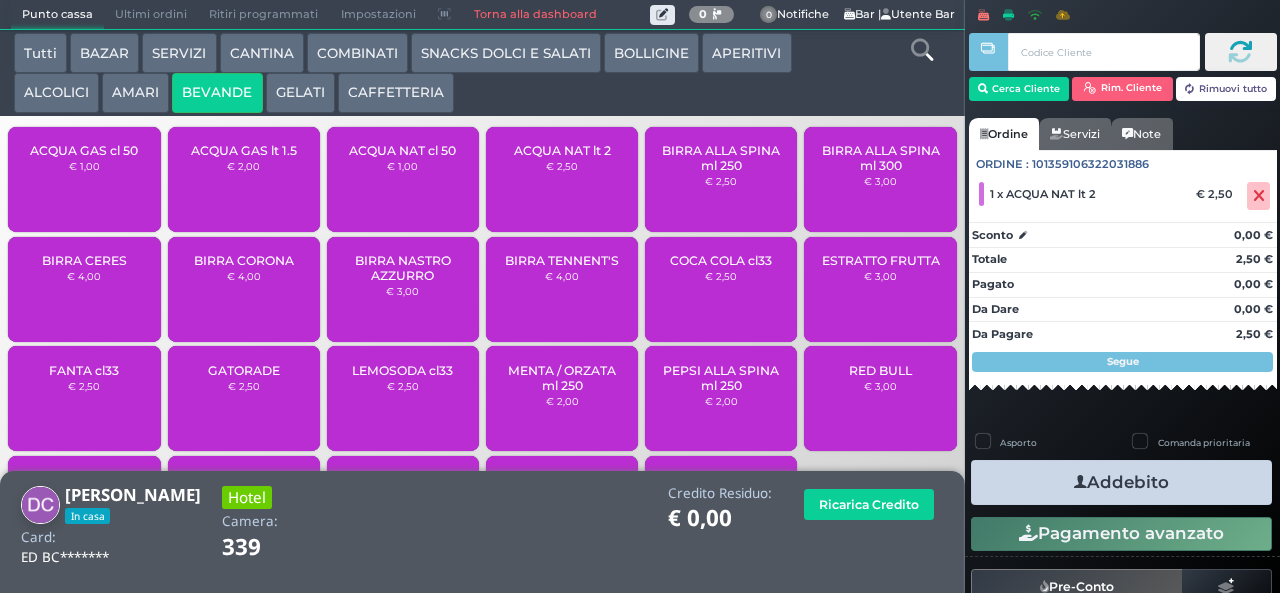click on "Pagamento avanzato" at bounding box center [1121, 534] 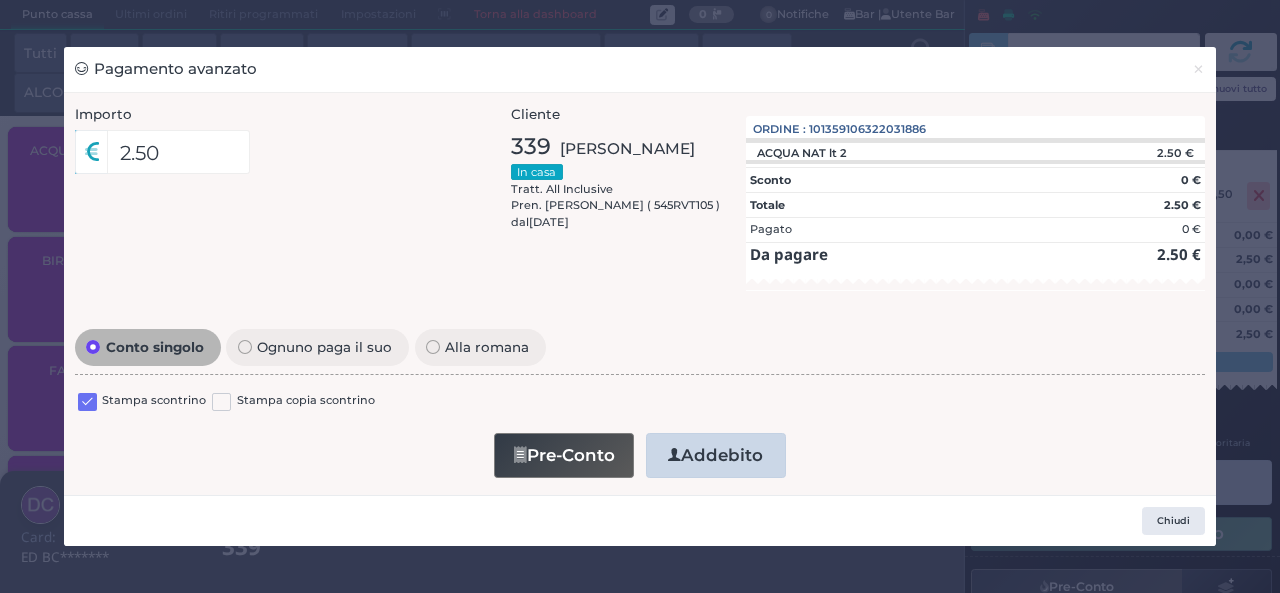 click on "Pagamento avanzato
×
Importo
2.50
Importo Totale
2.50
Quote
1
1" at bounding box center [640, 296] 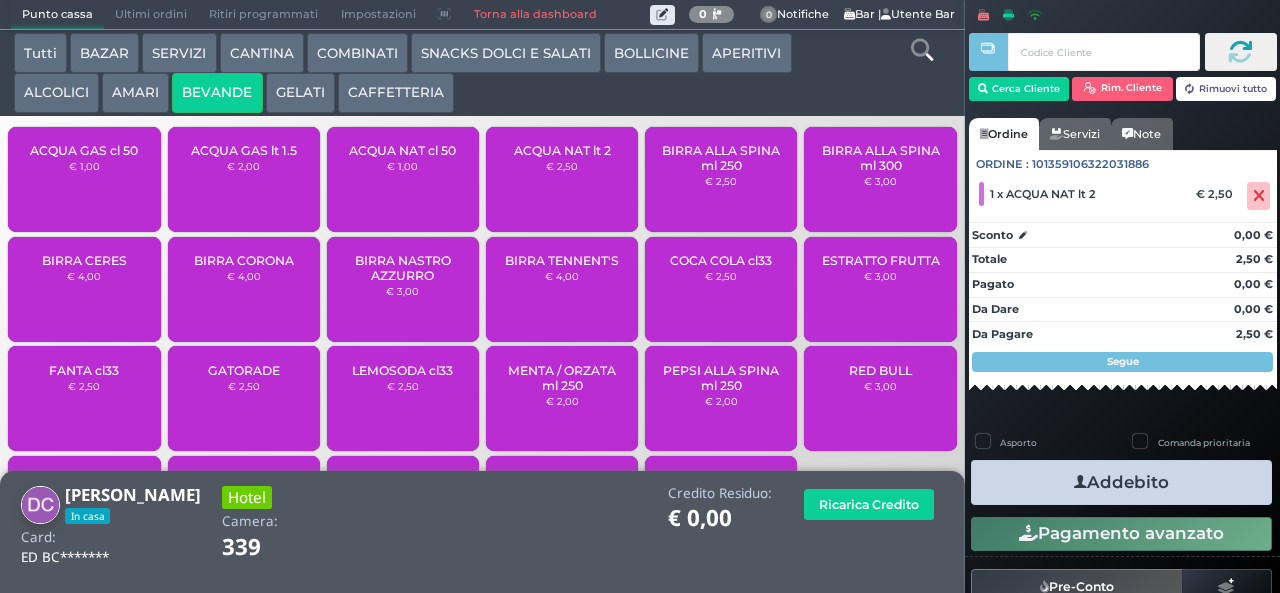 click on "Addebito" at bounding box center (1121, 482) 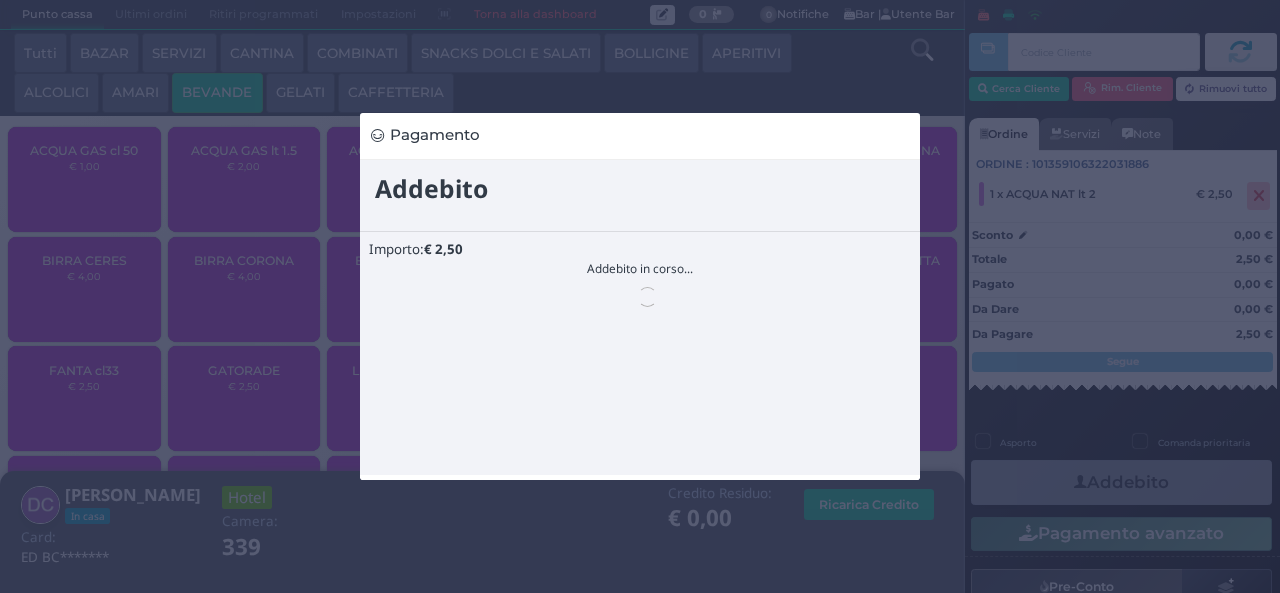 scroll, scrollTop: 0, scrollLeft: 0, axis: both 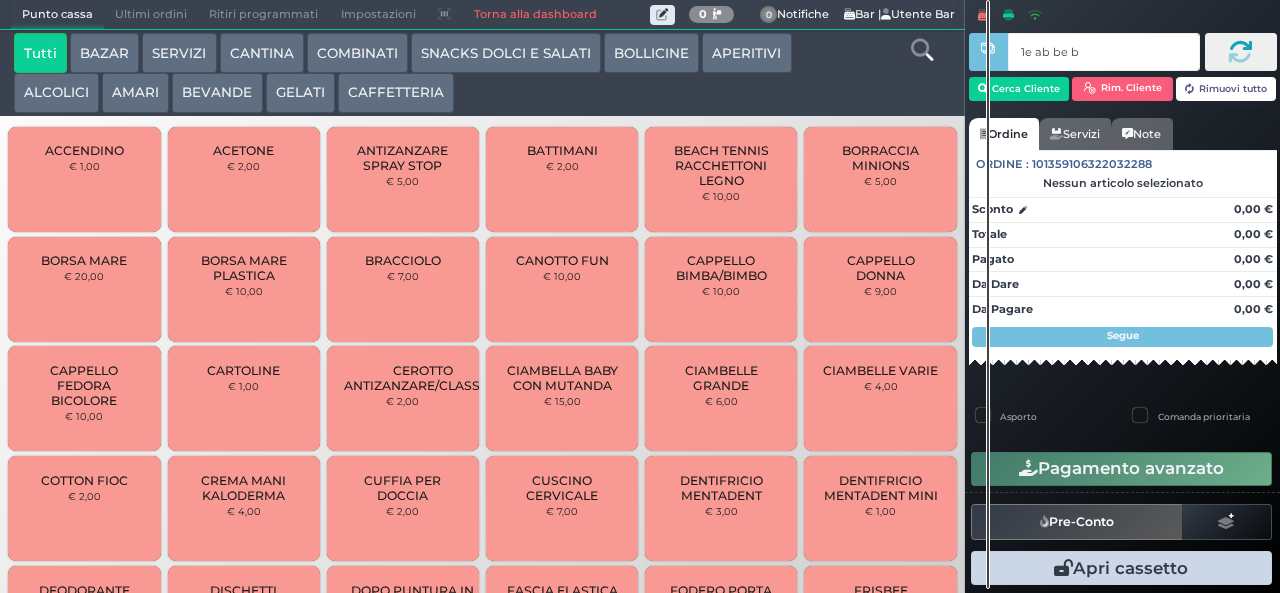 type on "1e ab be b9" 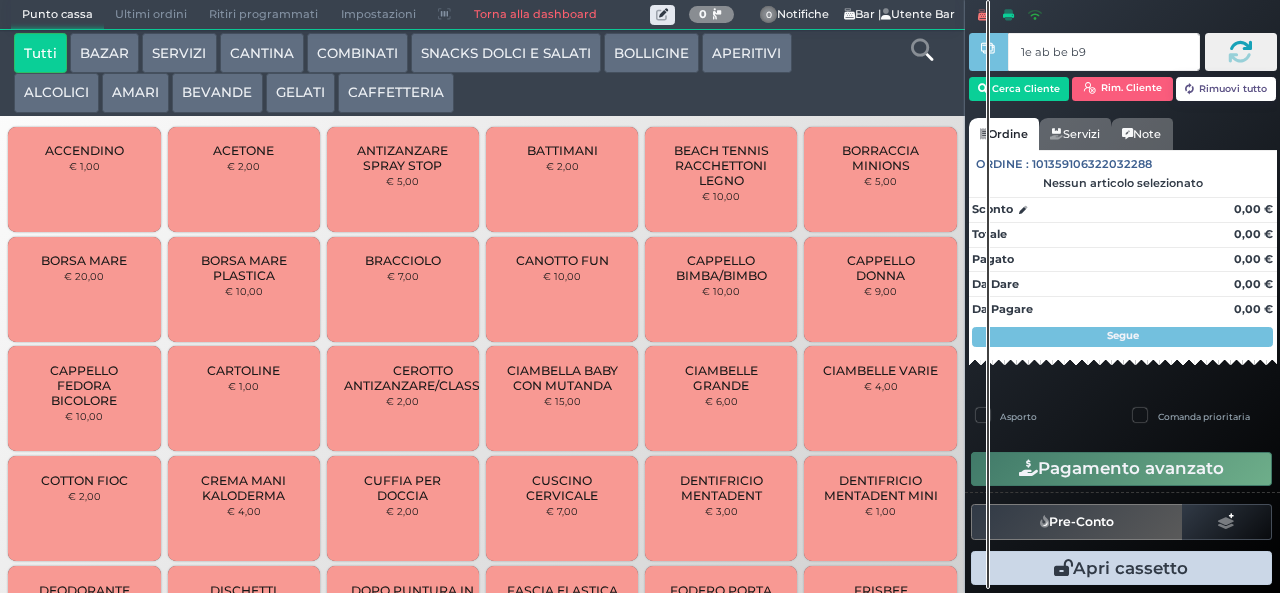 type 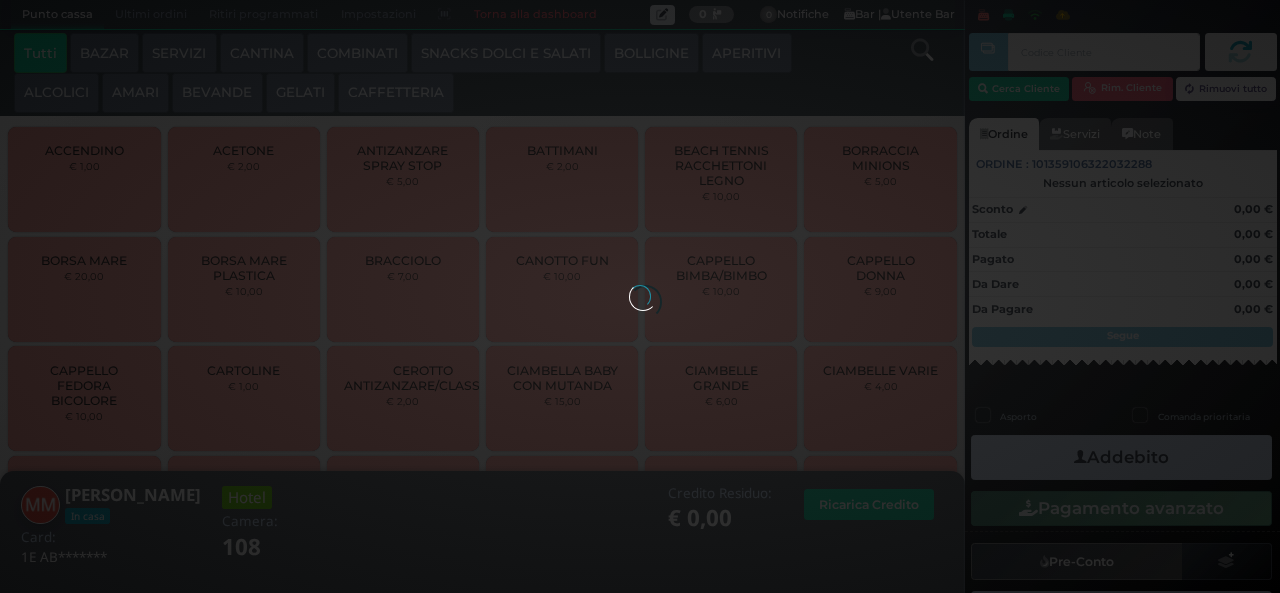 click on "Punto cassa
[GEOGRAPHIC_DATA]
Ultimi ordini
Delivery
Ritiri programmati
Impostazioni
Torna alla dashboard
0
Delivery
0  Notifiche" at bounding box center [640, 296] 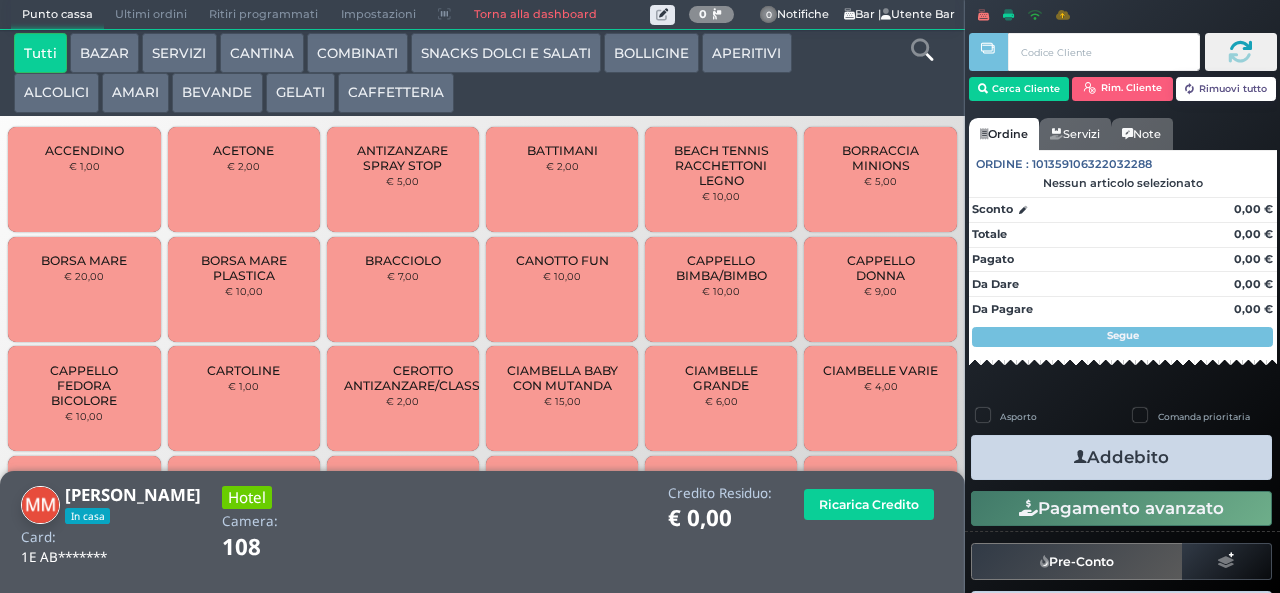 click on "GELATI" at bounding box center (300, 93) 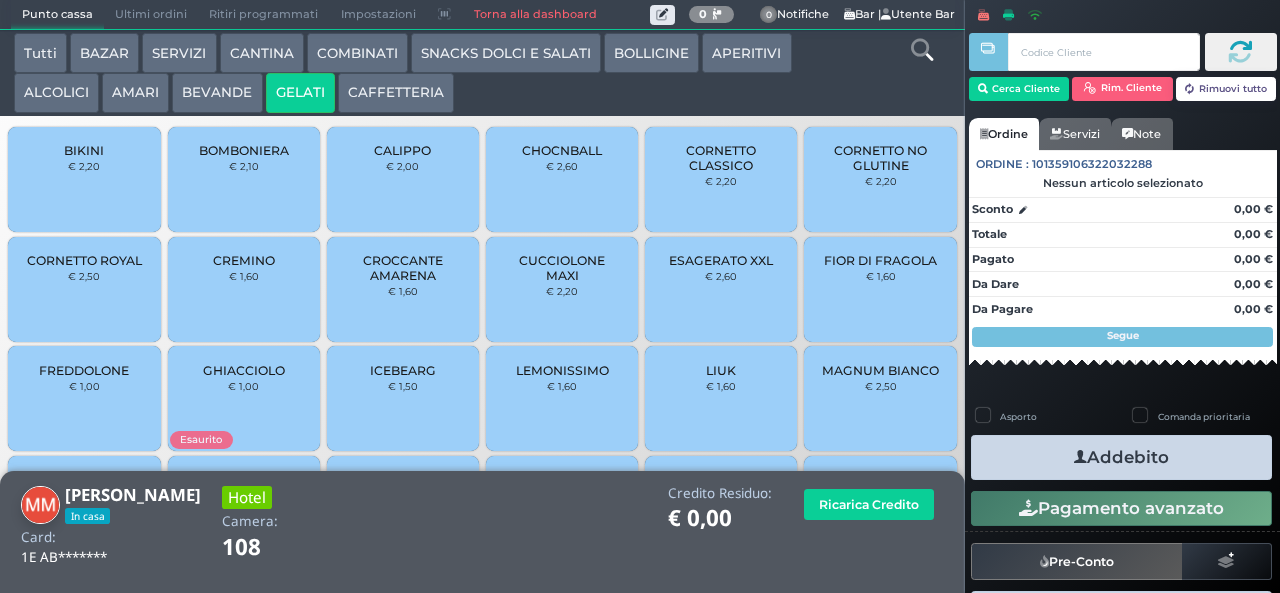 drag, startPoint x: 344, startPoint y: 177, endPoint x: 355, endPoint y: 181, distance: 11.7046995 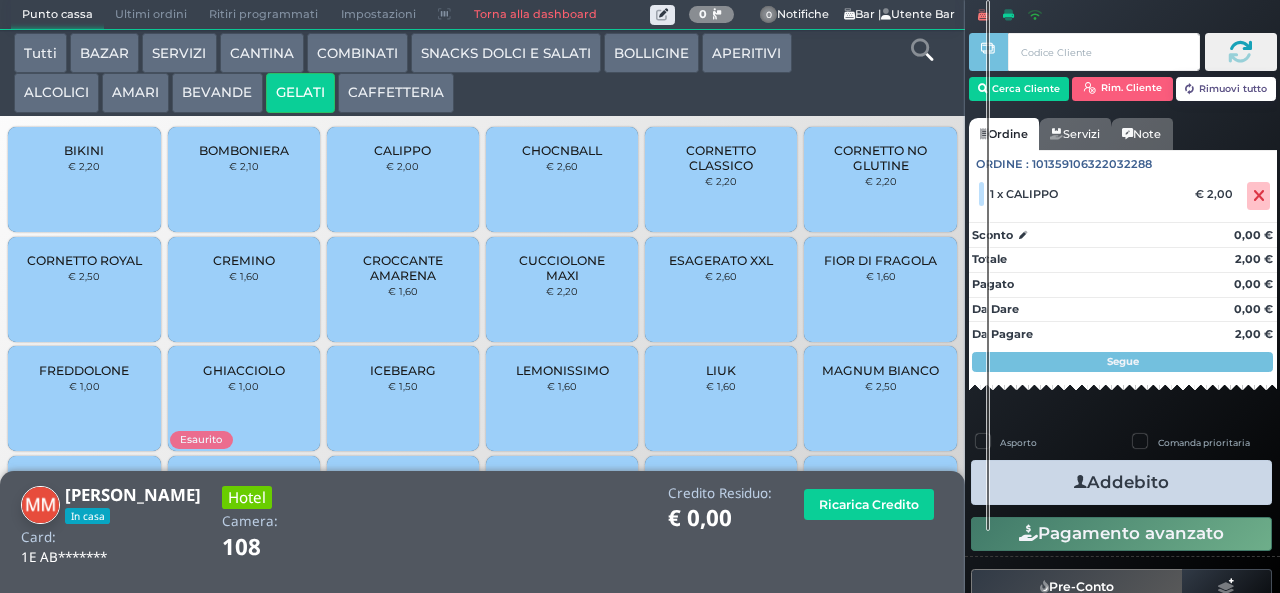 click on "Addebito" at bounding box center (1121, 482) 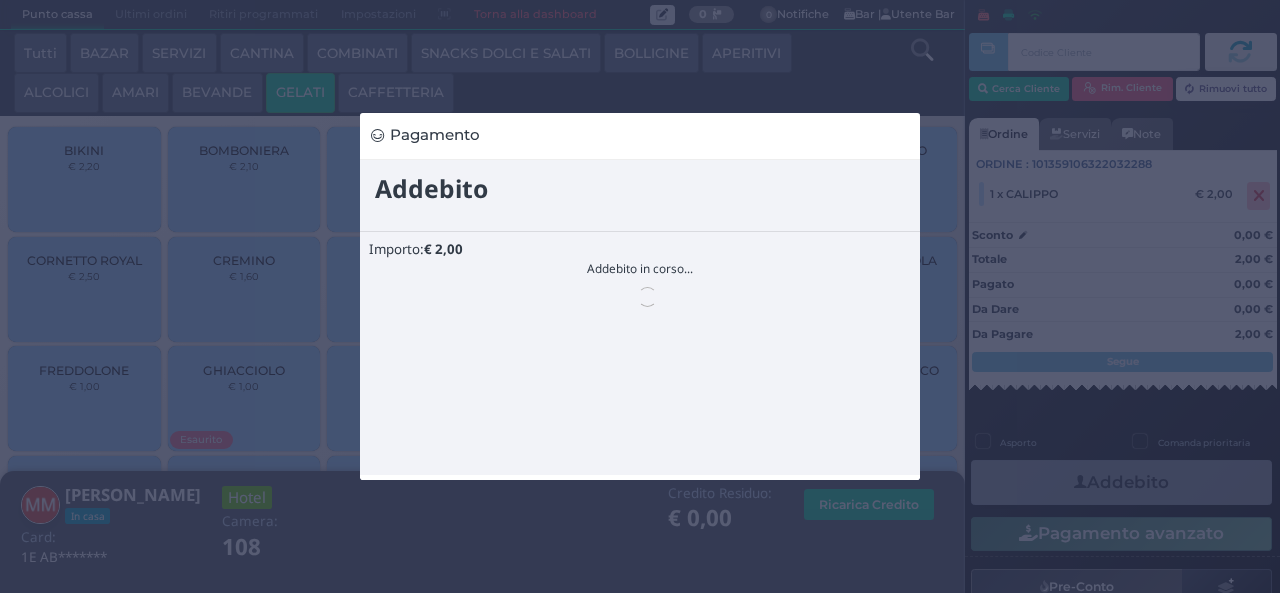 scroll, scrollTop: 0, scrollLeft: 0, axis: both 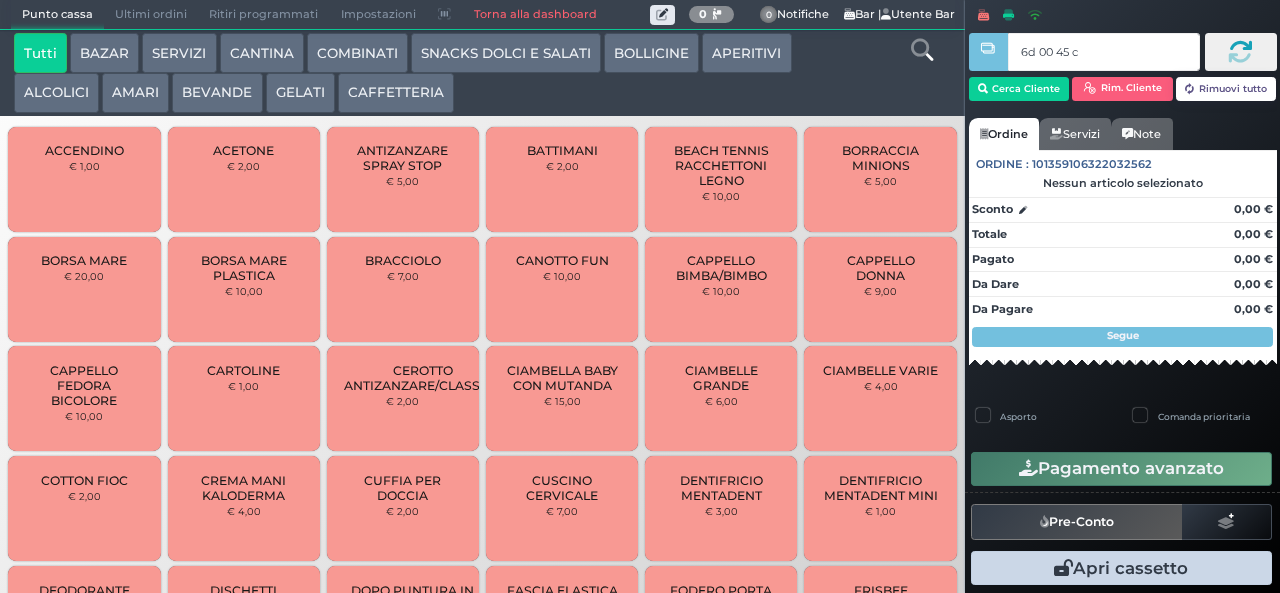 type on "6d 00 45 c3" 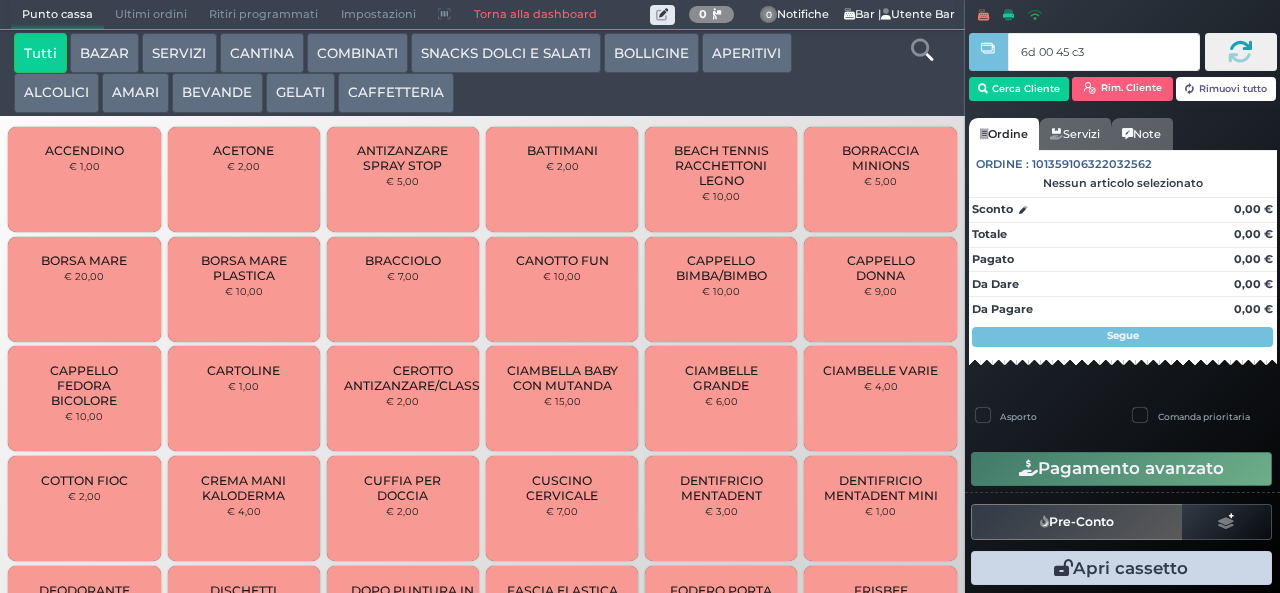 type 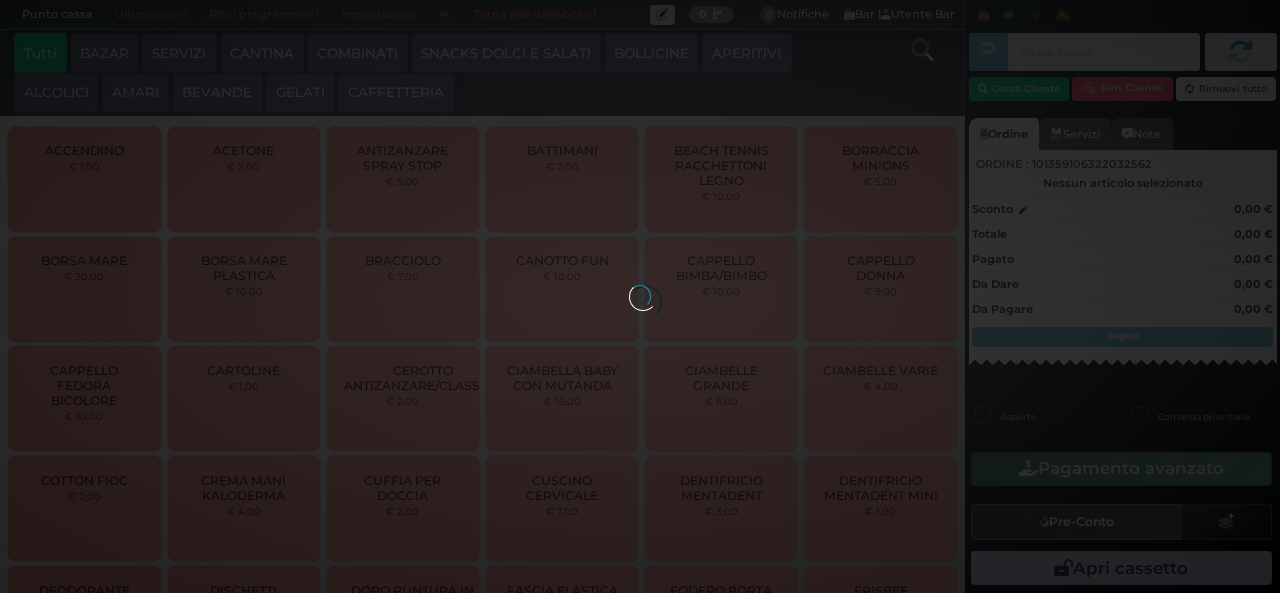 click on "ALCOLICI" at bounding box center (56, 93) 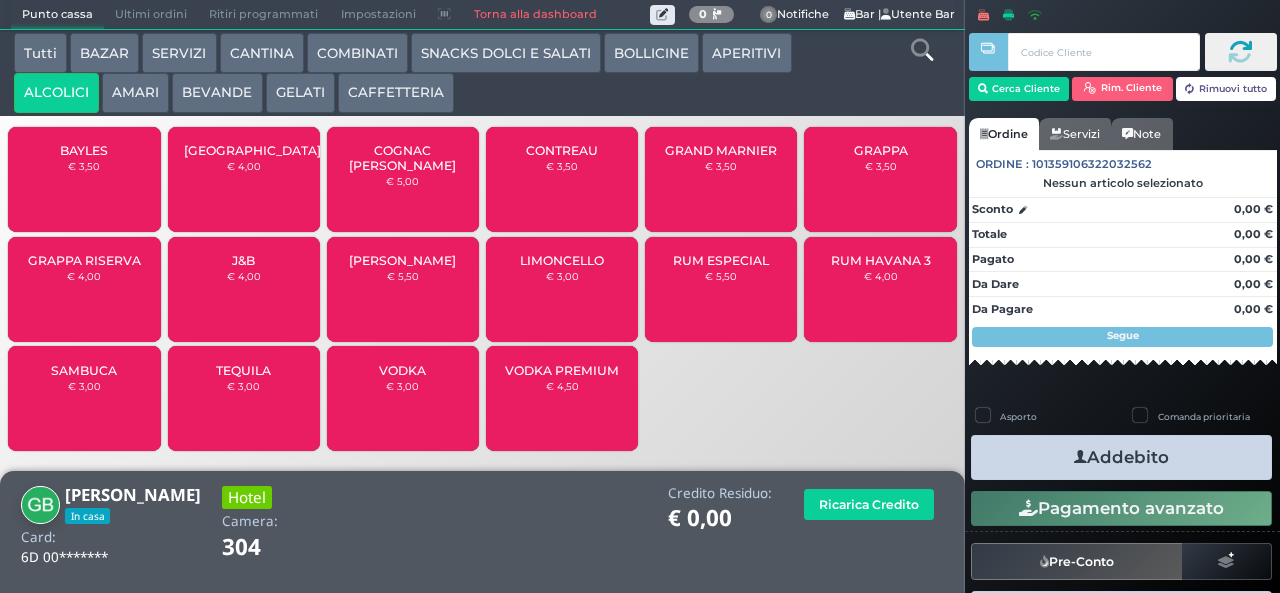 click on "LIMONCELLO" at bounding box center (562, 260) 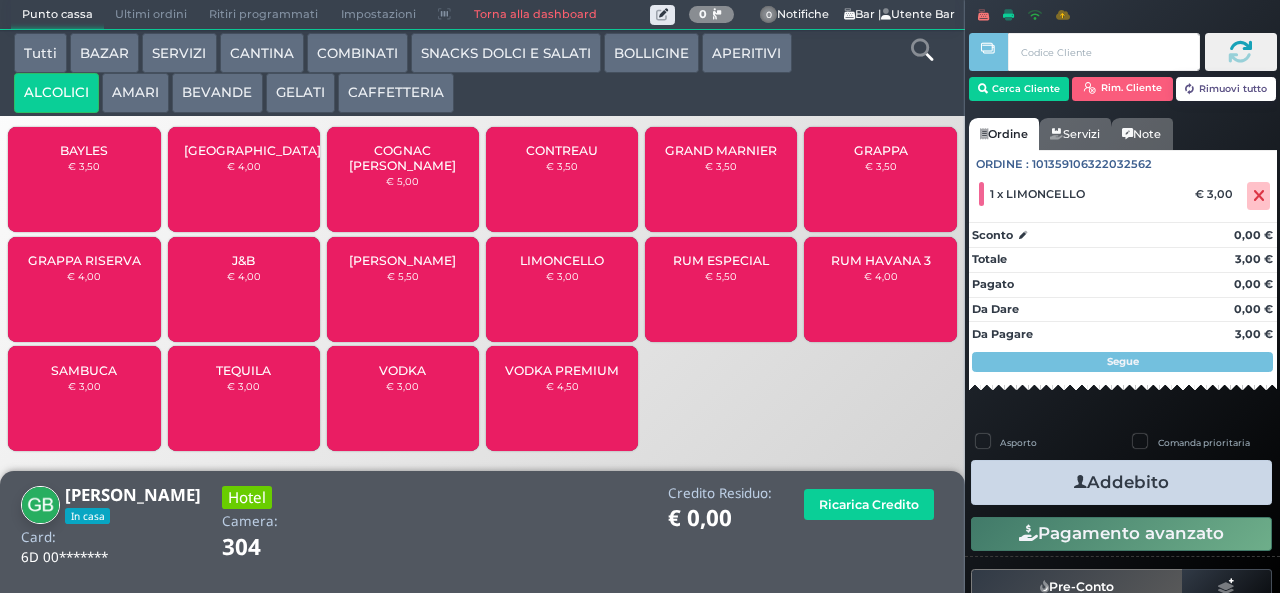 click at bounding box center (1080, 482) 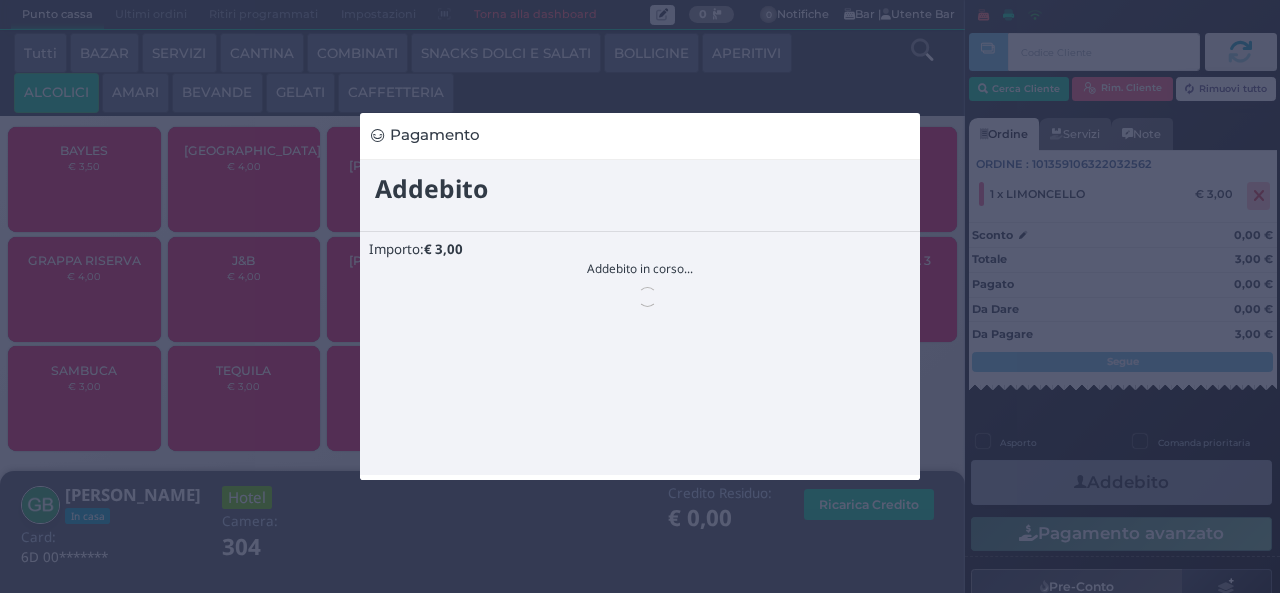 scroll, scrollTop: 0, scrollLeft: 0, axis: both 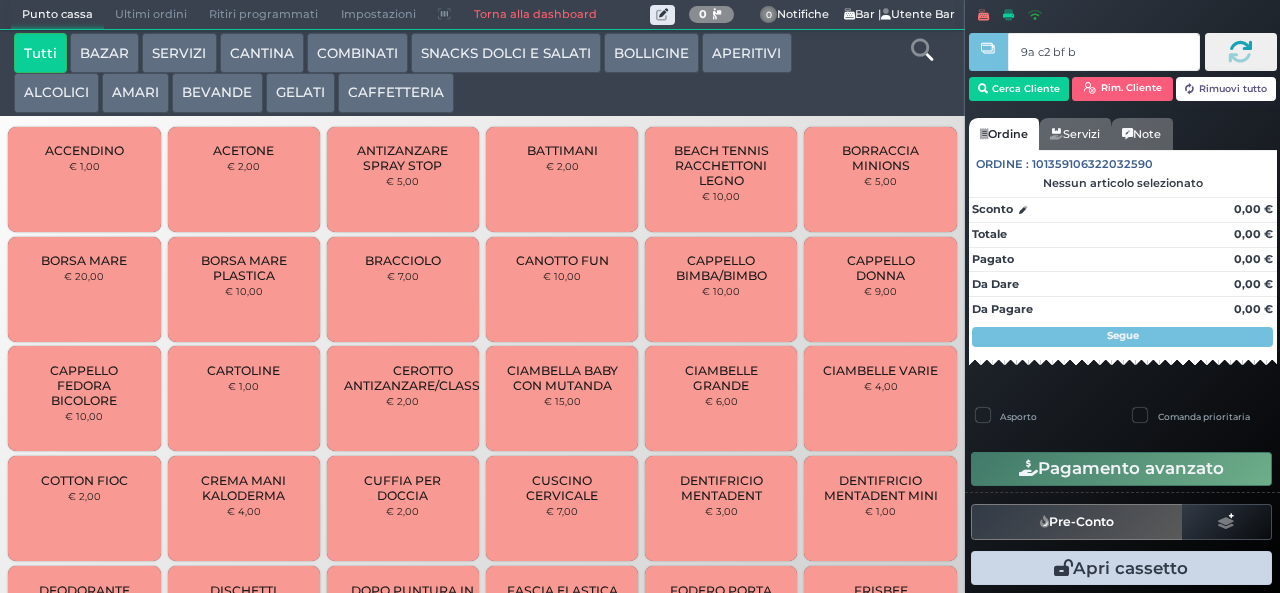 type on "9a c2 bf b9" 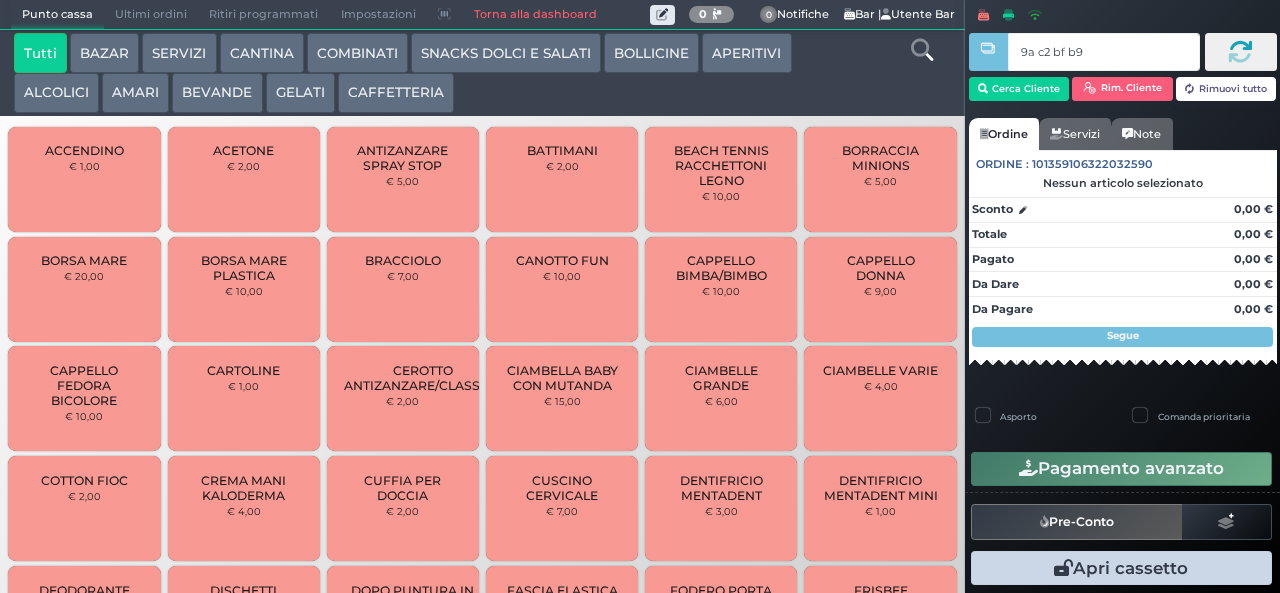 type 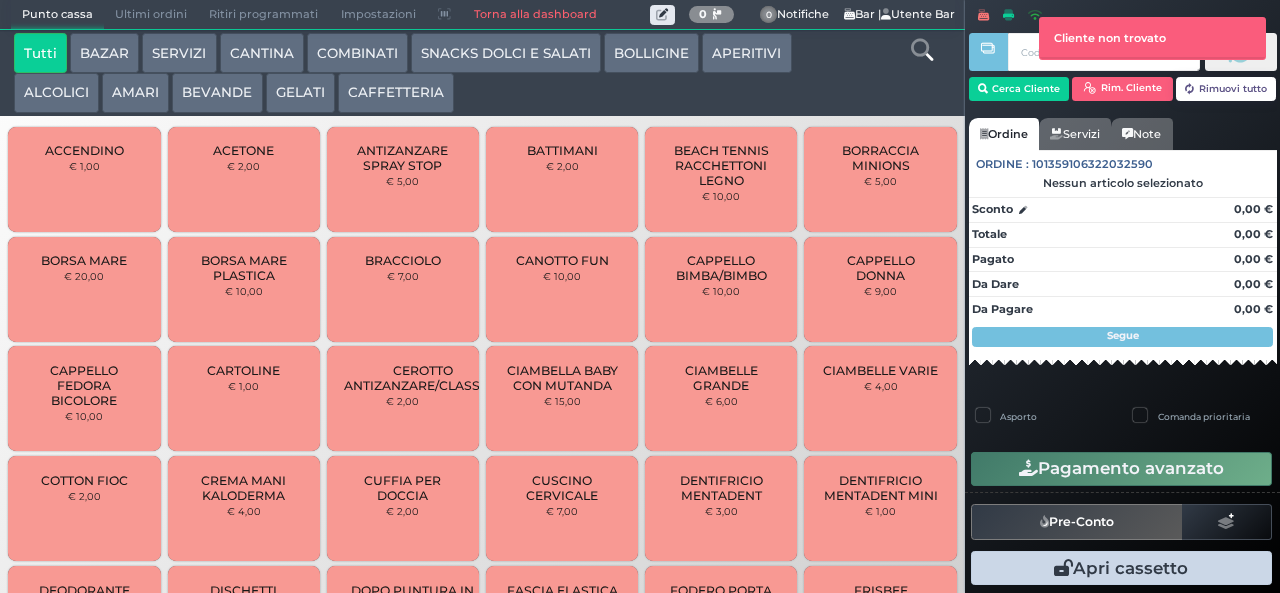 click on "BEVANDE" at bounding box center [217, 93] 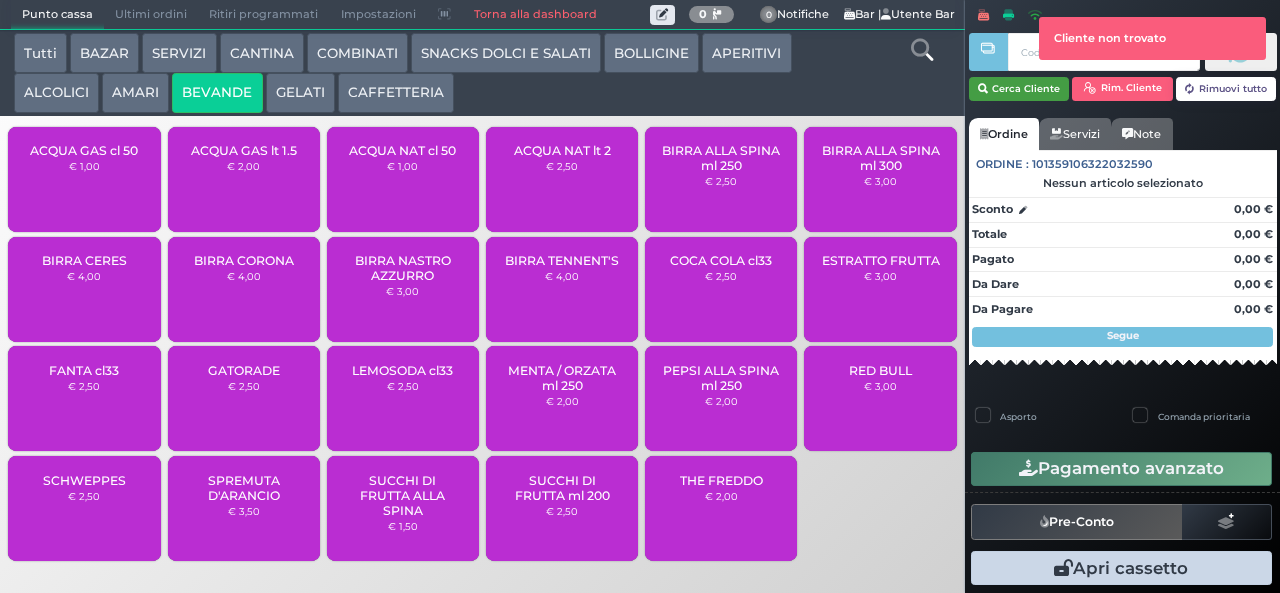 click on "Cerca Cliente" at bounding box center (1019, 89) 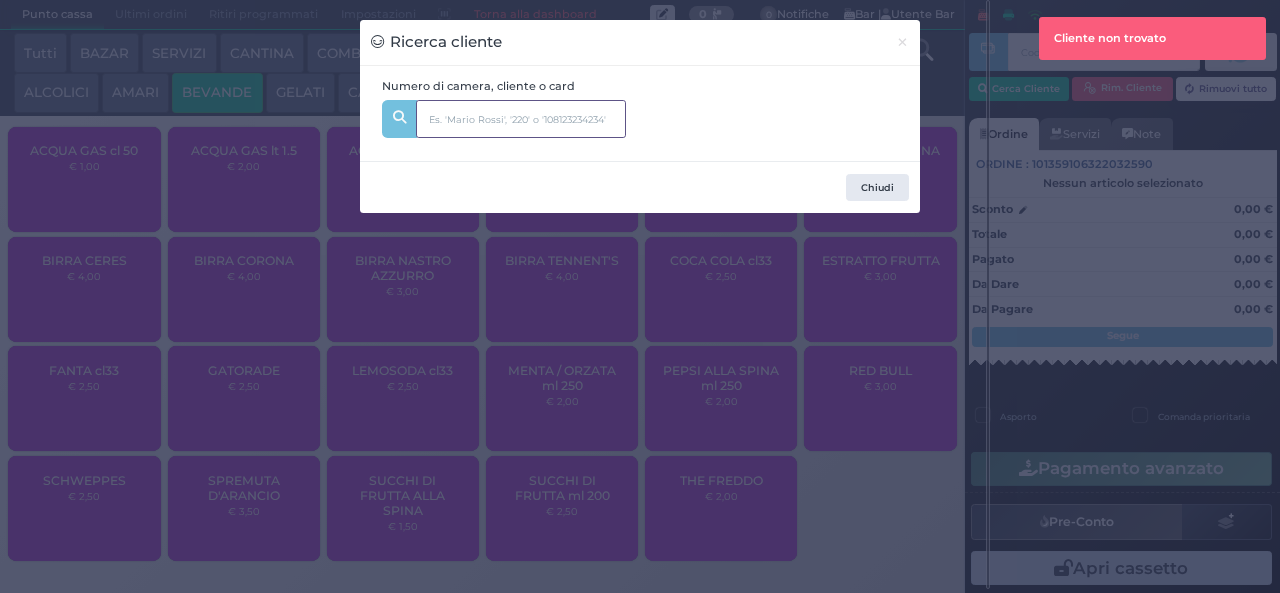 click at bounding box center (521, 119) 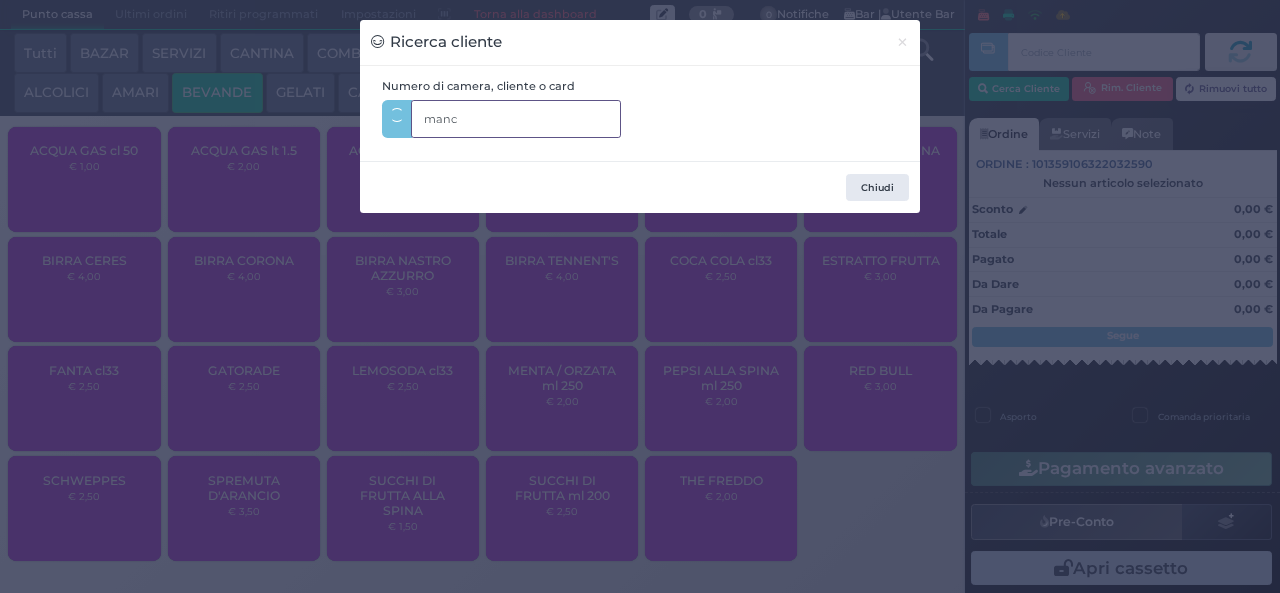 type on "manca" 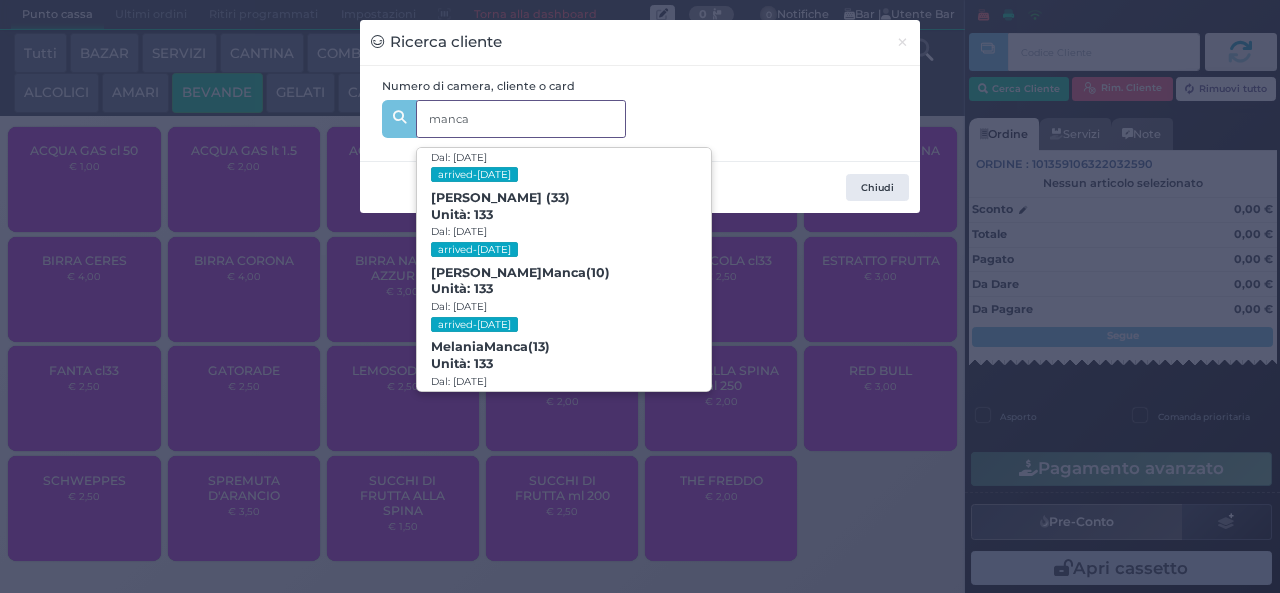 scroll, scrollTop: 0, scrollLeft: 0, axis: both 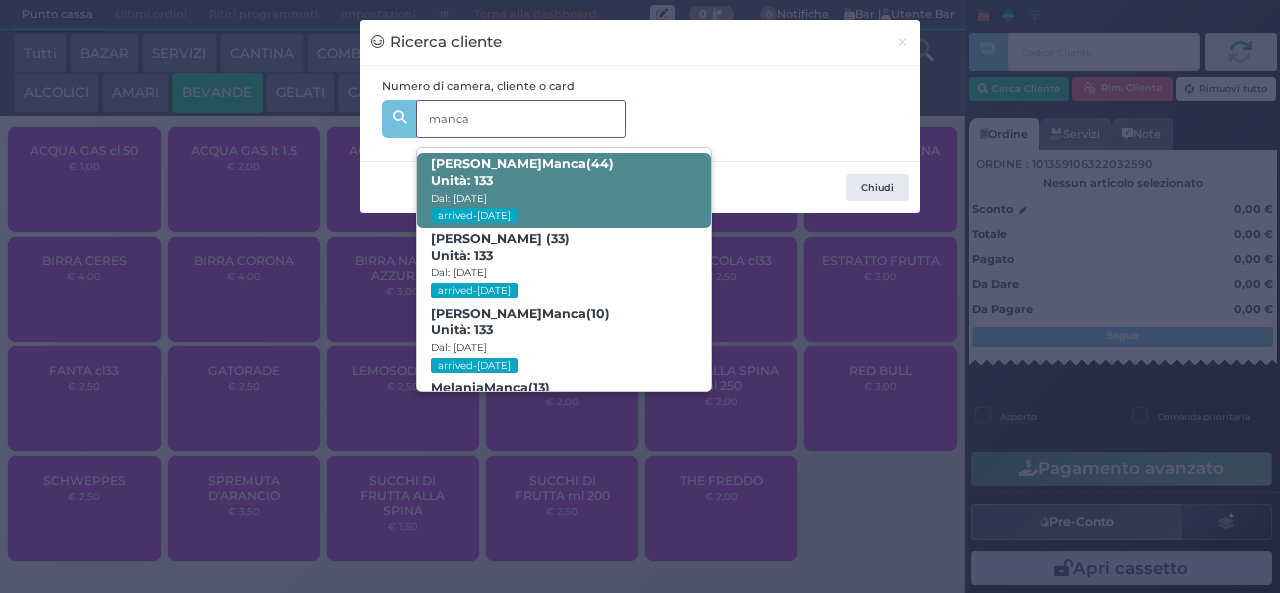 click on "Alessio  Manca  (44) Unità: 133 Dal: 12/07/2025 arrived-today" at bounding box center [563, 190] 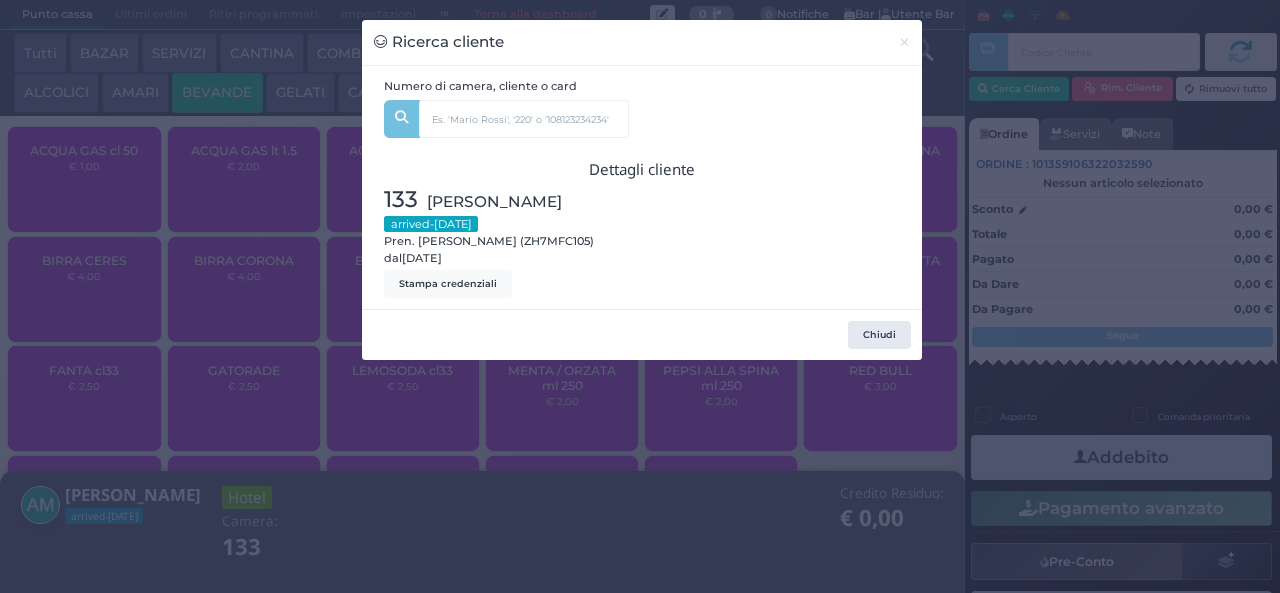click on "Ricerca cliente
×
Numero di camera, cliente o card
manca Alessio  Manca  (44) Unità: 133 Dal: 12/07/2025 arrived-today Natascia Petroselli (33) Unità: 133 Dal: 12/07/2025 arrived-today Tiziano  Manca  (10) Unità: 133 Dal: 12/07/2025 arrived-today Melania  Manca  (13) Unità: 133 Dal: 12/07/2025 arrived-today
Dettagli cliente
133
Manca Alessio
arrived-today
Pren. Alessio Manca (ZH7MFC105)  dal  12/07/2025
Stampa credenziali
Chiudi" at bounding box center (640, 296) 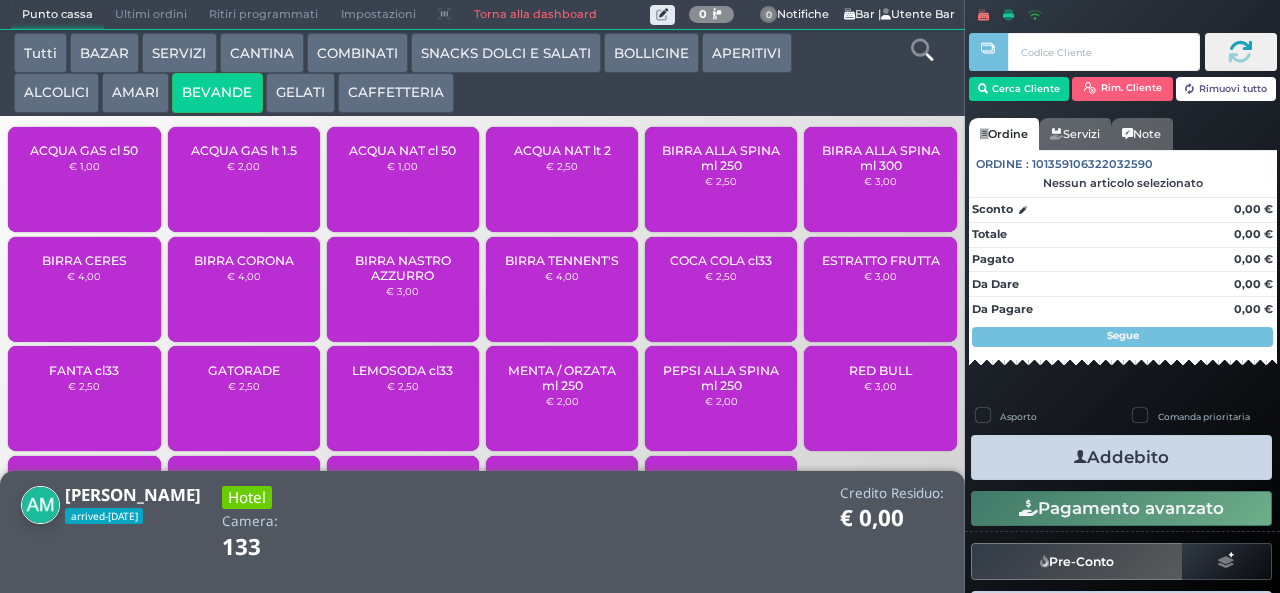 click on "ACQUA NAT lt 2
€ 2,50" at bounding box center (562, 179) 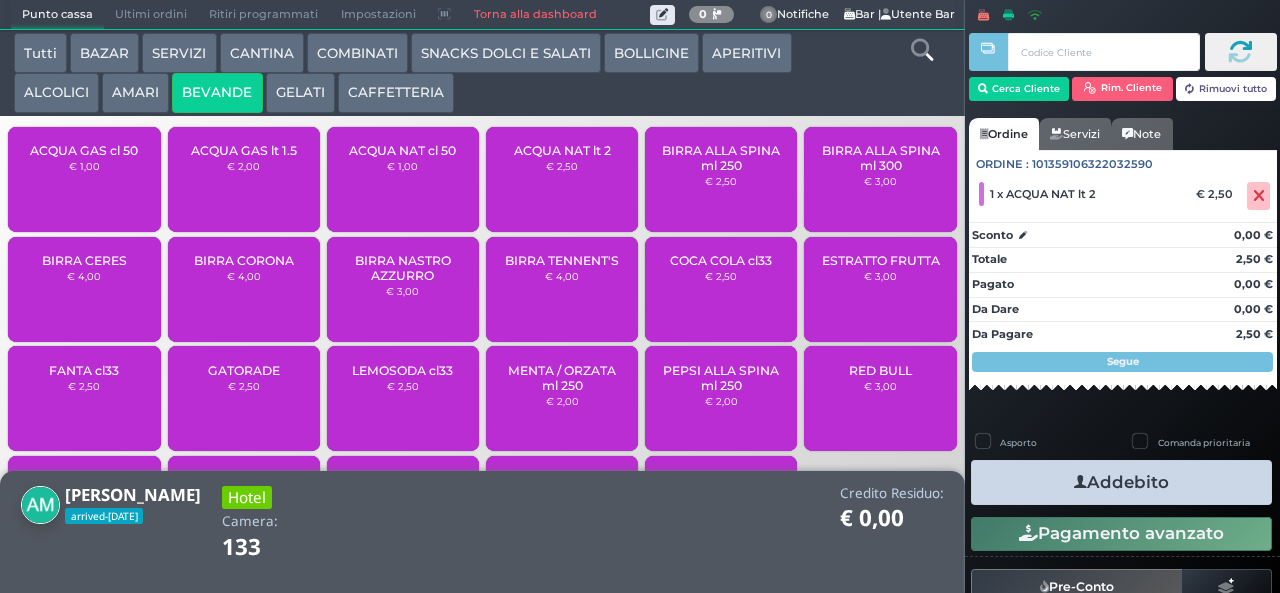 click at bounding box center (1080, 482) 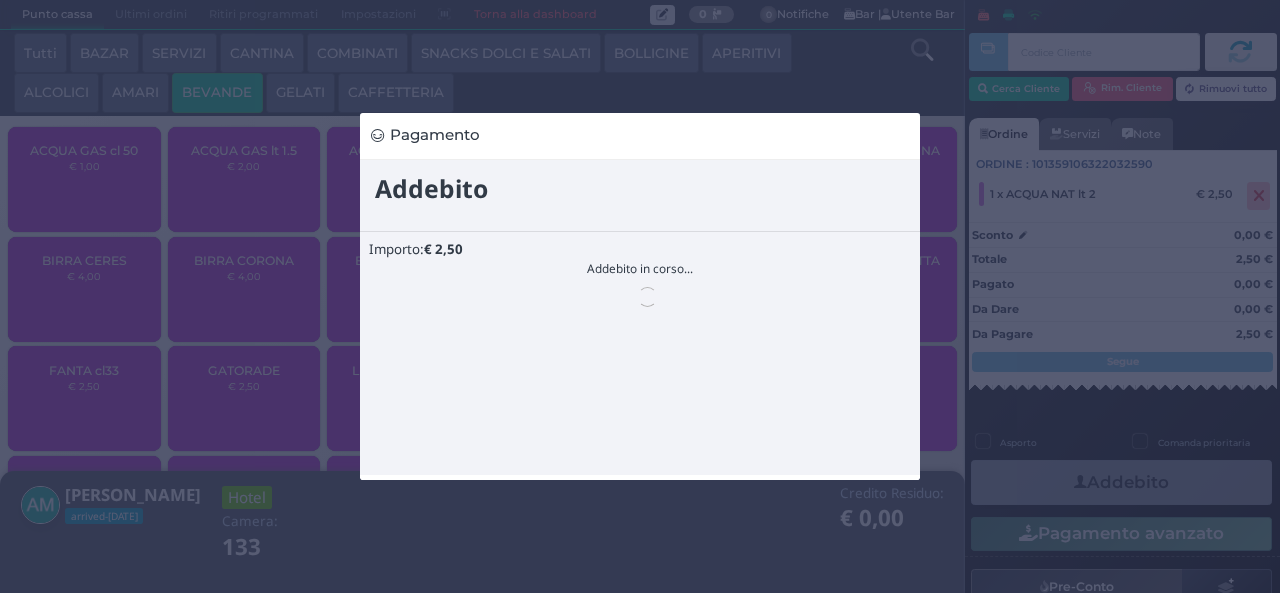 scroll, scrollTop: 0, scrollLeft: 0, axis: both 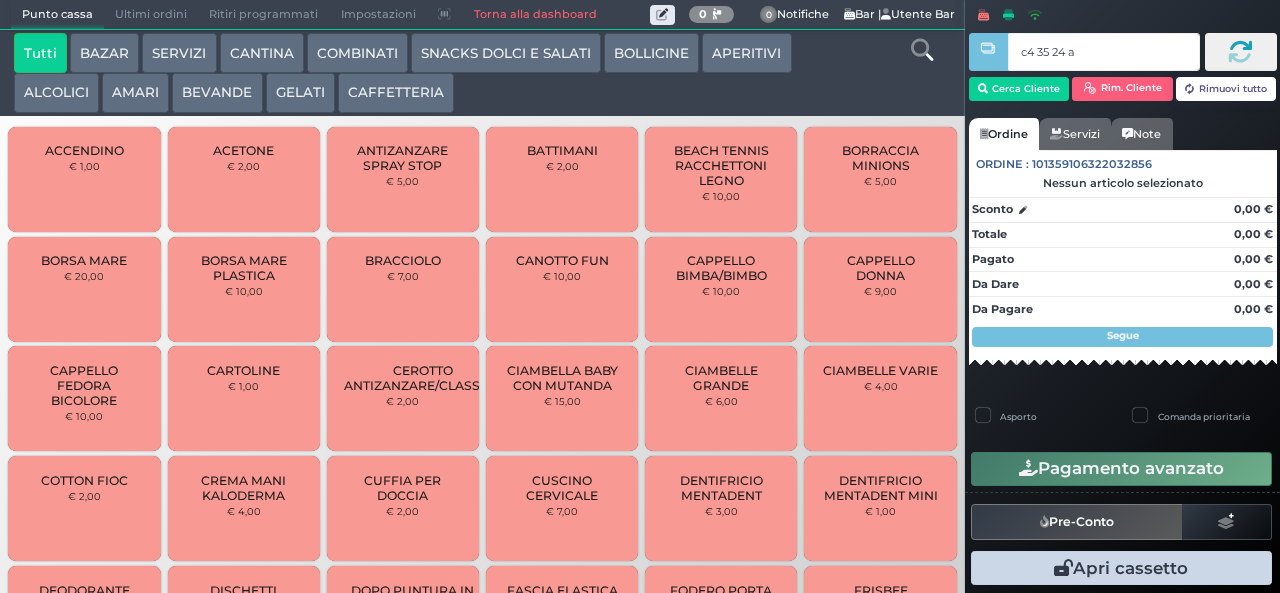 type on "c4 35 24 af" 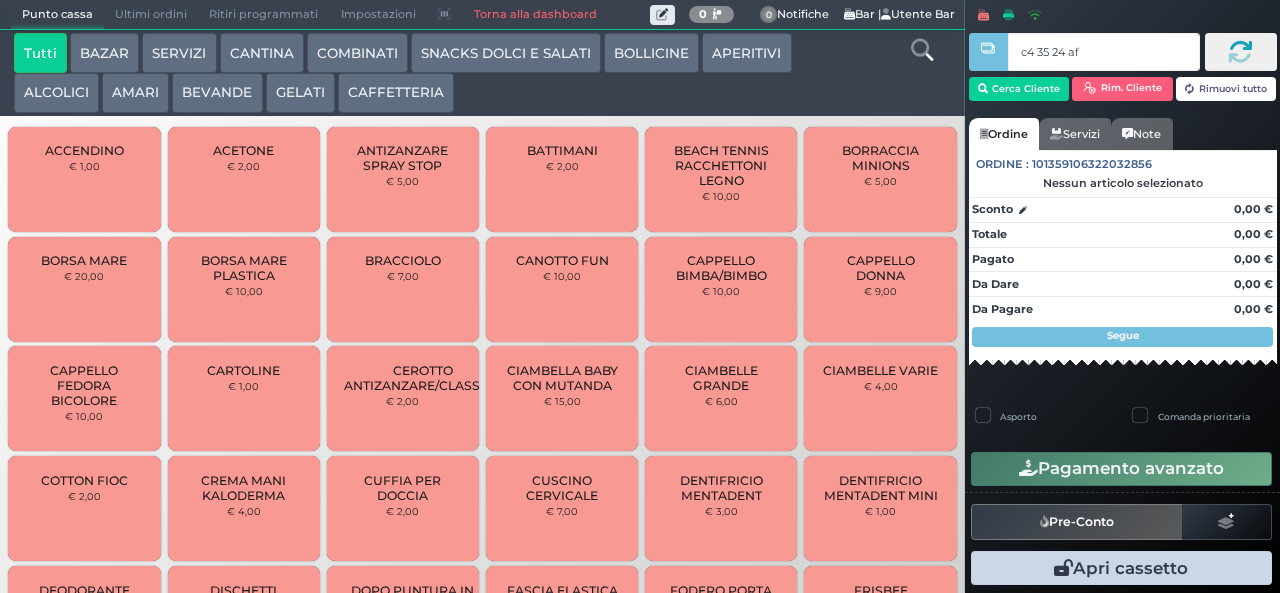 type 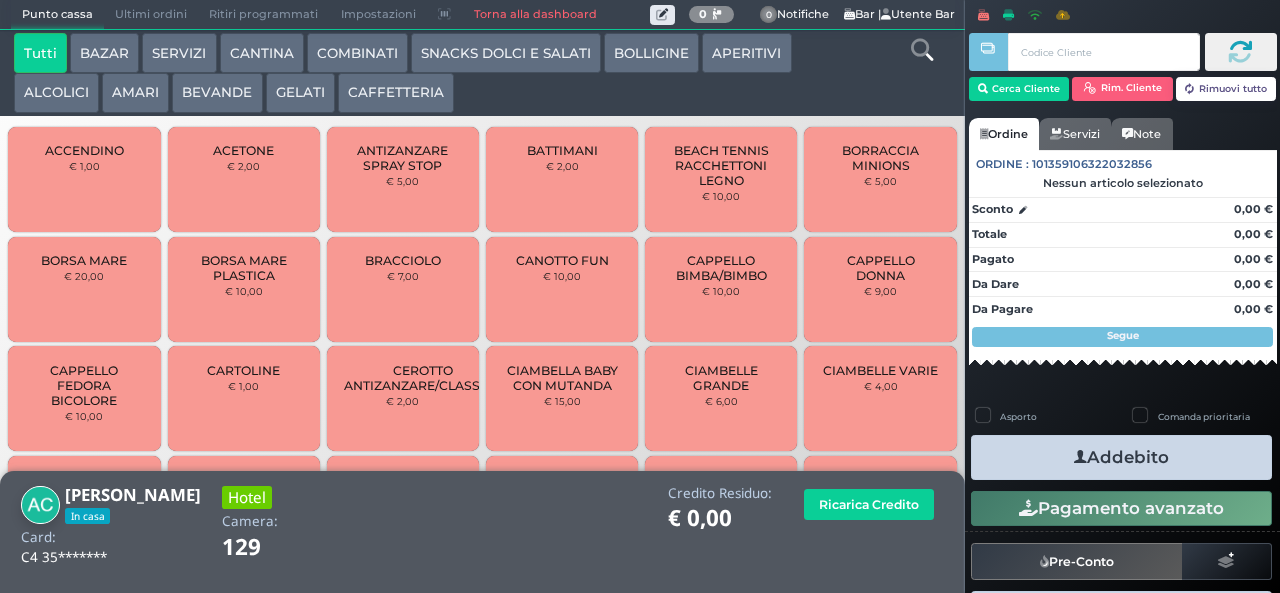 click on "CAFFETTERIA" at bounding box center [396, 93] 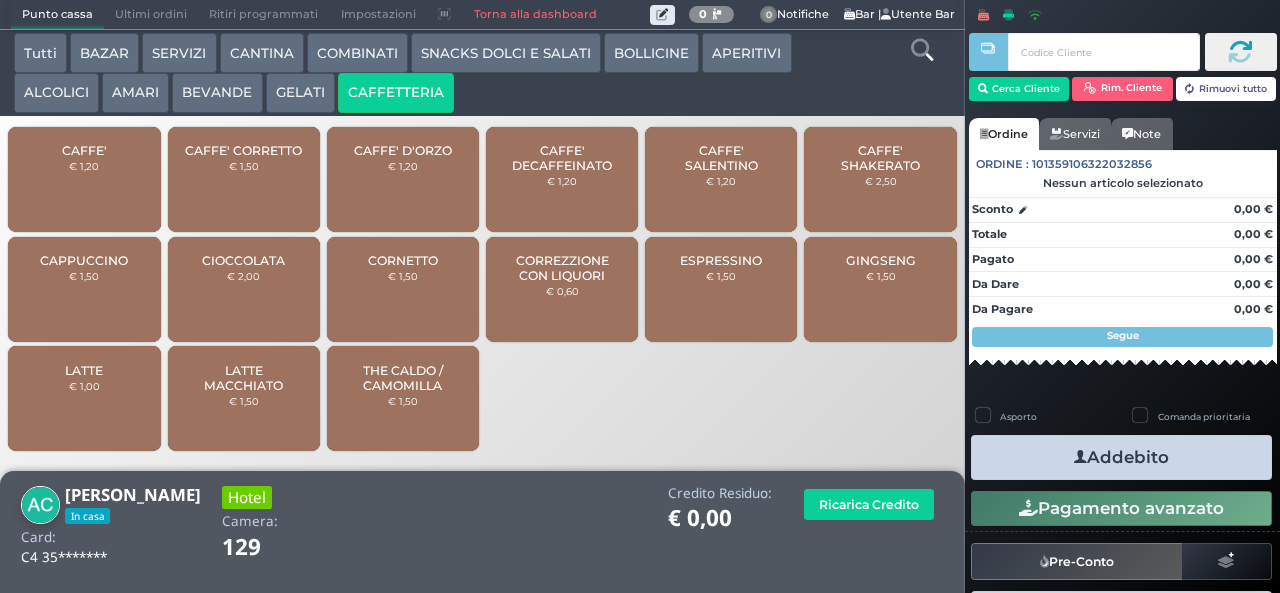 click on "CORREZZIONE CON LIQUORI" at bounding box center (562, 268) 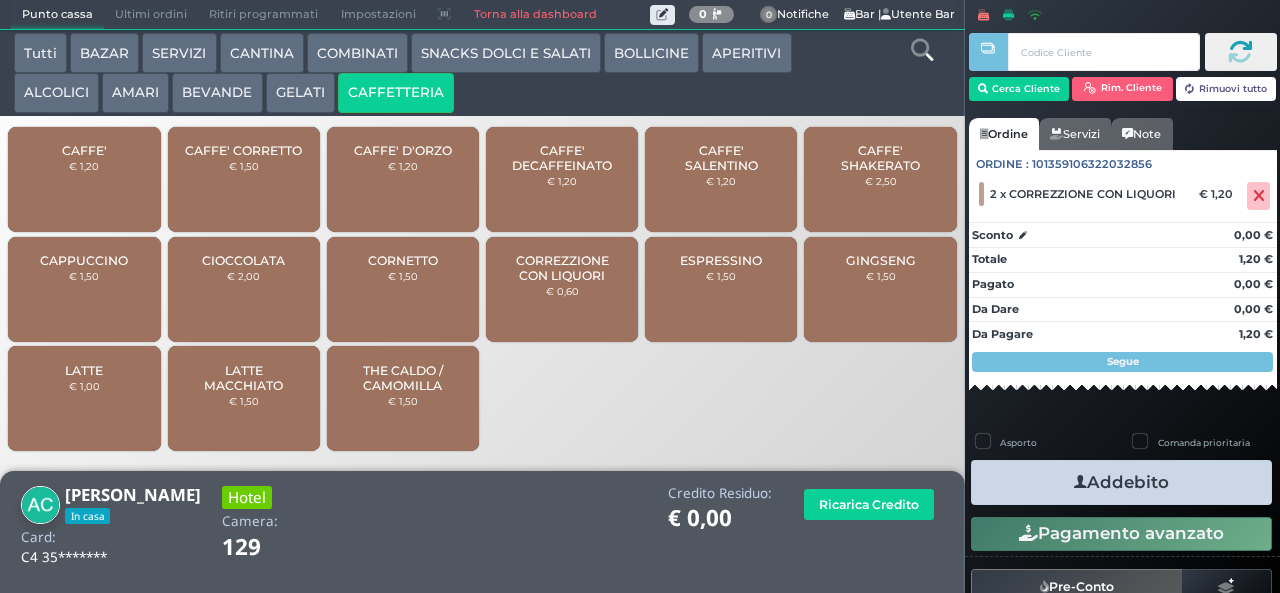 click on "SNACKS DOLCI E SALATI" at bounding box center [506, 53] 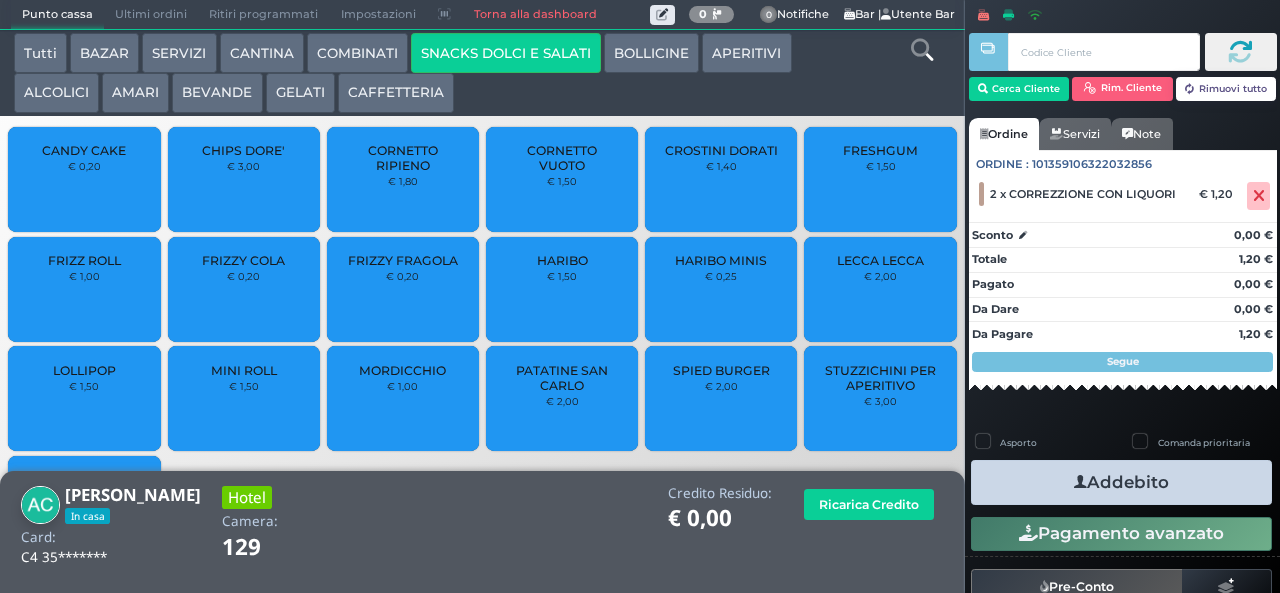 click on "SPIED BURGER
€ 2,00" at bounding box center [721, 398] 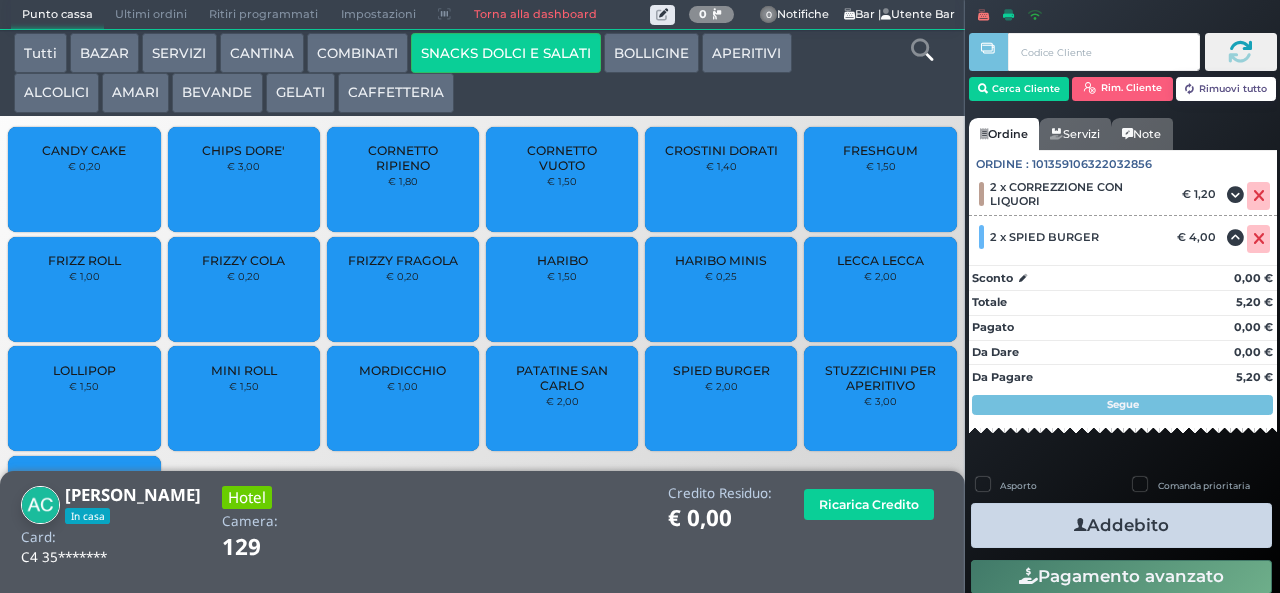 click on "STUZZICHINI PER APERITIVO" at bounding box center [880, 378] 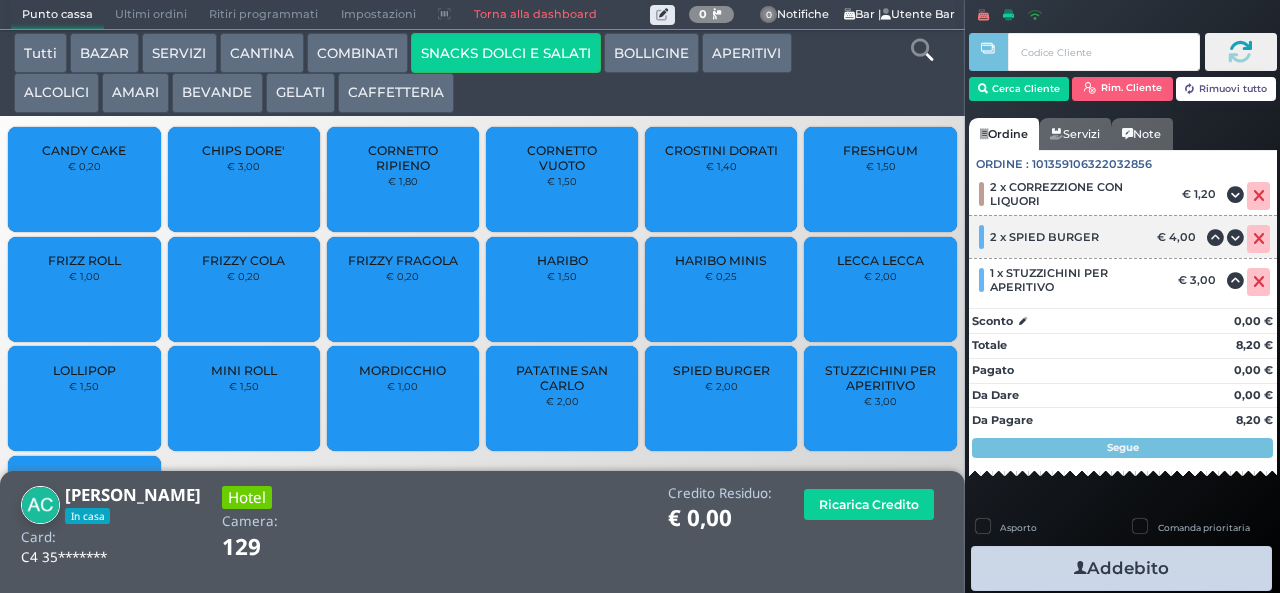 click at bounding box center [1259, 239] 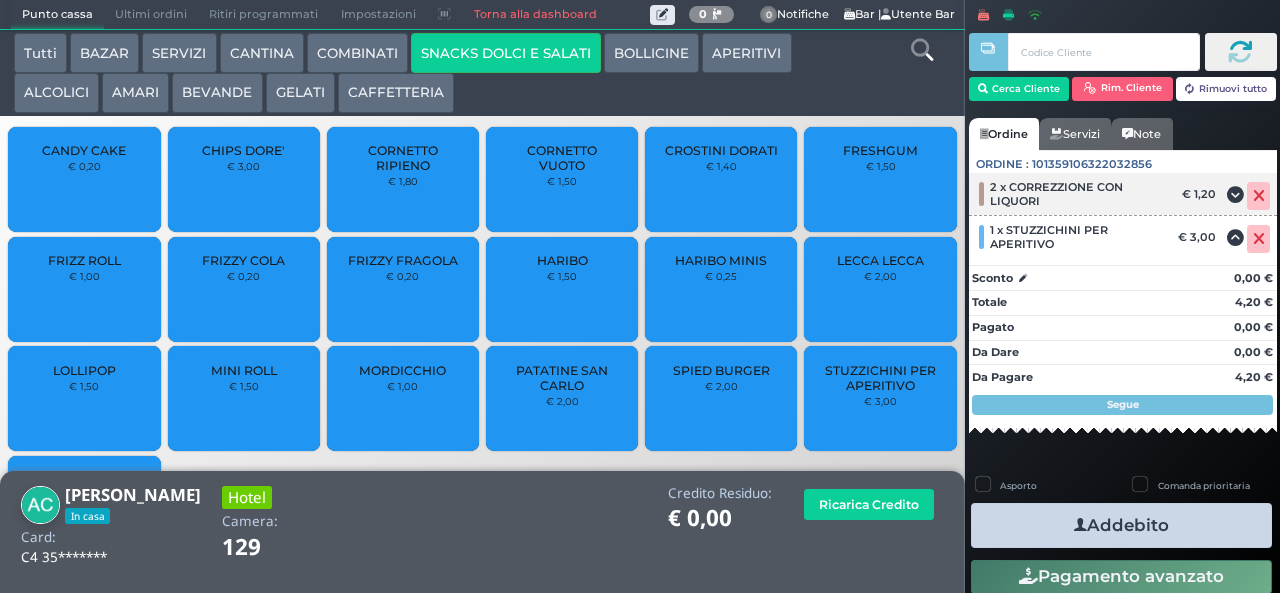 click at bounding box center (1235, 195) 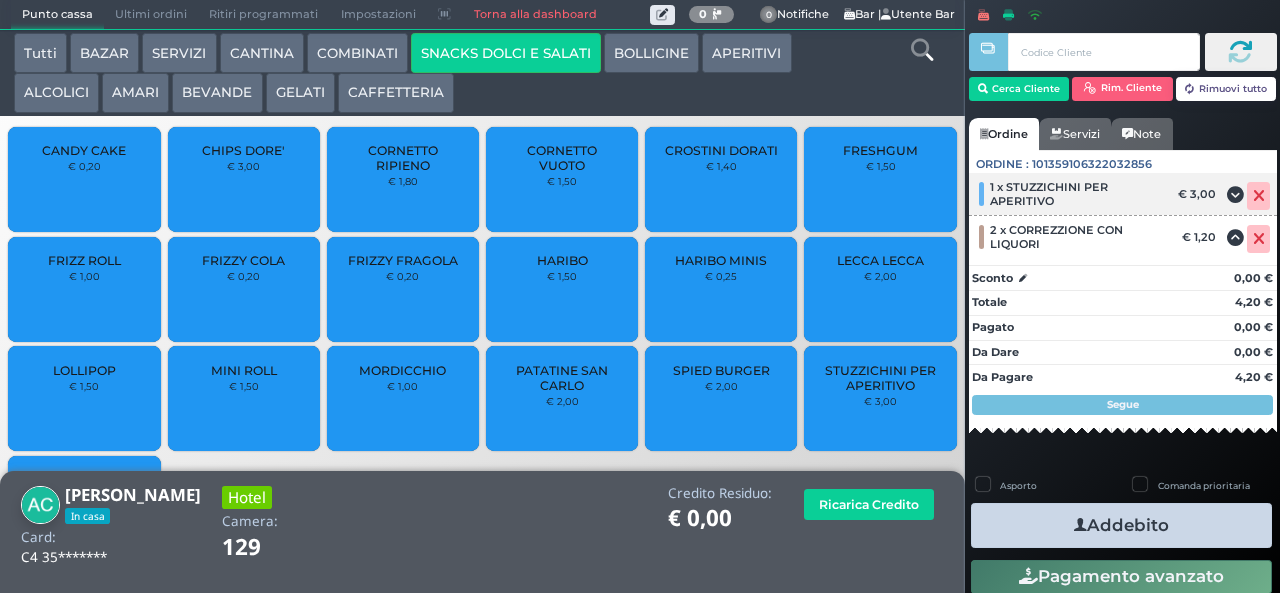 click at bounding box center [1235, 195] 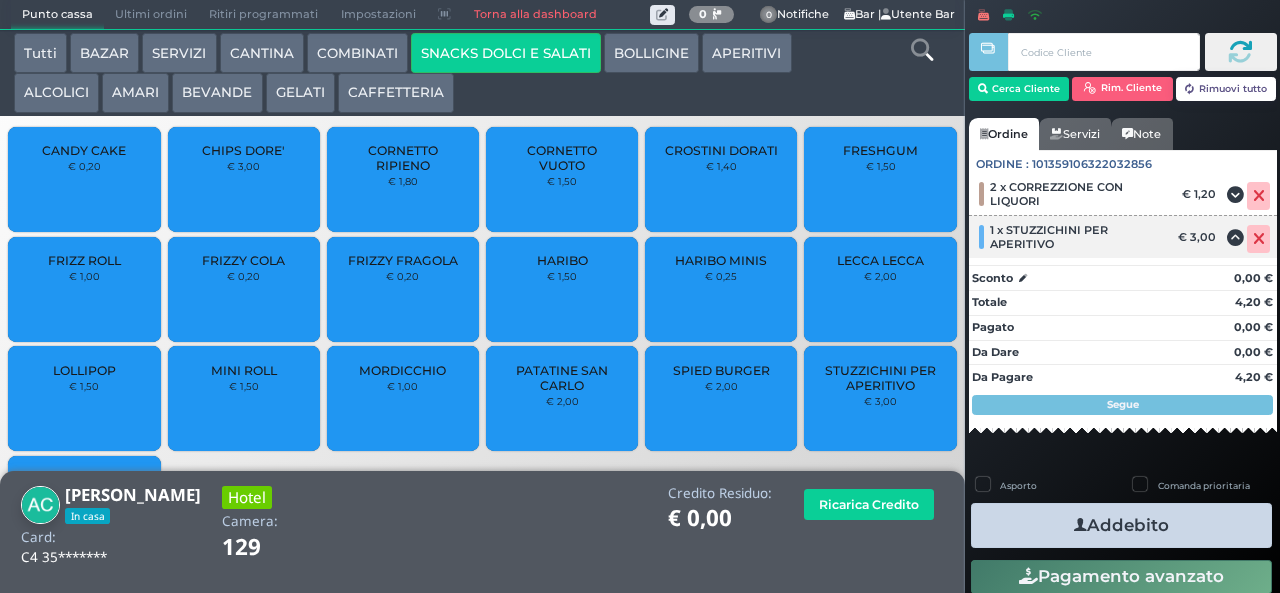 click at bounding box center (1259, 239) 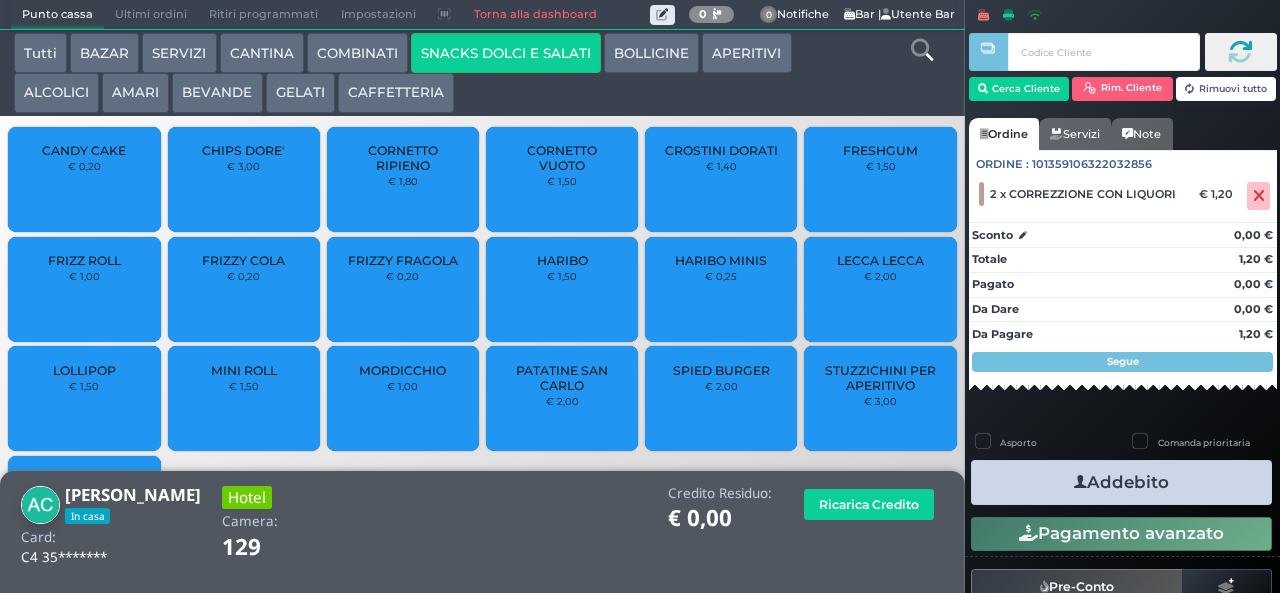 click on "SPIED BURGER
€ 2,00" at bounding box center [721, 398] 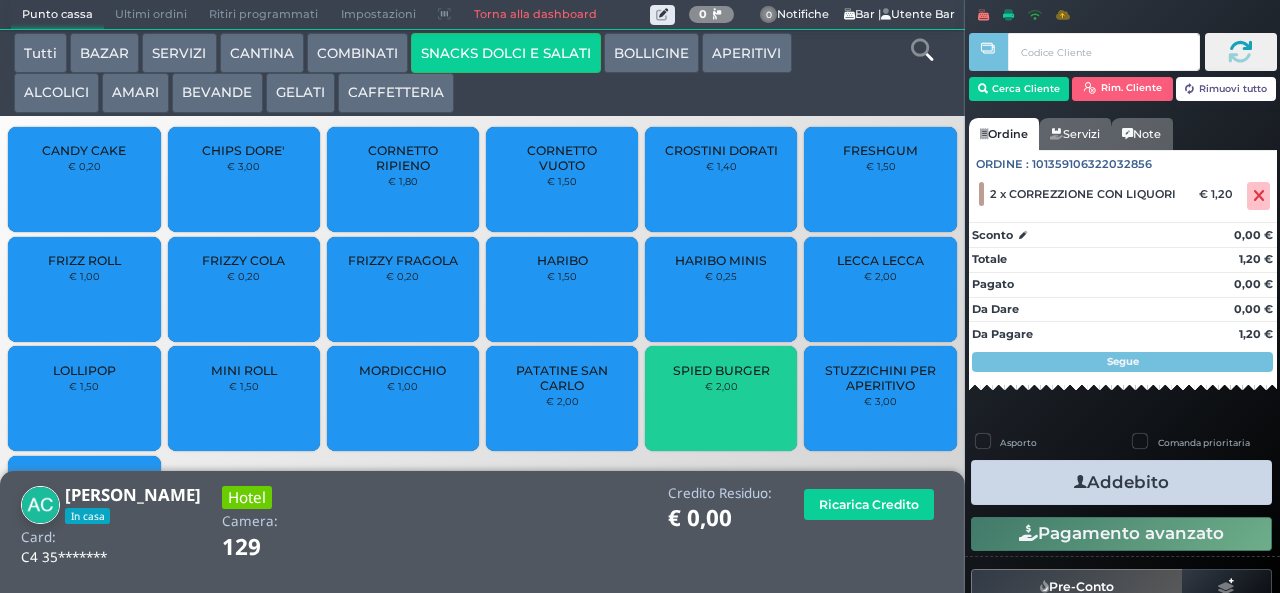 click on "SPIED BURGER
€ 2,00" at bounding box center [721, 398] 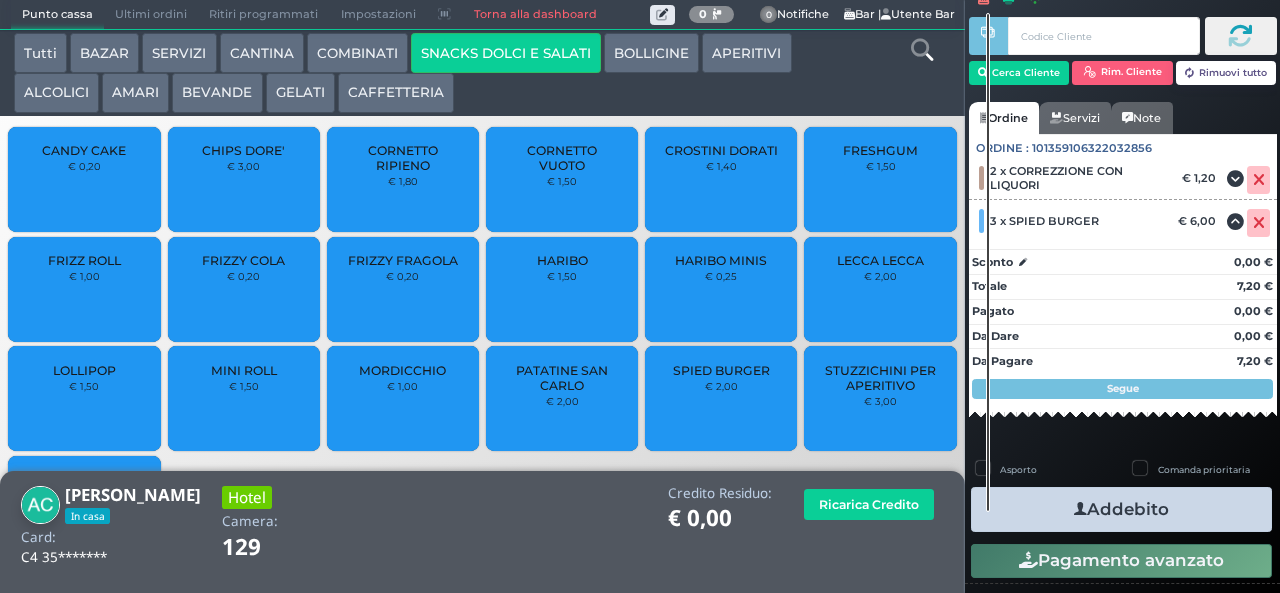 scroll, scrollTop: 16, scrollLeft: 0, axis: vertical 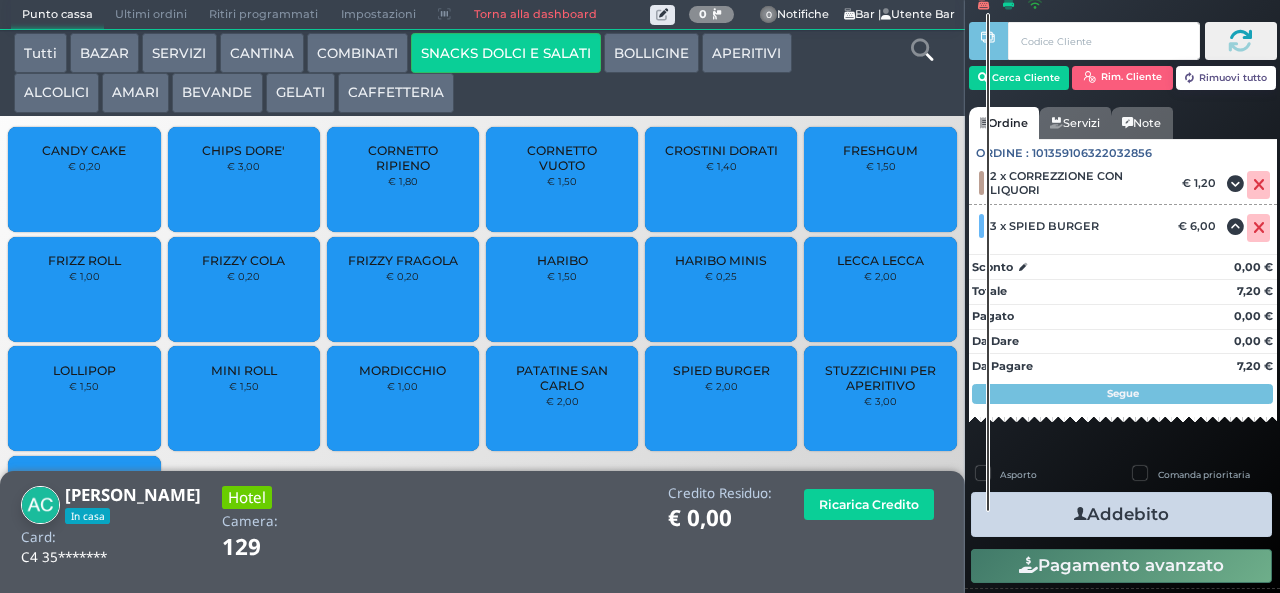 click on "Addebito" at bounding box center [1121, 514] 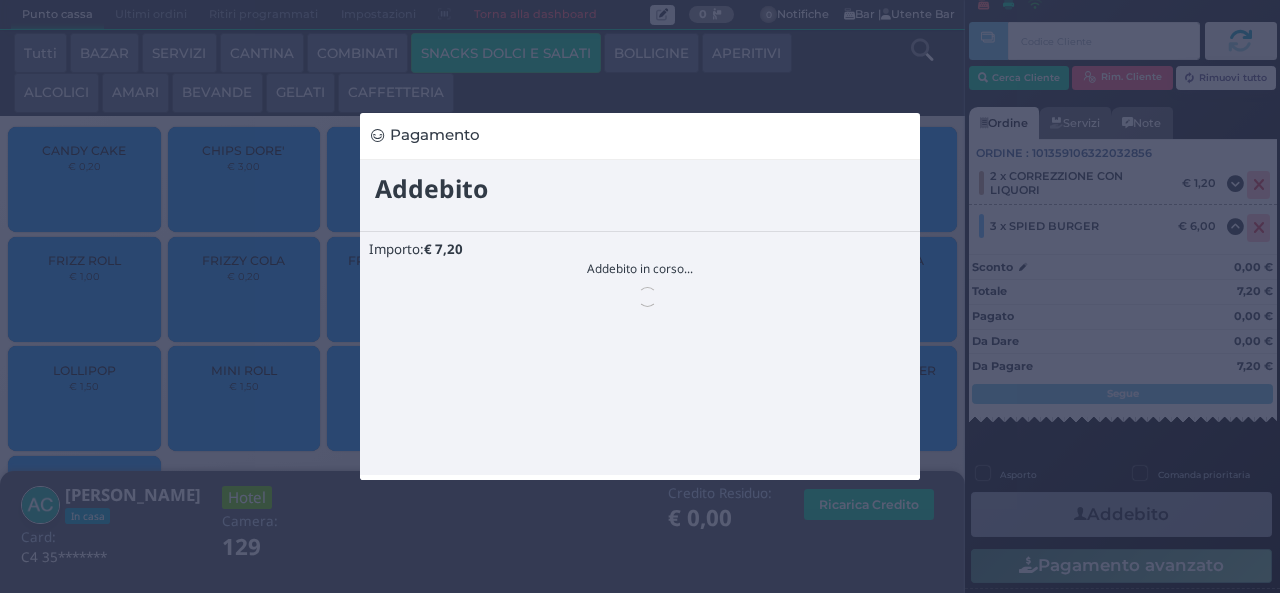scroll, scrollTop: 0, scrollLeft: 0, axis: both 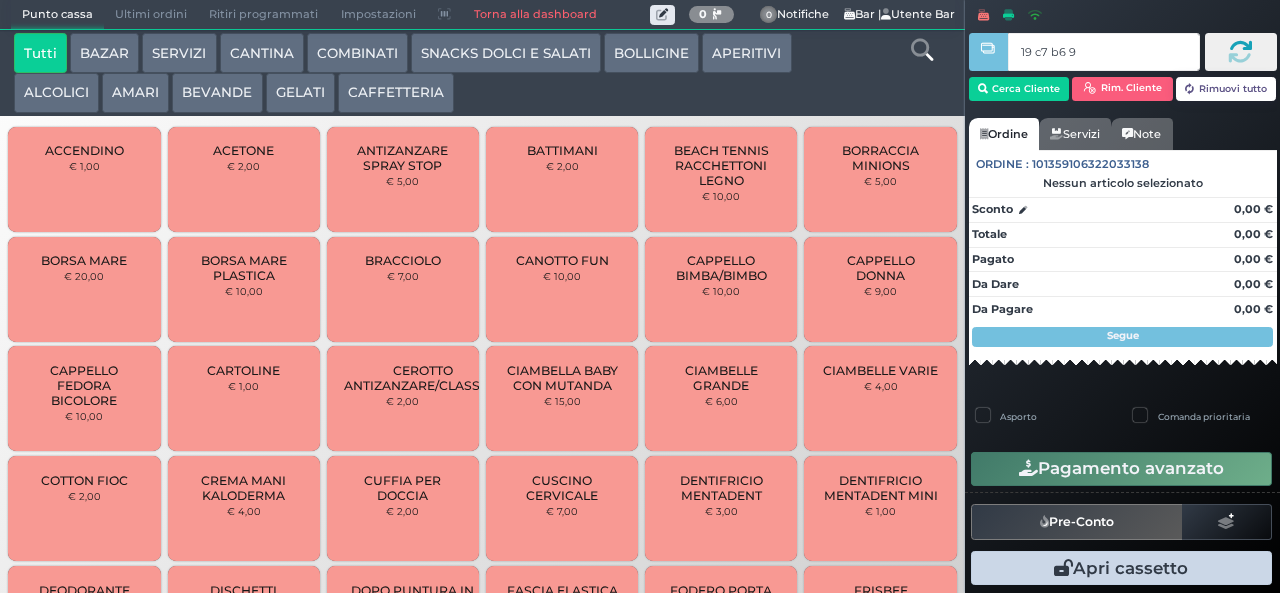 type on "19 c7 b6 95" 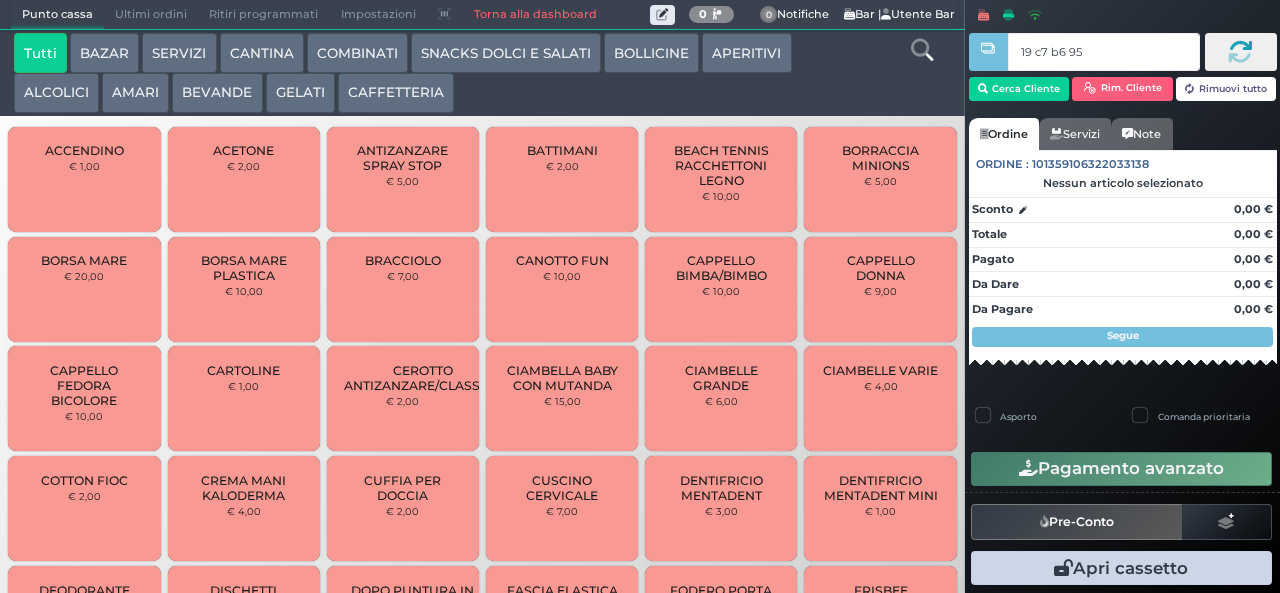 type 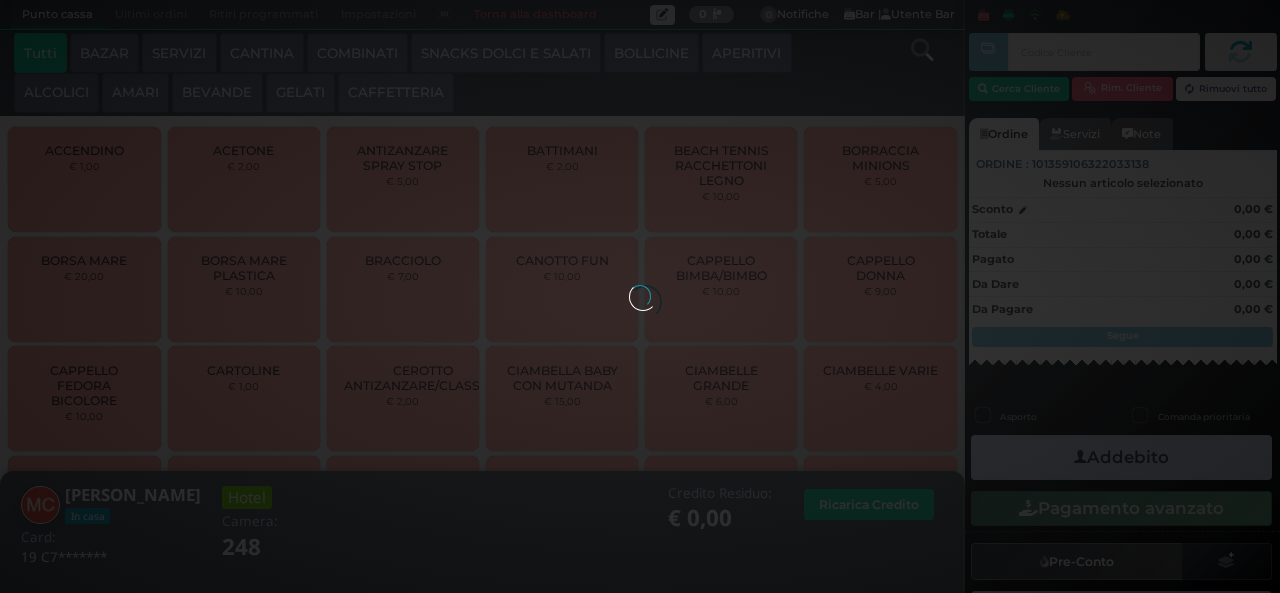 click at bounding box center [640, 296] 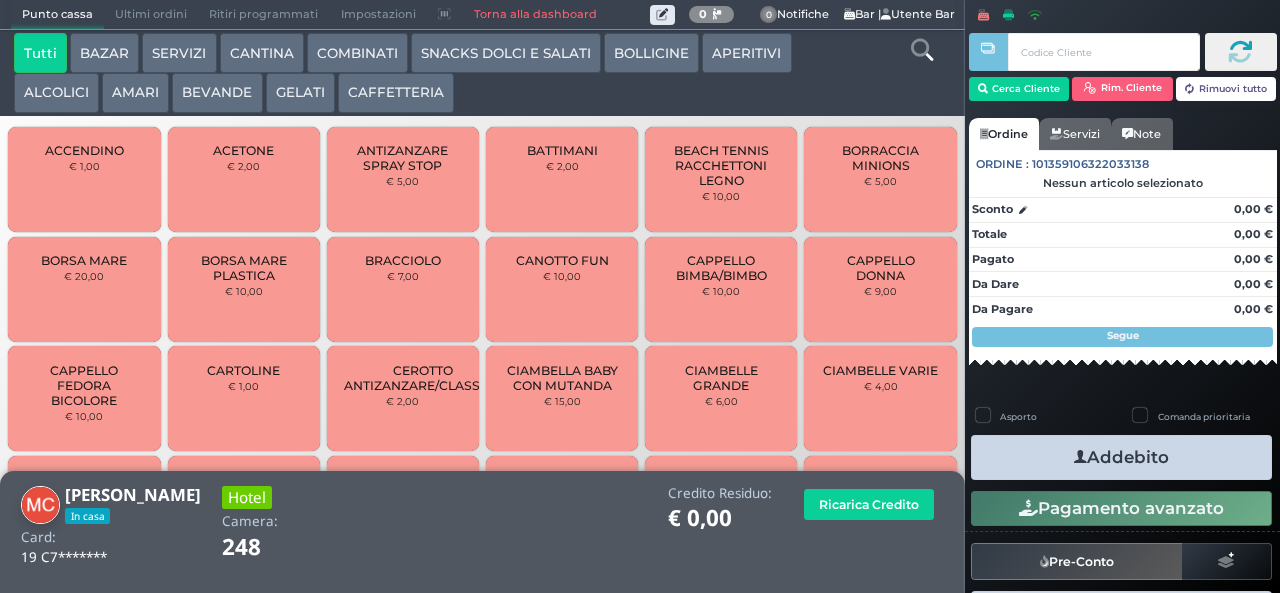 click on "CAFFETTERIA" at bounding box center [396, 93] 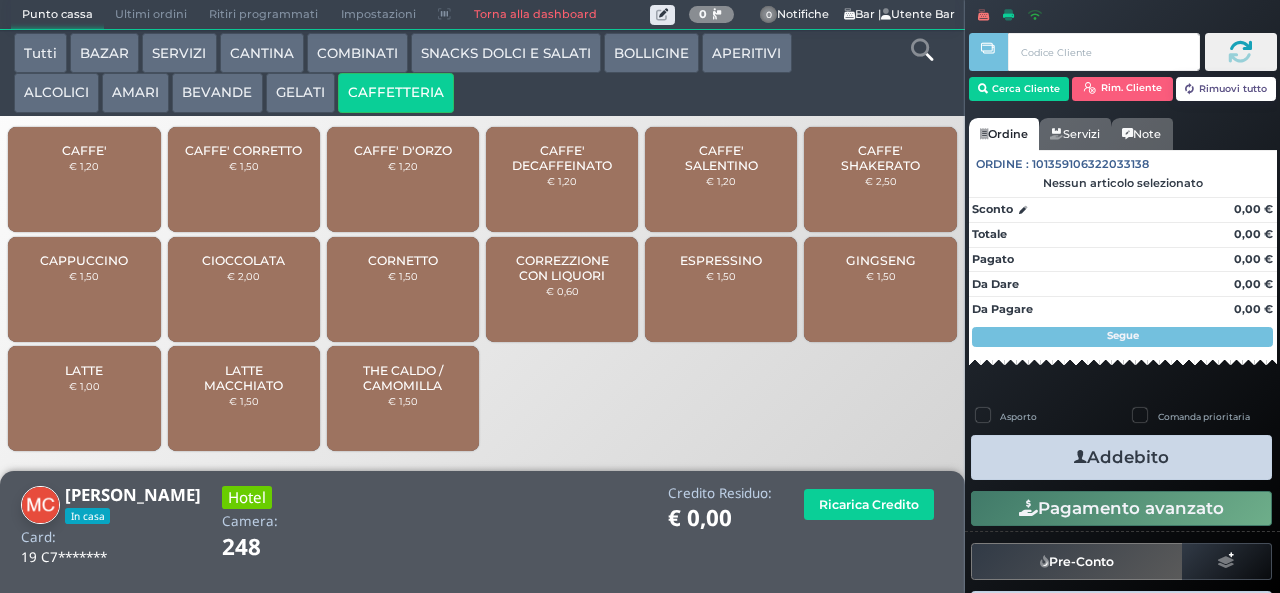 click on "CAFFE' SALENTINO" at bounding box center [721, 158] 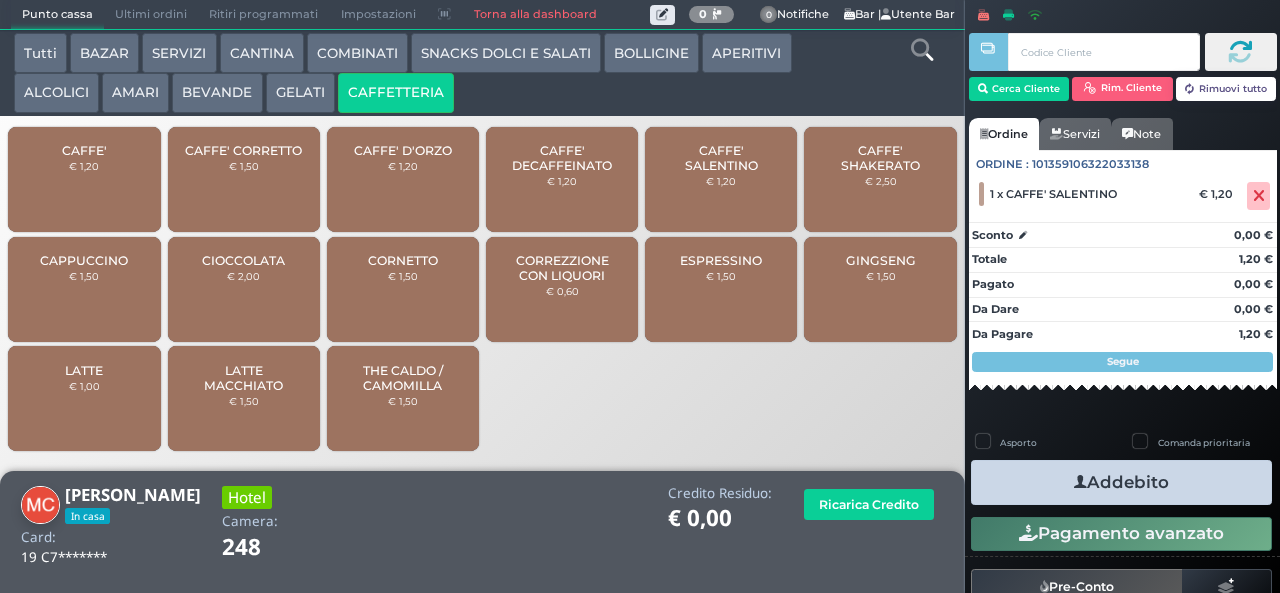 click on "Addebito" at bounding box center (1121, 482) 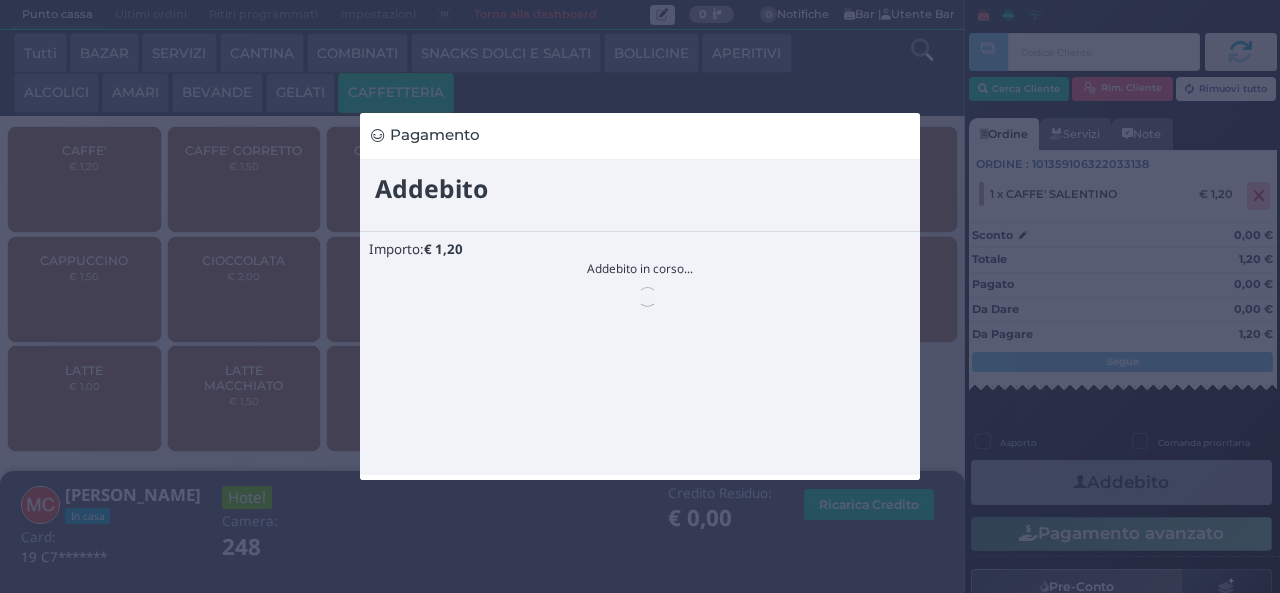 scroll, scrollTop: 0, scrollLeft: 0, axis: both 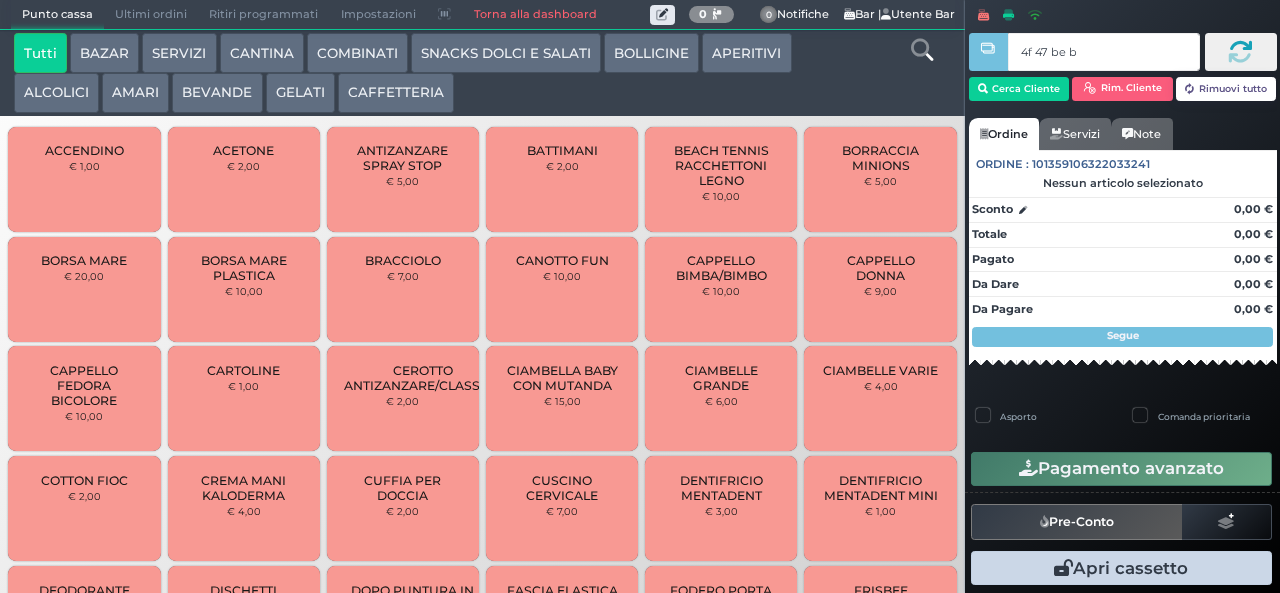 type on "4f 47 be b9" 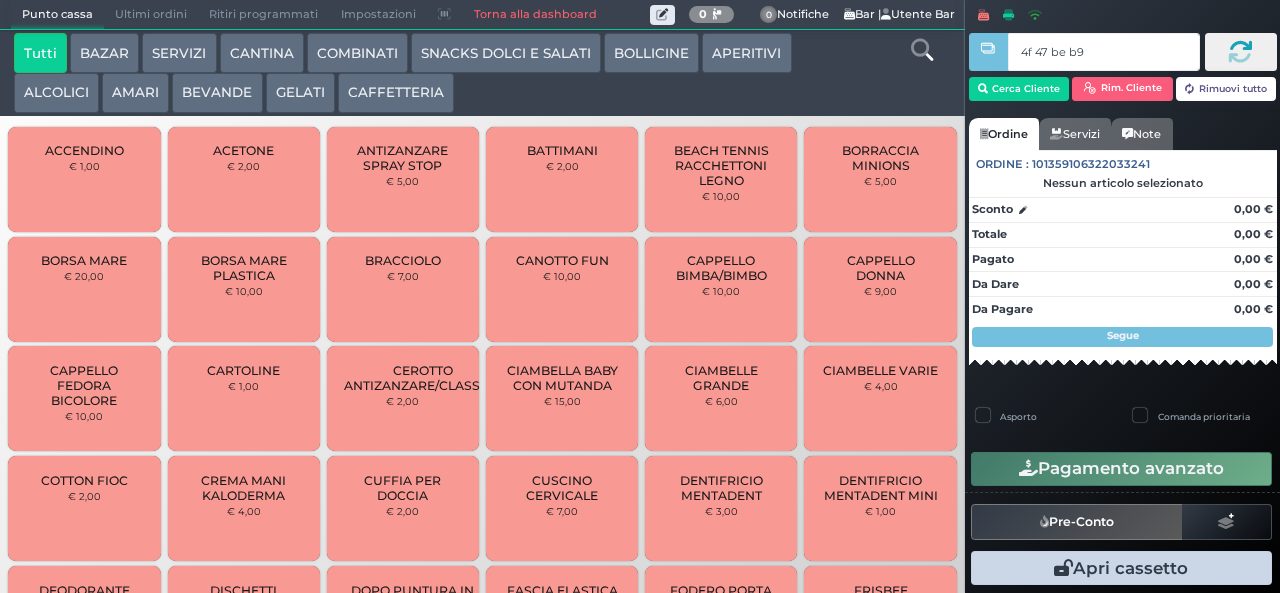 type 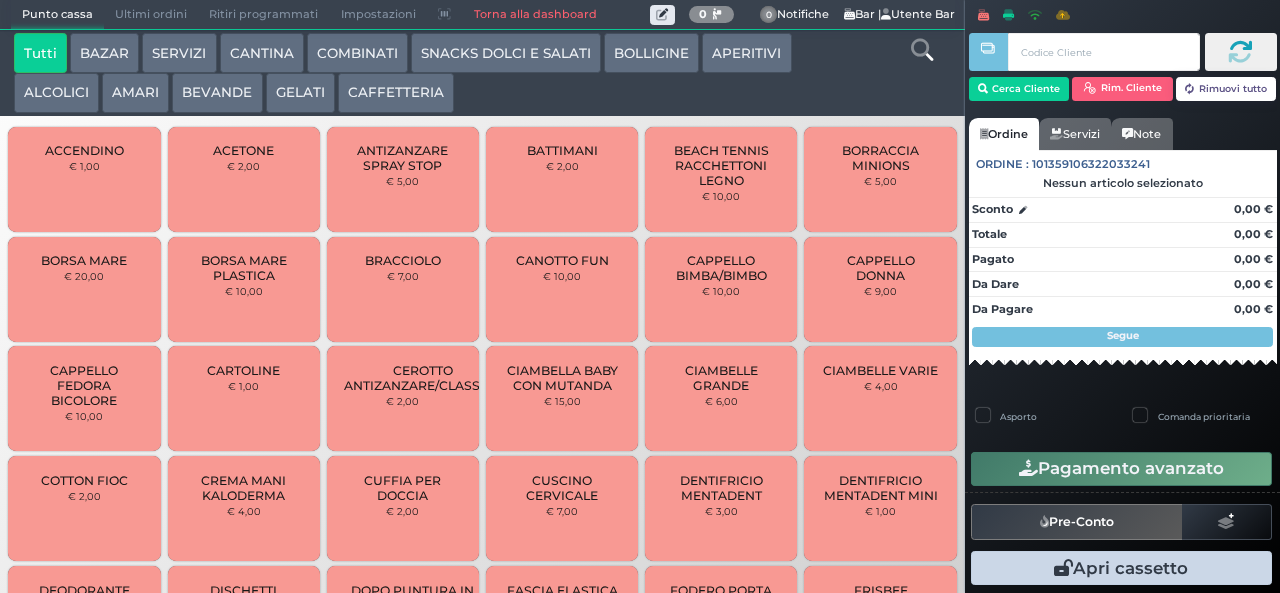 click on "CAFFETTERIA" at bounding box center [396, 93] 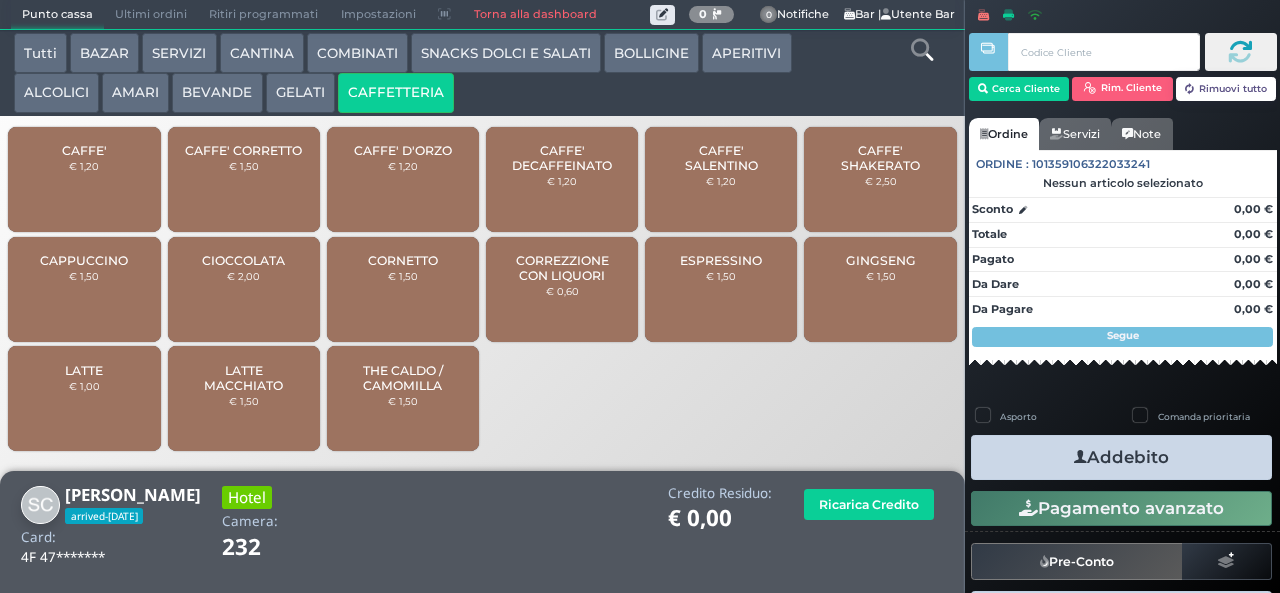 click on "CORREZZIONE CON LIQUORI" at bounding box center (562, 268) 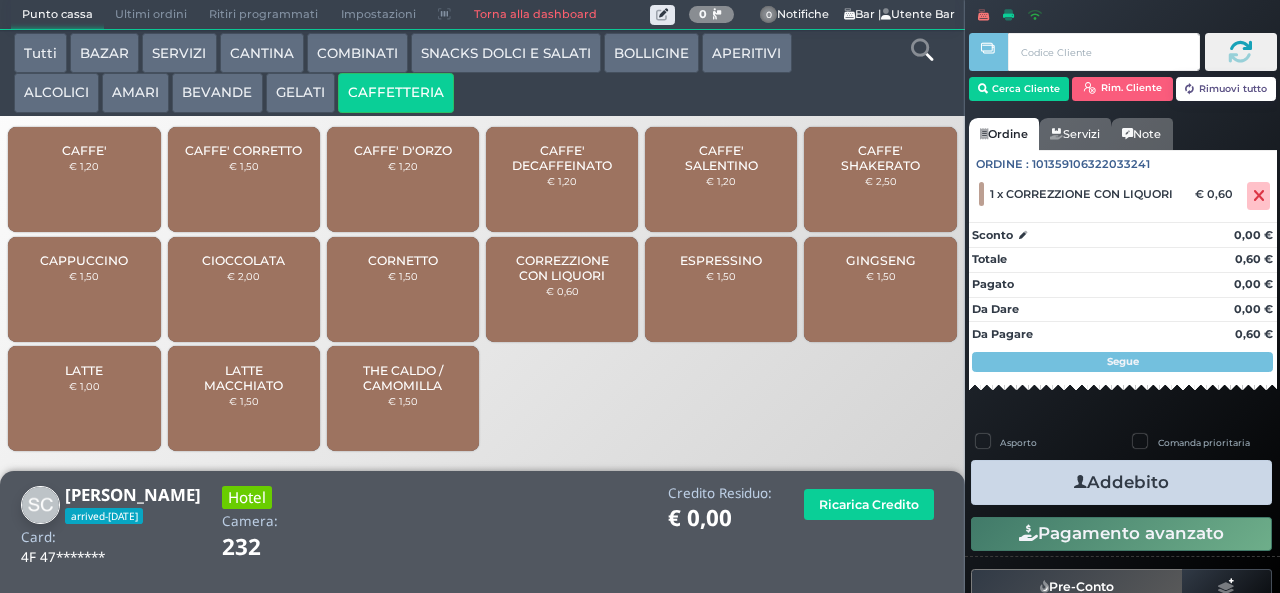 click on "Addebito" at bounding box center [1121, 482] 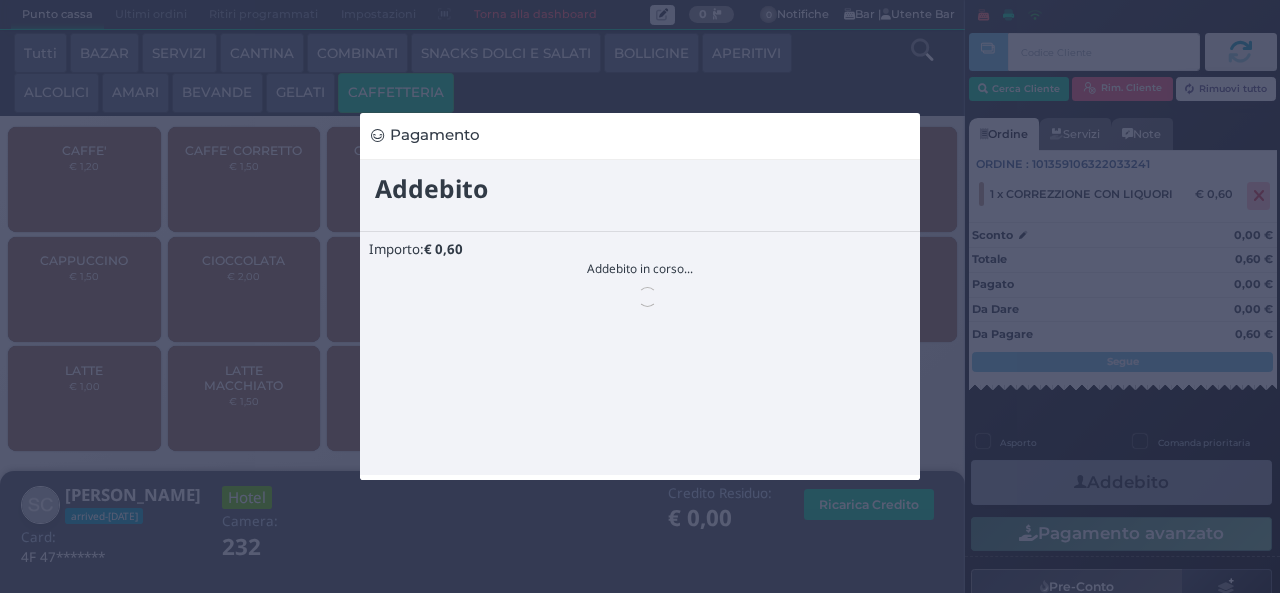 scroll, scrollTop: 0, scrollLeft: 0, axis: both 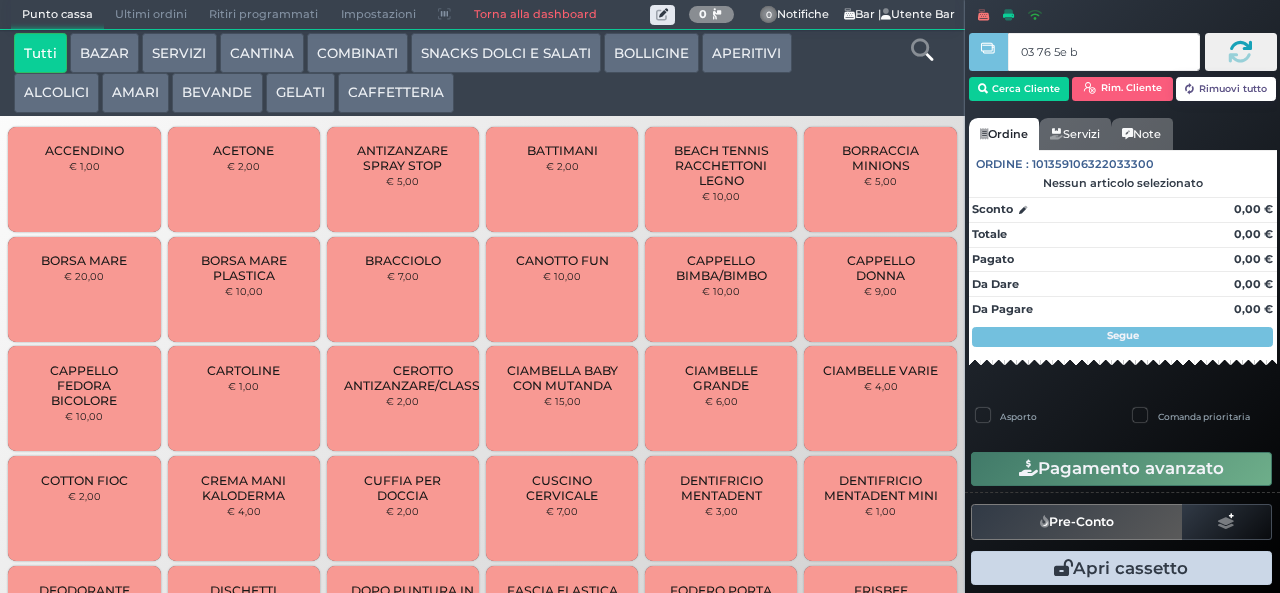 type on "03 76 5e bb" 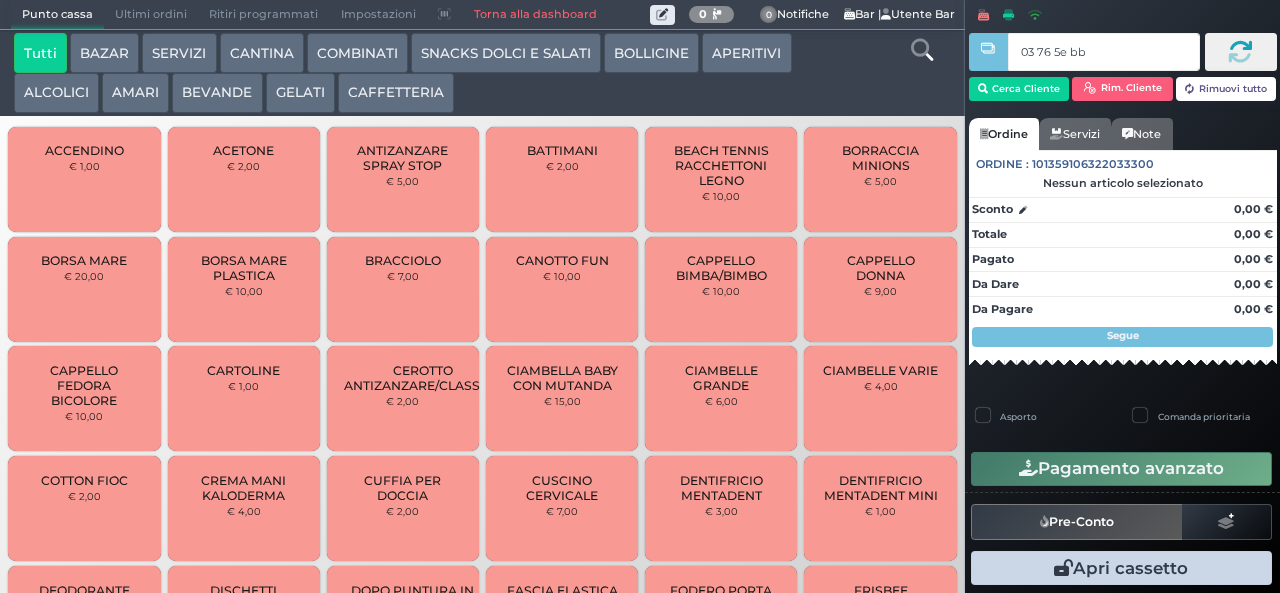 type 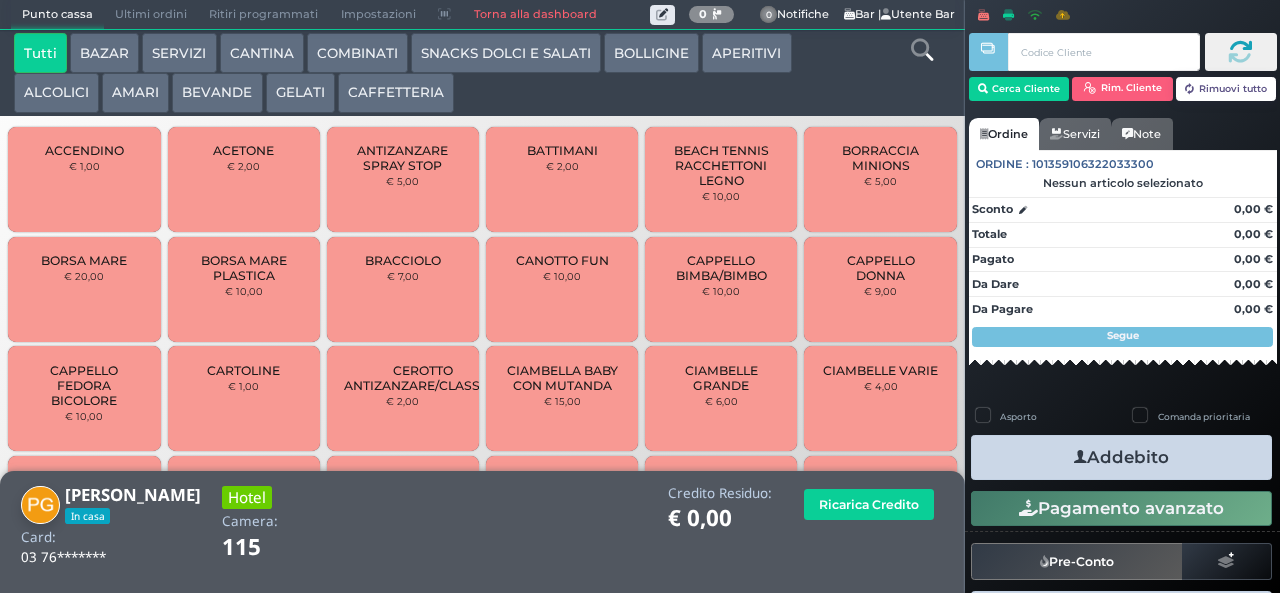 click on "CAFFETTERIA" at bounding box center (396, 93) 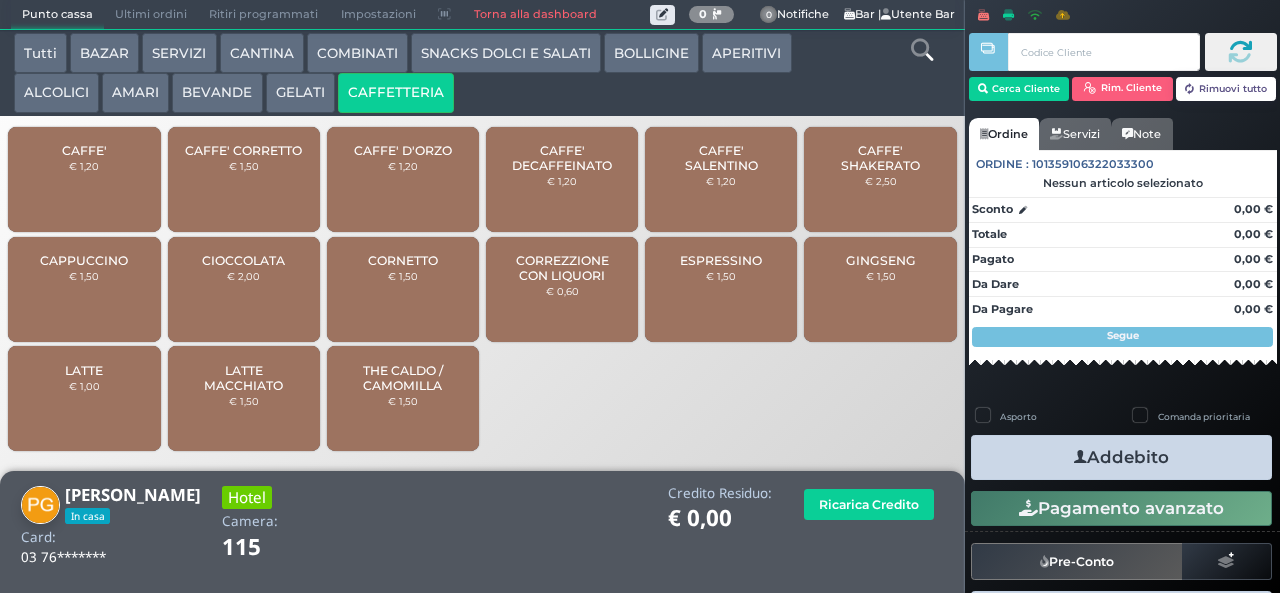 click on "CORREZZIONE CON LIQUORI" at bounding box center (562, 268) 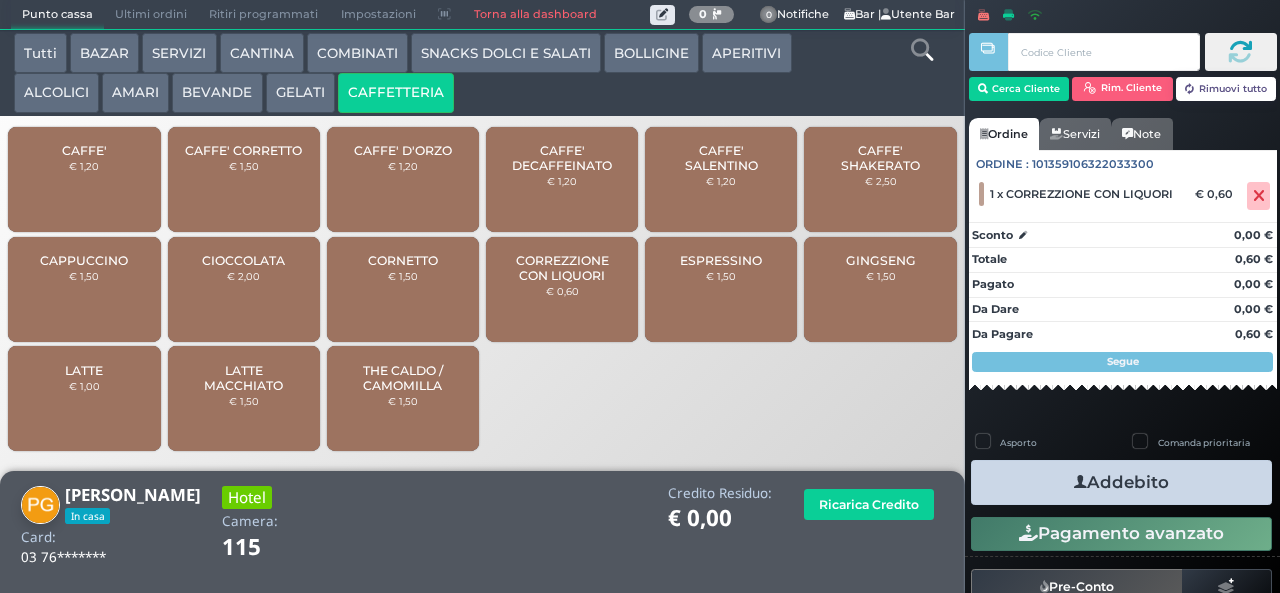 click on "Addebito" at bounding box center [1121, 482] 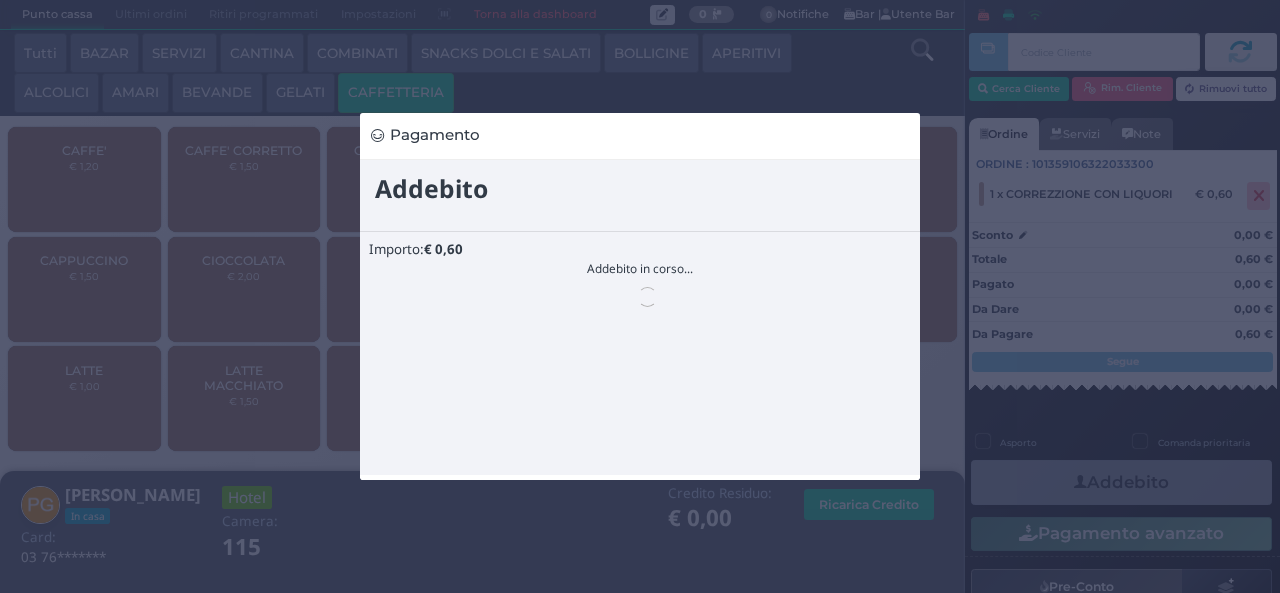 scroll, scrollTop: 0, scrollLeft: 0, axis: both 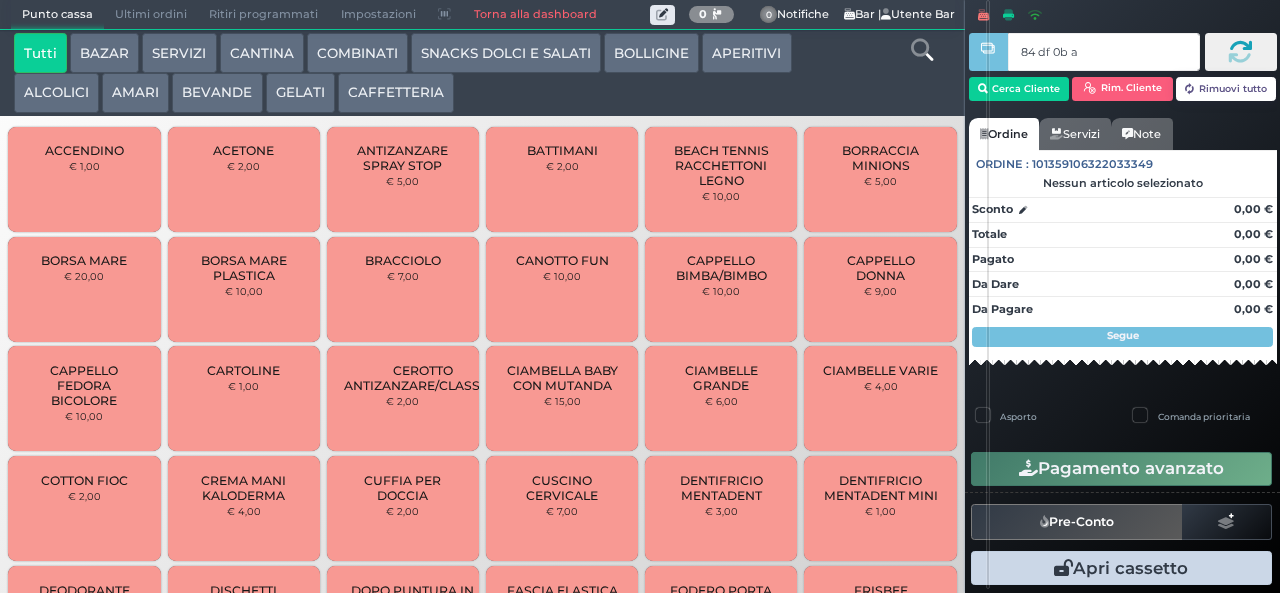 type on "84 df 0b af" 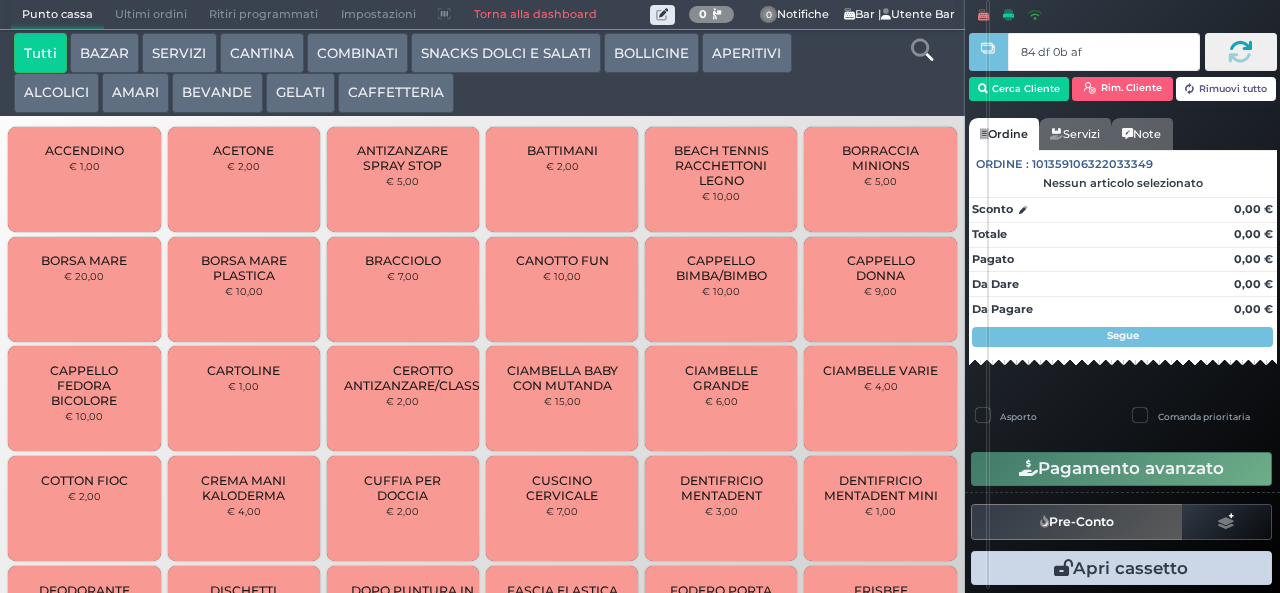 type 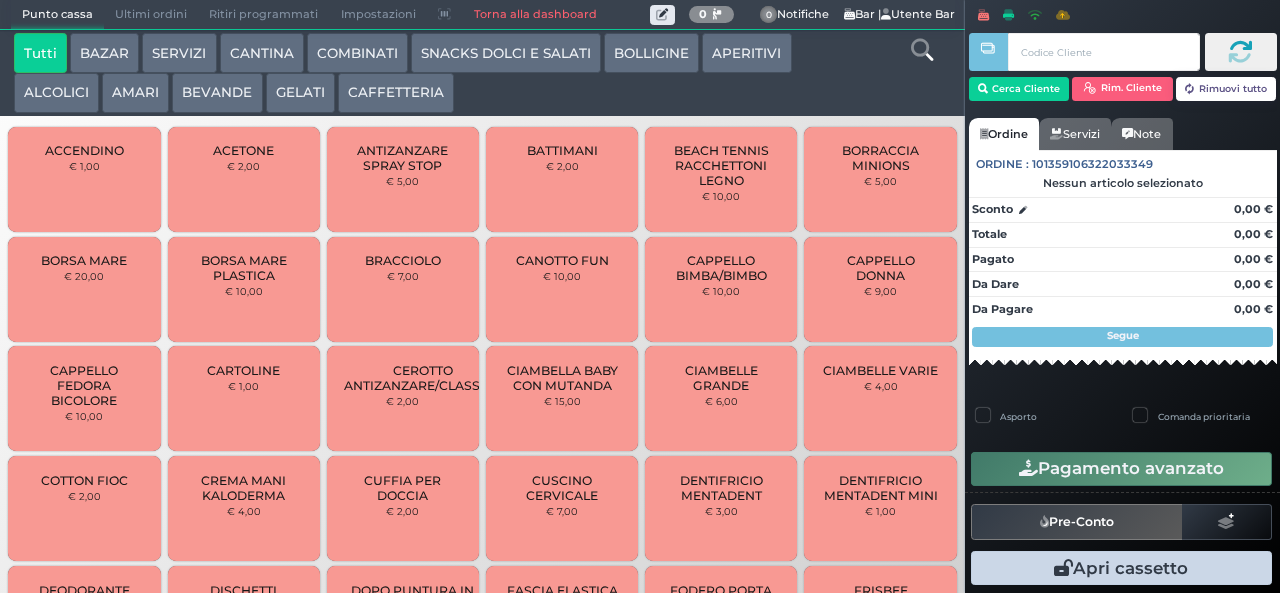 click on "Punto cassa
[GEOGRAPHIC_DATA]
Ultimi ordini
Delivery
Ritiri programmati
Impostazioni
Torna alla dashboard
0
Delivery
0  Notifiche" at bounding box center (640, 296) 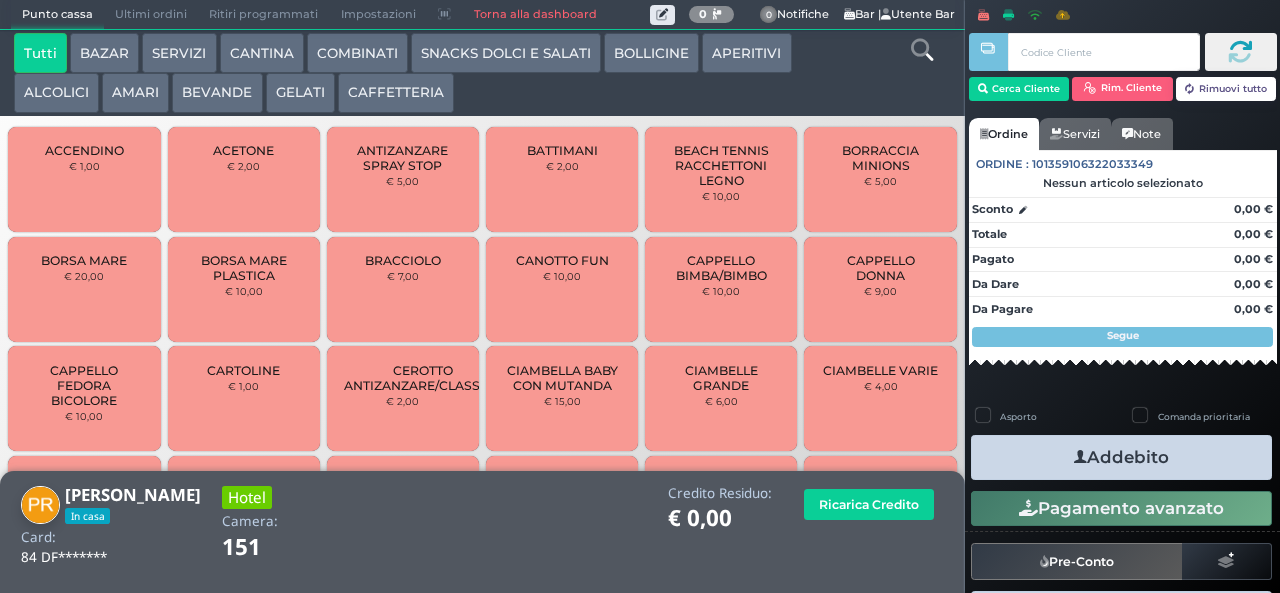 click on "GELATI" at bounding box center (300, 93) 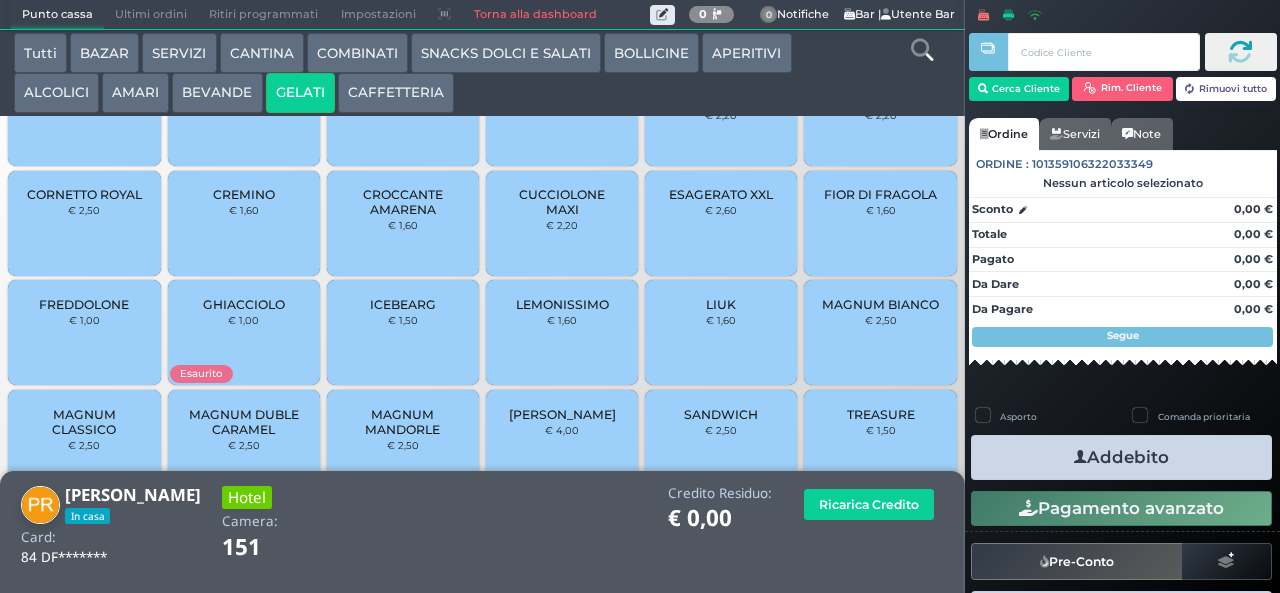 scroll, scrollTop: 133, scrollLeft: 0, axis: vertical 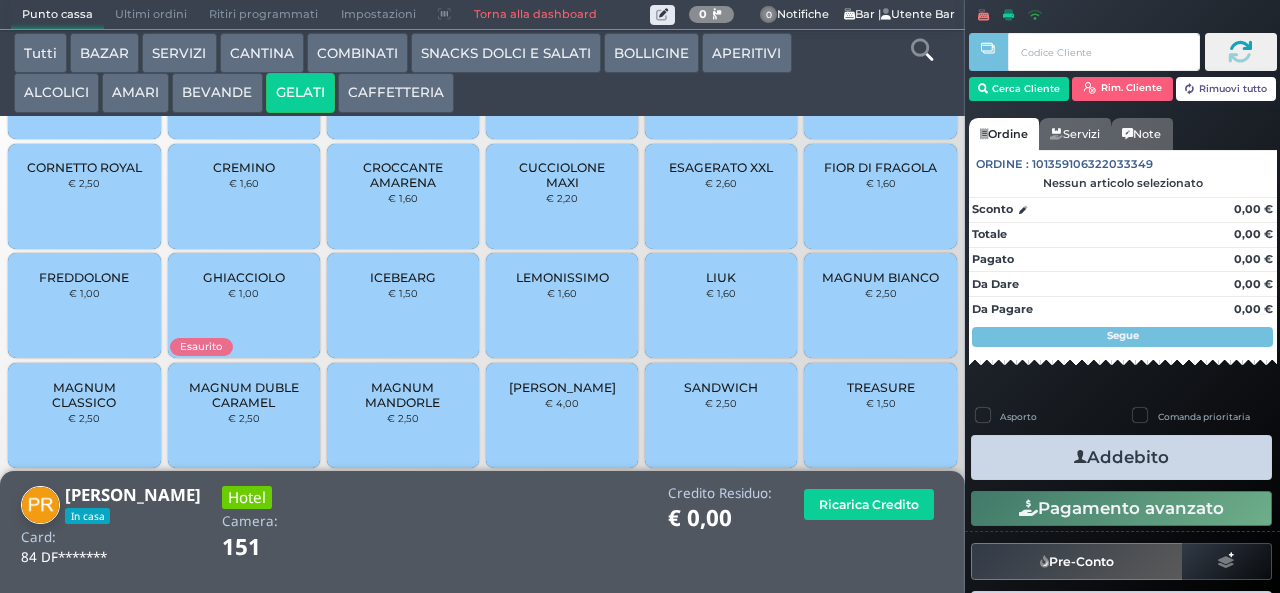 click on "TREASURE
€ 1,50" at bounding box center [880, 415] 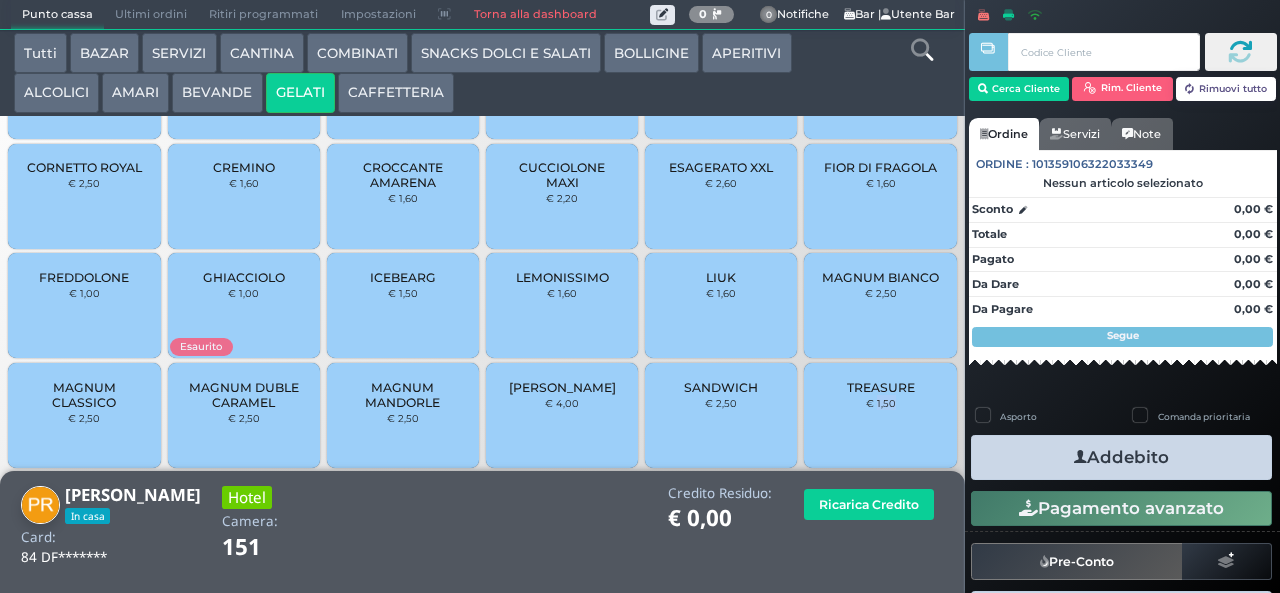 click on "TREASURE
€ 1,50" at bounding box center [880, 415] 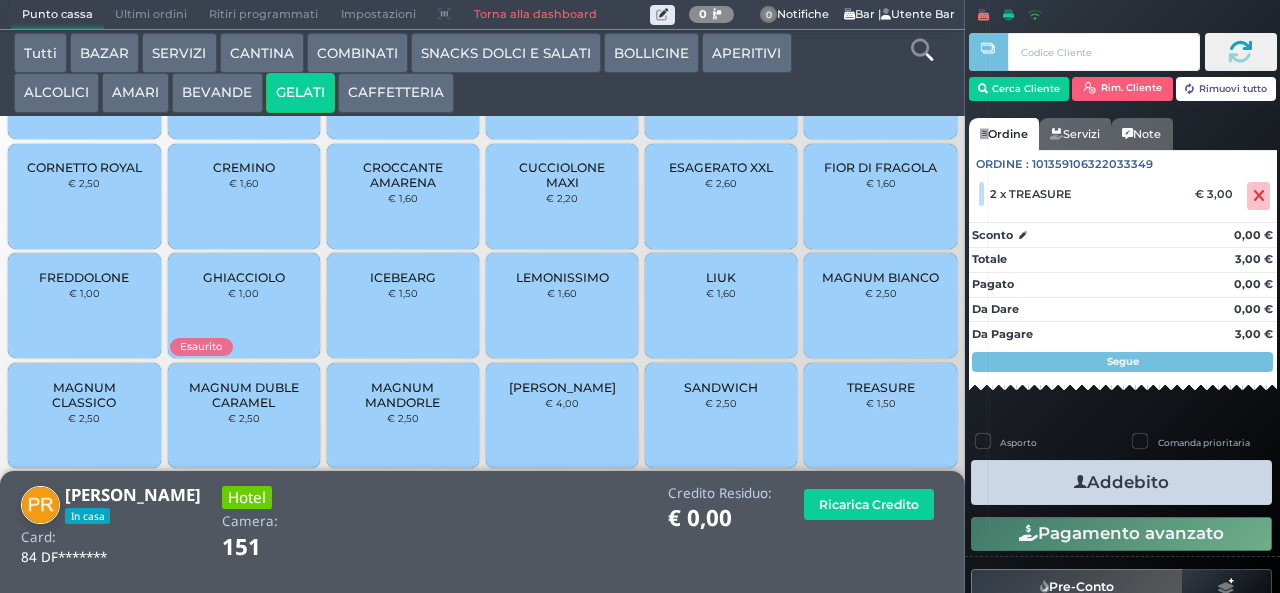 click on "Addebito" at bounding box center (1121, 482) 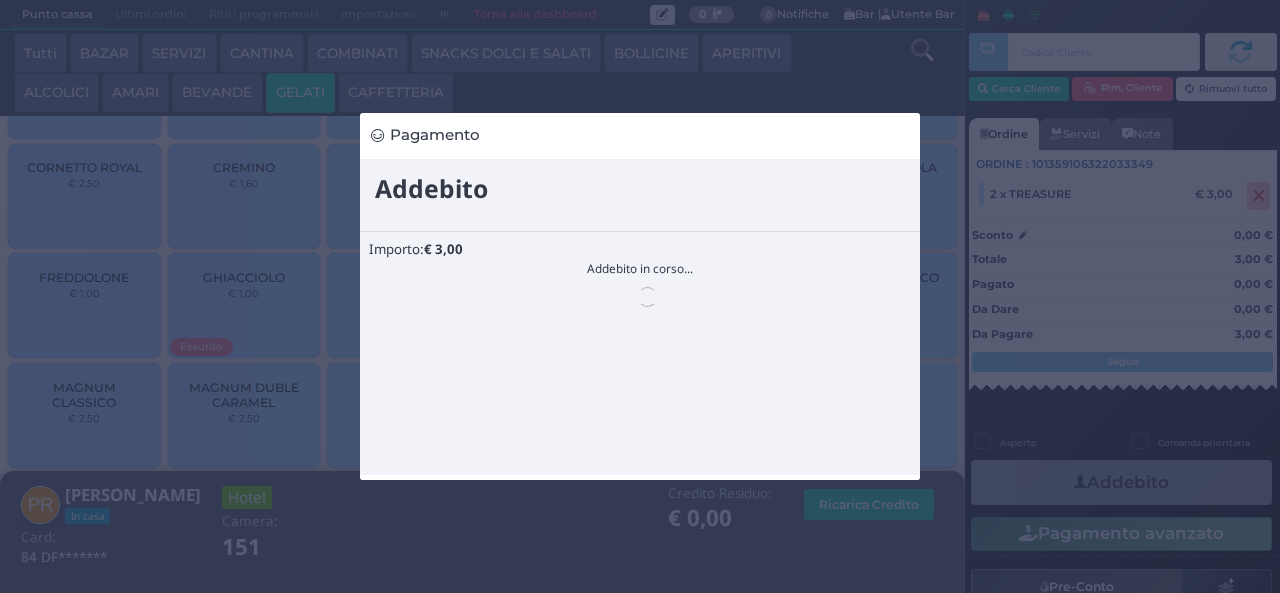 scroll, scrollTop: 0, scrollLeft: 0, axis: both 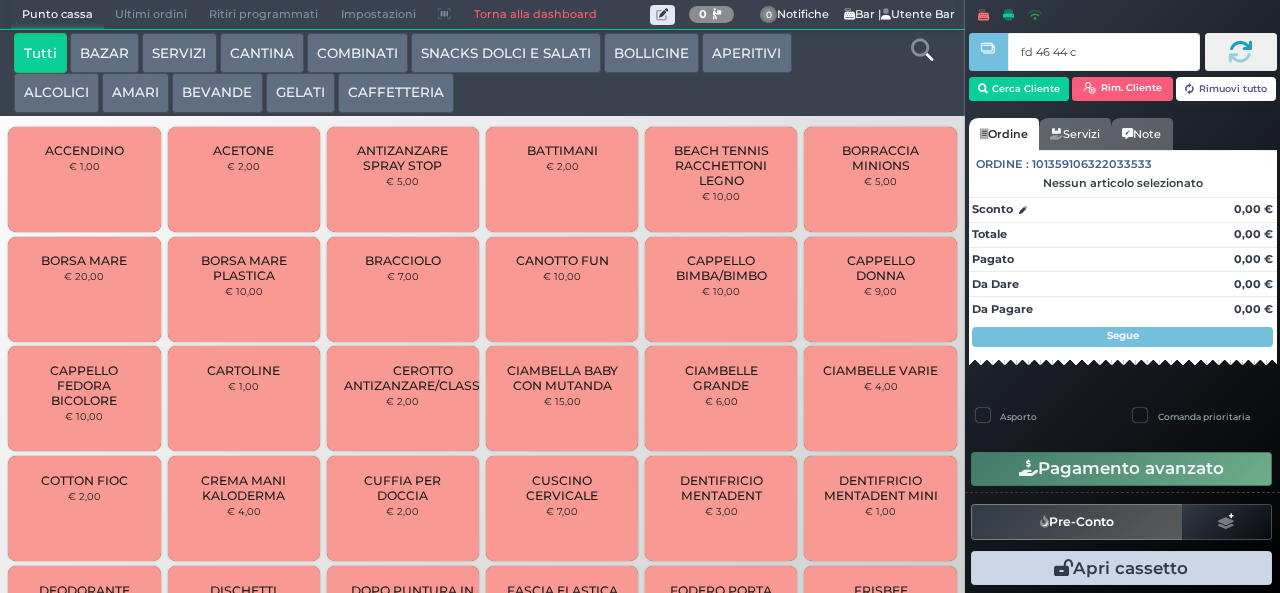 type on "fd 46 44 c3" 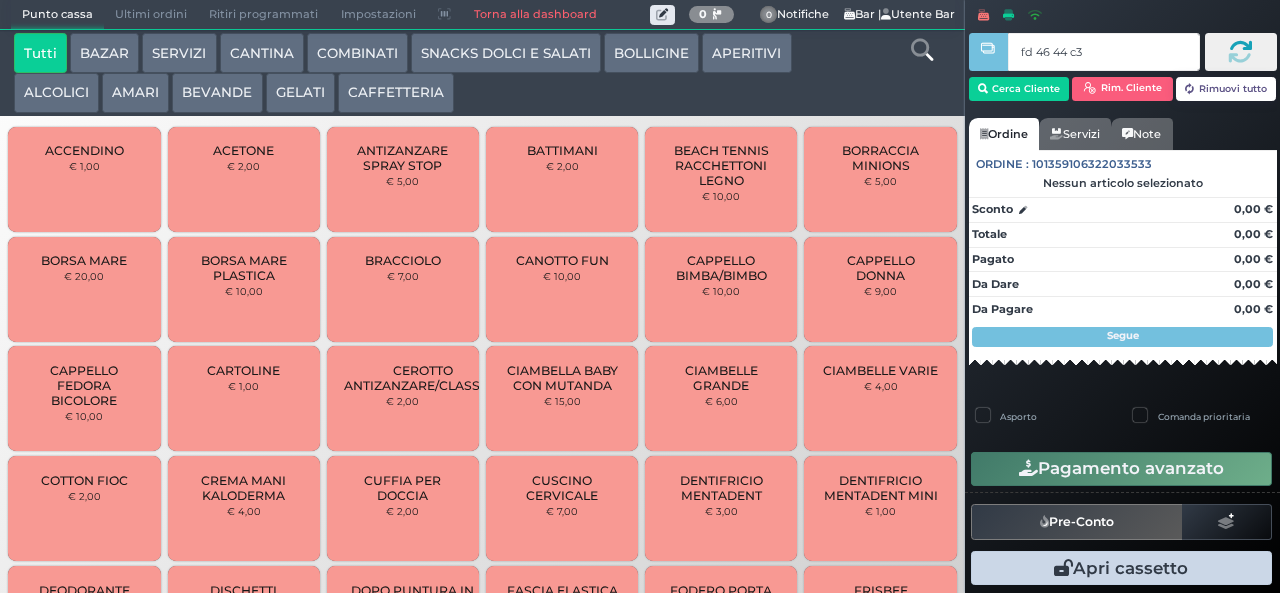 type 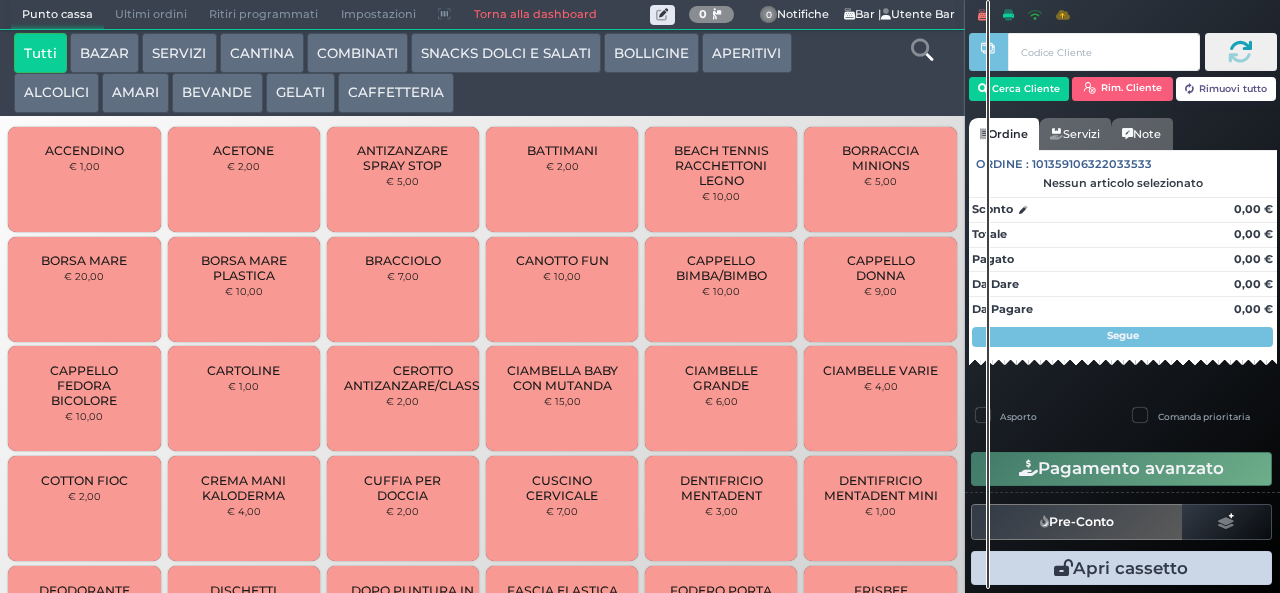 click on "BEVANDE" at bounding box center [217, 93] 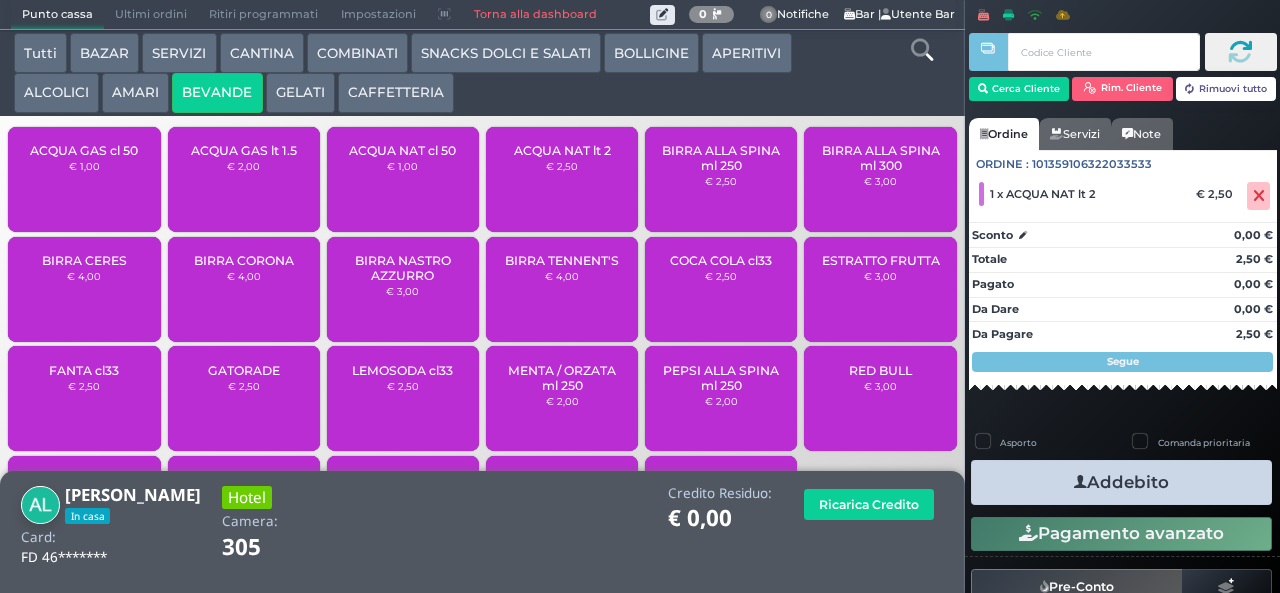 click on "Addebito" at bounding box center (1121, 482) 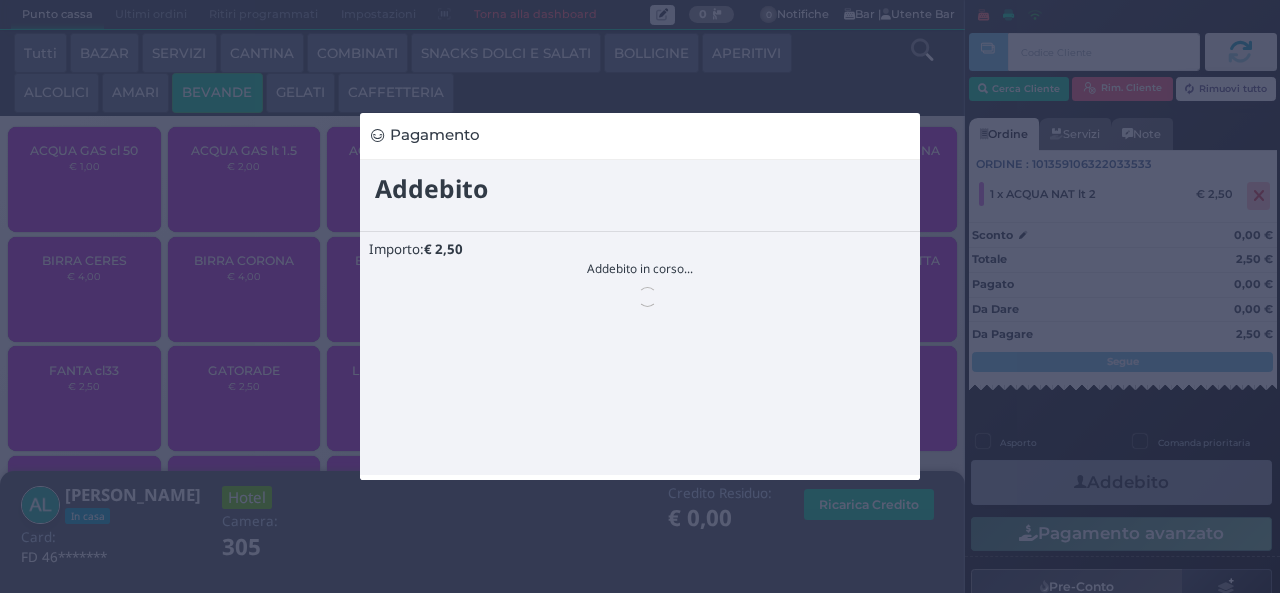 scroll, scrollTop: 0, scrollLeft: 0, axis: both 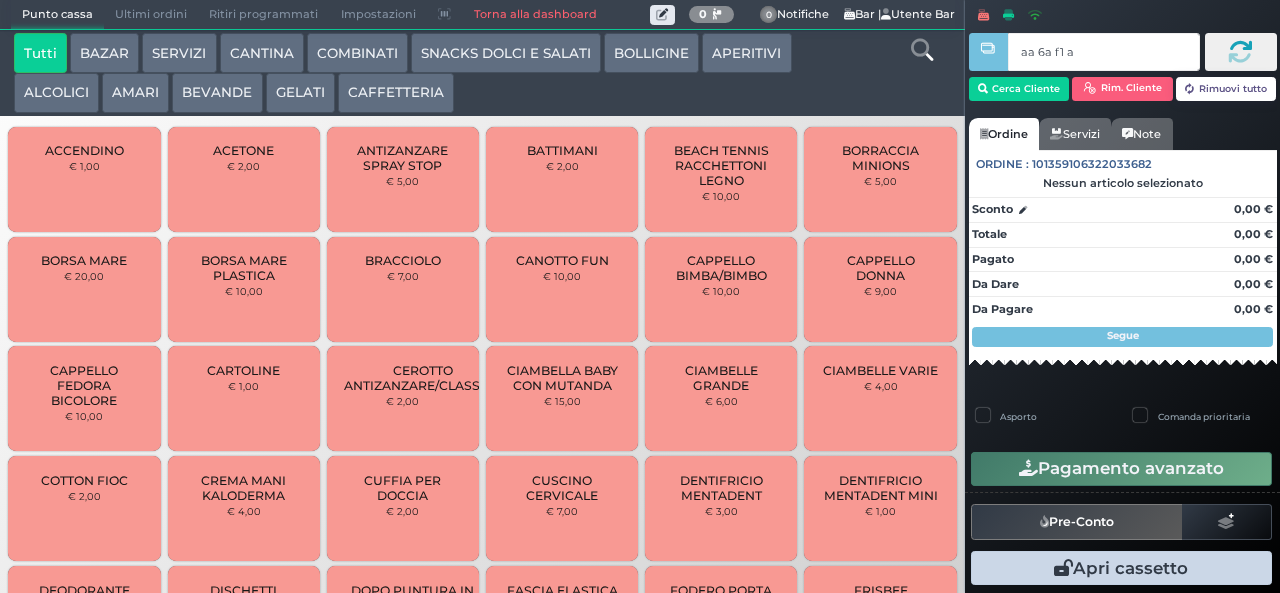 type on "aa 6a f1 a4" 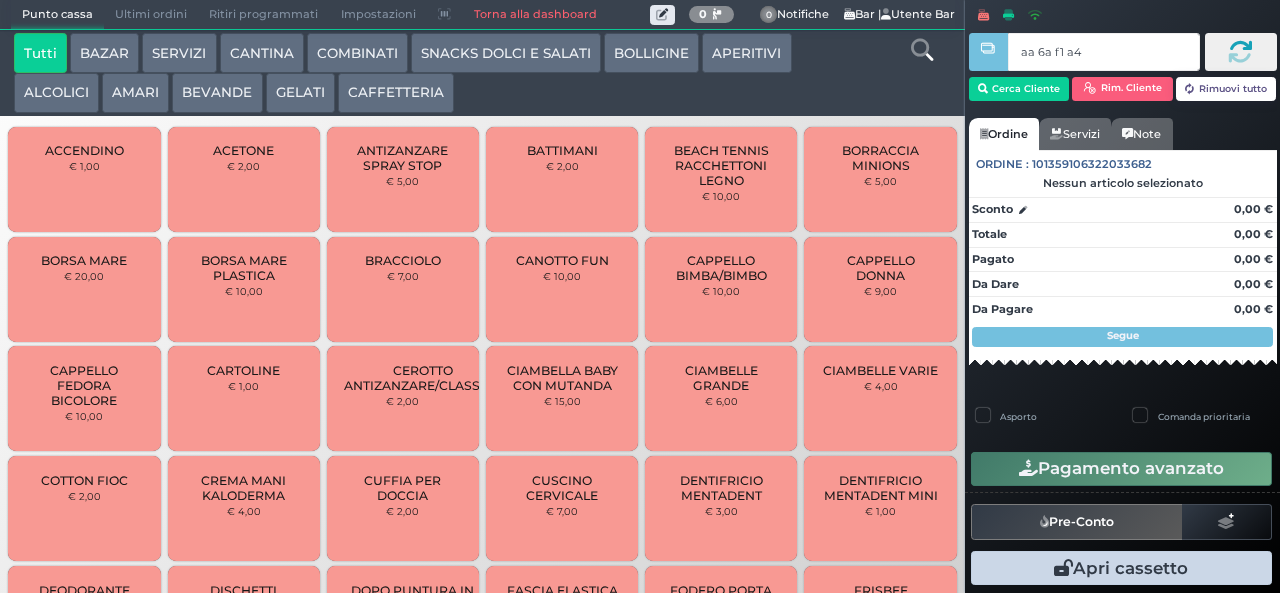 type 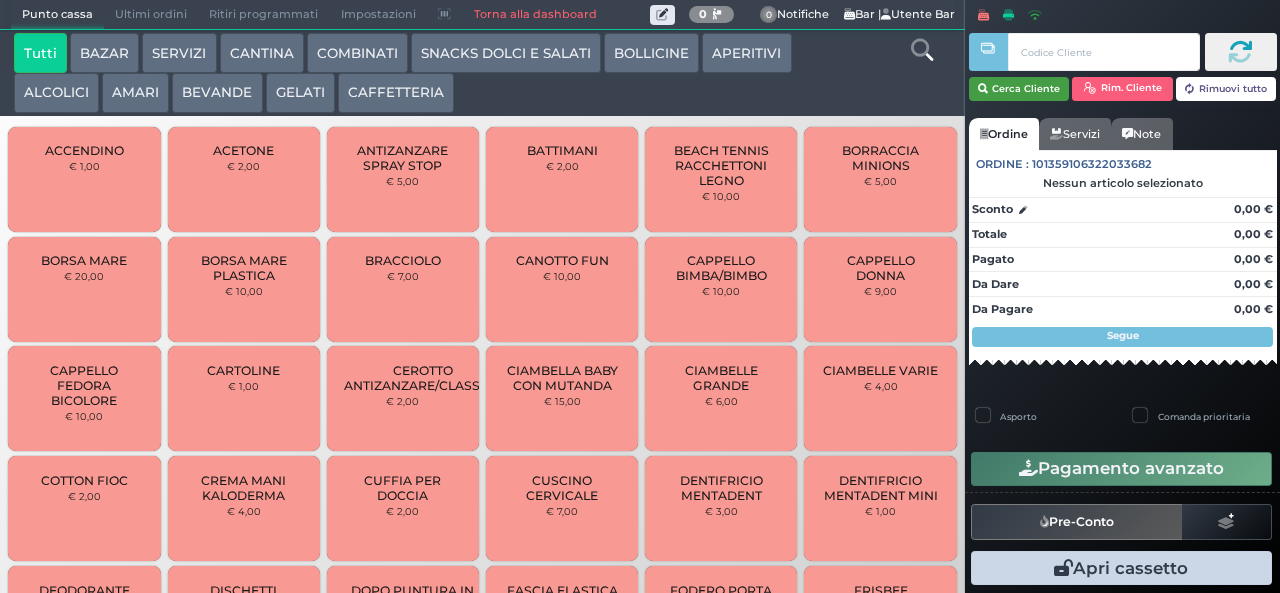 click on "Cerca Cliente" at bounding box center (1019, 89) 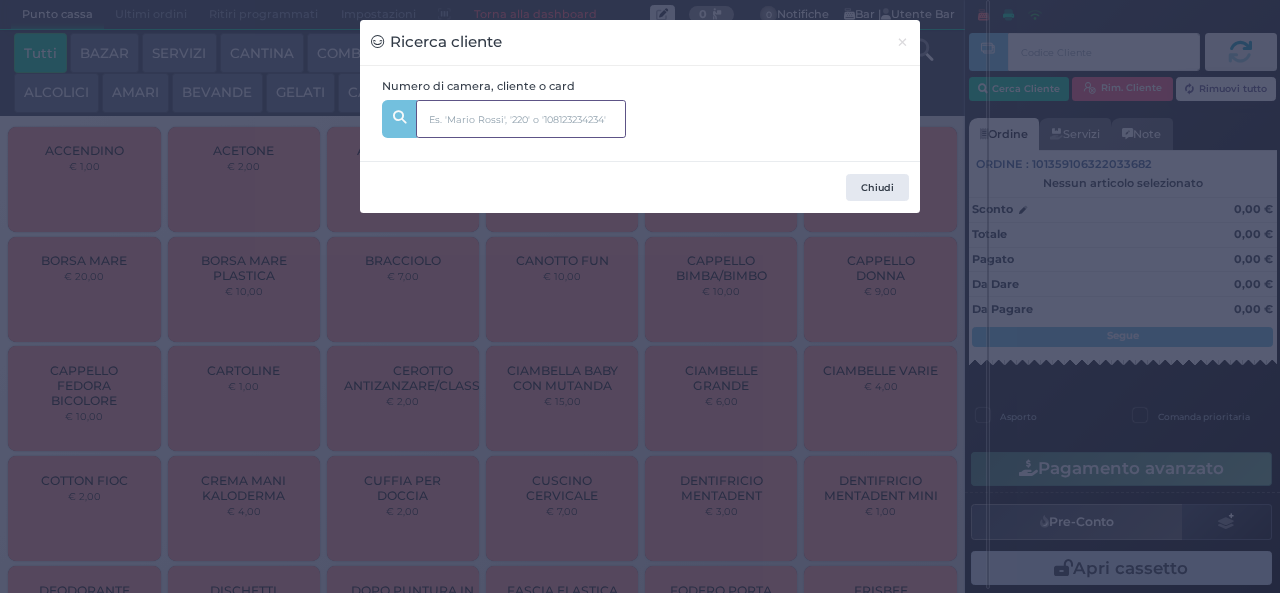 click at bounding box center [521, 119] 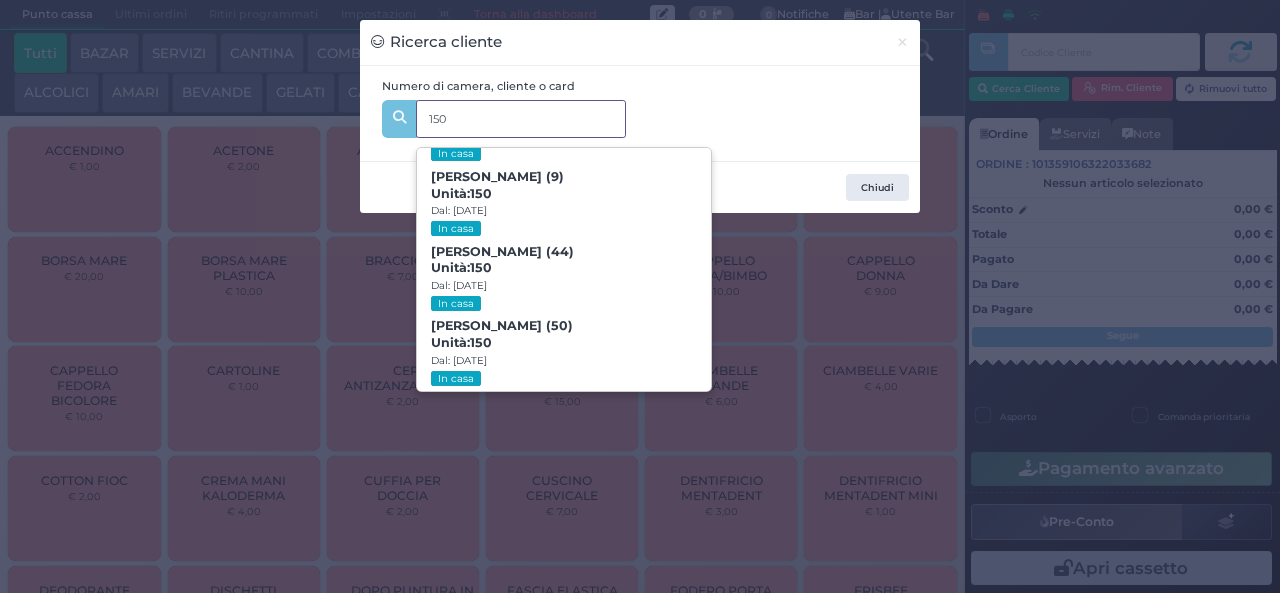 scroll, scrollTop: 91, scrollLeft: 0, axis: vertical 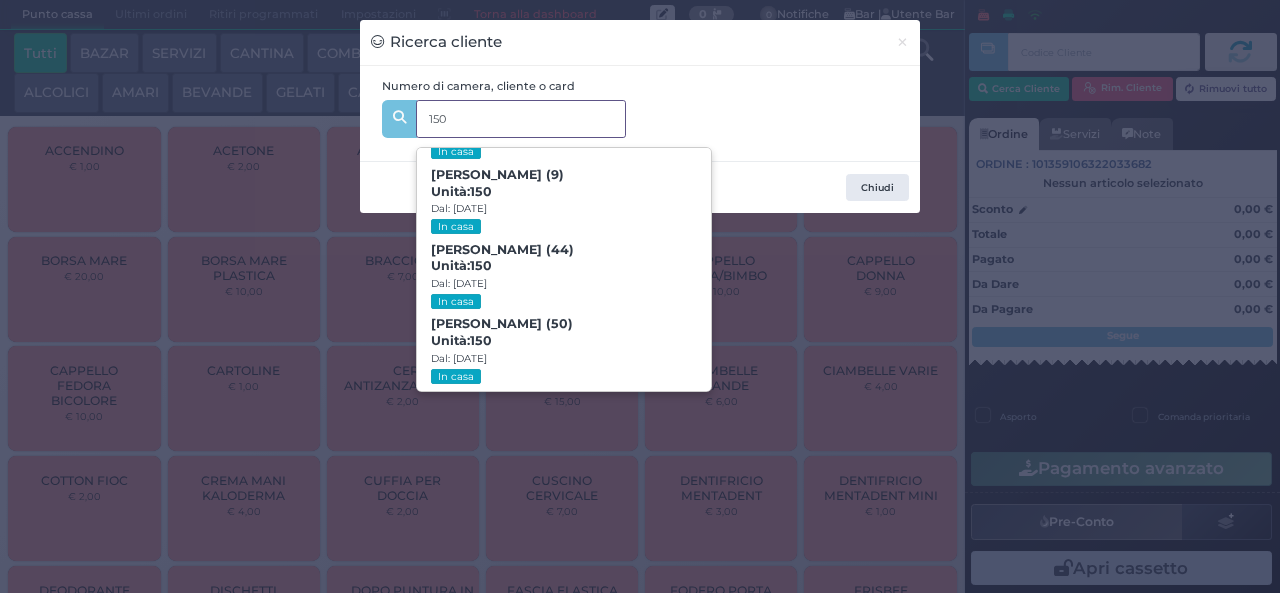 click on "150" at bounding box center [521, 119] 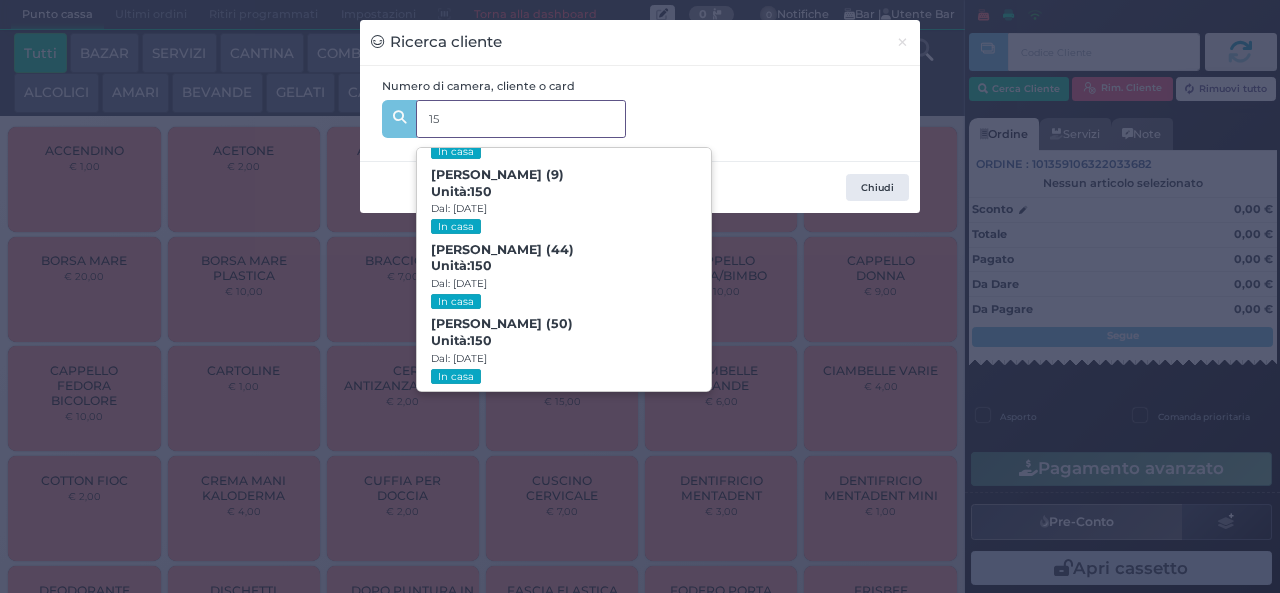 type on "1" 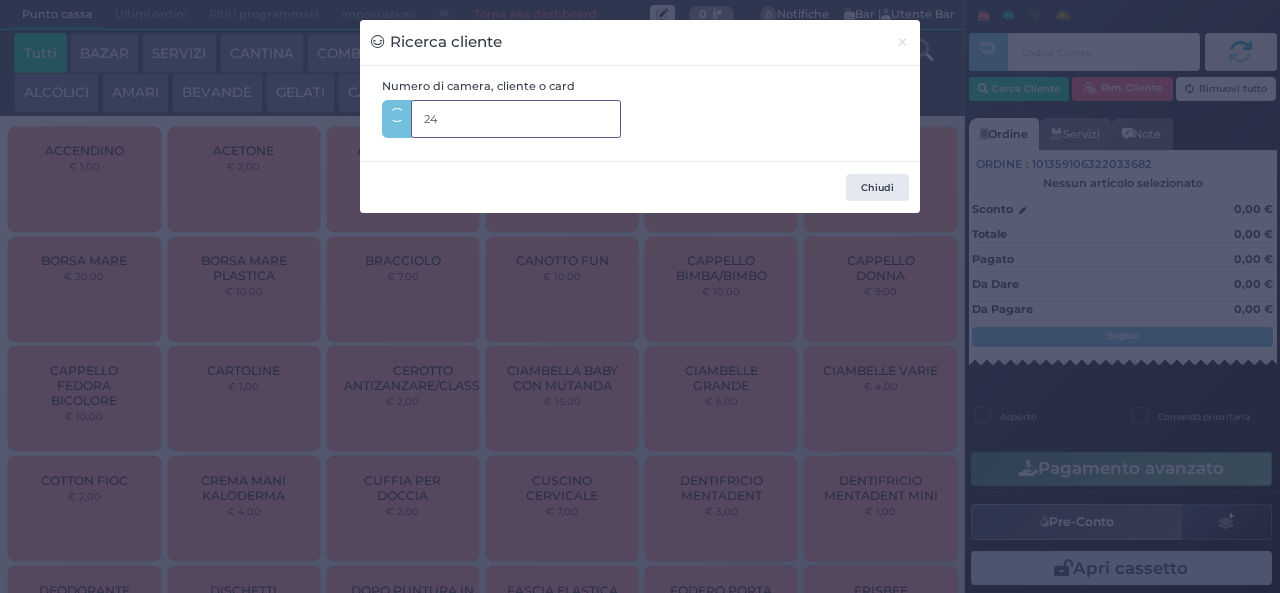 type on "248" 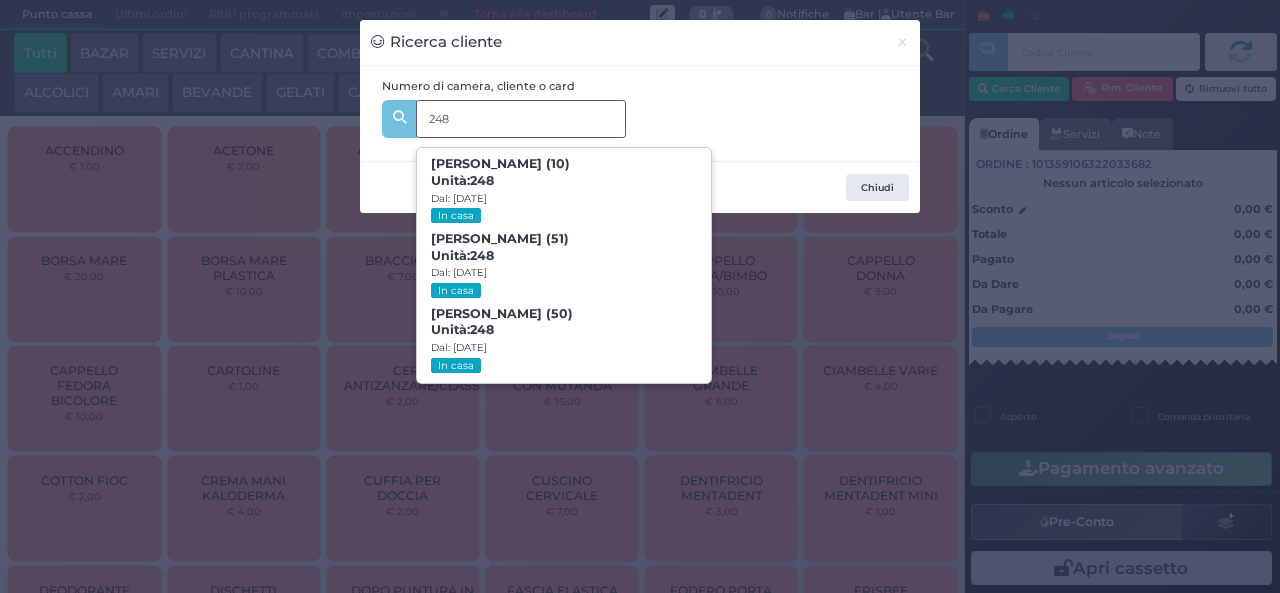 scroll, scrollTop: 0, scrollLeft: 0, axis: both 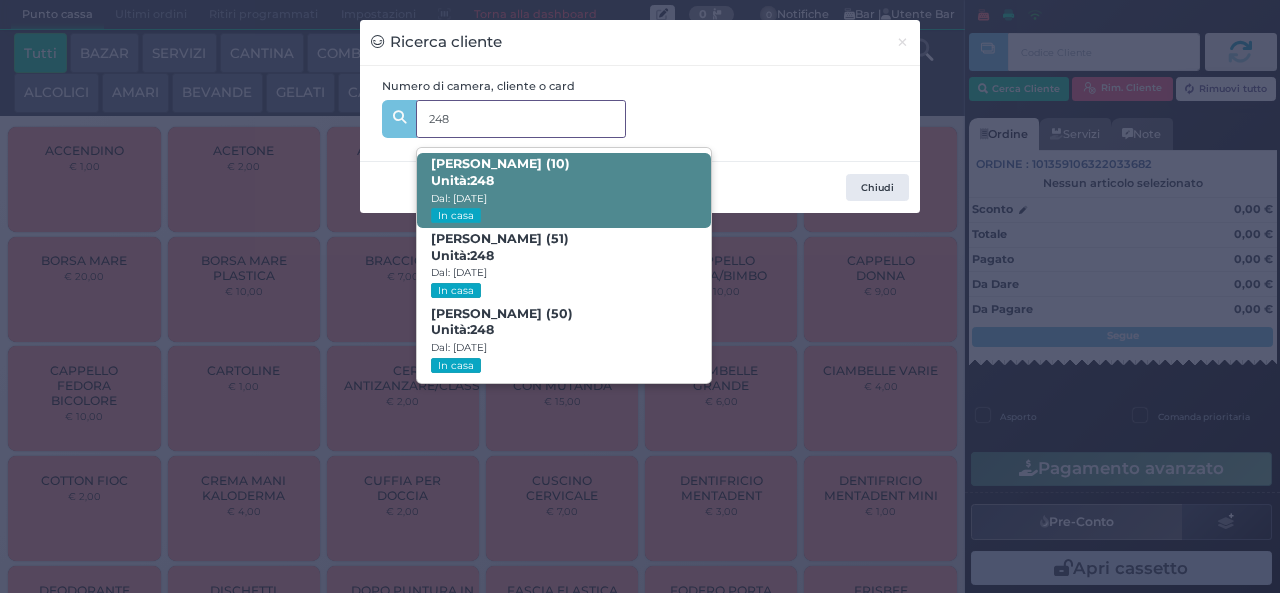 click on "MICHELE CADEO (10) Unità:  248 Dal: 06/07/2025 In casa" at bounding box center [563, 190] 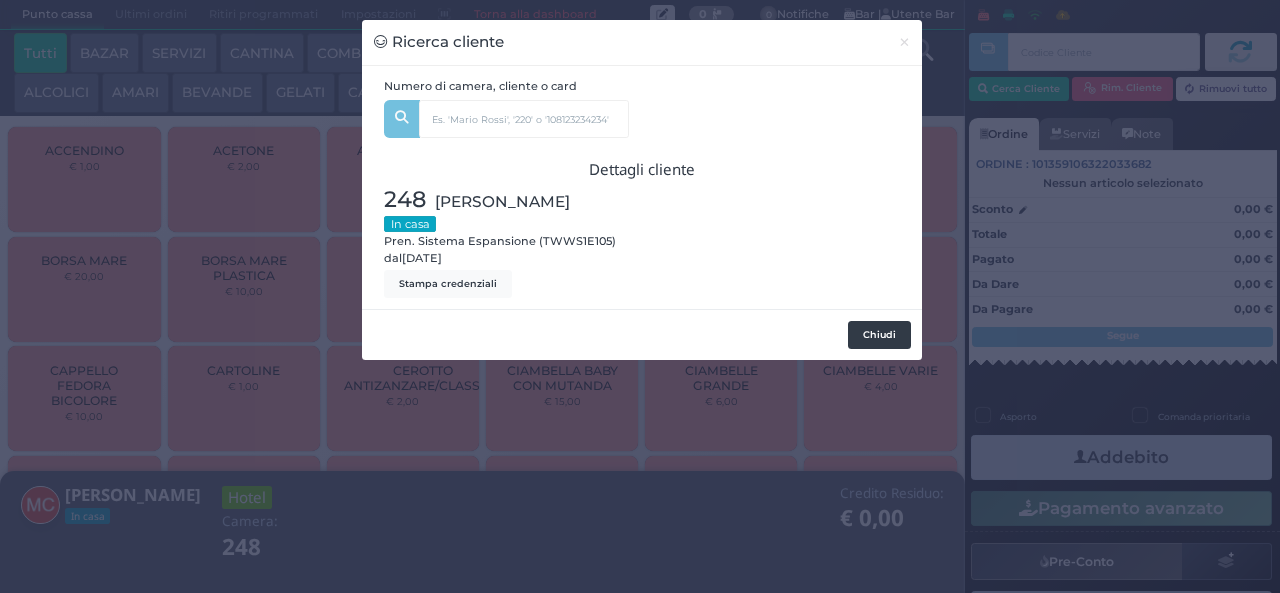 click on "Chiudi" at bounding box center (879, 335) 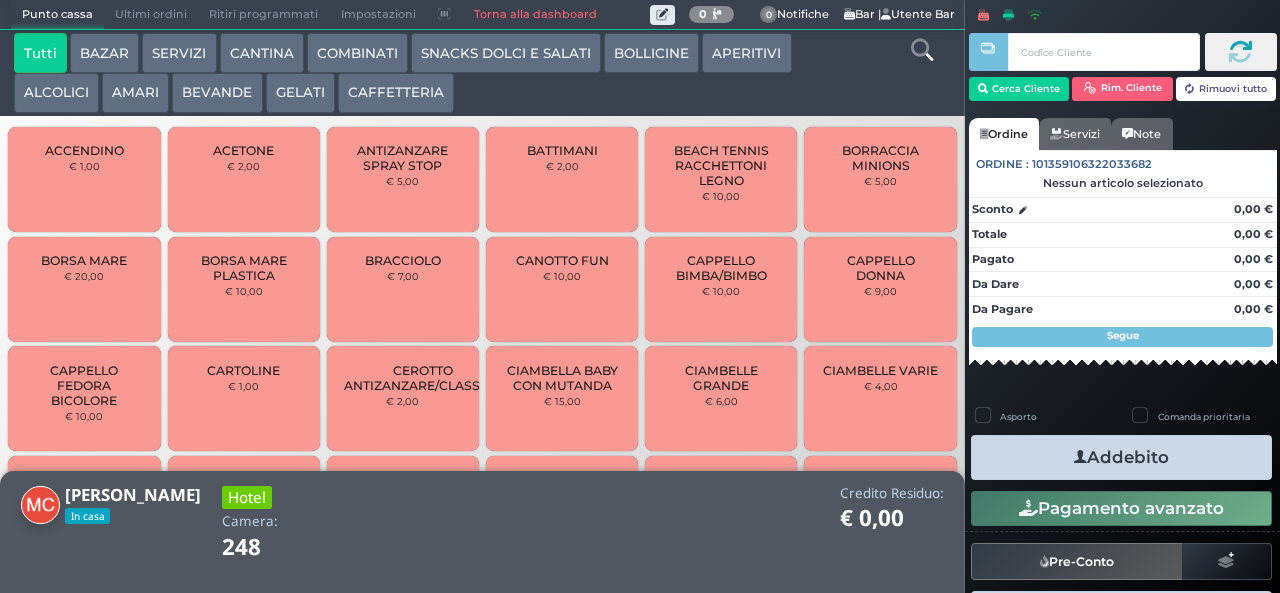 click on "CAFFETTERIA" at bounding box center [396, 93] 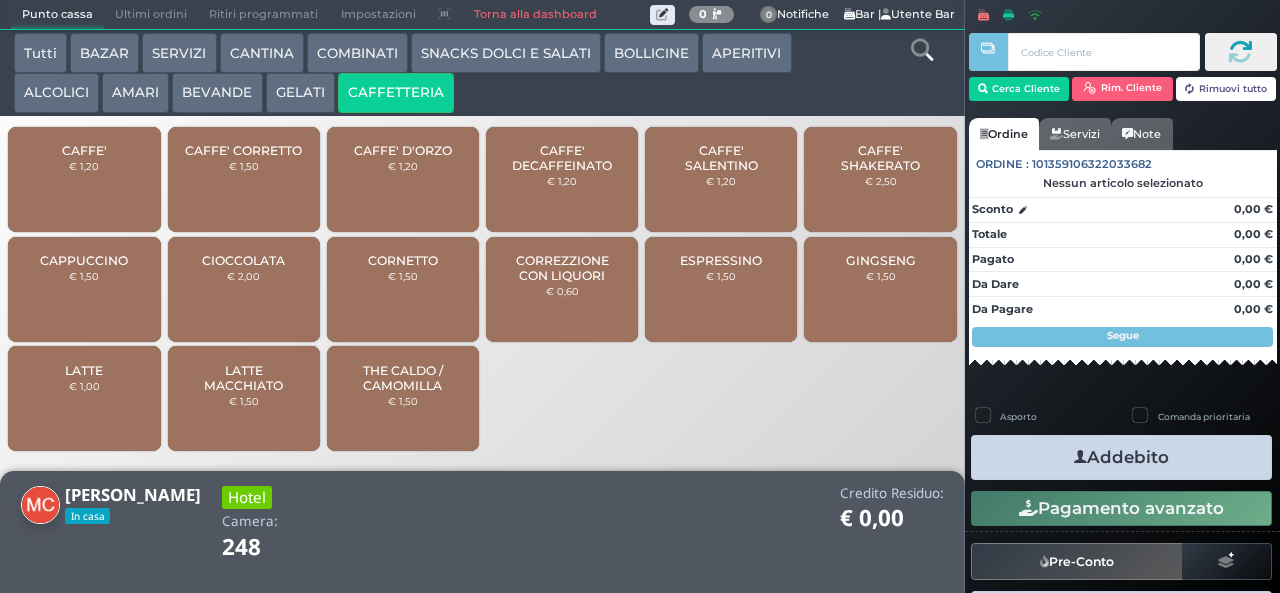 click on "AMARI" at bounding box center (135, 93) 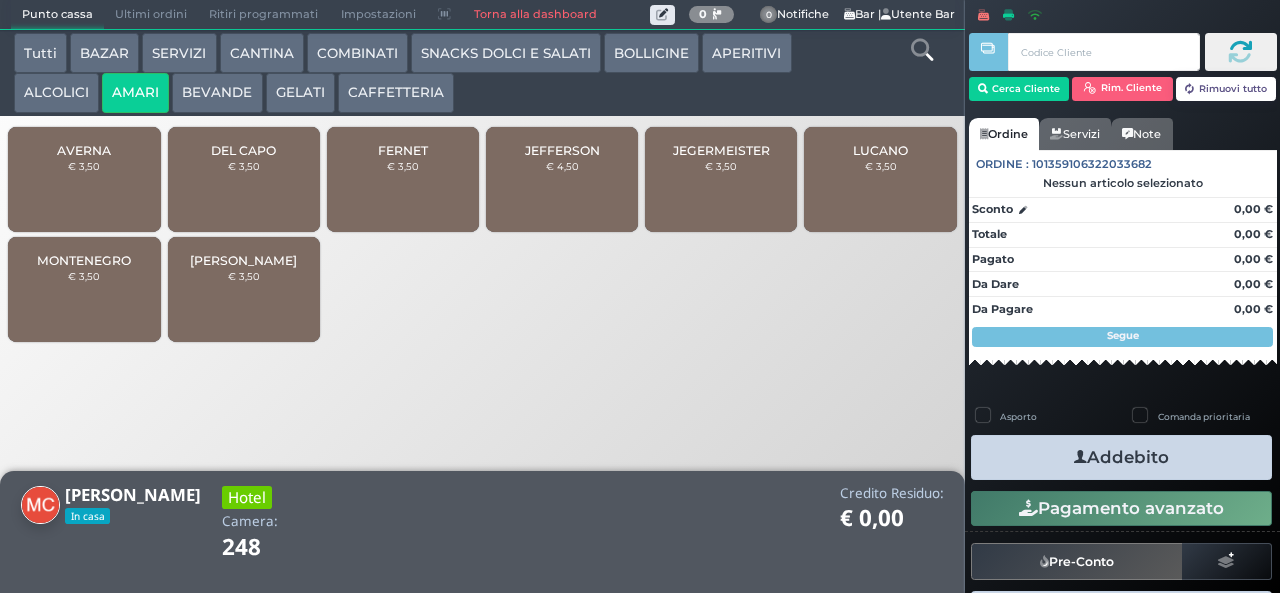 click on "DEL CAPO" at bounding box center (243, 150) 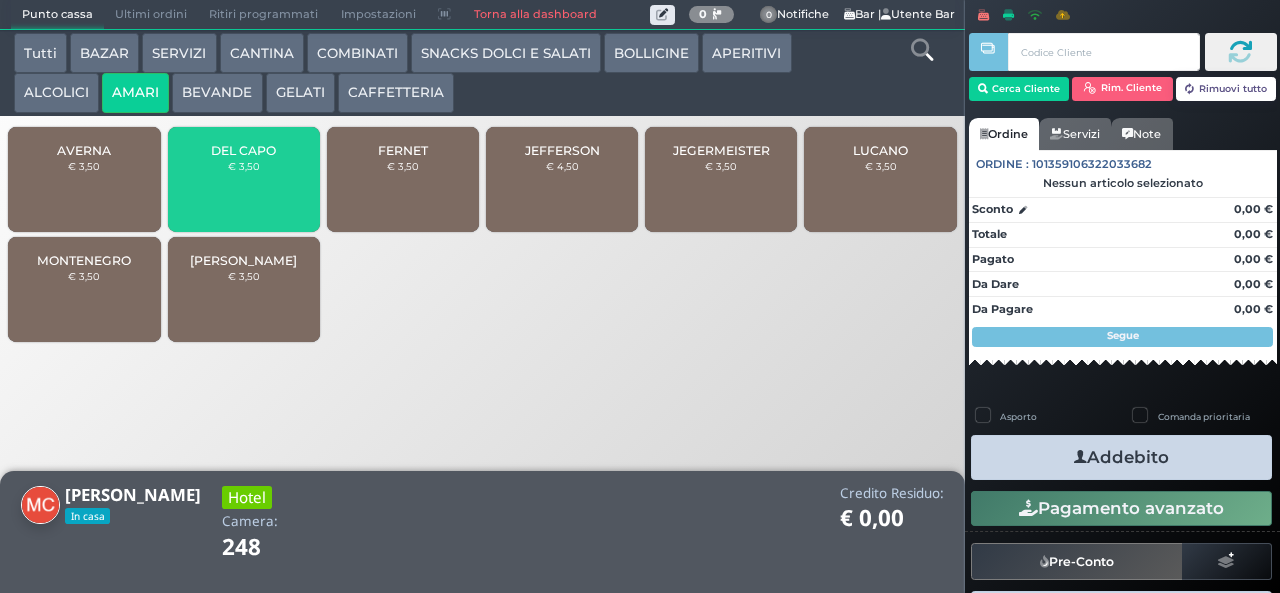 click on "MONTENEGRO" at bounding box center [84, 260] 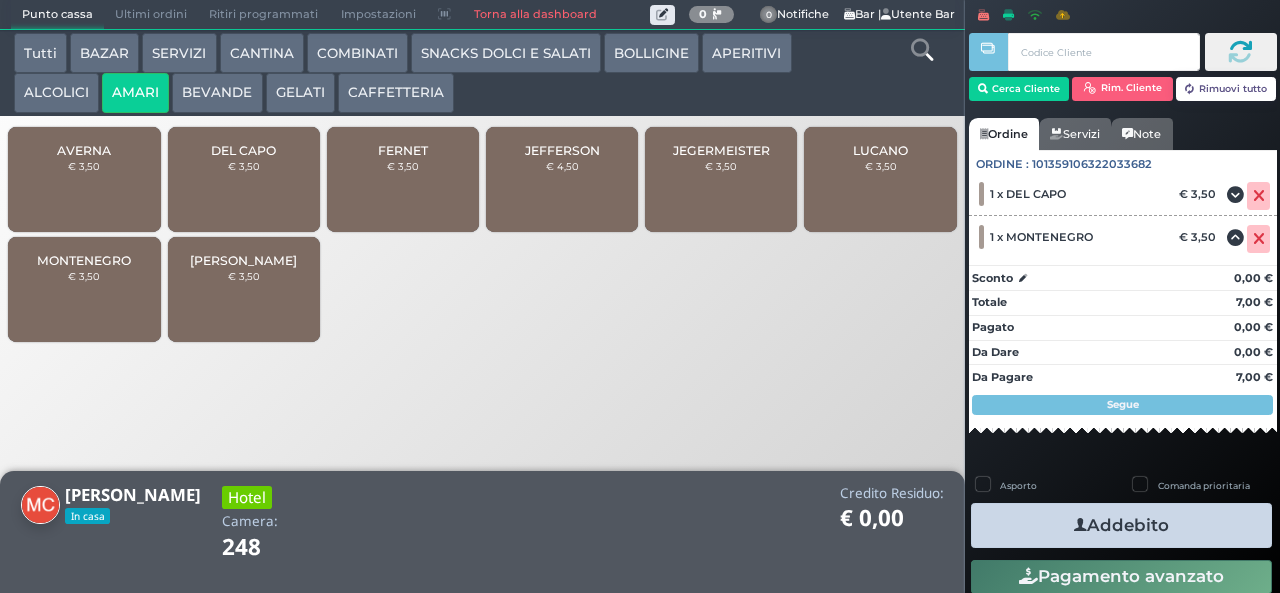 click on "Comanda prioritaria" at bounding box center [1204, 485] 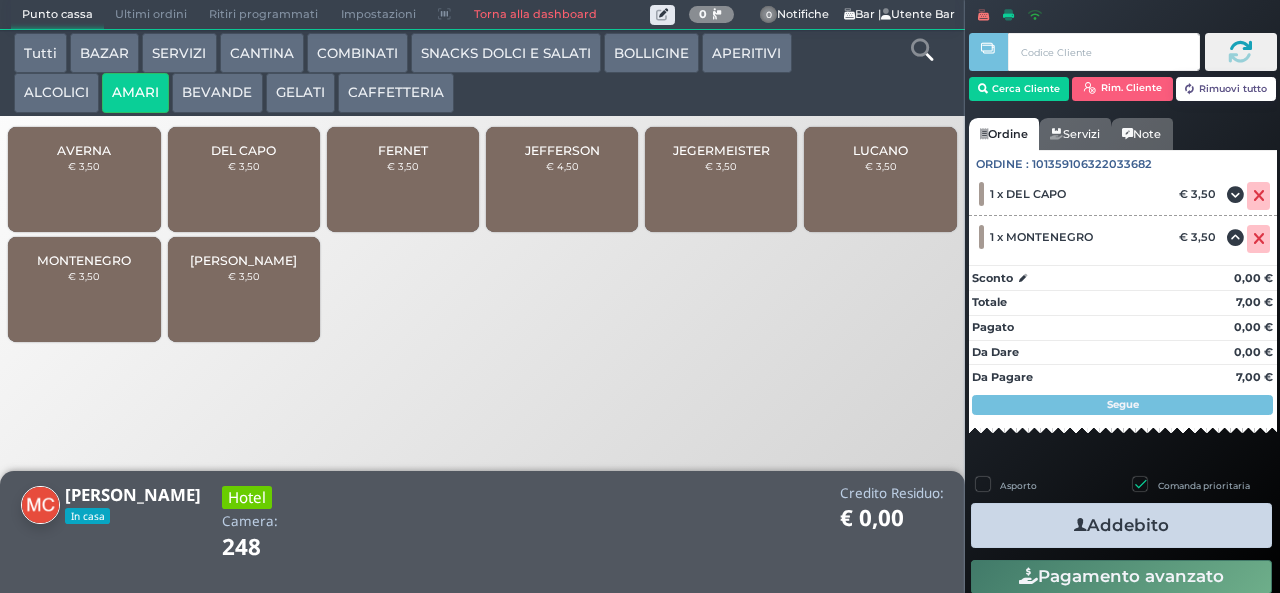 click on "Comanda prioritaria" at bounding box center (1204, 485) 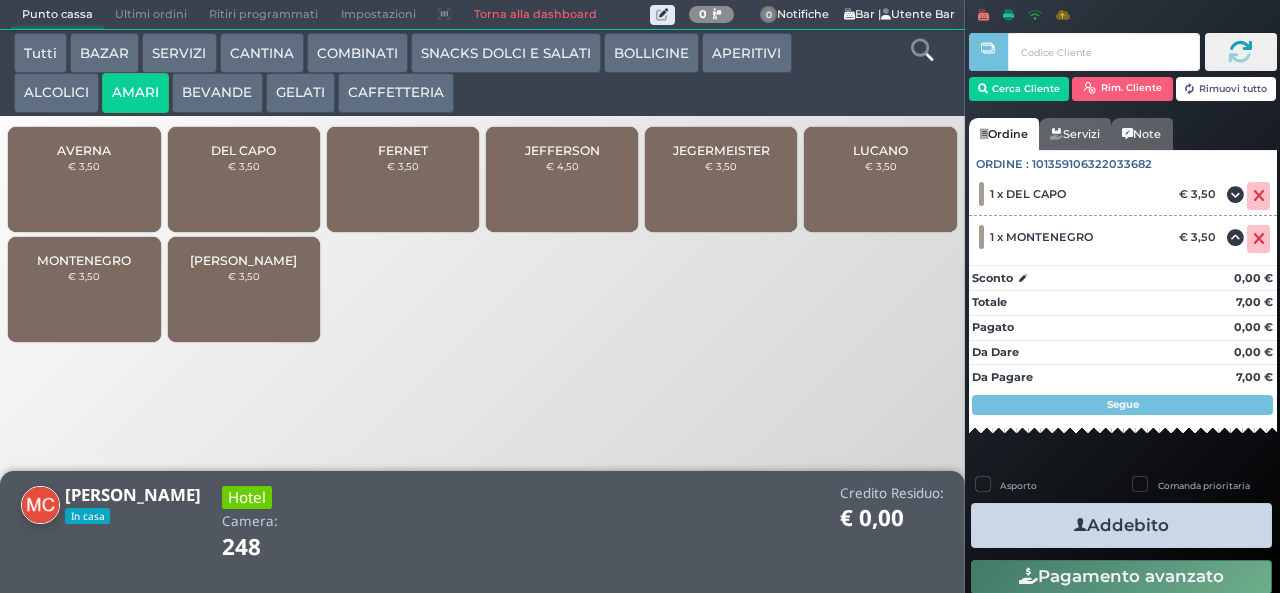 click on "Addebito" at bounding box center (1121, 525) 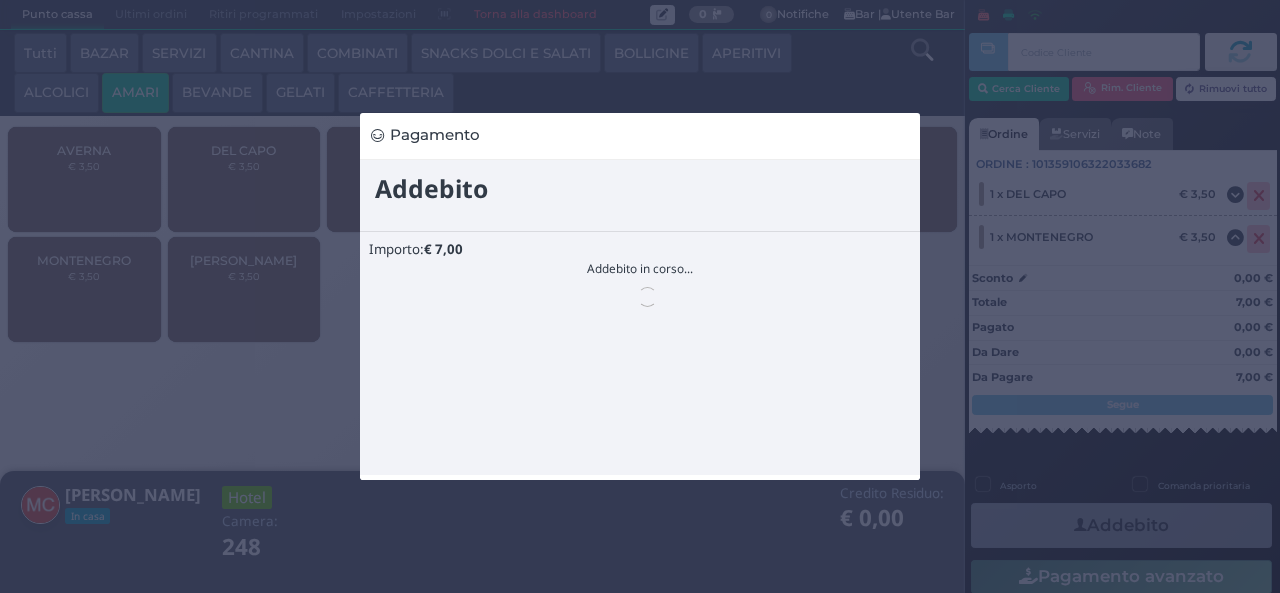 scroll, scrollTop: 0, scrollLeft: 0, axis: both 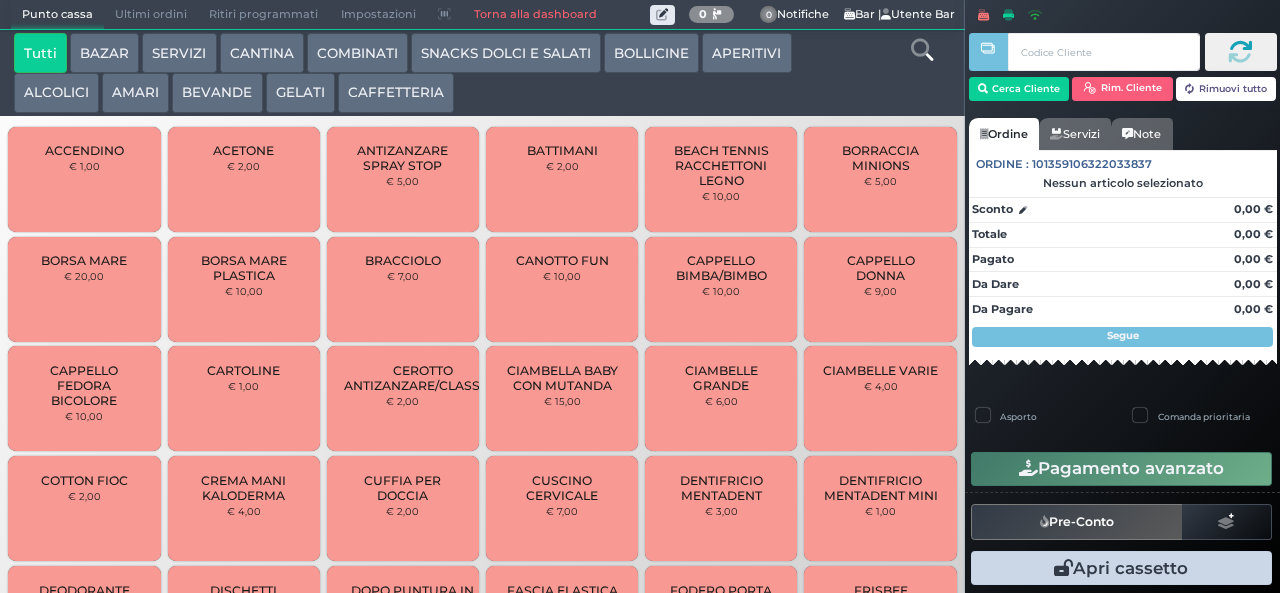 click on "SNACKS DOLCI E SALATI" at bounding box center [506, 53] 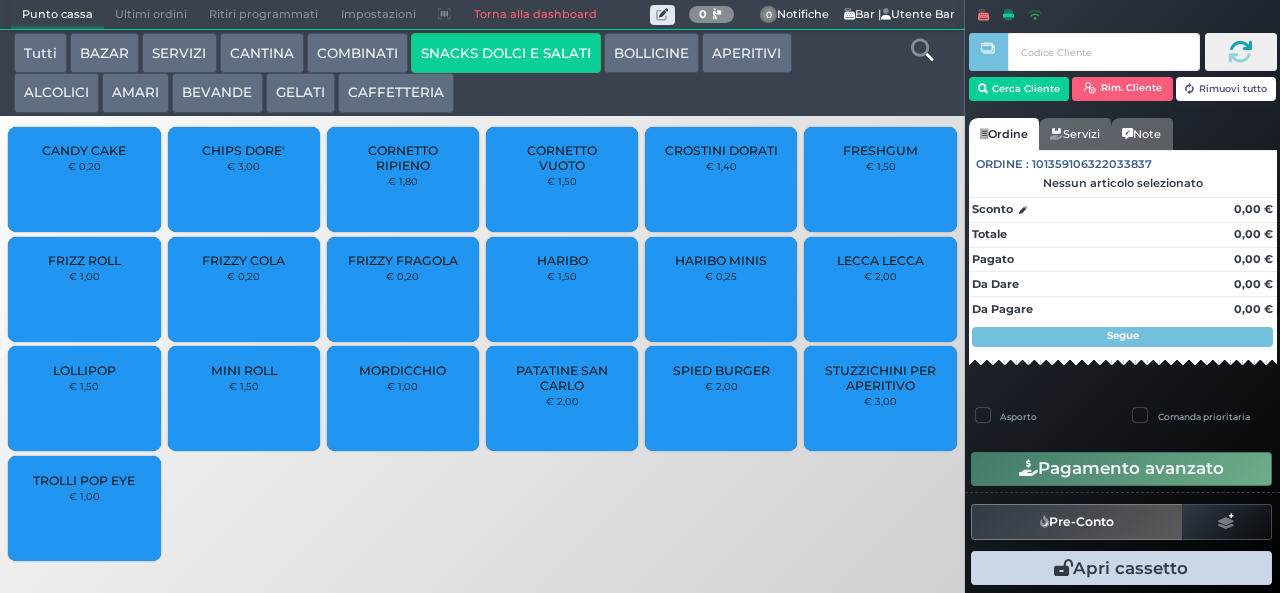 click on "LOLLIPOP" at bounding box center (84, 370) 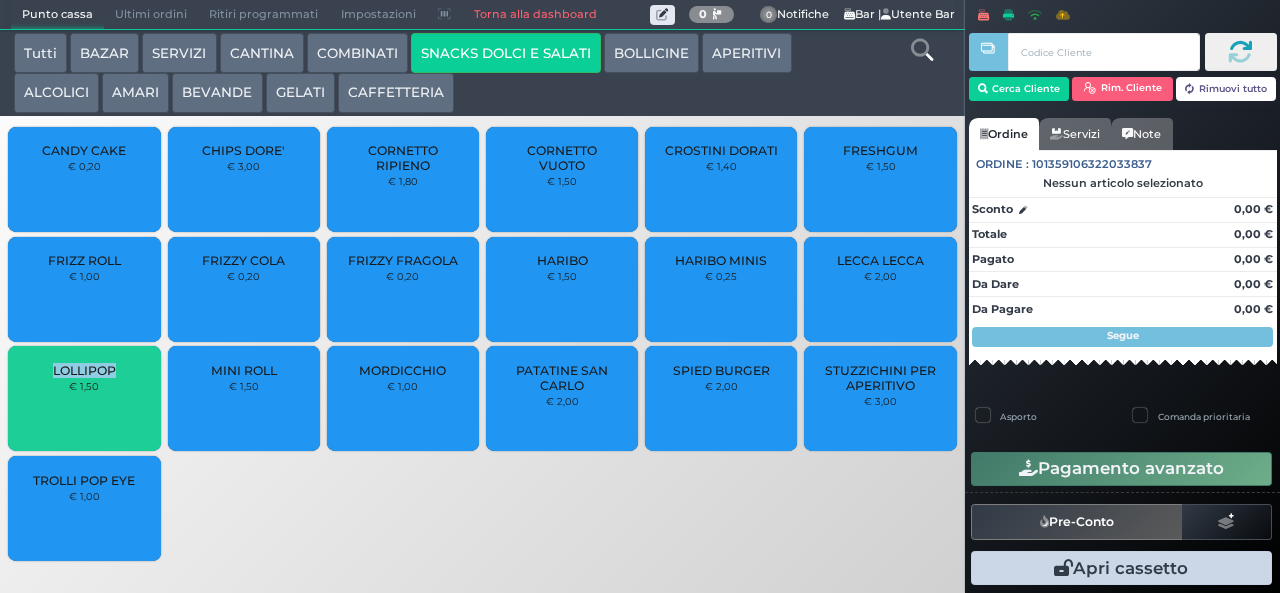click on "LOLLIPOP" at bounding box center [84, 370] 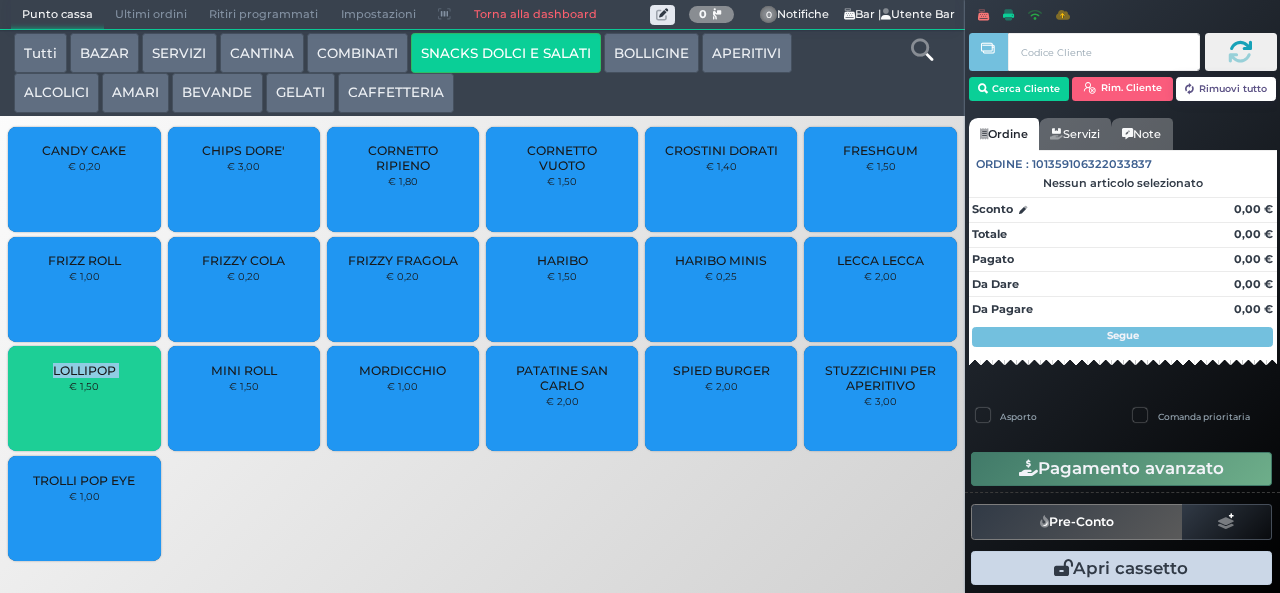 click on "LOLLIPOP" at bounding box center (84, 370) 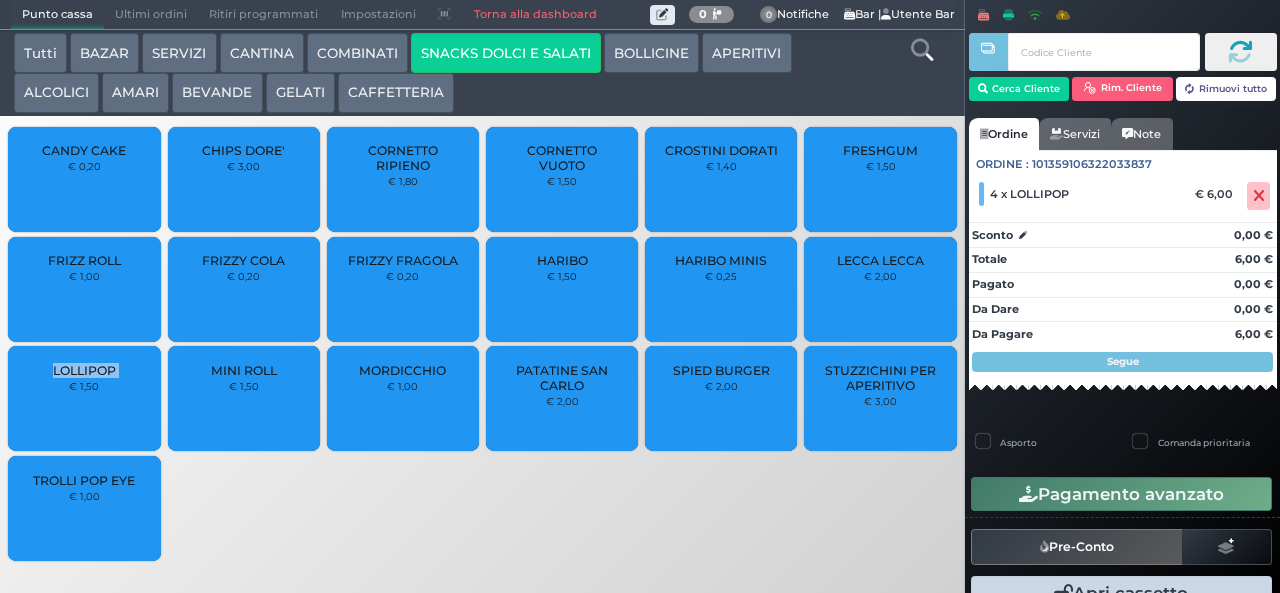 click on "LOLLIPOP" at bounding box center [84, 370] 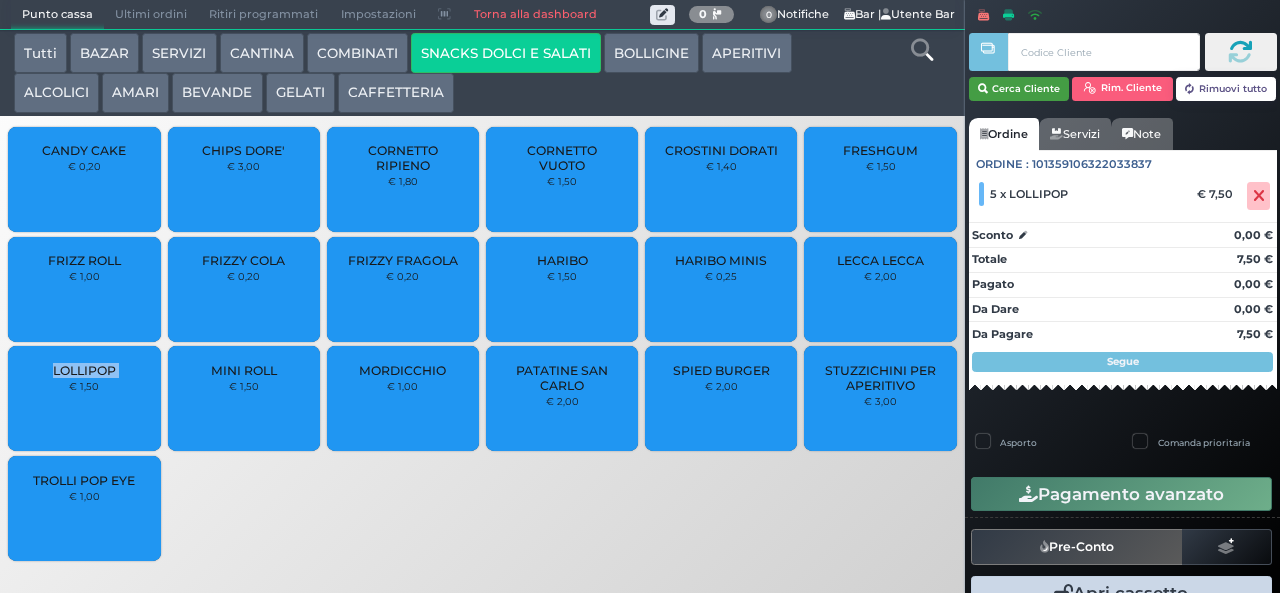 click on "Cerca Cliente" at bounding box center (1019, 89) 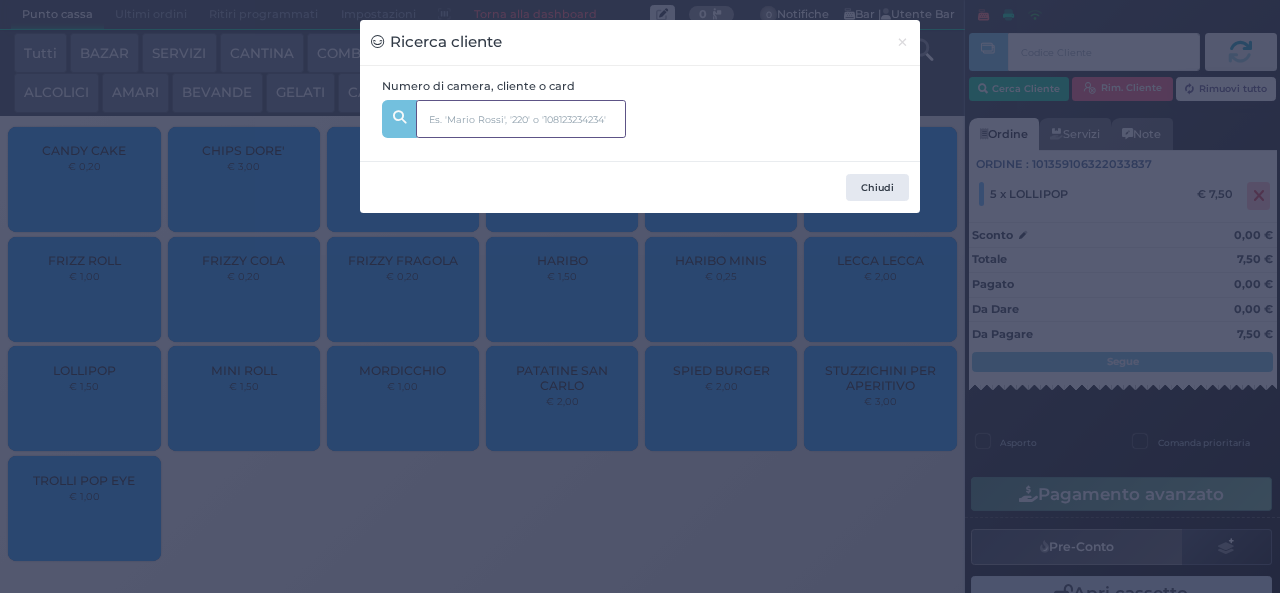 click at bounding box center (521, 119) 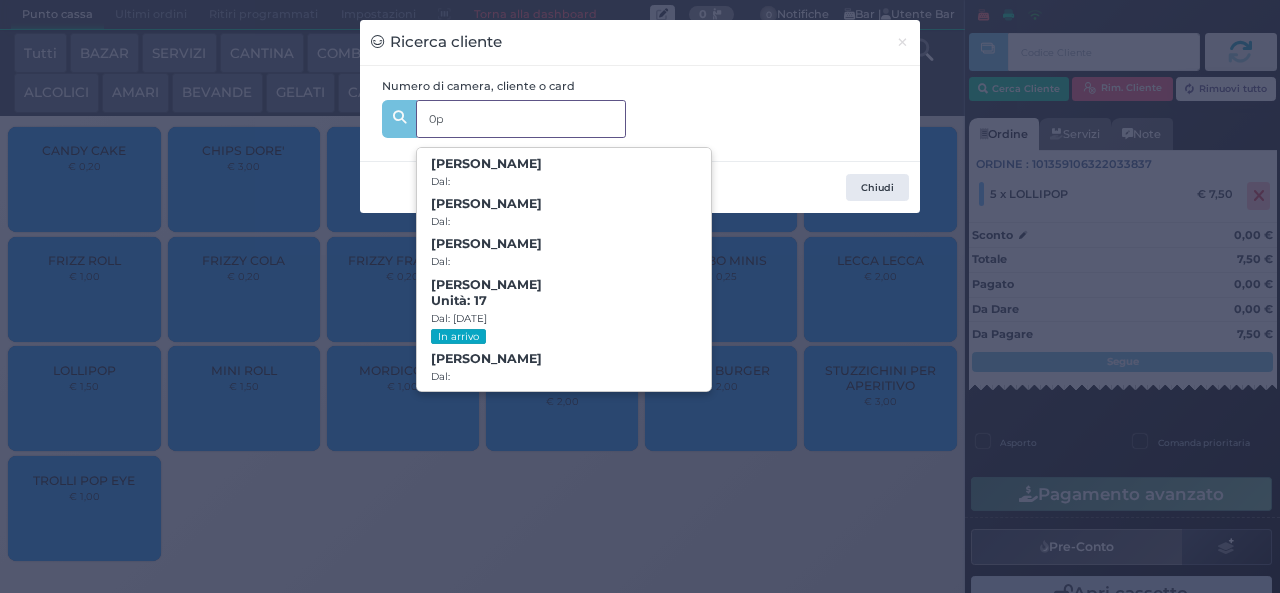 type on "0" 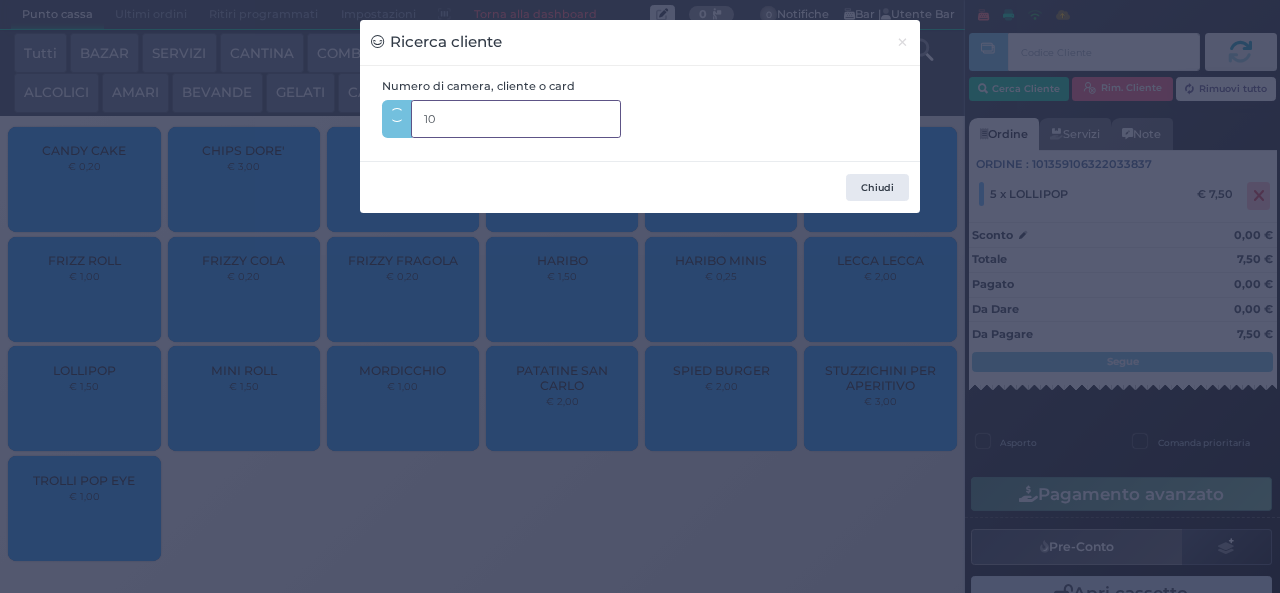 type on "107" 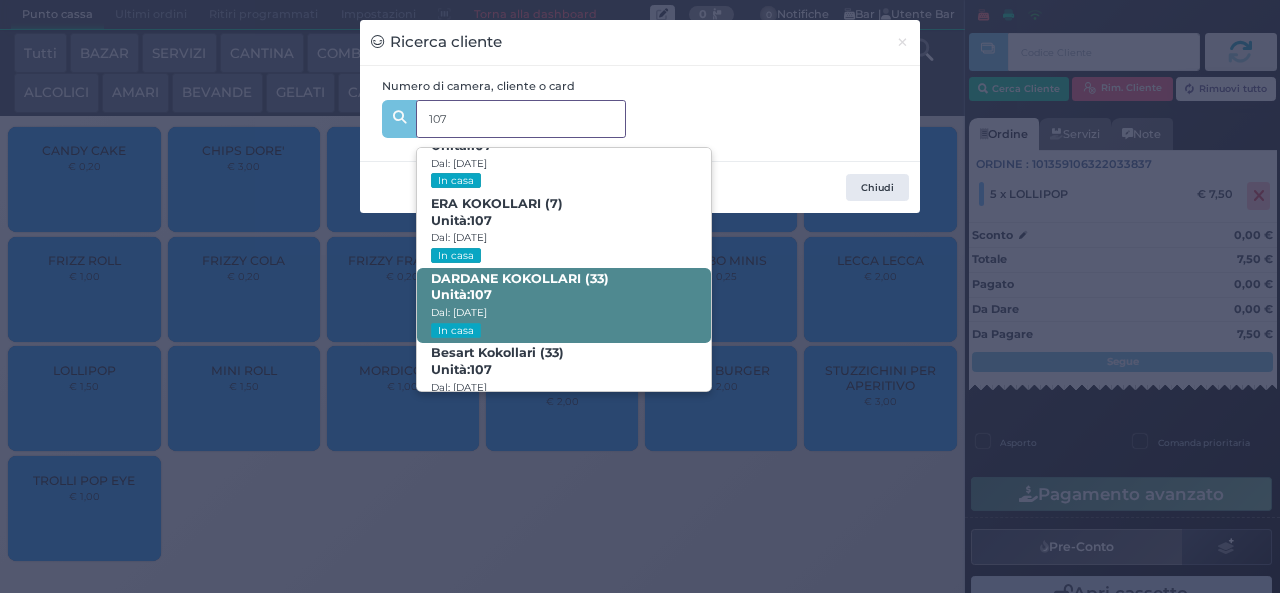 scroll, scrollTop: 91, scrollLeft: 0, axis: vertical 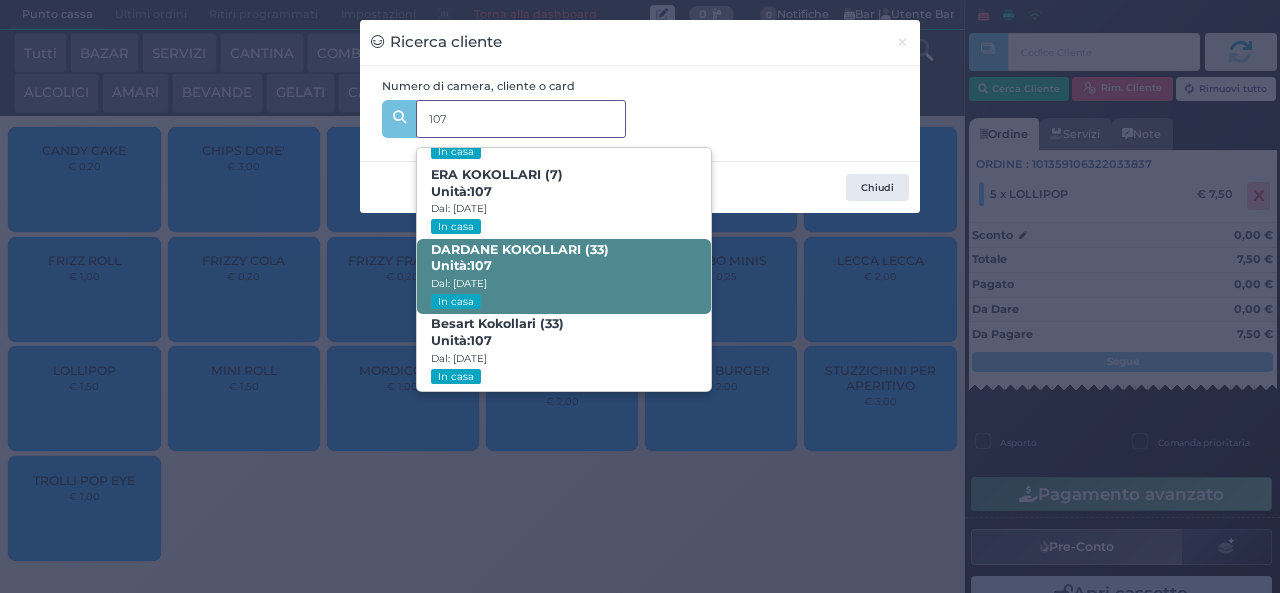 click on "DARDANE KOKOLLARI (33) Unità:  107 Dal: 06/07/2025 In casa" at bounding box center (563, 276) 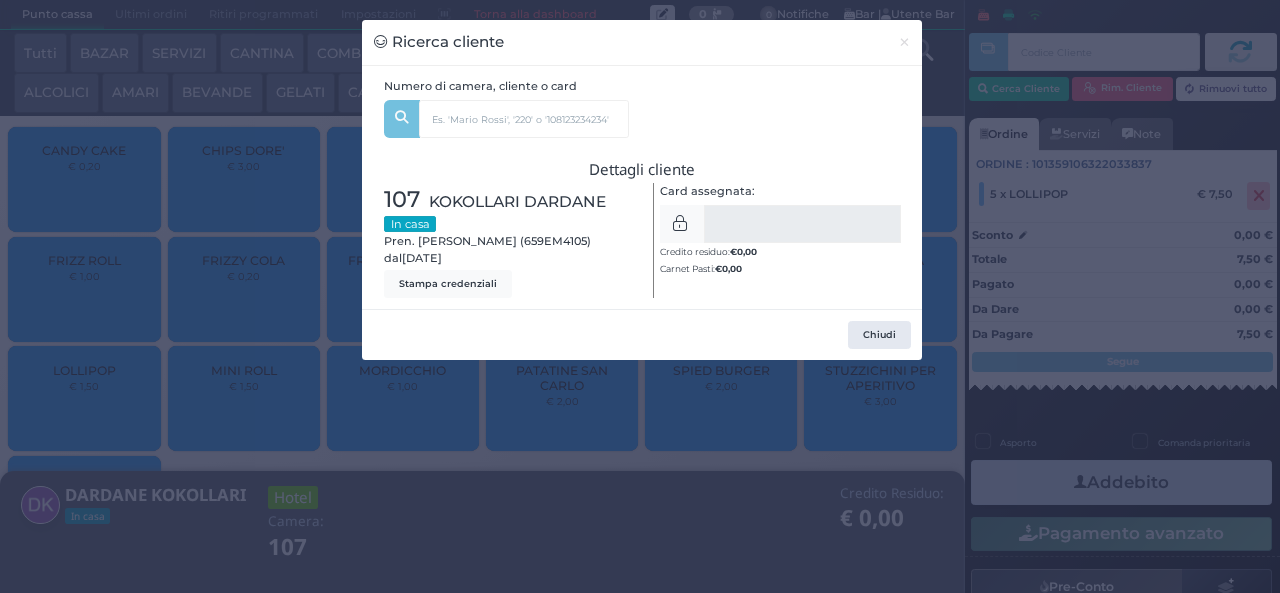 click on "Ricerca cliente
×
Numero di camera, cliente o card
107 DREN KOKOLLARI (5) Unità:  107 Dal: 06/07/2025 In casa ERA KOKOLLARI (7) Unità:  107 Dal: 06/07/2025 In casa DARDANE KOKOLLARI (33) Unità:  107 Dal: 06/07/2025 In casa Besart Kokollari (33) Unità:  107 Dal: 06/07/2025 In casa
Dettagli cliente
107
KOKOLLARI DARDANE
In casa
Pren. Besart Kokollari (659EM4105)  dal  06/07/2025
Stampa credenziali
Card assegnata:
SALVA
€  0,00" at bounding box center (640, 296) 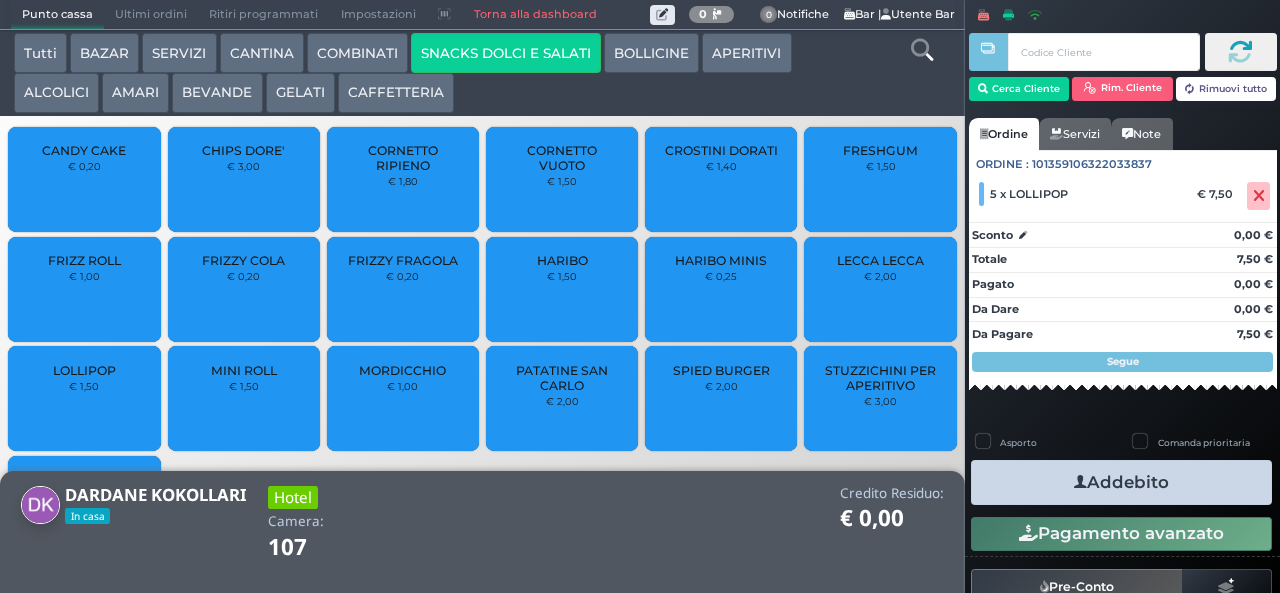 click on "Addebito" at bounding box center (1121, 482) 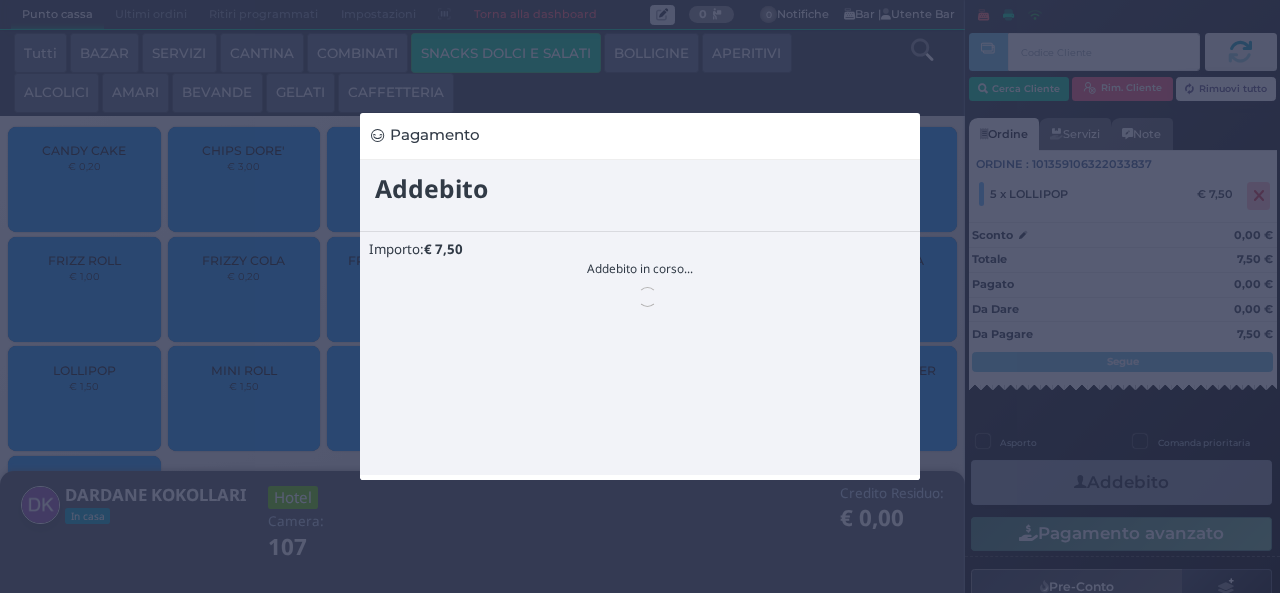 scroll, scrollTop: 0, scrollLeft: 0, axis: both 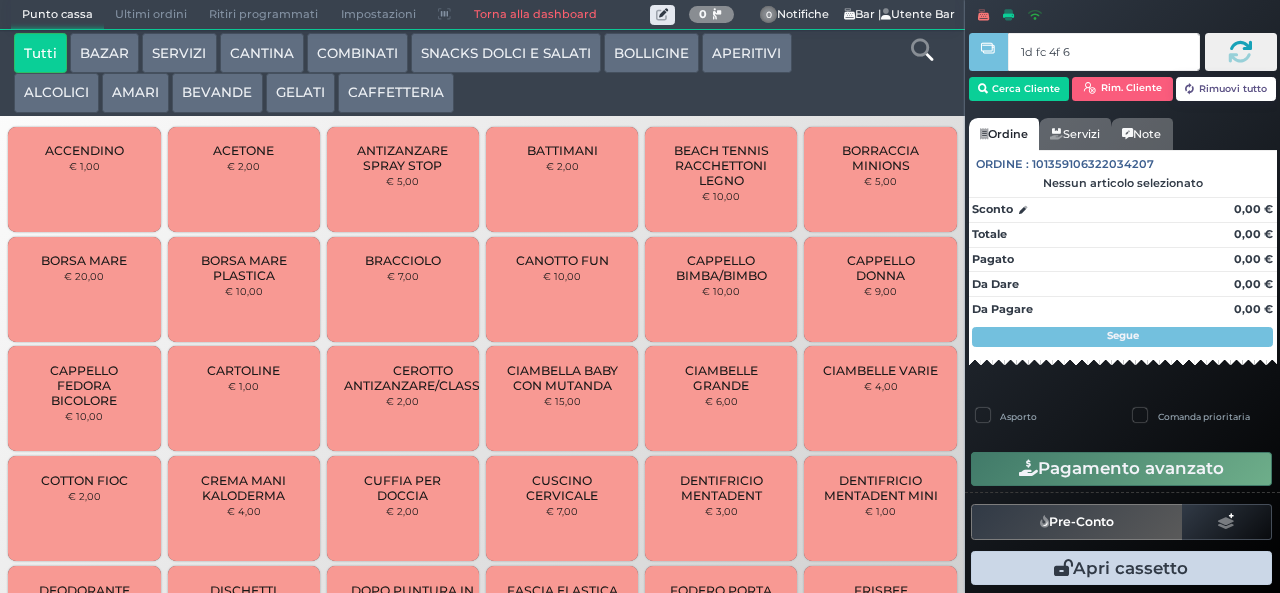 type on "1d fc 4f 66" 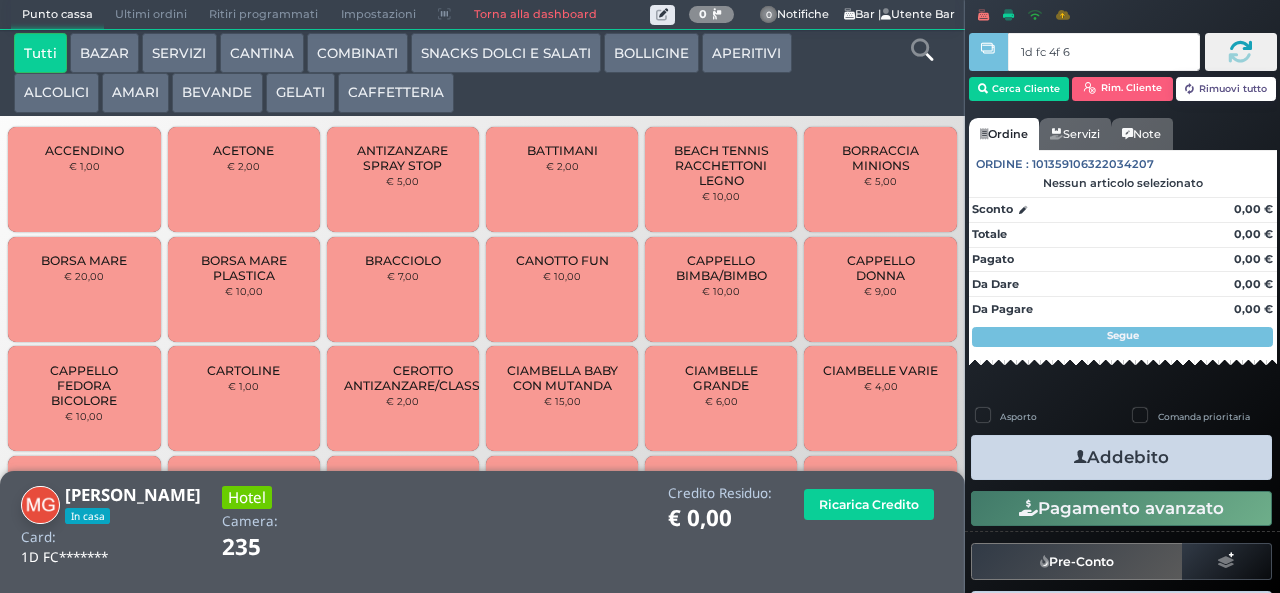 type on "1d fc 4f 66" 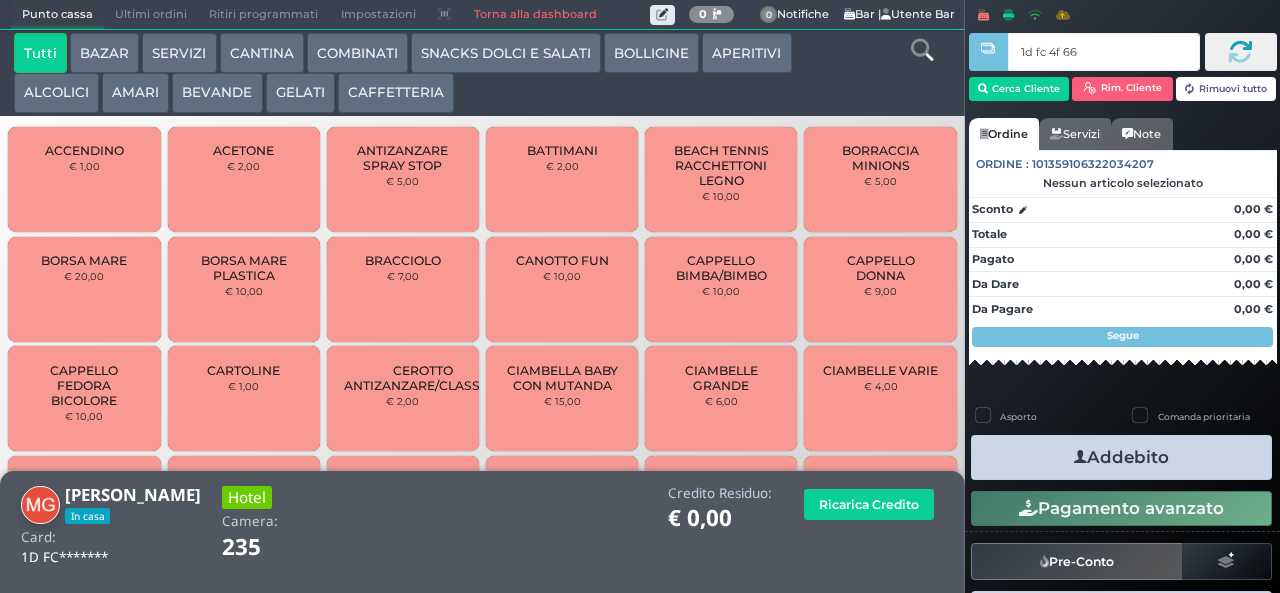 type 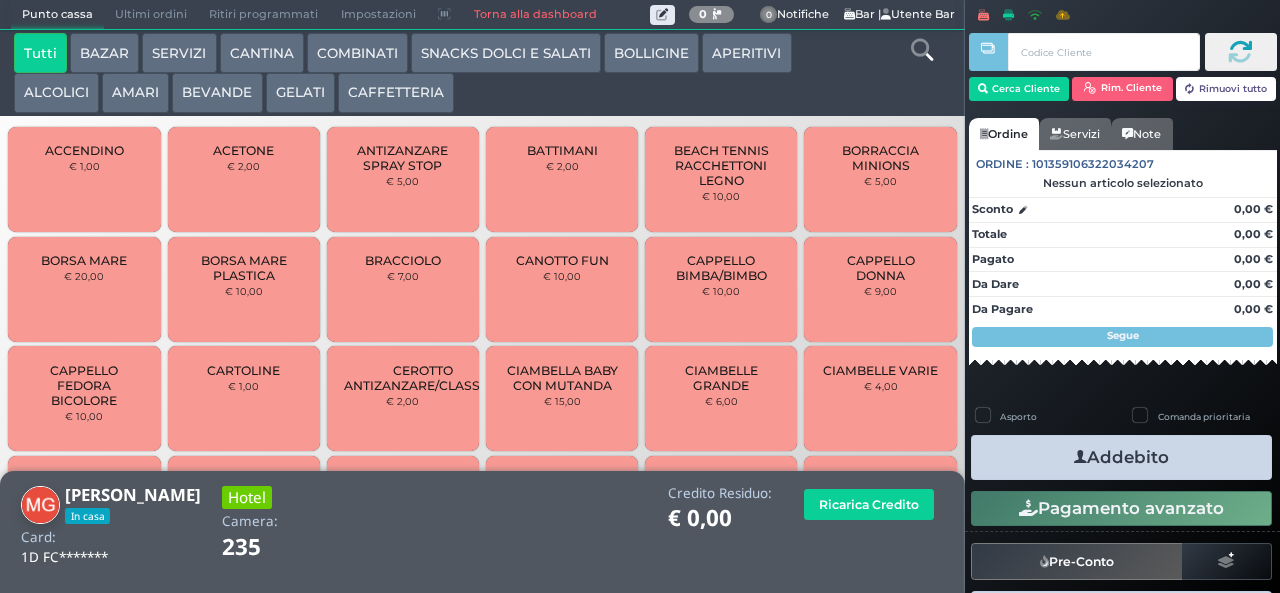 click on "ALCOLICI" at bounding box center [56, 93] 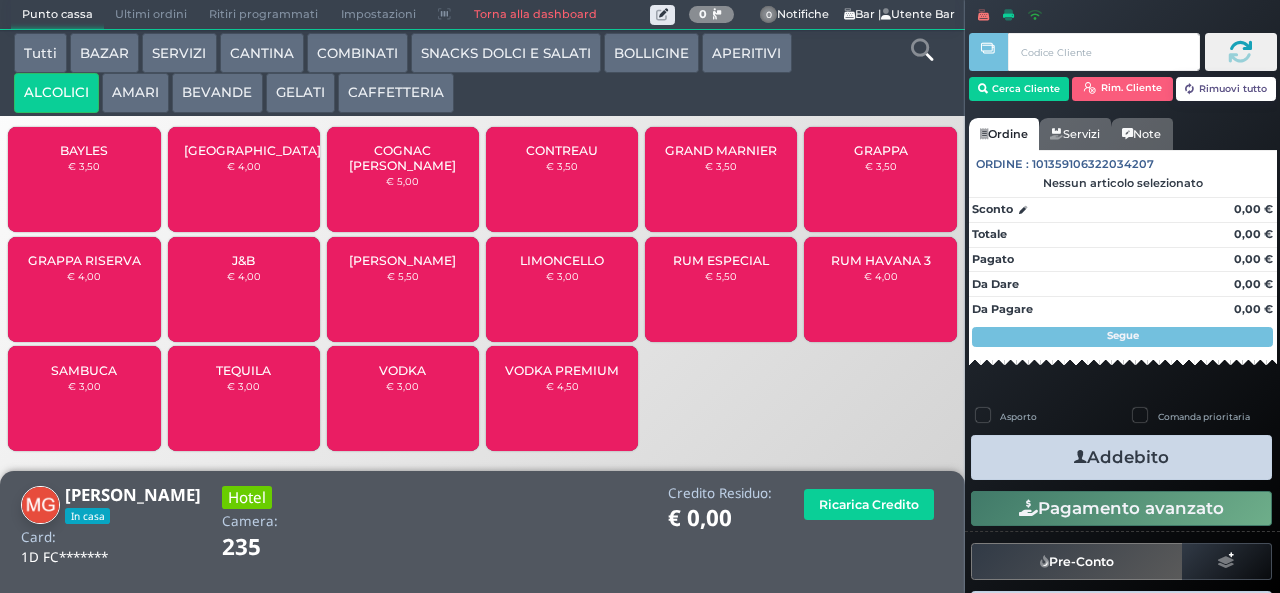 drag, startPoint x: 108, startPoint y: 389, endPoint x: 134, endPoint y: 389, distance: 26 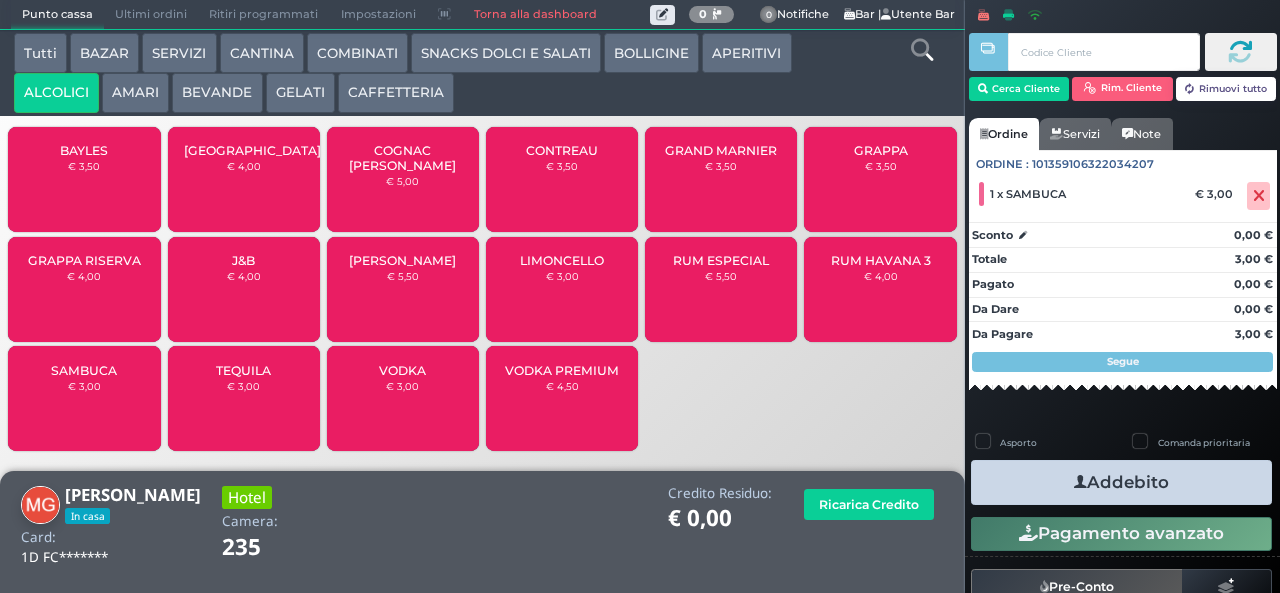 click on "Addebito" at bounding box center [1121, 482] 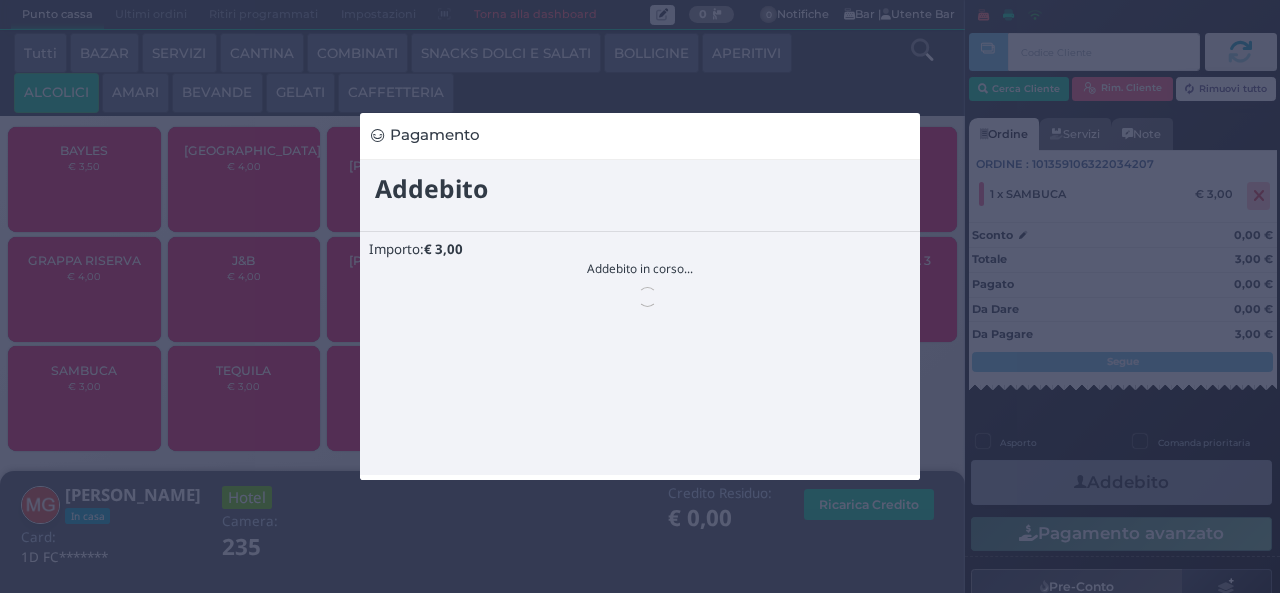 scroll, scrollTop: 0, scrollLeft: 0, axis: both 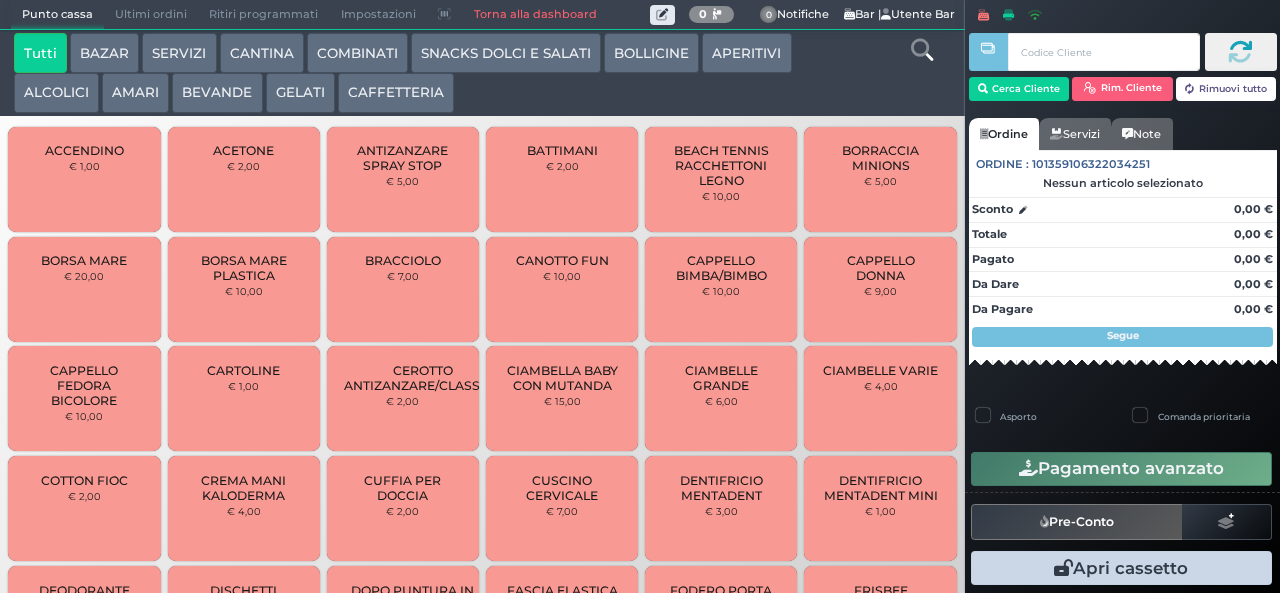 click at bounding box center [988, 282] 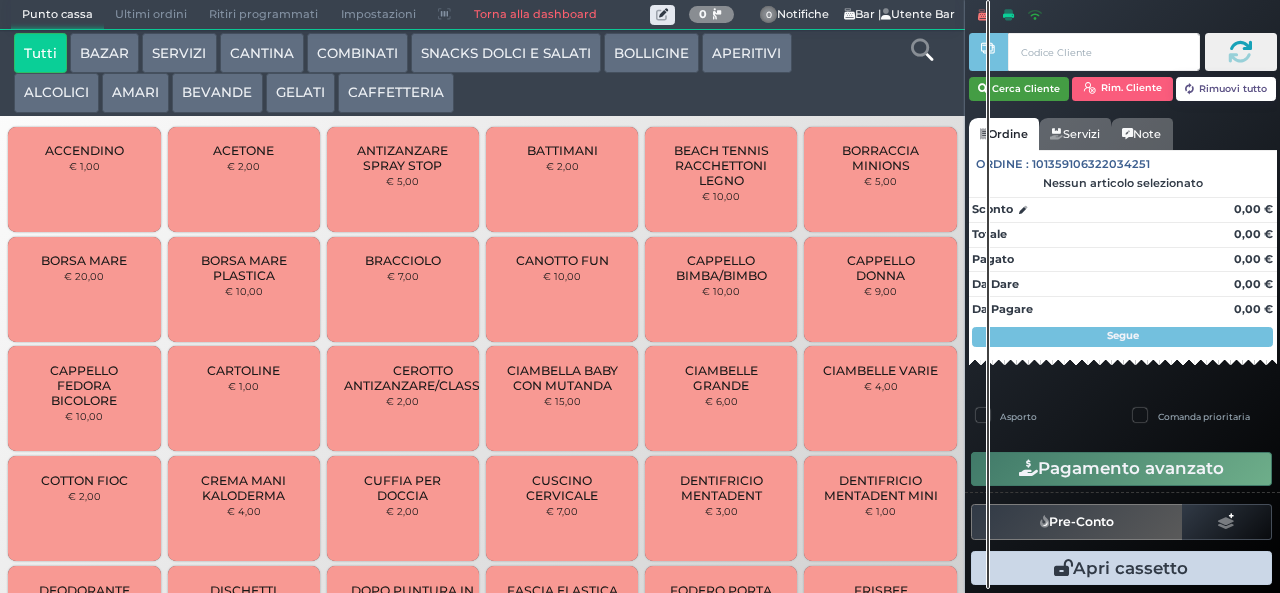 click on "Cerca Cliente" at bounding box center [1019, 89] 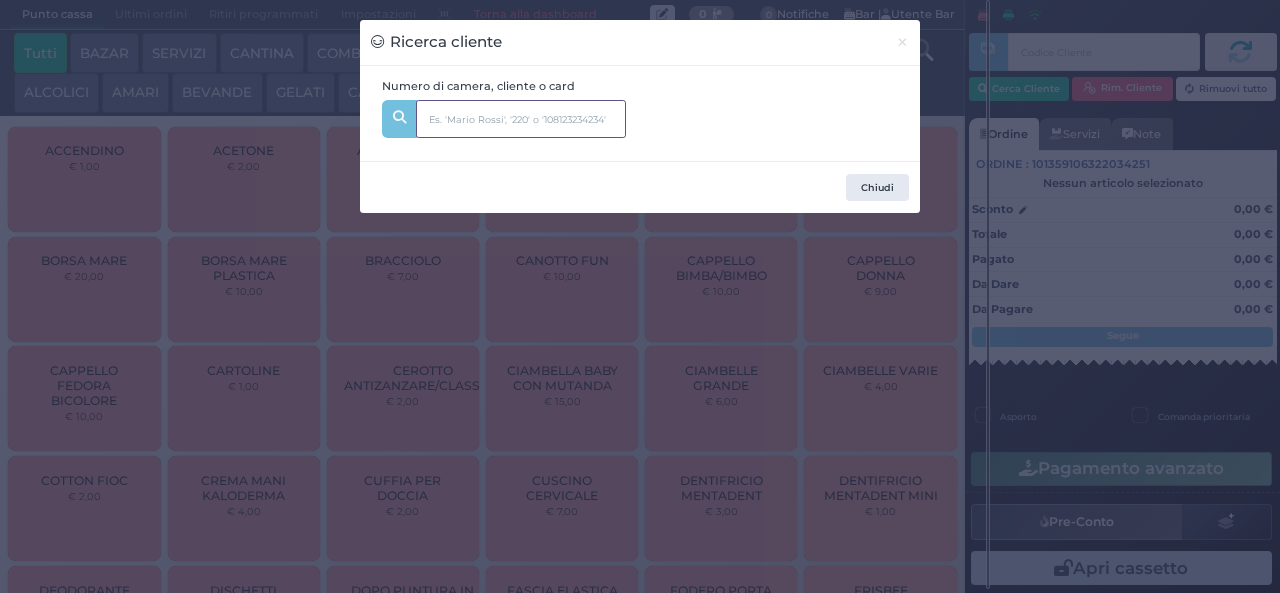 click at bounding box center [521, 119] 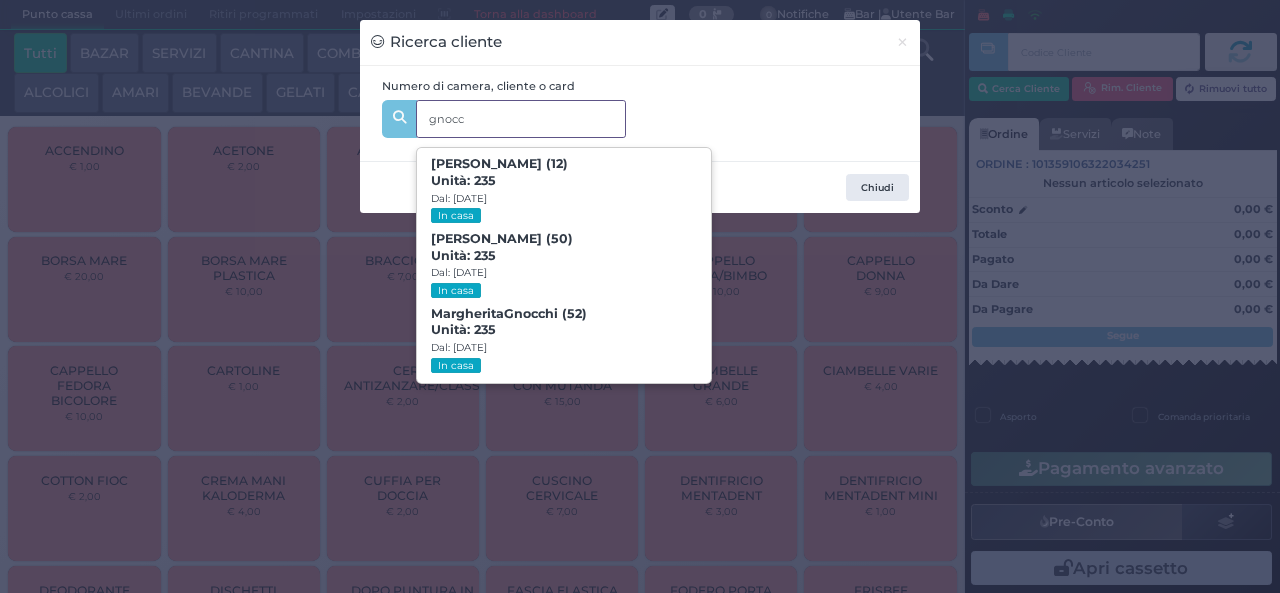 type on "gnocc" 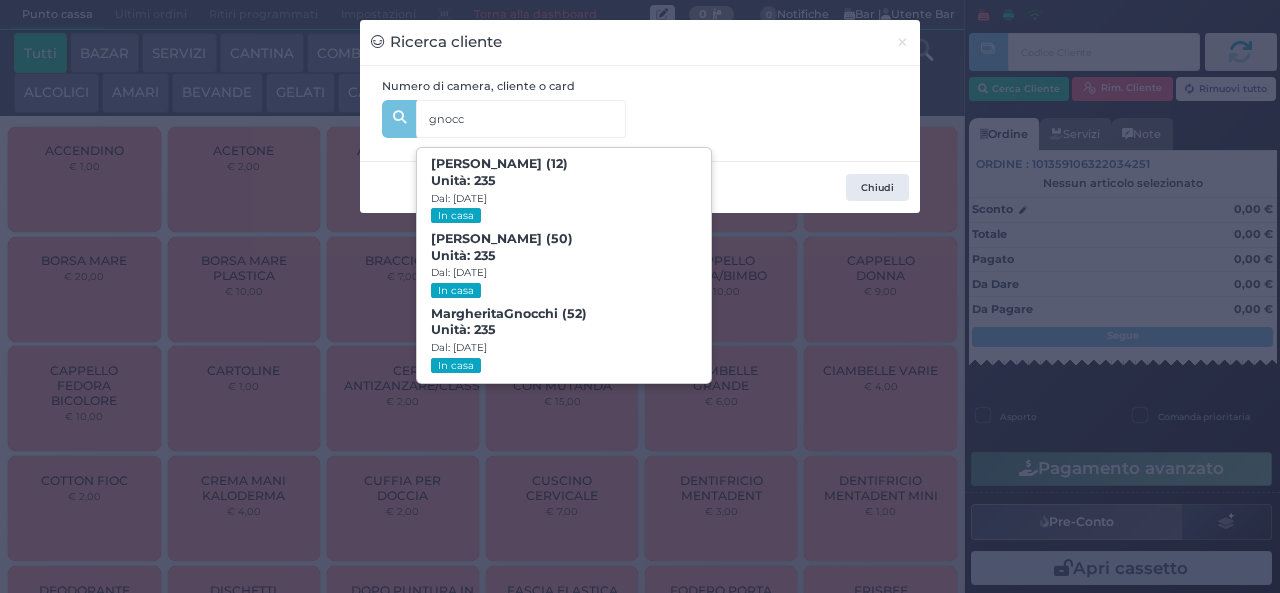 click on "Ricerca cliente
×
Numero di camera, cliente o card
gnocc gnocc Luca Scaramucci  (12) Unità: 235 Dal: 06/07/2025 In casa Louis Scaramucci (50) Unità: 235 Dal: 06/07/2025 In casa Margherita  Gnocc hi (52) Unità: 235 Dal: 06/07/2025 In casa
Chiudi" at bounding box center [640, 296] 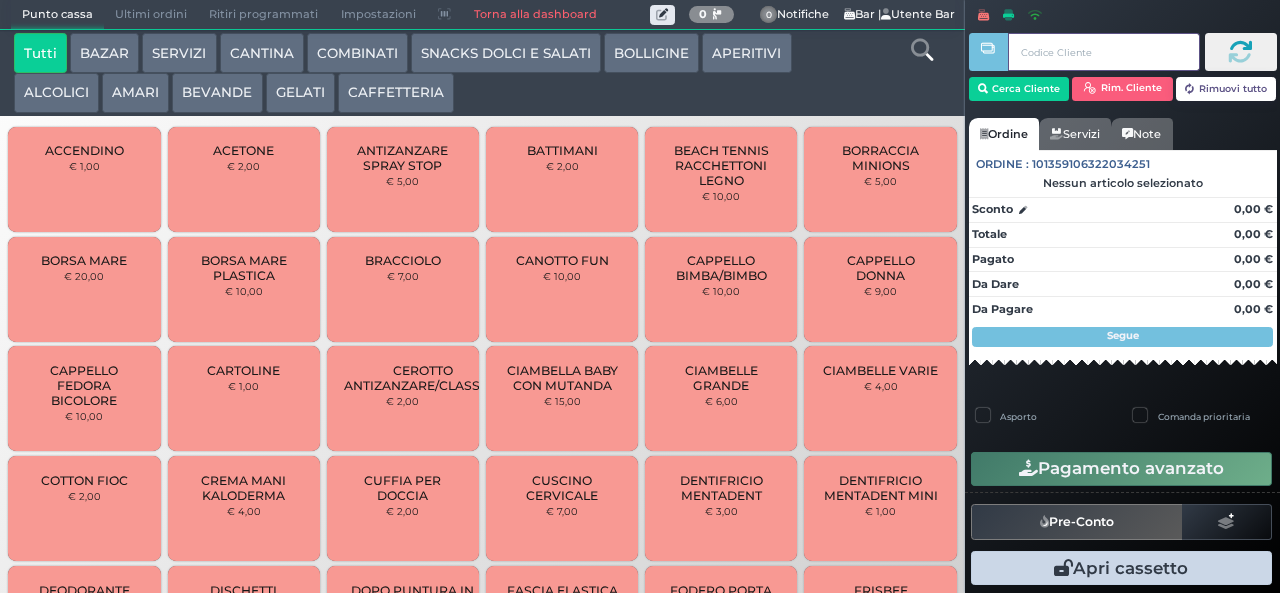 type 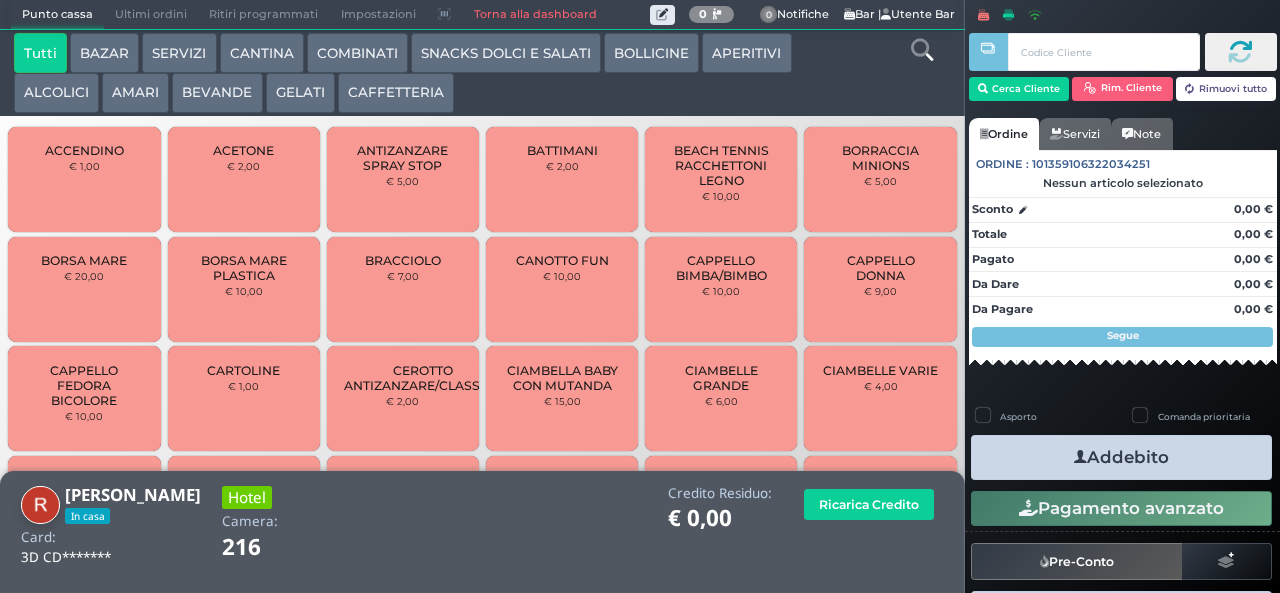 click on "BEVANDE" at bounding box center [217, 93] 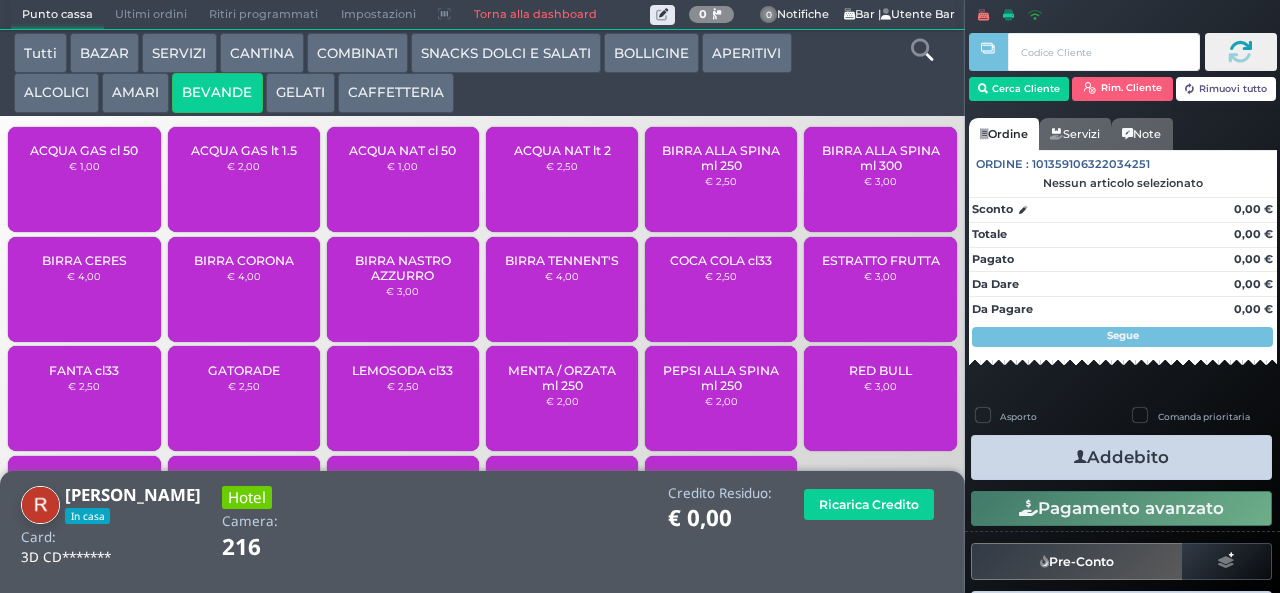 click on "BIRRA CERES
€ 4,00" at bounding box center (84, 289) 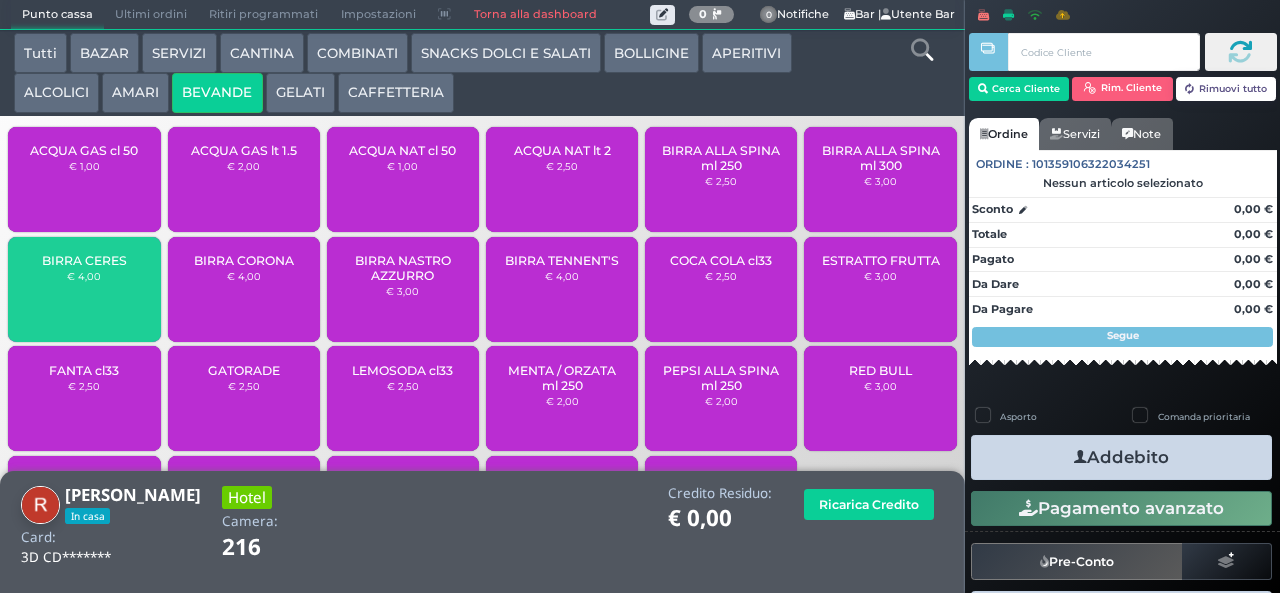 click on "BIRRA NASTRO AZZURRO" at bounding box center [403, 268] 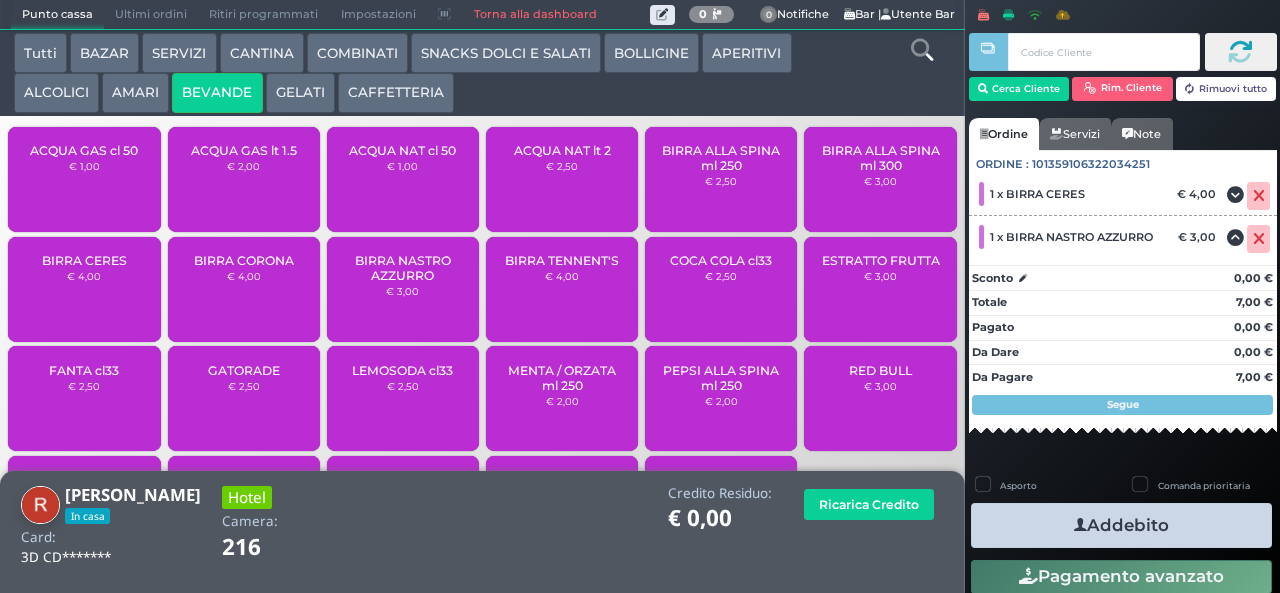 click on "Addebito" at bounding box center [1121, 525] 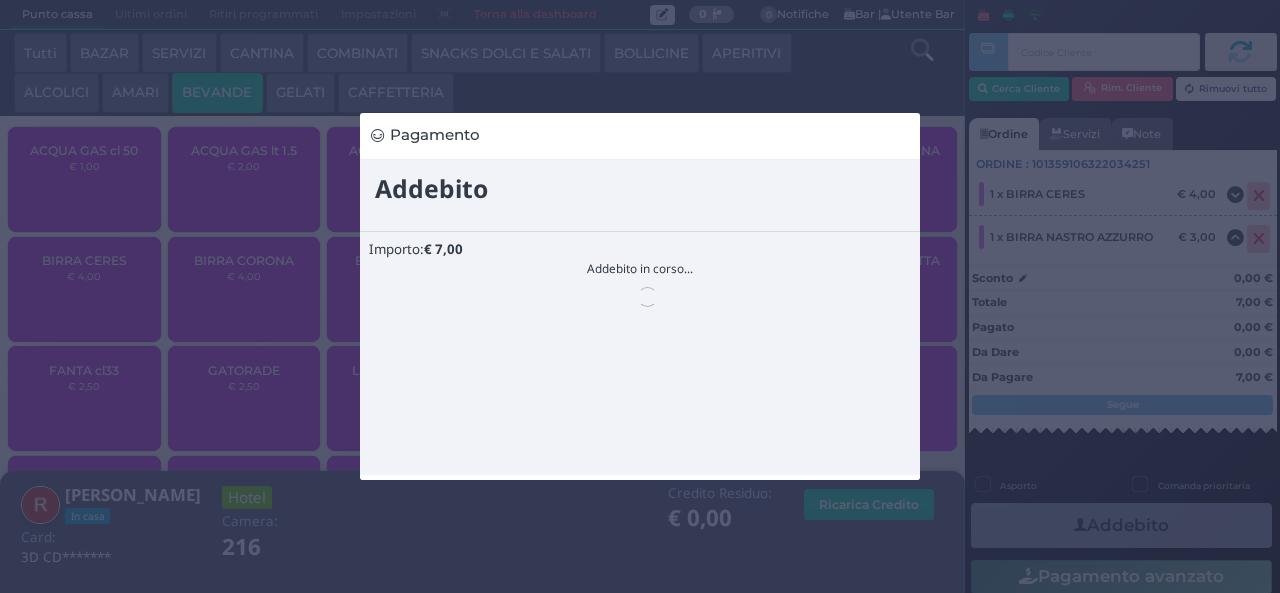 scroll, scrollTop: 0, scrollLeft: 0, axis: both 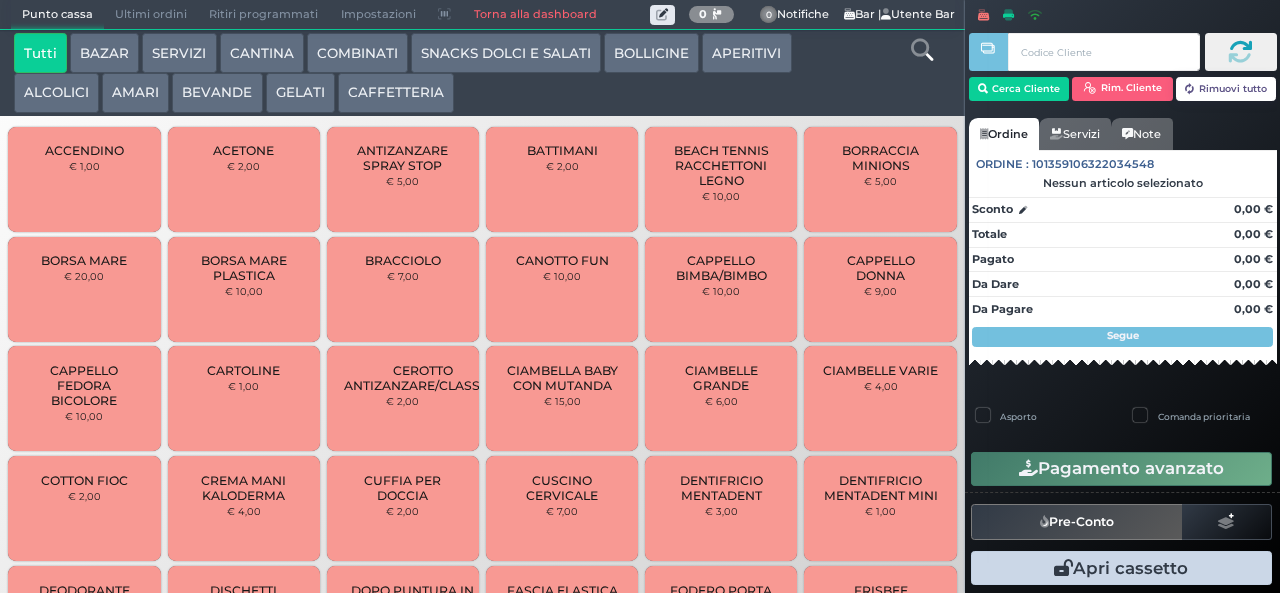 drag, startPoint x: 0, startPoint y: 0, endPoint x: 217, endPoint y: 90, distance: 234.92339 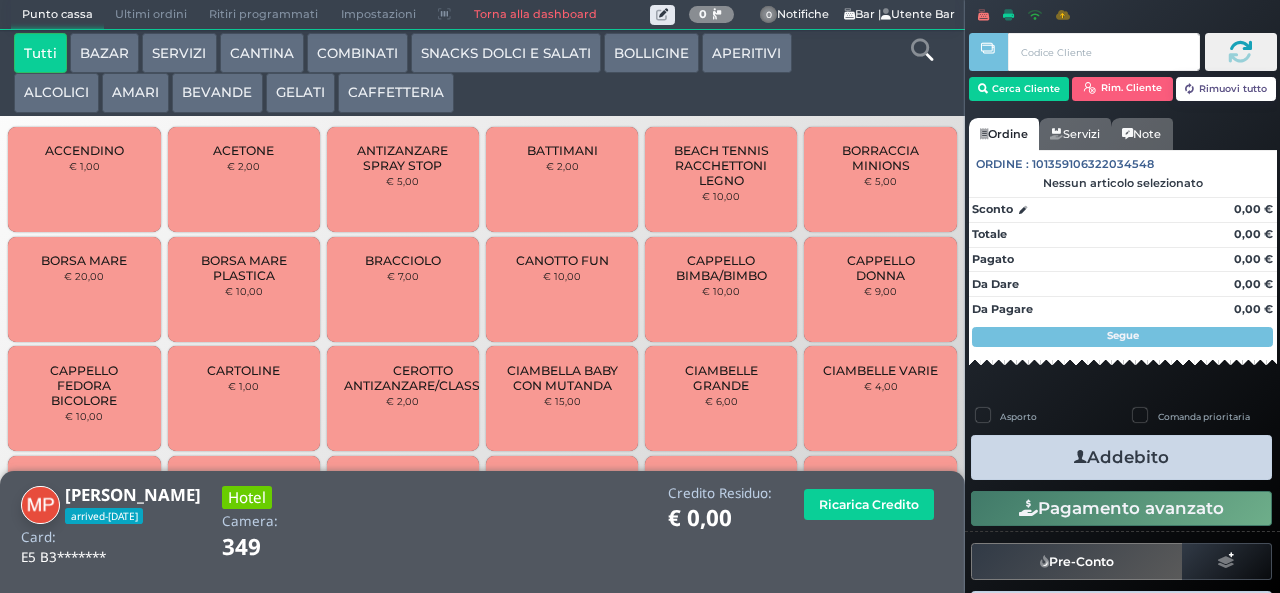 click on "BEVANDE" at bounding box center [217, 93] 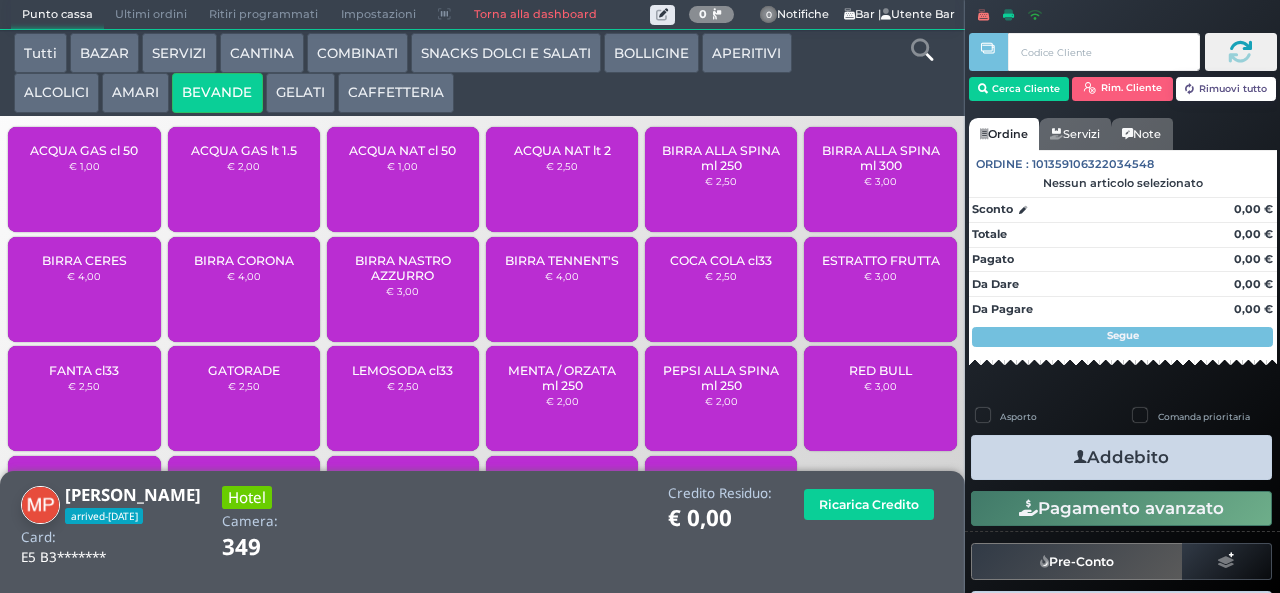 click on "ACQUA NAT lt 2
€ 2,50" at bounding box center (562, 179) 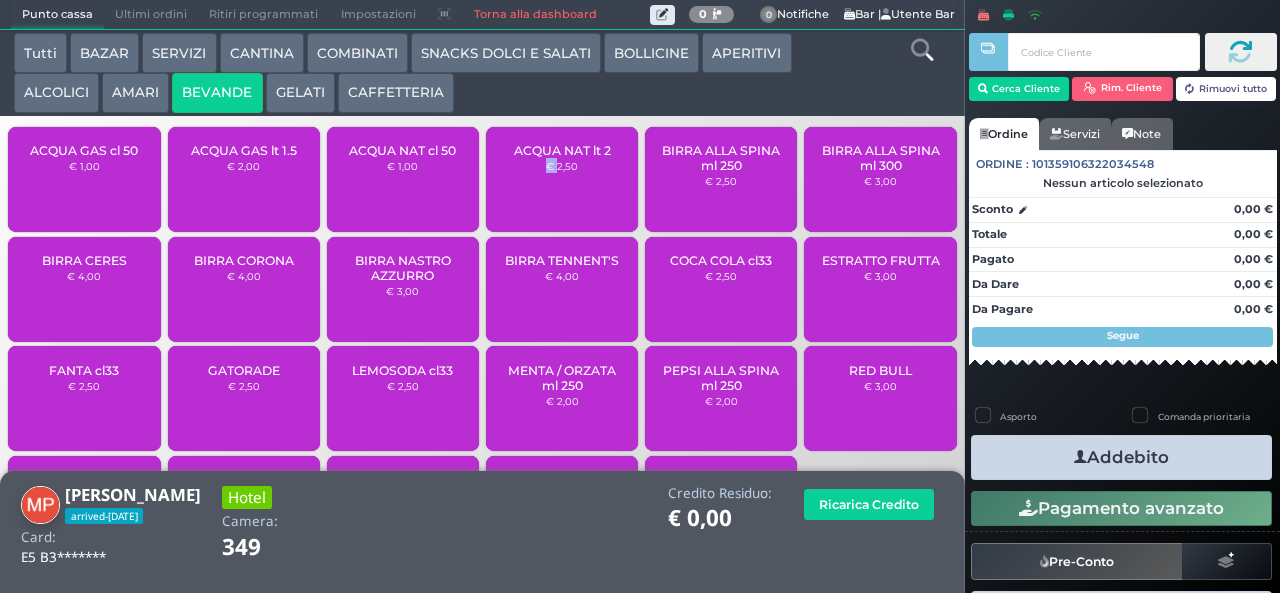 click on "ACQUA NAT lt 2
€ 2,50" at bounding box center [562, 179] 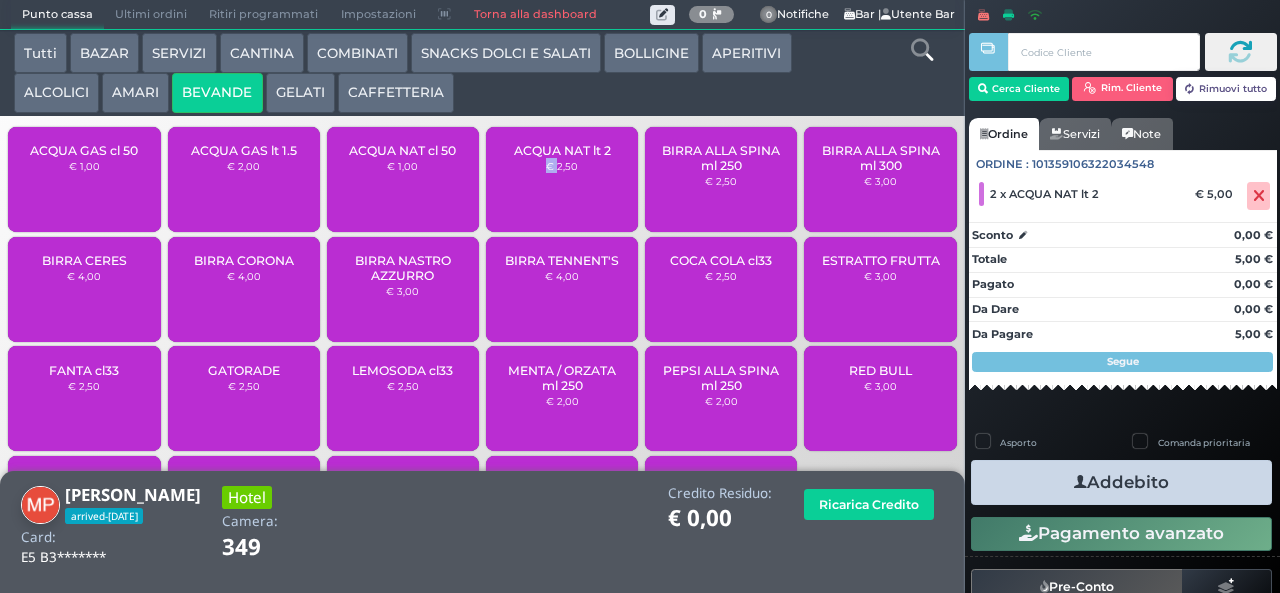 click on "SNACKS DOLCI E SALATI" at bounding box center (506, 53) 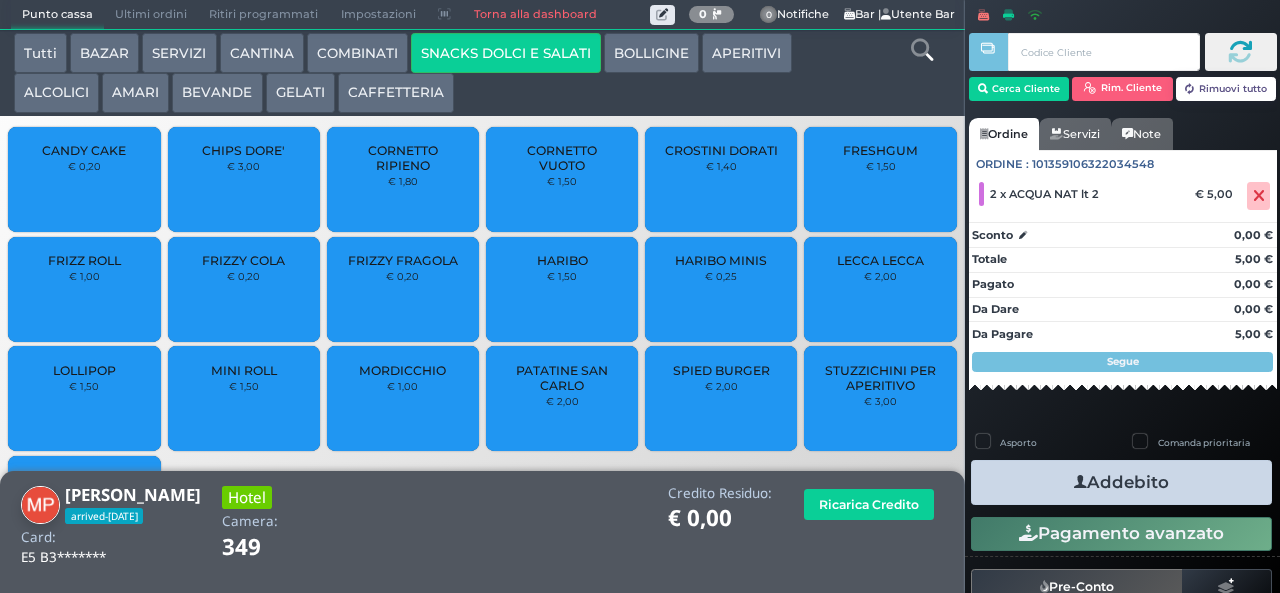 drag, startPoint x: 225, startPoint y: 182, endPoint x: 487, endPoint y: 227, distance: 265.83643 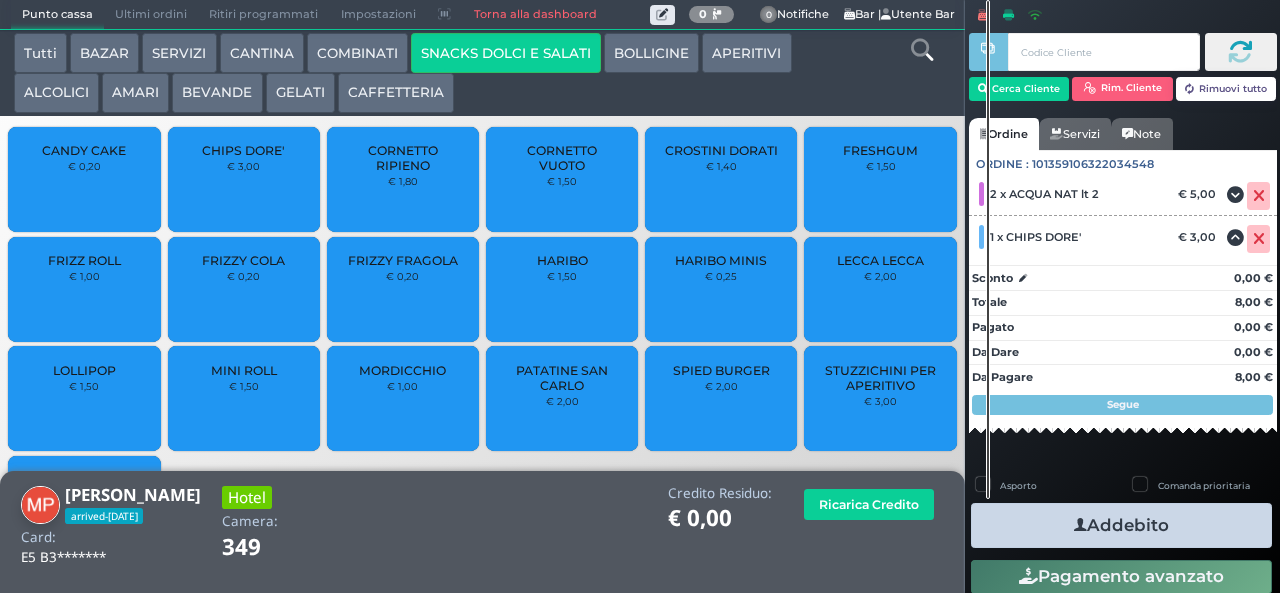 drag, startPoint x: 1123, startPoint y: 483, endPoint x: 1135, endPoint y: 500, distance: 20.808653 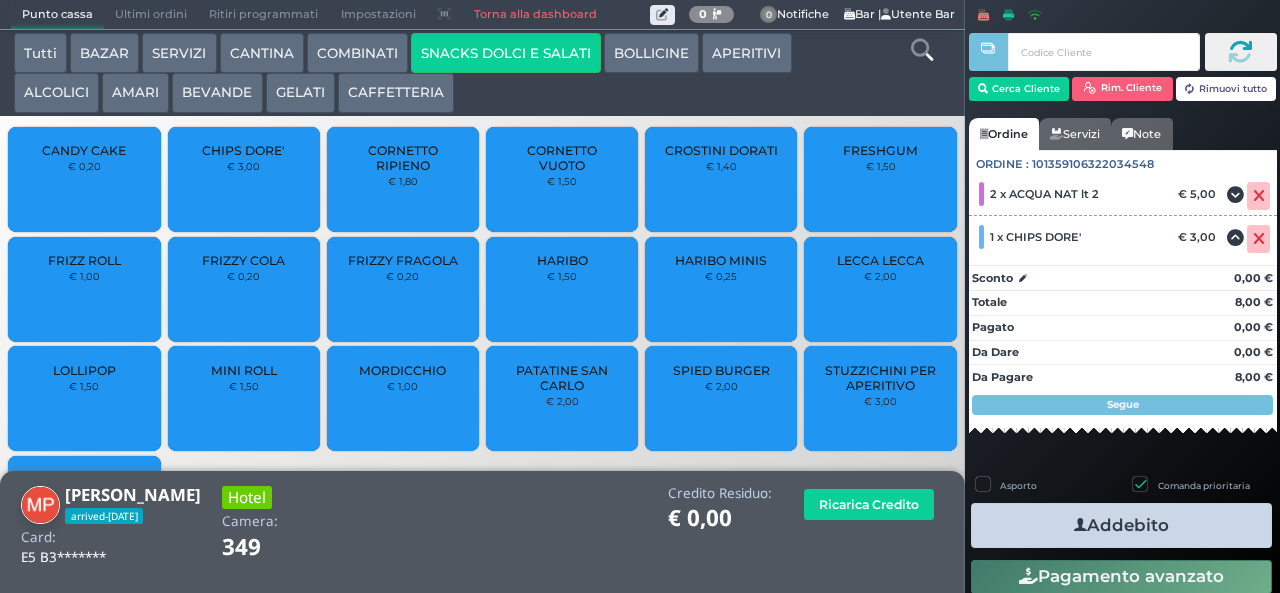 click on "Comanda prioritaria" at bounding box center [1204, 485] 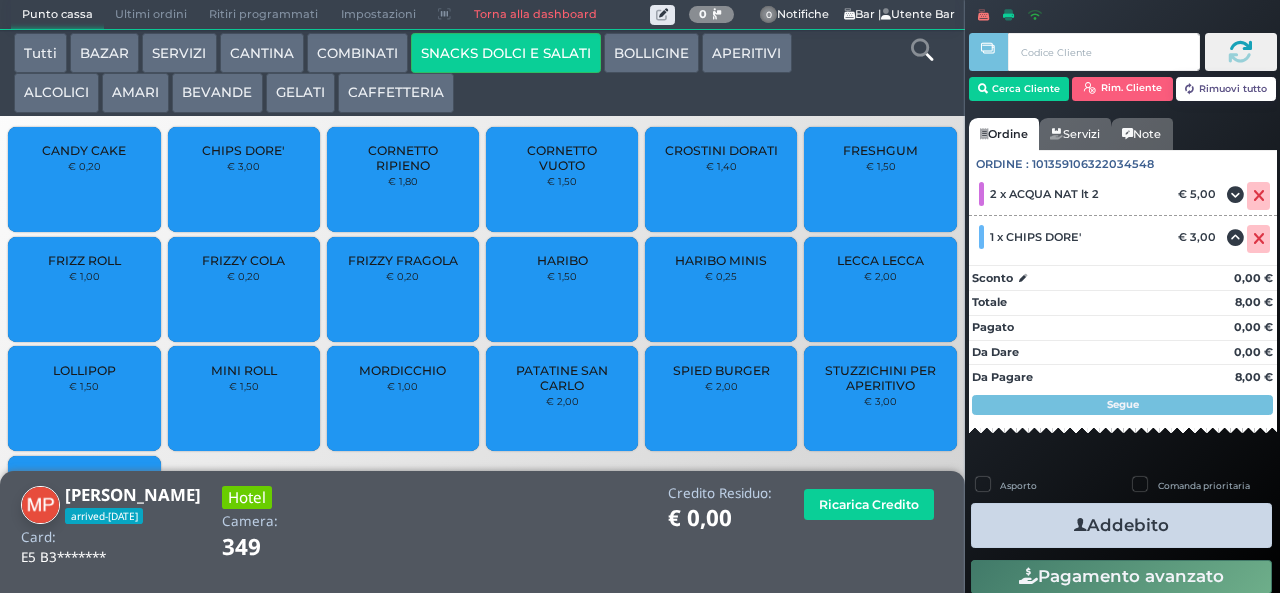 click on "Addebito" at bounding box center (1121, 525) 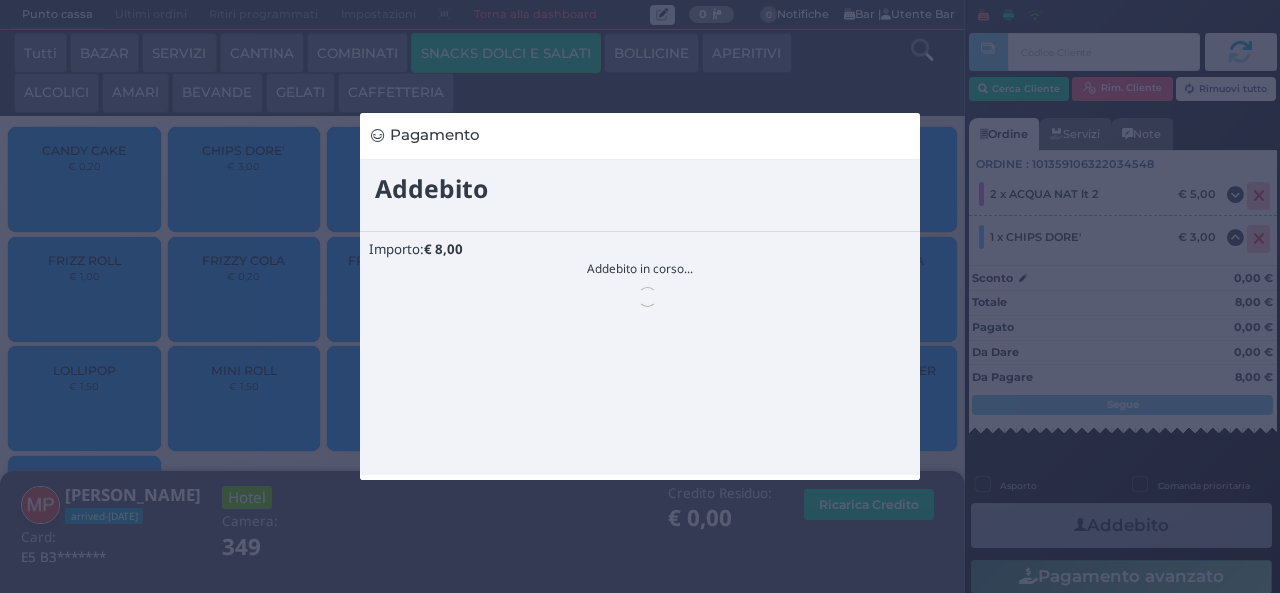 scroll, scrollTop: 0, scrollLeft: 0, axis: both 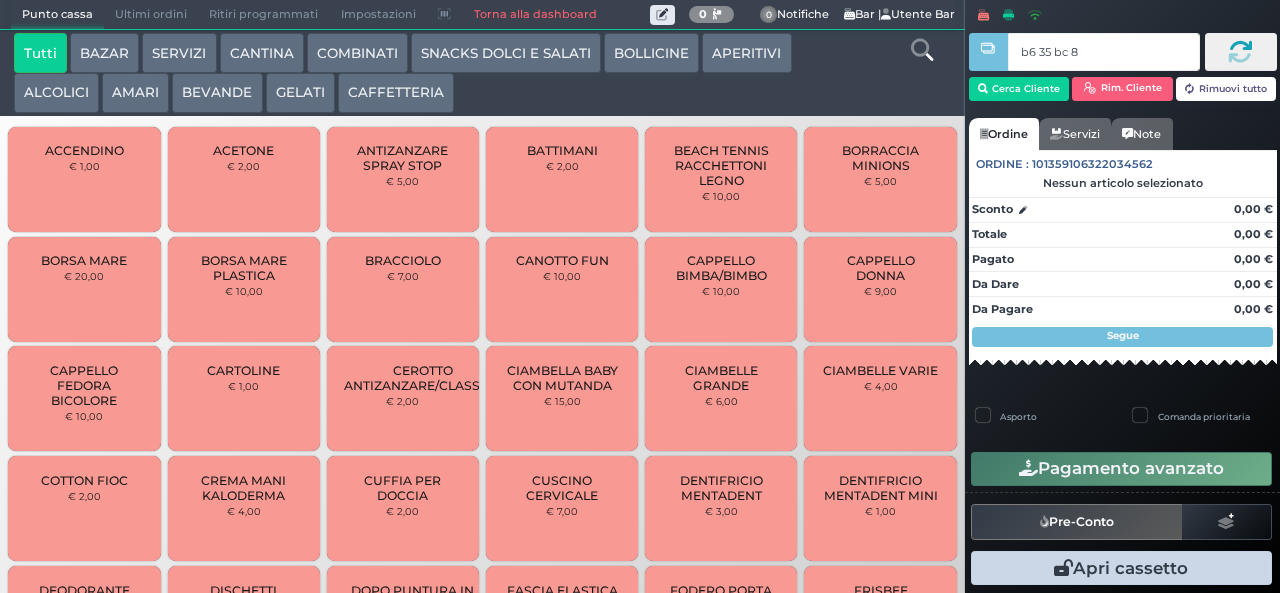 type on "b6 35 bc 8b" 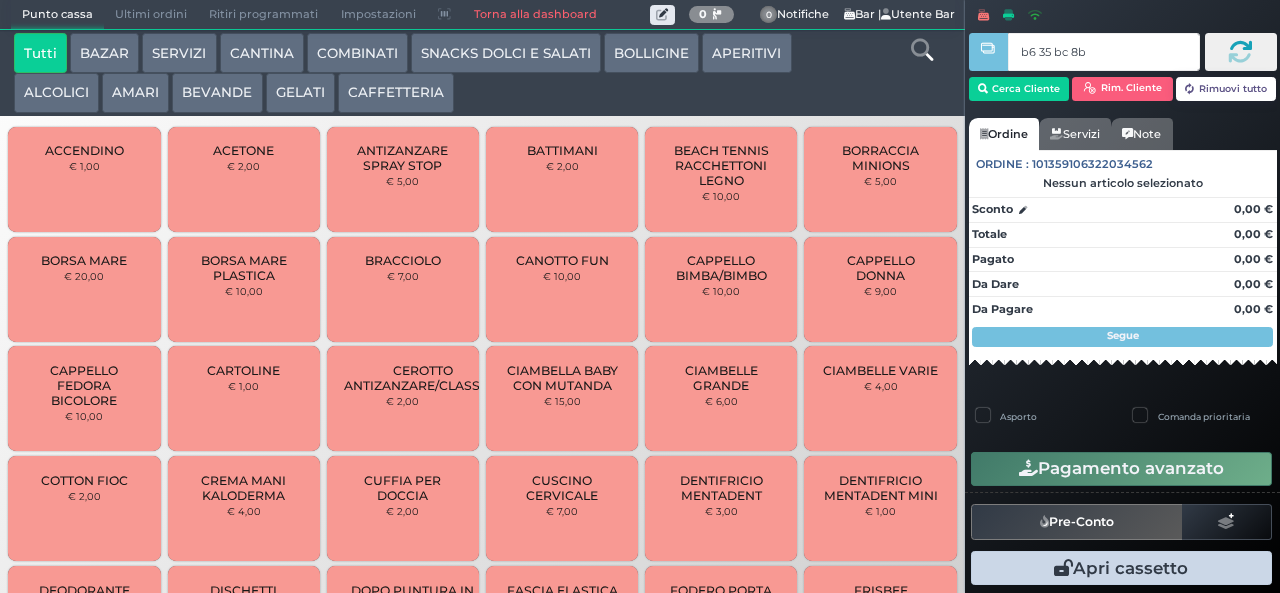 type 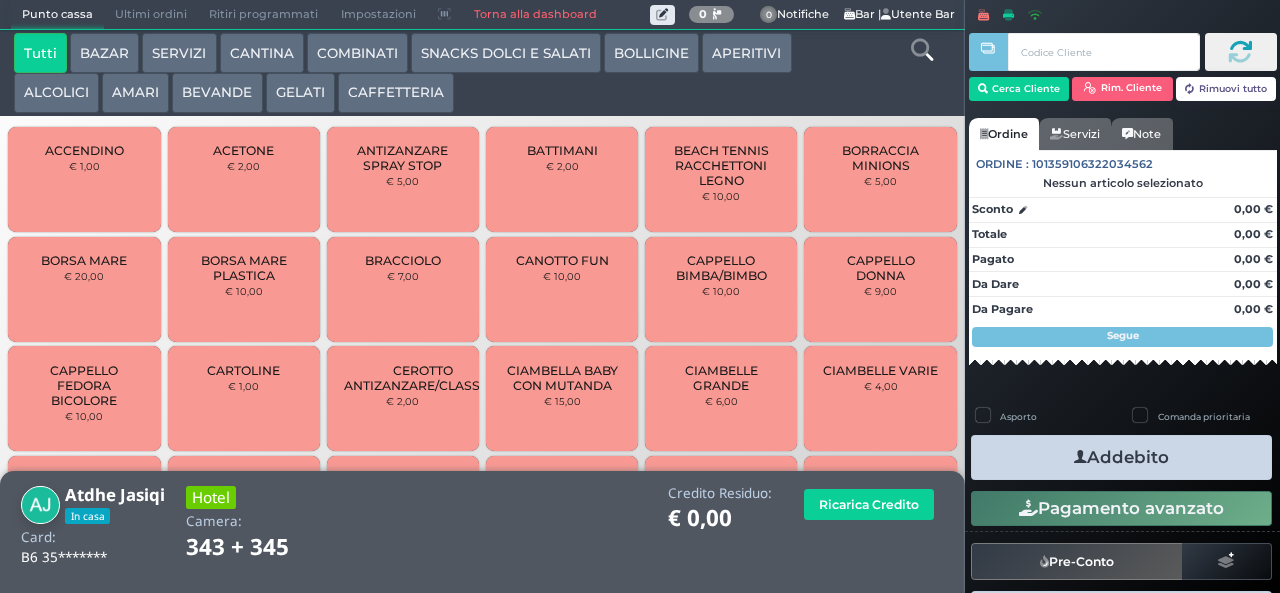 click on "COMBINATI" at bounding box center [357, 53] 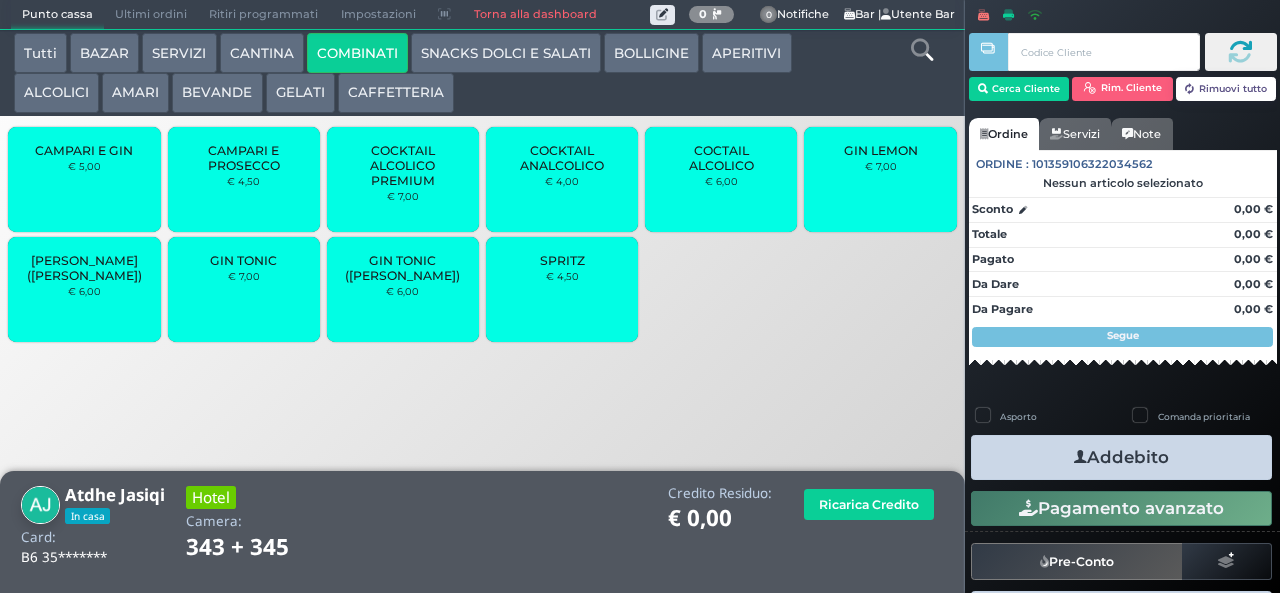 click on "COCKTAIL ANALCOLICO" at bounding box center (562, 158) 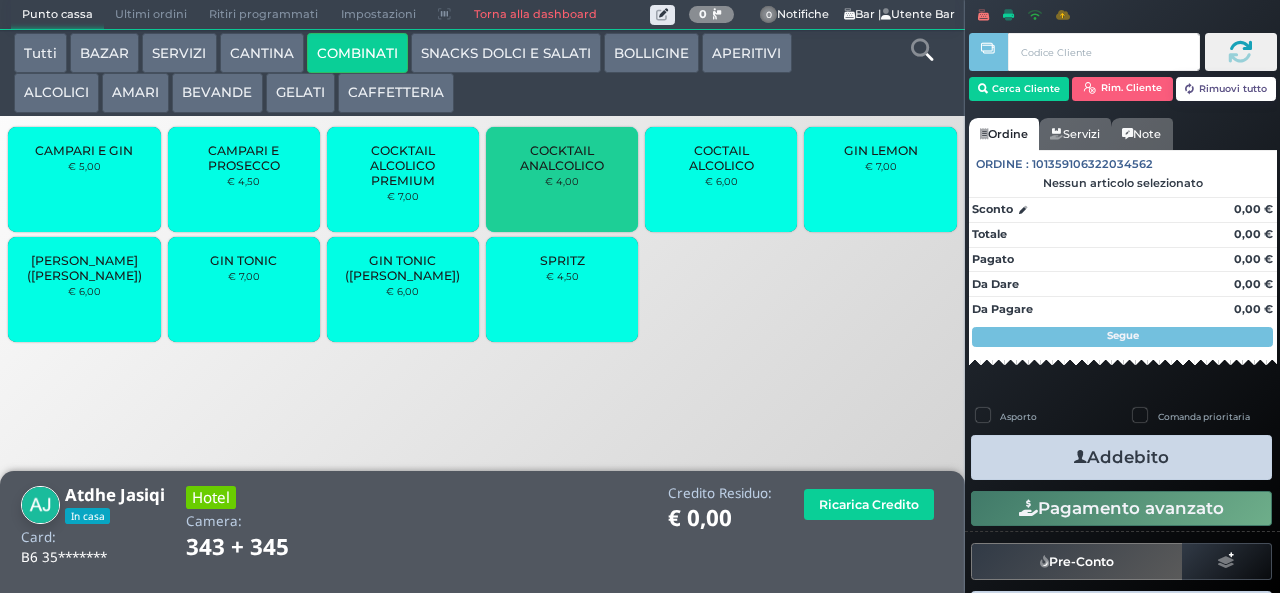 click on "COCKTAIL ANALCOLICO" at bounding box center (562, 158) 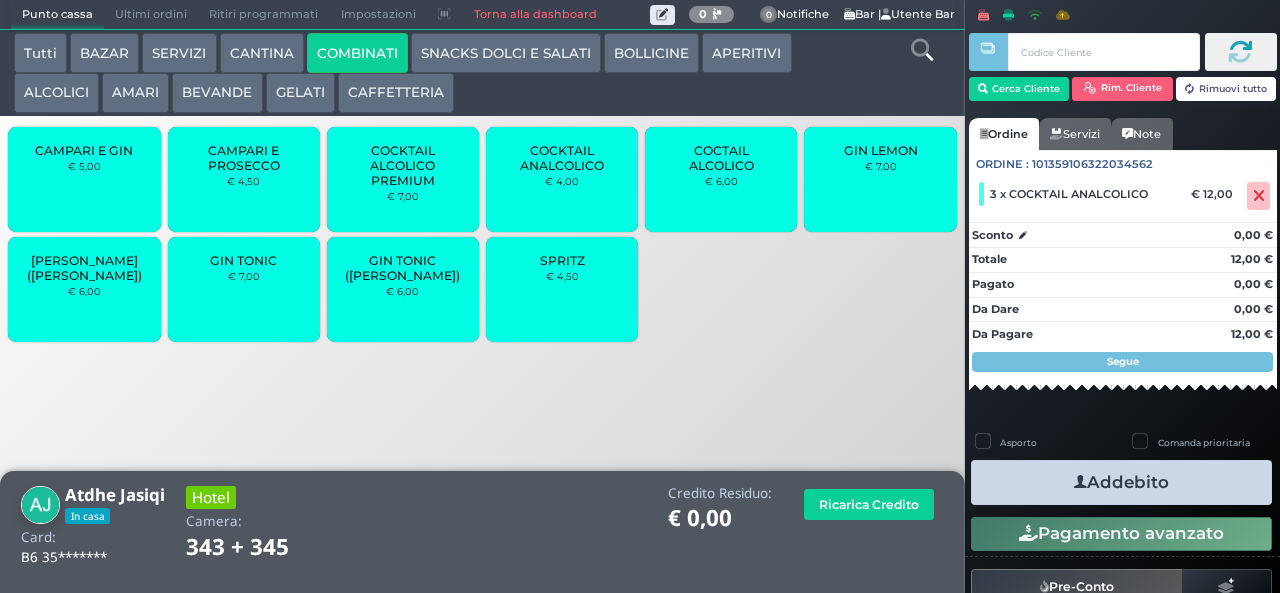 click on "COCKTAIL ANALCOLICO" at bounding box center (562, 158) 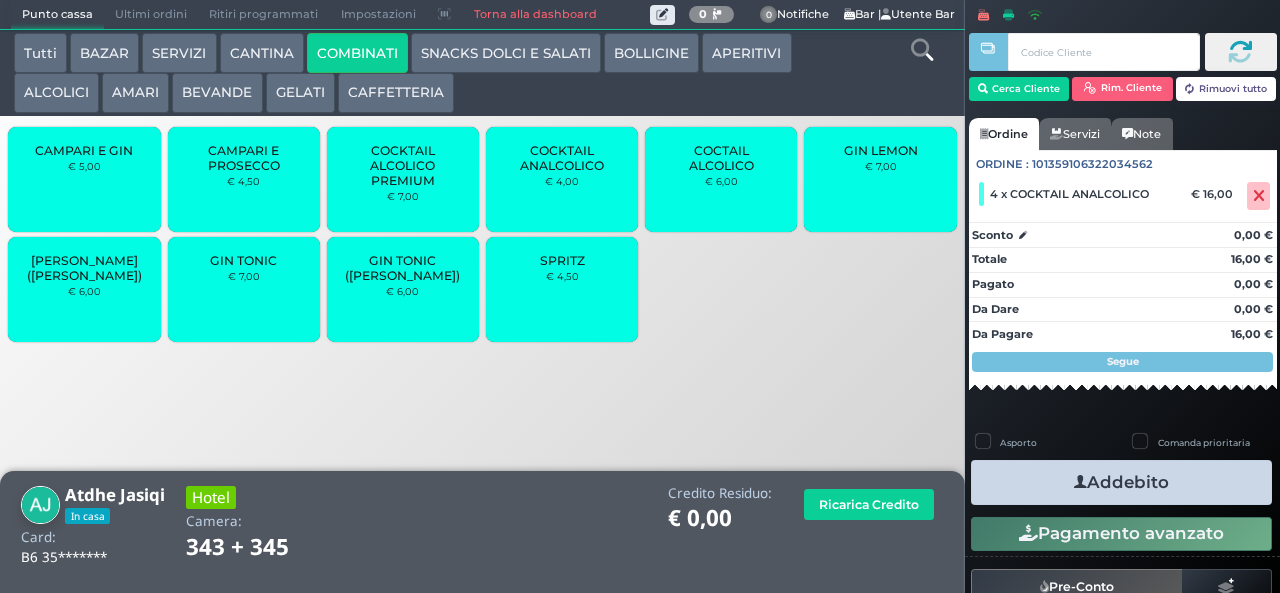click on "Addebito" at bounding box center (1121, 482) 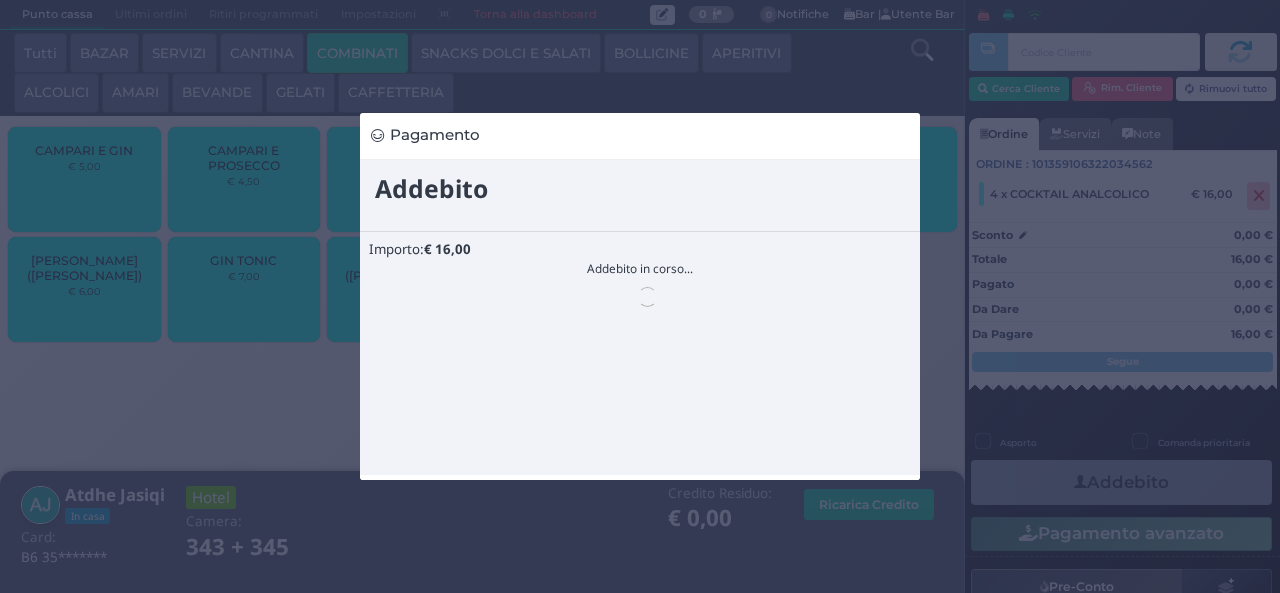 scroll, scrollTop: 0, scrollLeft: 0, axis: both 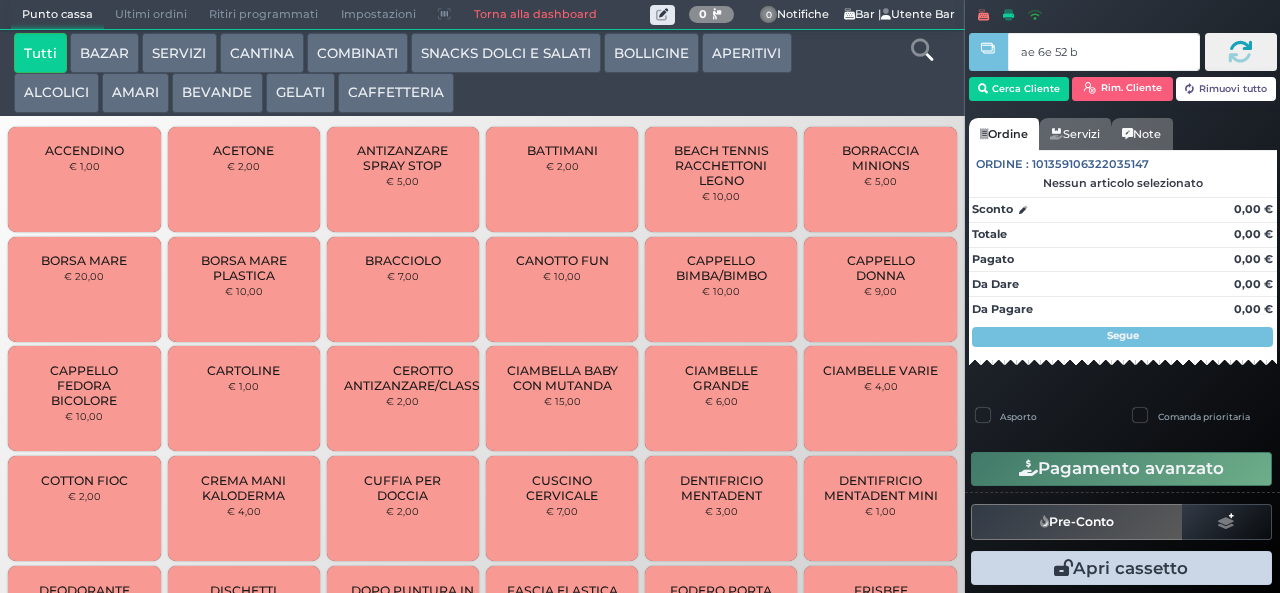 type on "ae 6e 52 b9" 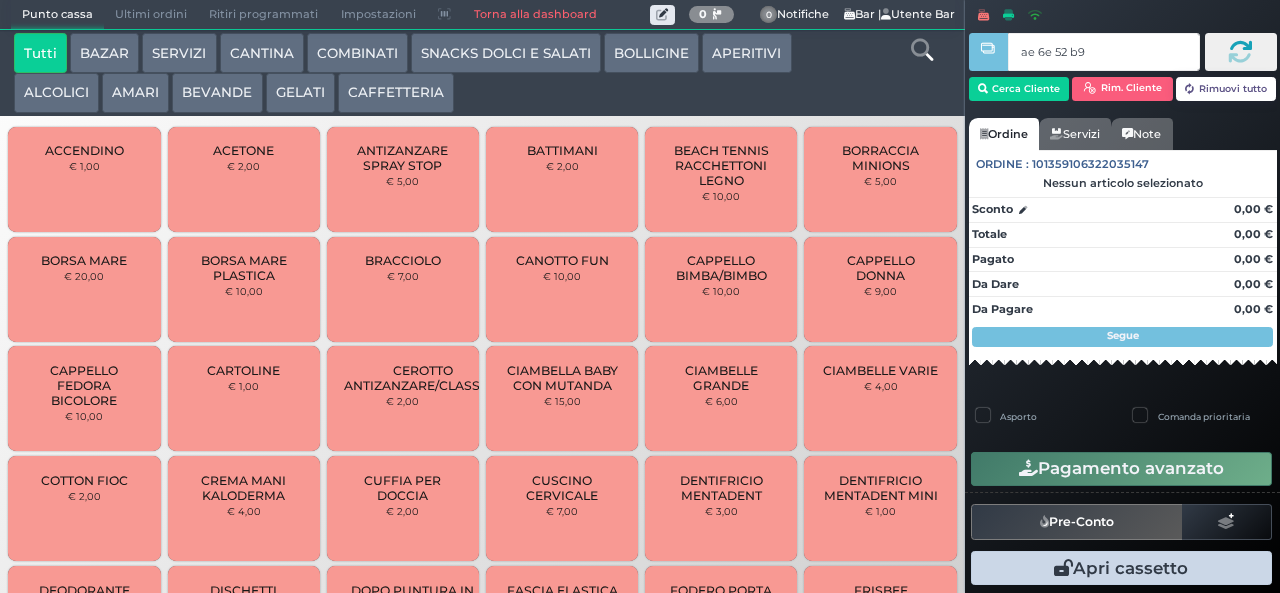type 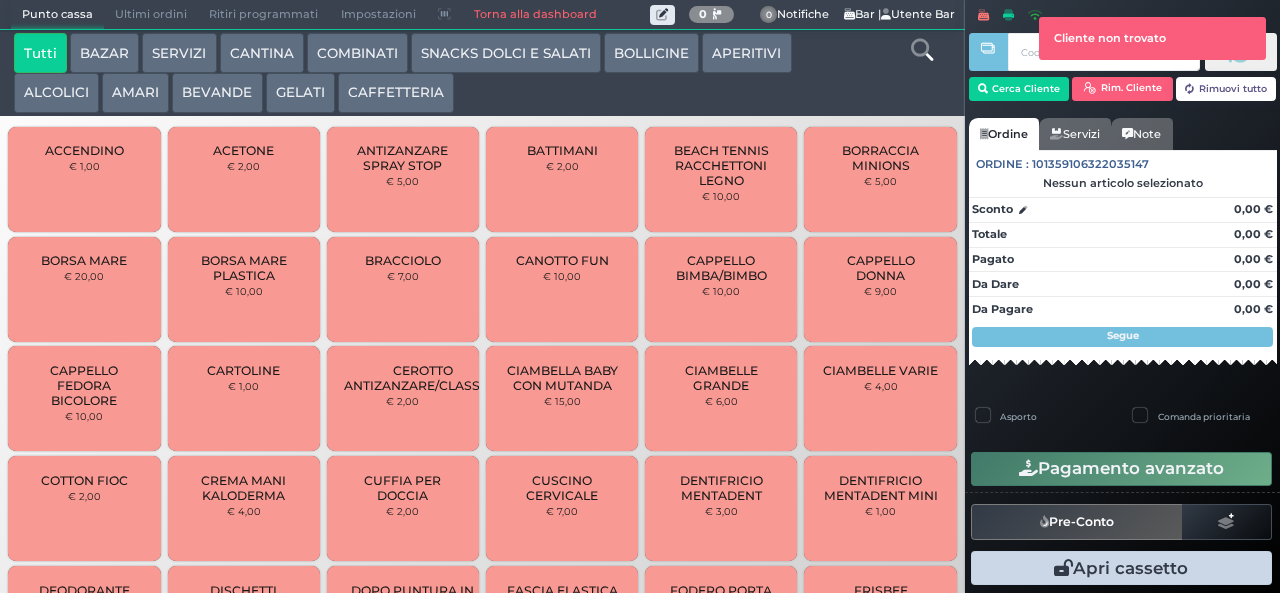 click at bounding box center (988, 282) 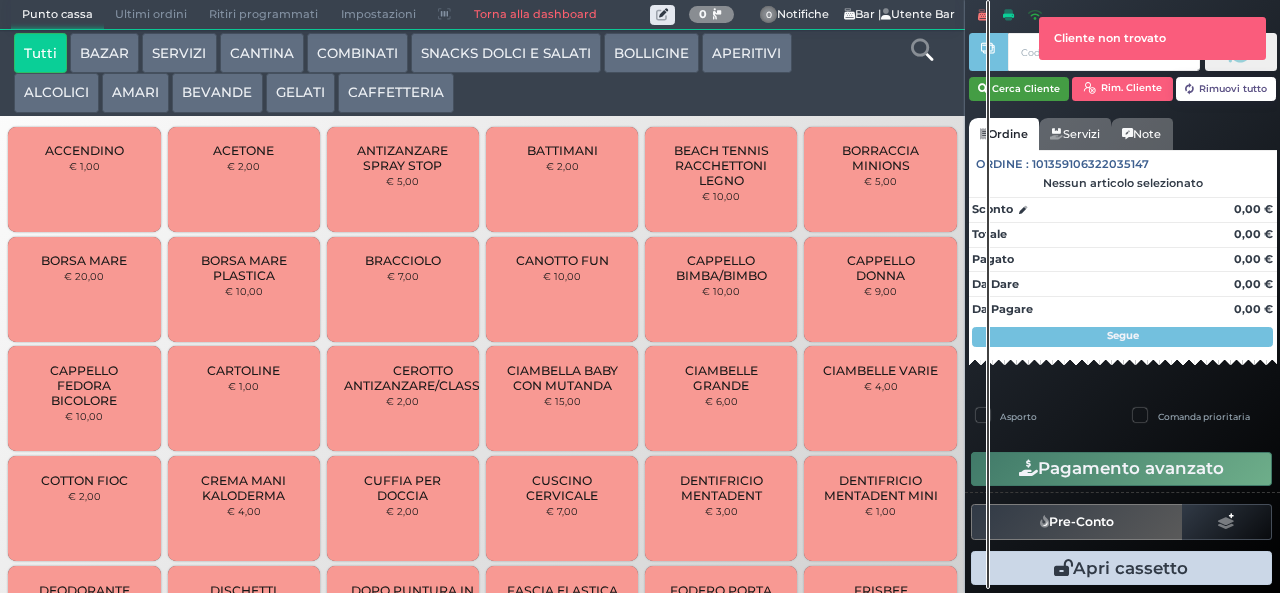 click on "Cerca Cliente" at bounding box center (1019, 89) 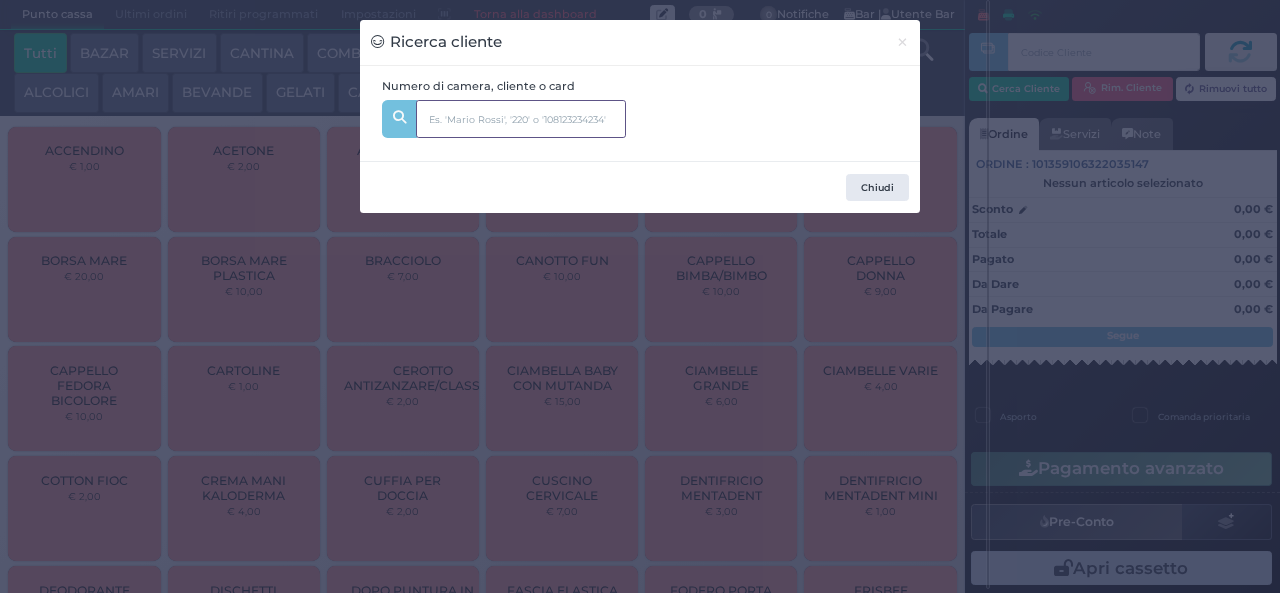 click at bounding box center (521, 119) 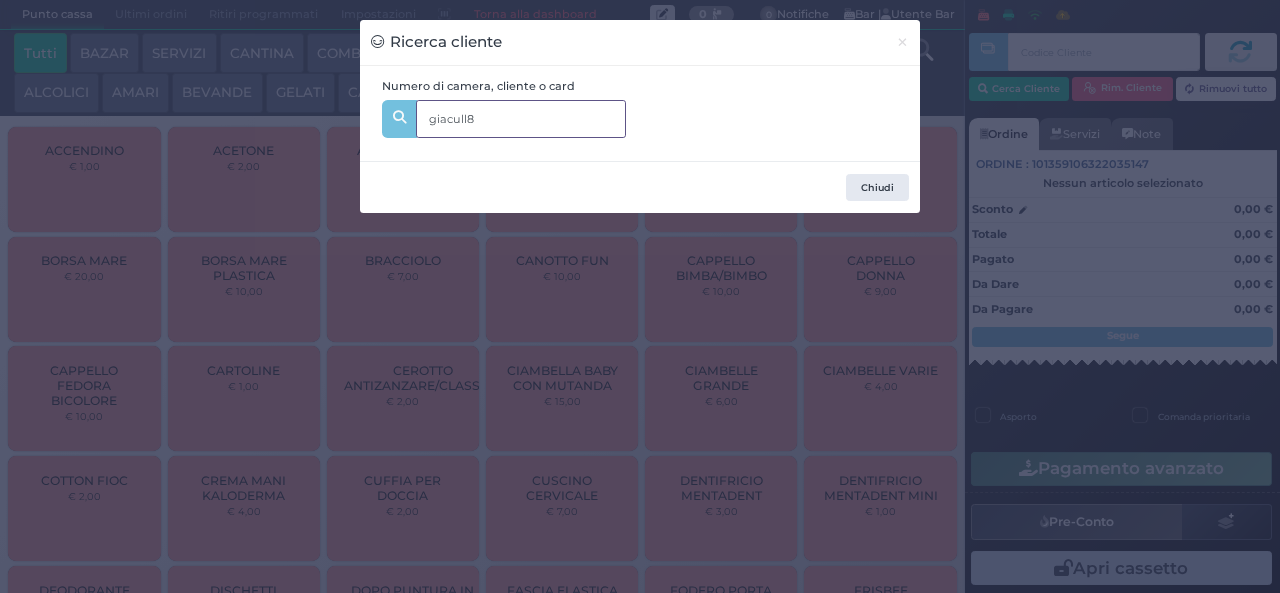 type on "giacull" 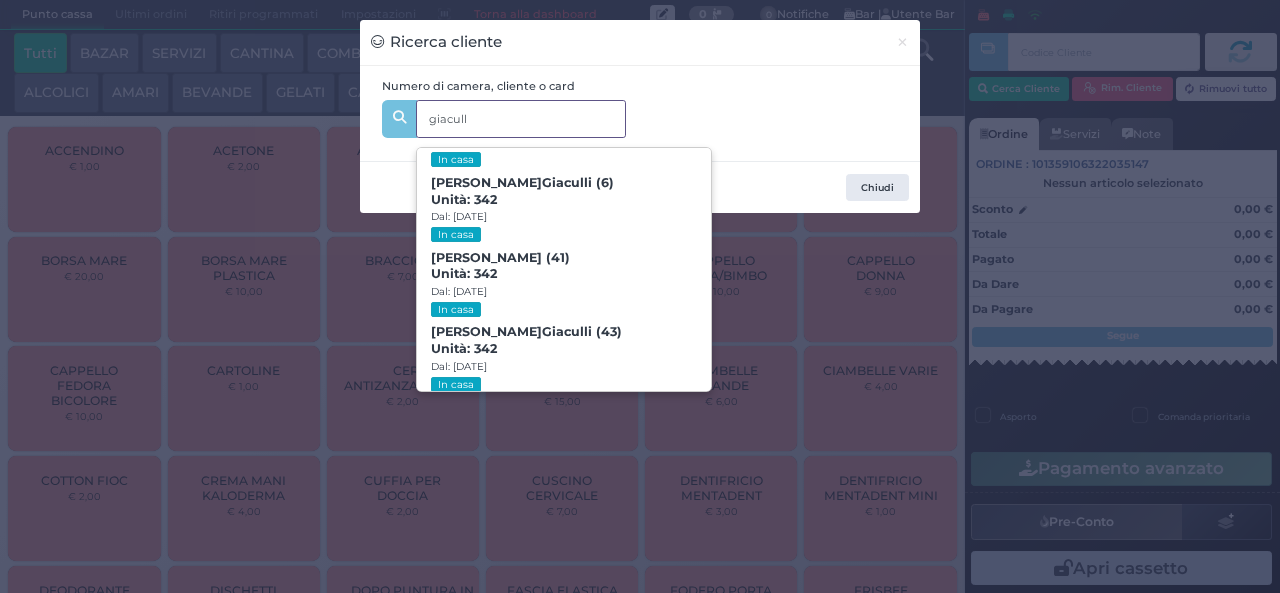 scroll, scrollTop: 91, scrollLeft: 0, axis: vertical 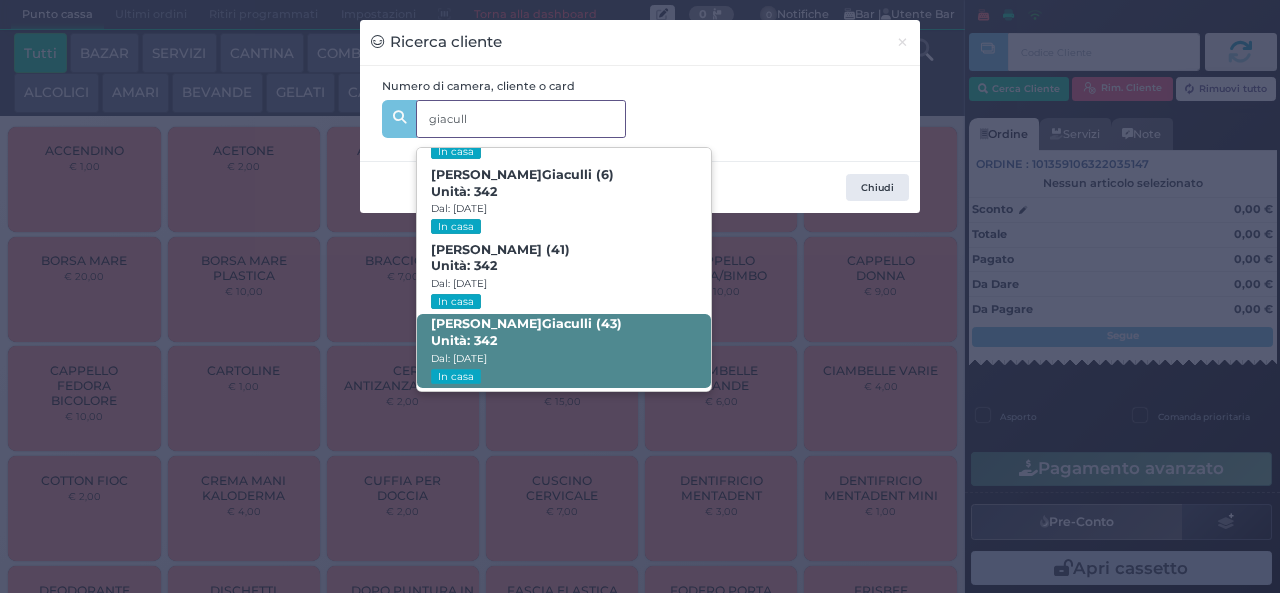 click on "Giuseppe   Giacull i (43) Unità: 342 Dal: 06/07/2025 In casa" at bounding box center (563, 351) 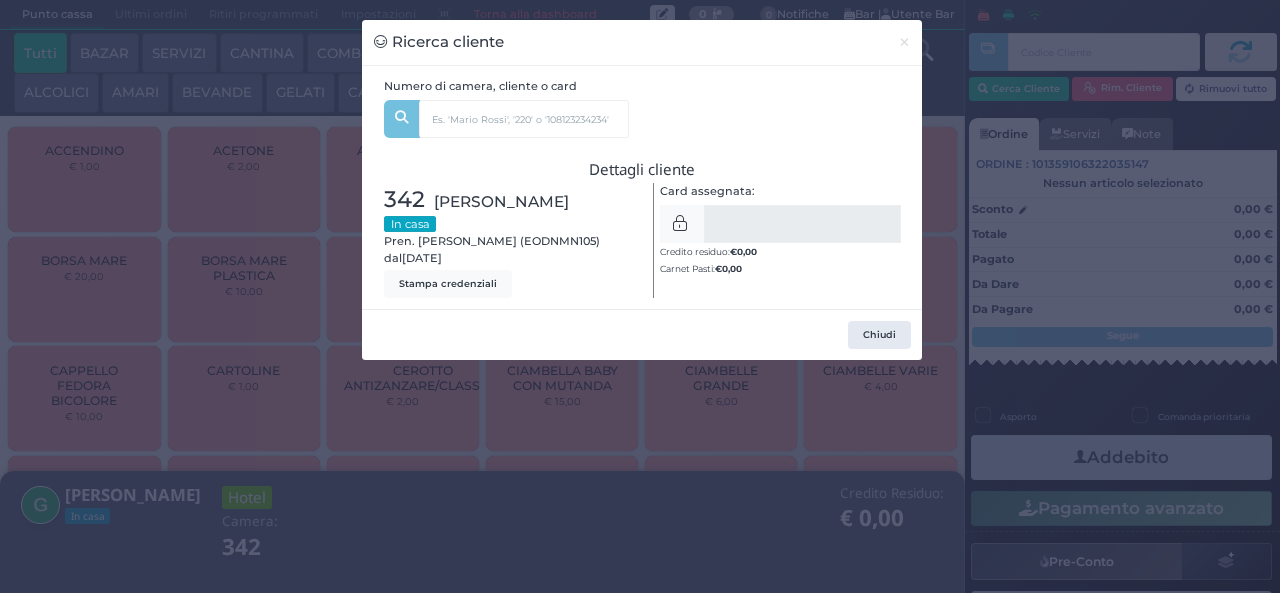 click on "Ricerca cliente
×
Numero di camera, cliente o card
giacull Diana  Giacull i (3) Unità: 342 Dal: 06/07/2025 In casa Giulia  Giacull i (6) Unità: 342 Dal: 06/07/2025 In casa Annalisa Sciortino (41) Unità: 342 Dal: 06/07/2025 In casa Giuseppe   Giacull i (43) Unità: 342 Dal: 06/07/2025 In casa
Dettagli cliente
342
Giaculli Giuseppe
In casa
Pren. Giuseppe Giaculli (EODNMN105)  dal  06/07/2025
Stampa credenziali
Card assegnata:
SALVA" at bounding box center [640, 296] 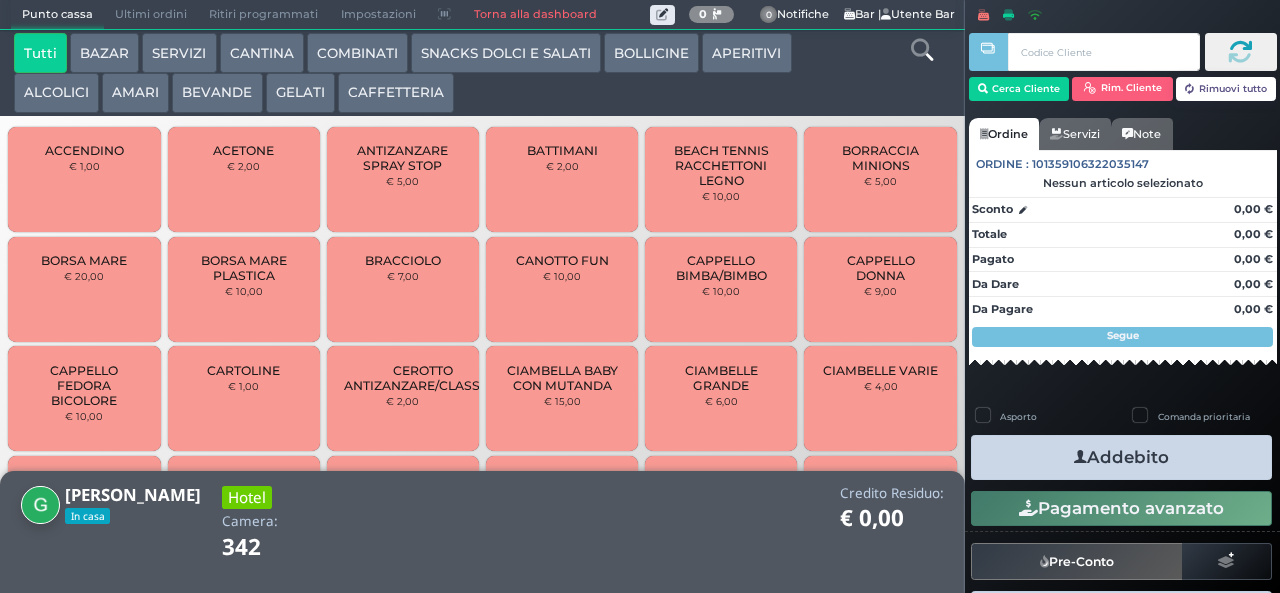 click on "COMBINATI" at bounding box center [357, 53] 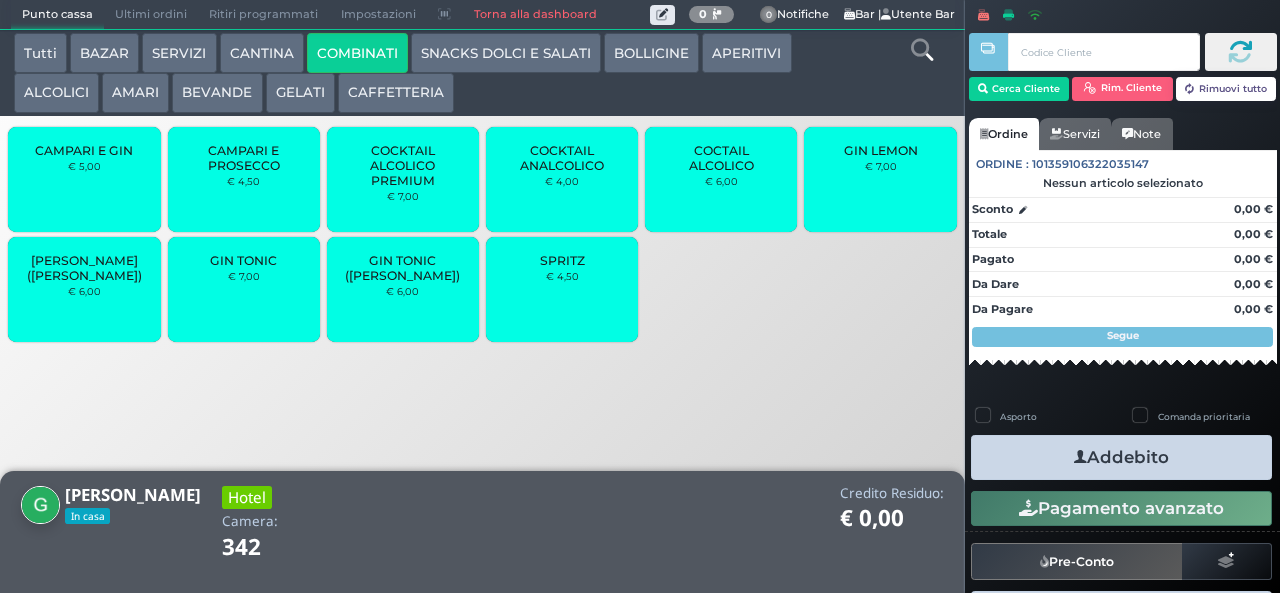 click on "[PERSON_NAME] ([PERSON_NAME])" at bounding box center (84, 268) 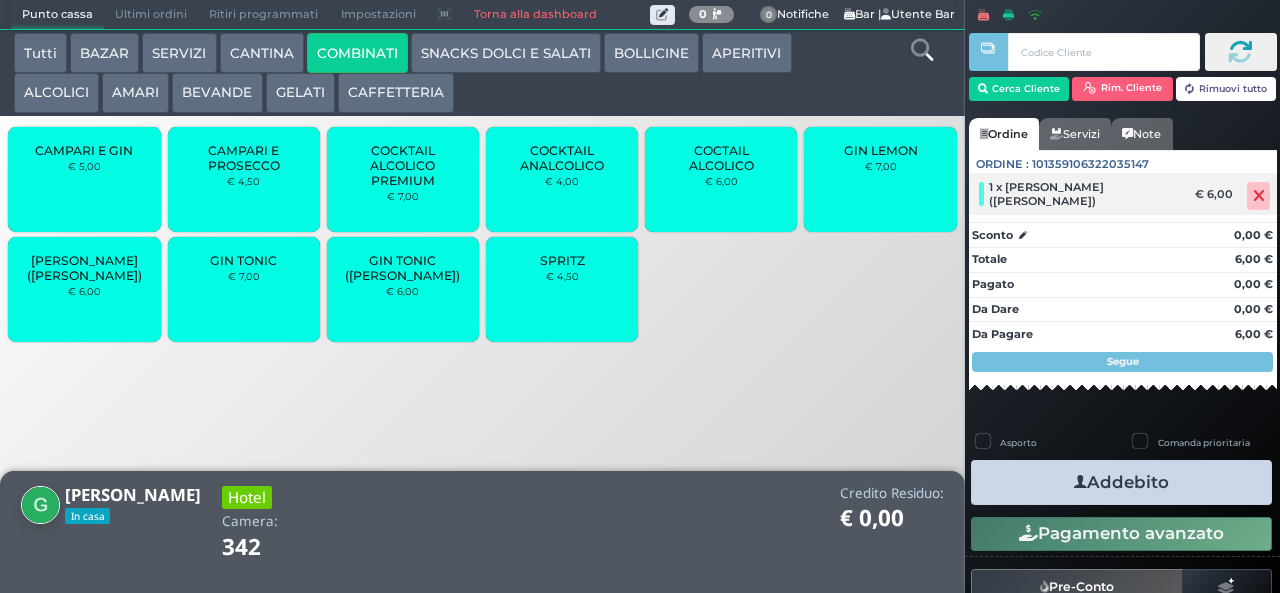 click at bounding box center (1259, 196) 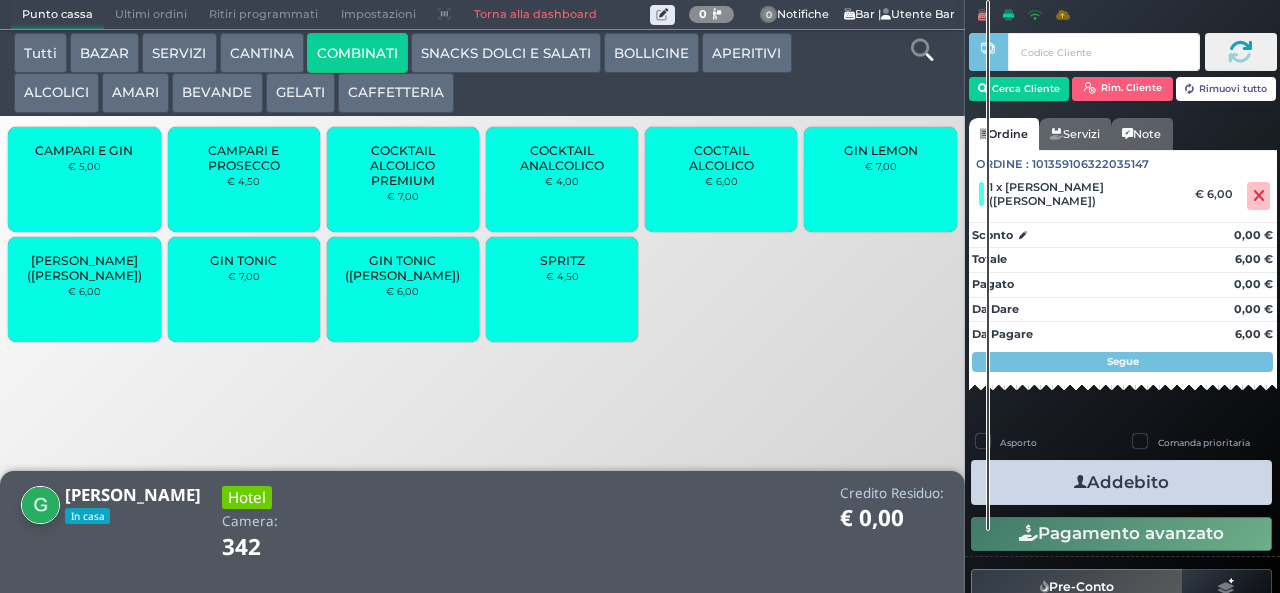 click on "0,00 €" at bounding box center (1253, 235) 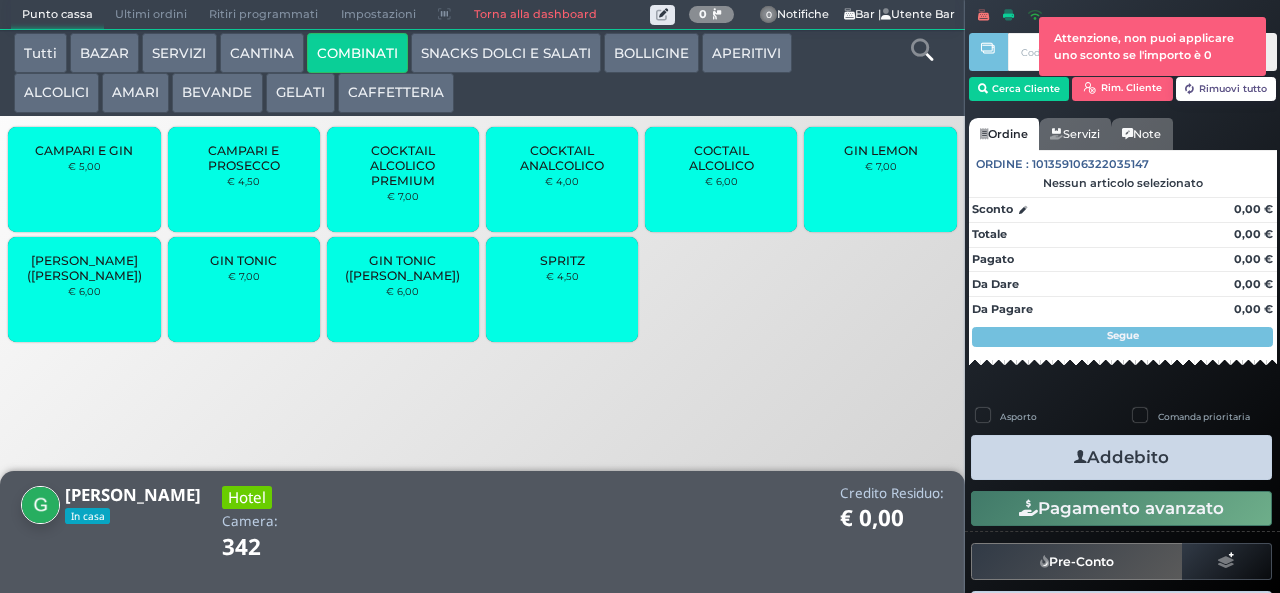 click on "GIN TONIC" at bounding box center (243, 260) 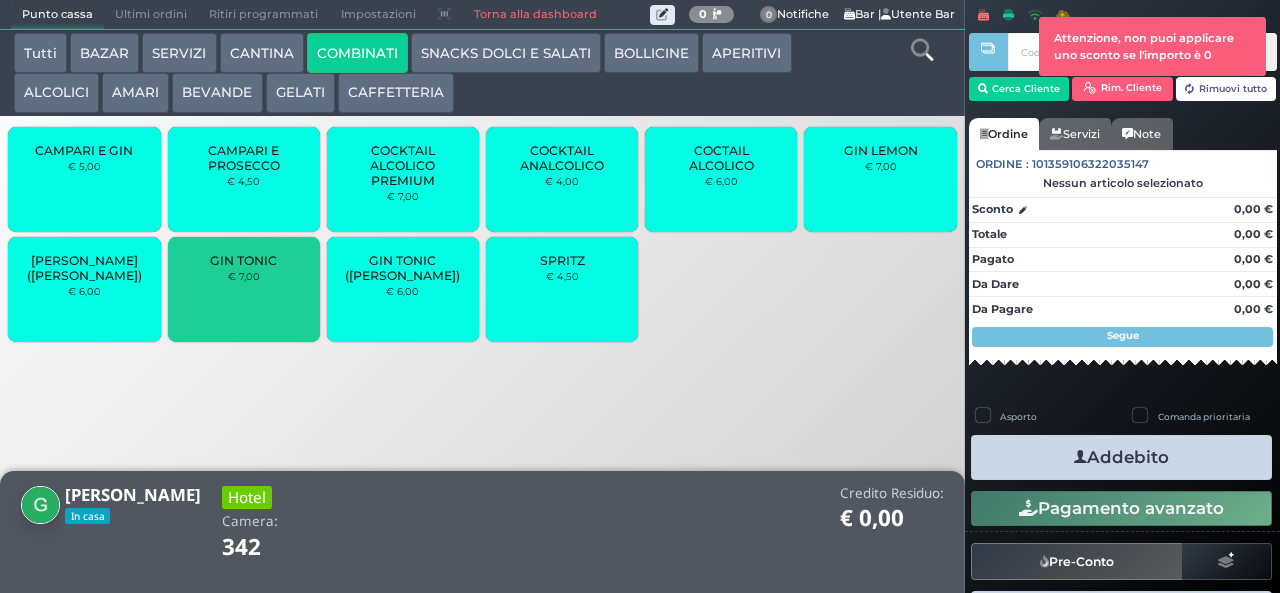 click on "GIN LEMON
€ 7,00" at bounding box center (880, 179) 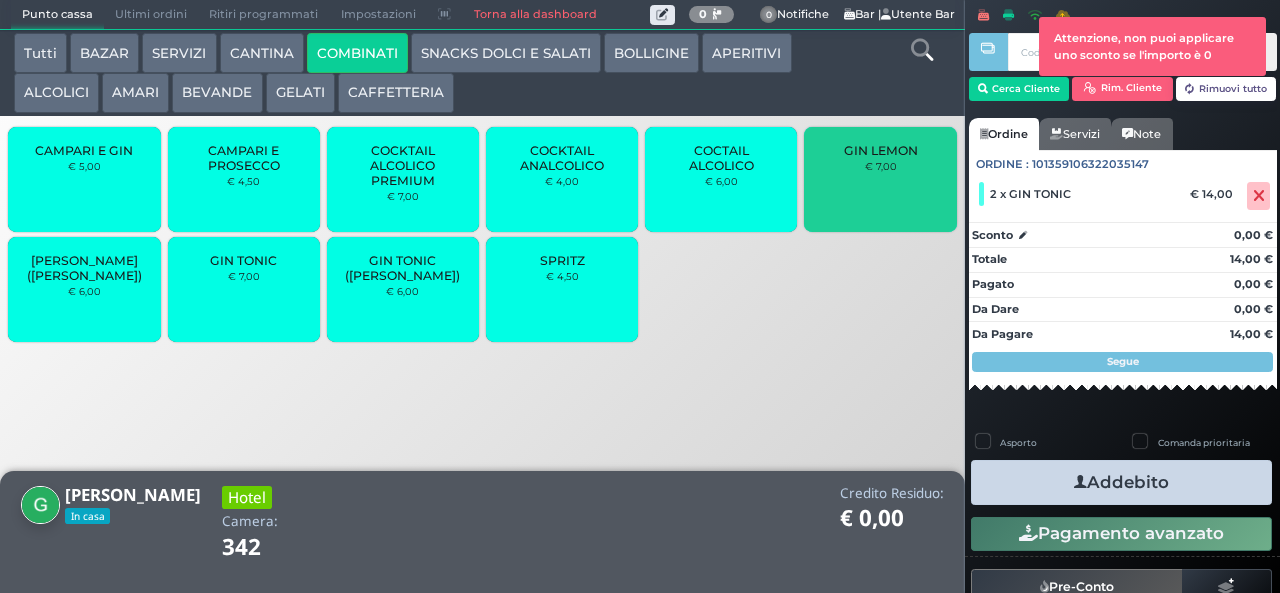 click on "SPRITZ
€ 4,50" at bounding box center [562, 289] 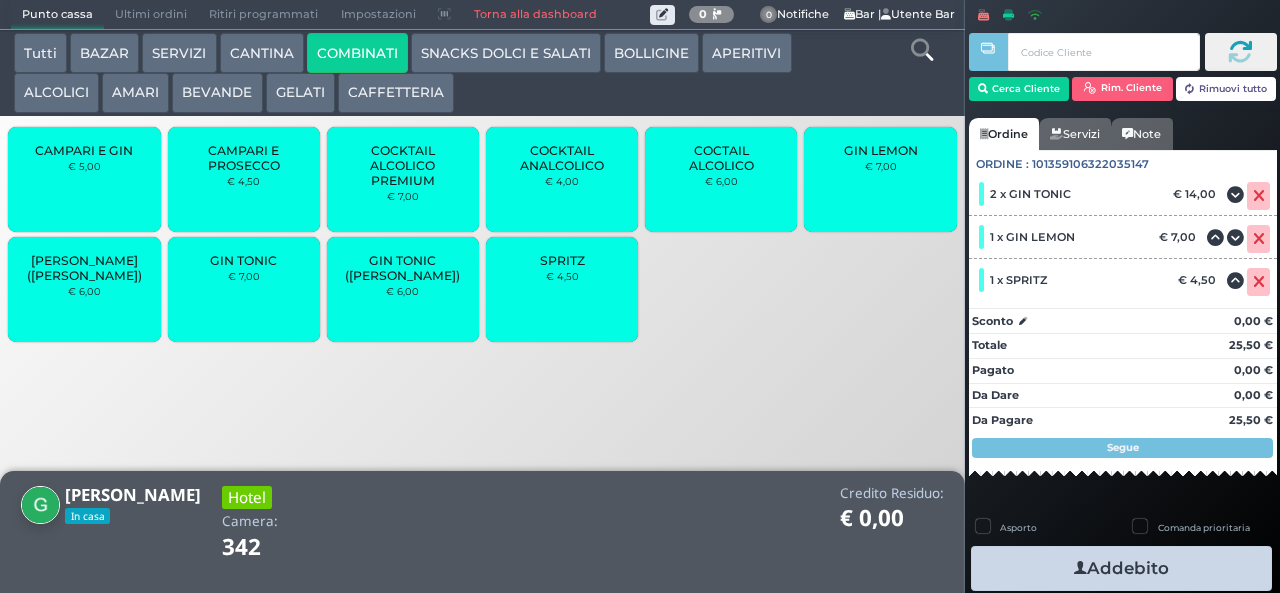 click on "GELATI" at bounding box center (300, 93) 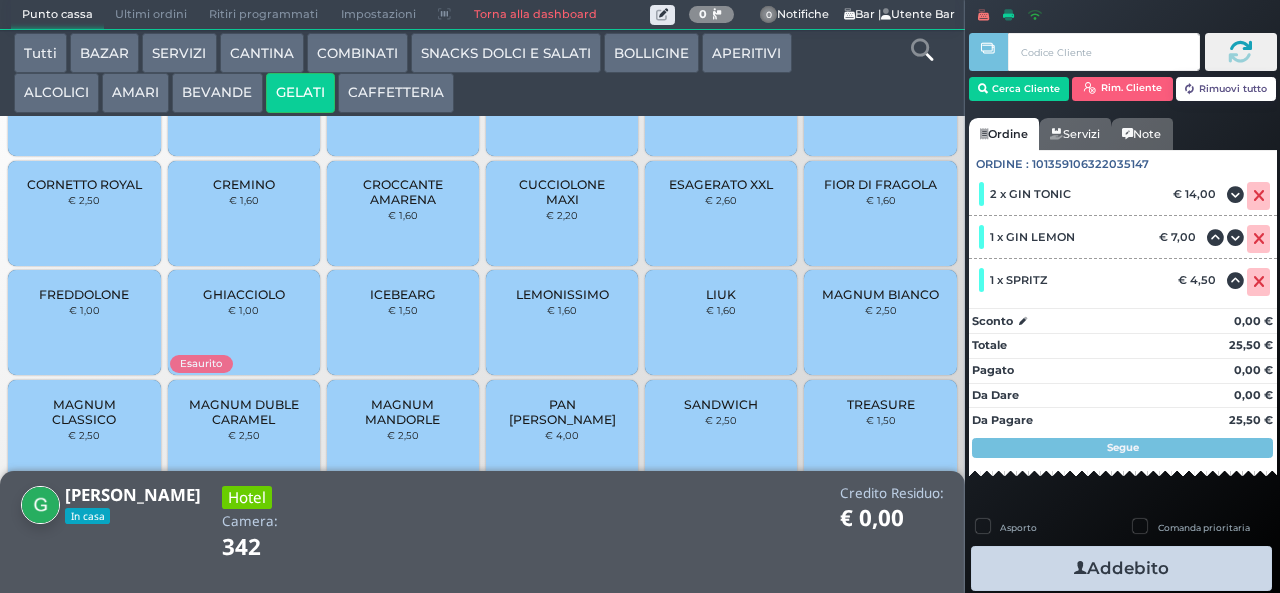 scroll, scrollTop: 133, scrollLeft: 0, axis: vertical 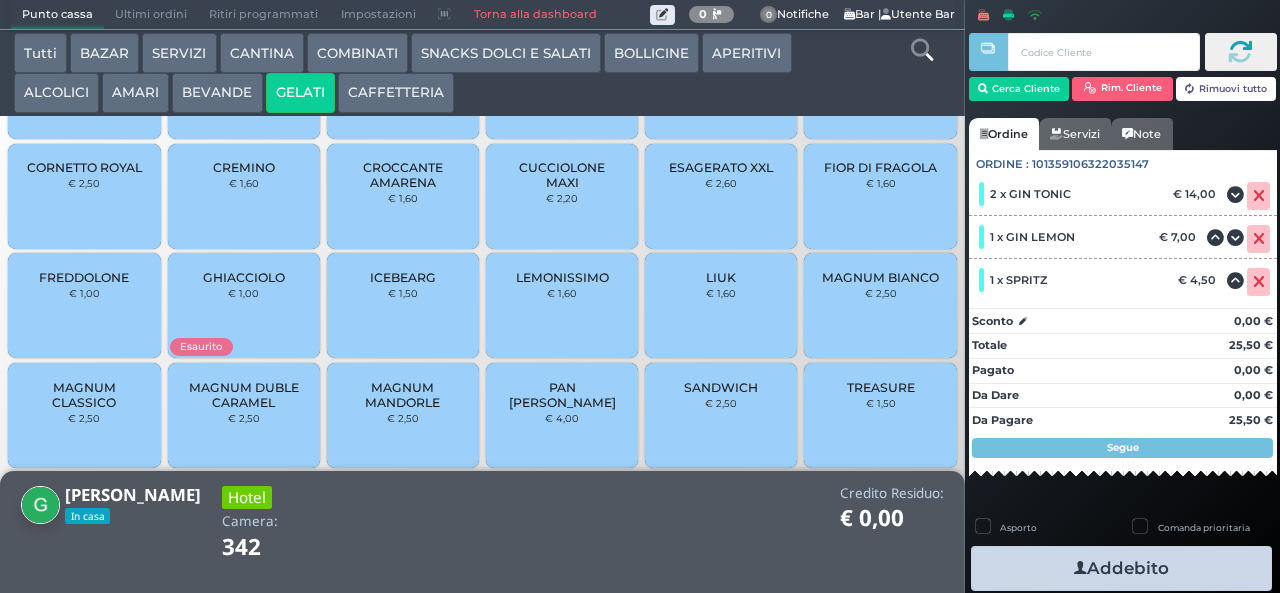 click on "€ 2,50" at bounding box center (881, 293) 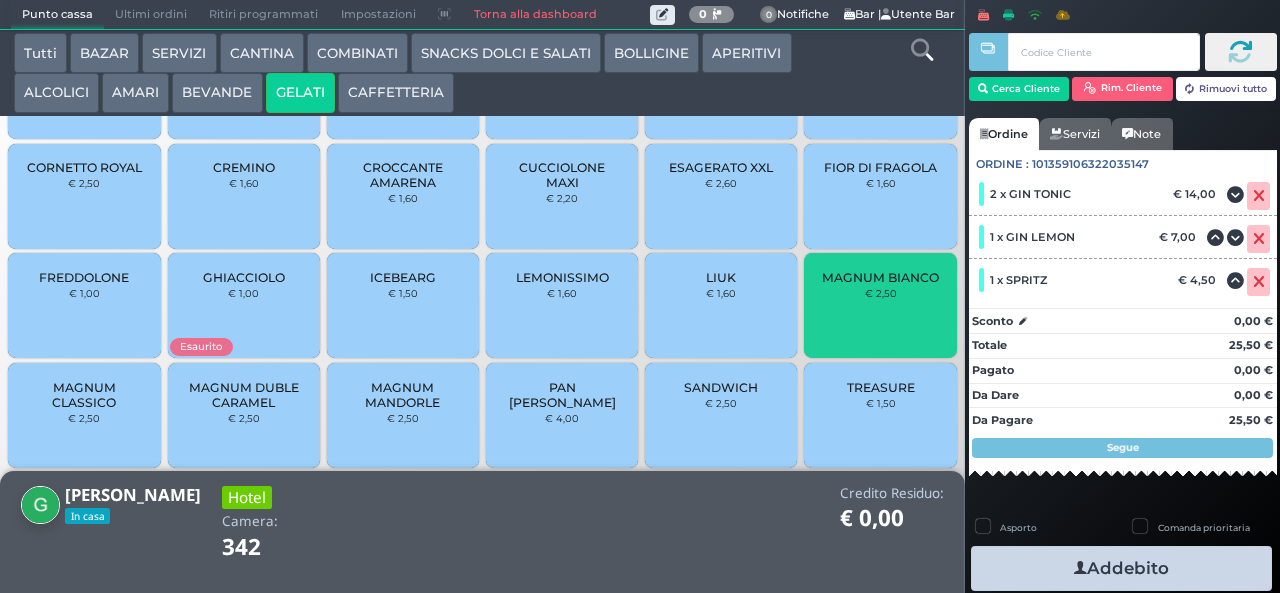 click on "MAGNUM BIANCO" at bounding box center [880, 277] 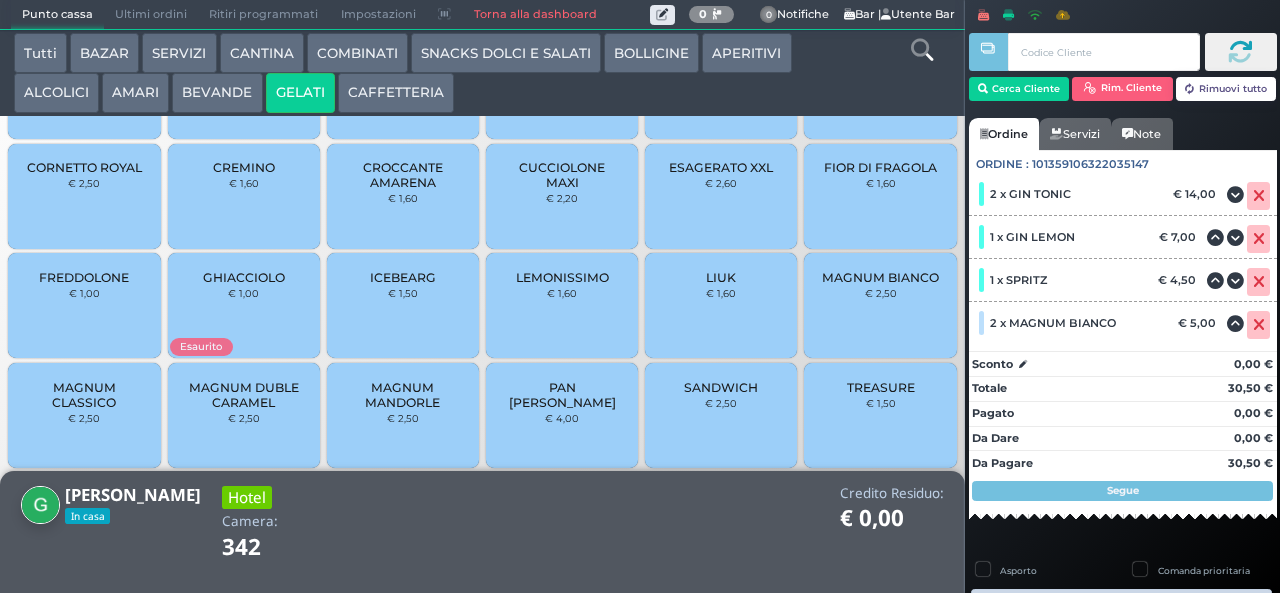 click on "€ 1,50" at bounding box center (881, 403) 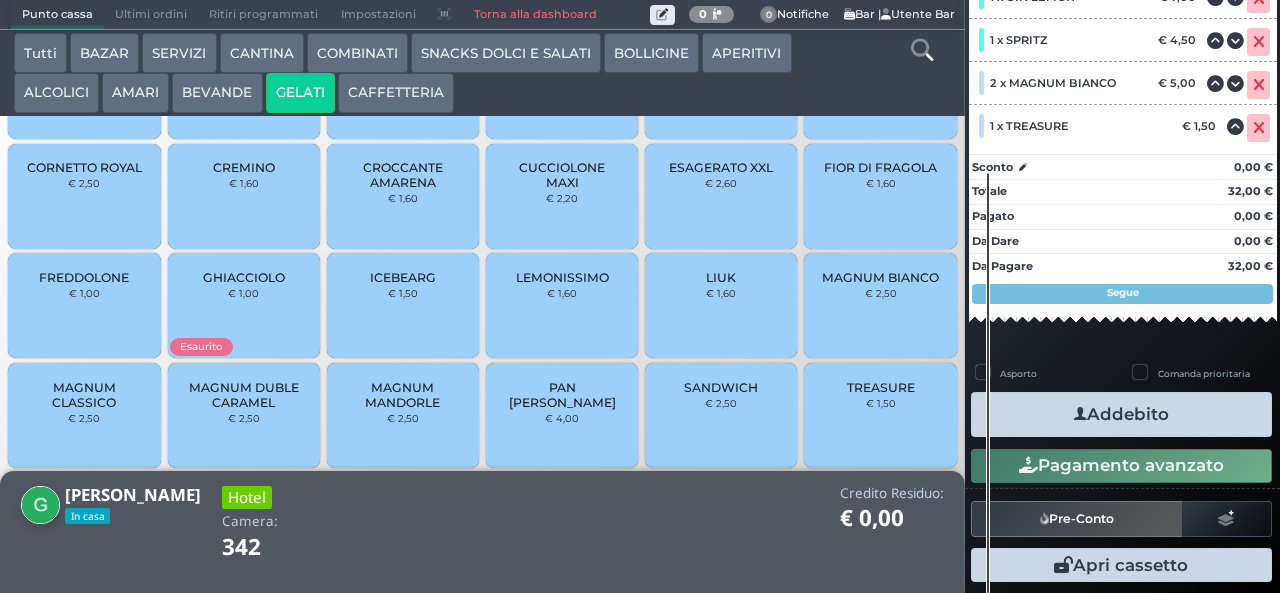 scroll, scrollTop: 343, scrollLeft: 0, axis: vertical 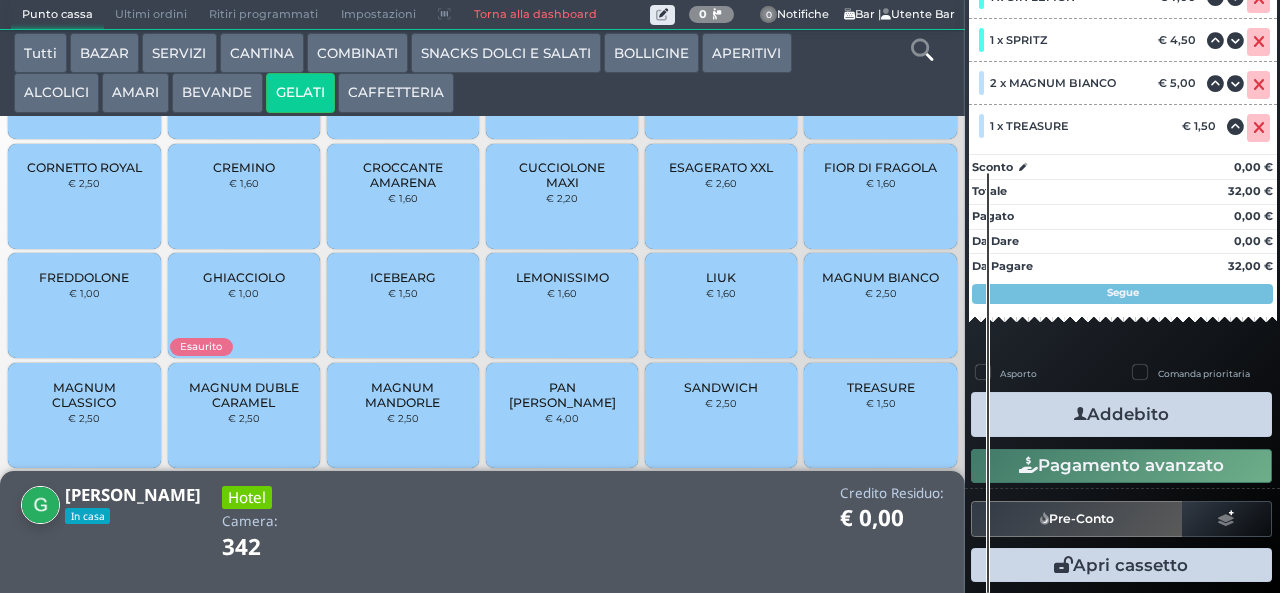 click on "Addebito" at bounding box center (1121, 414) 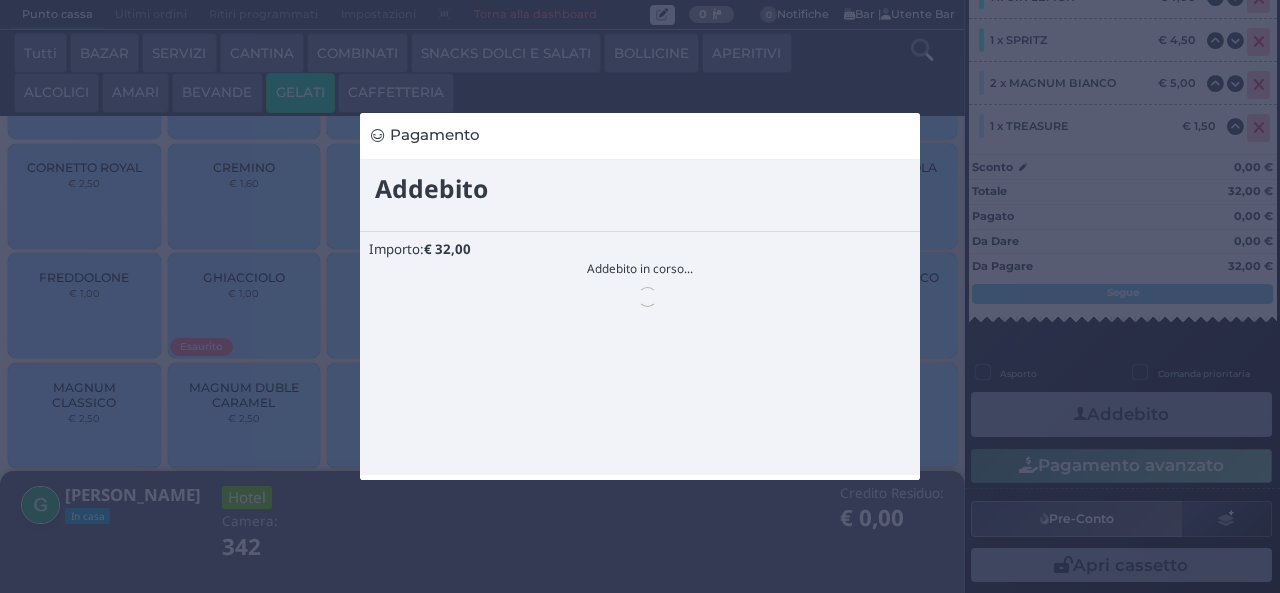 scroll, scrollTop: 0, scrollLeft: 0, axis: both 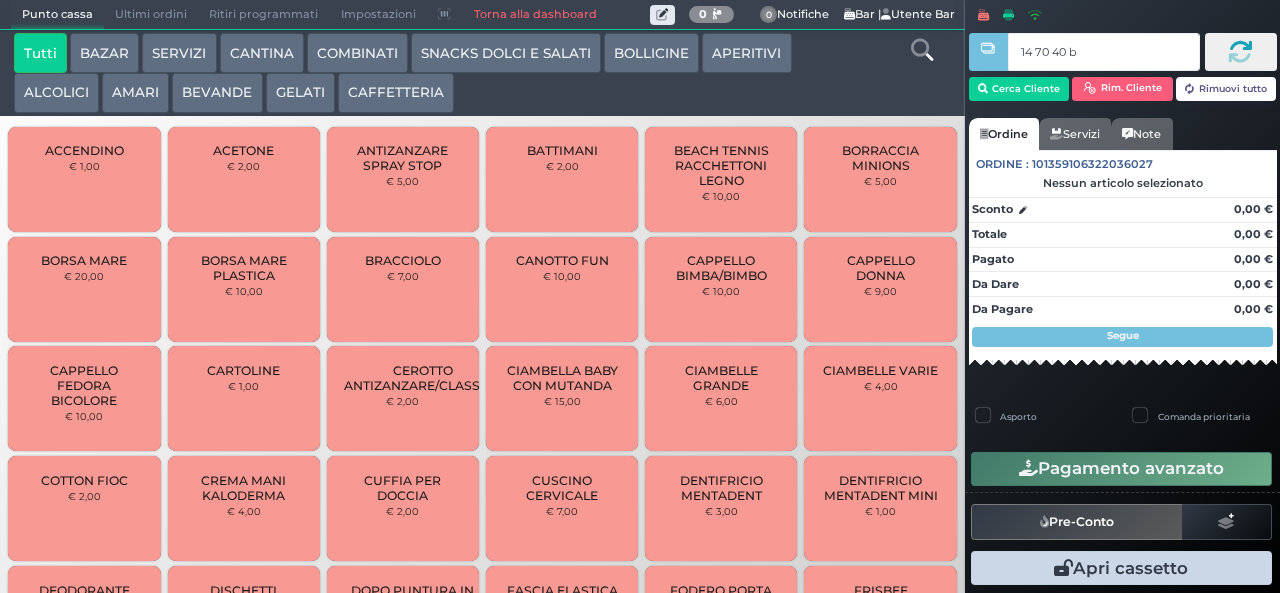 type on "14 70 40 b0" 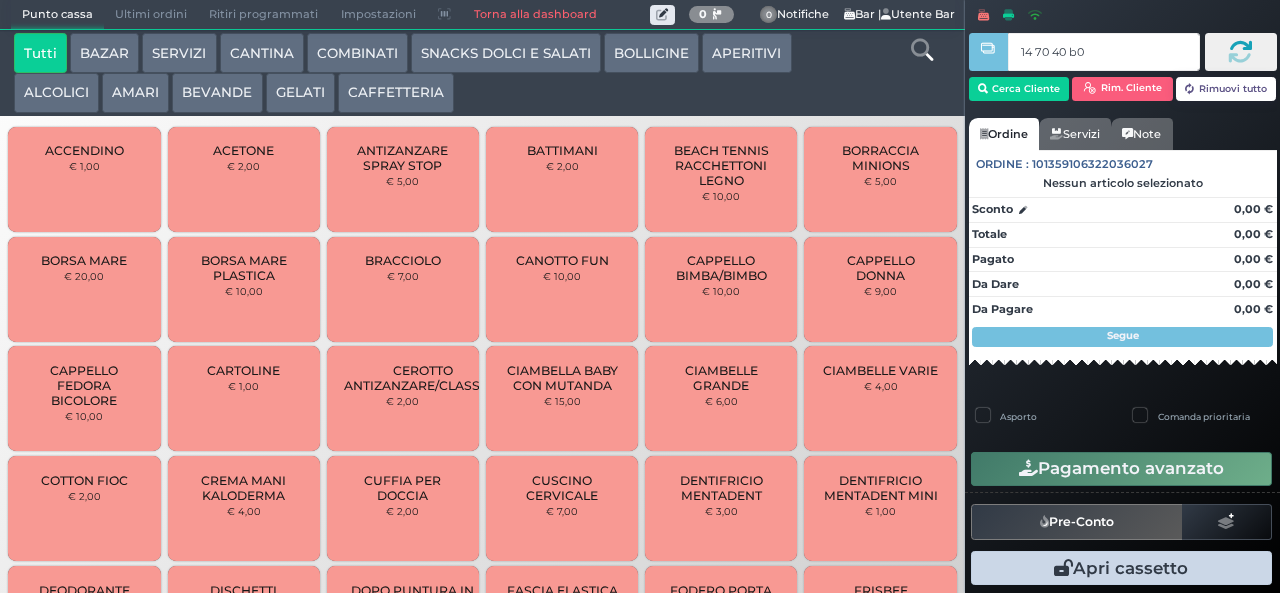 type 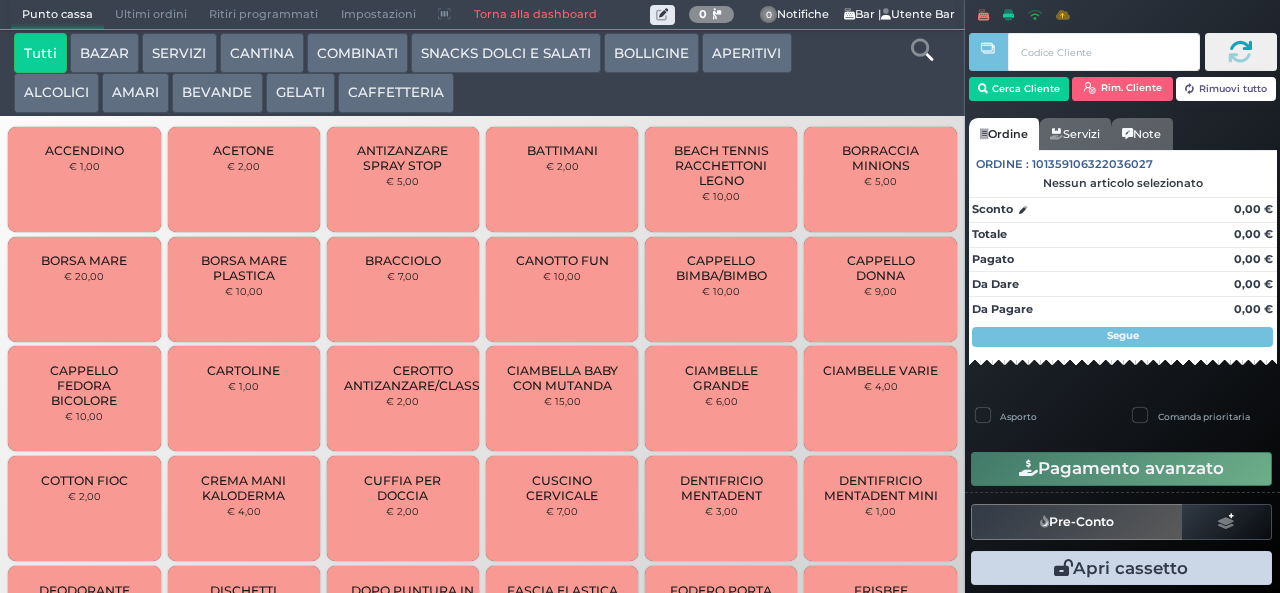 click at bounding box center (0, 0) 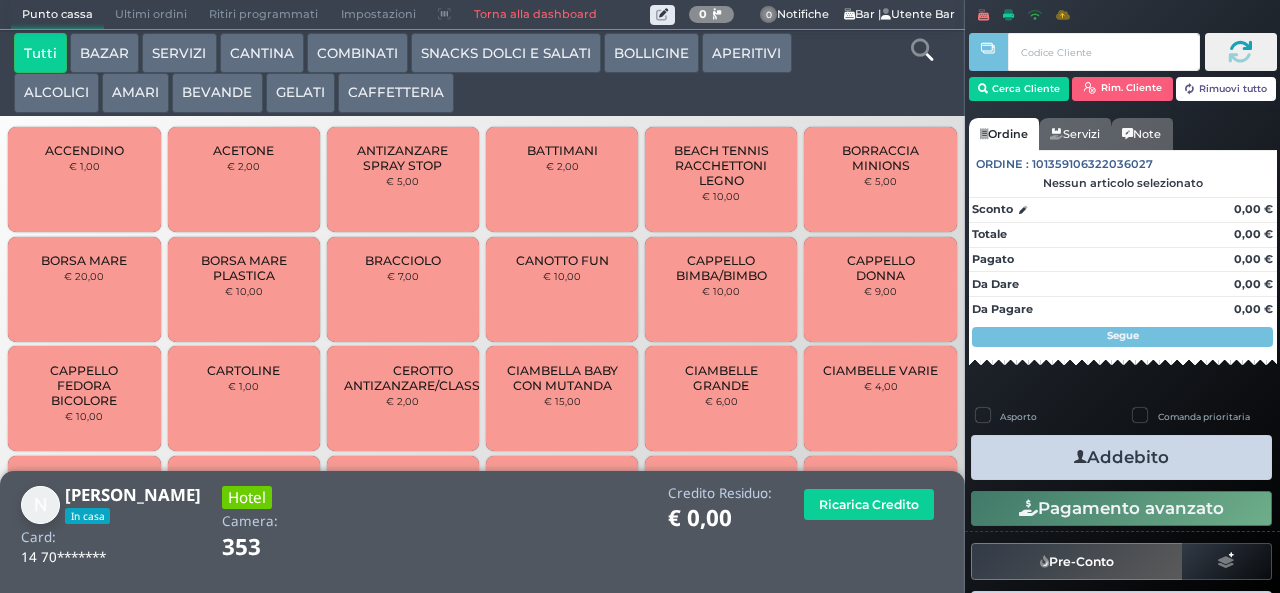 click on "SNACKS DOLCI E SALATI" at bounding box center (506, 53) 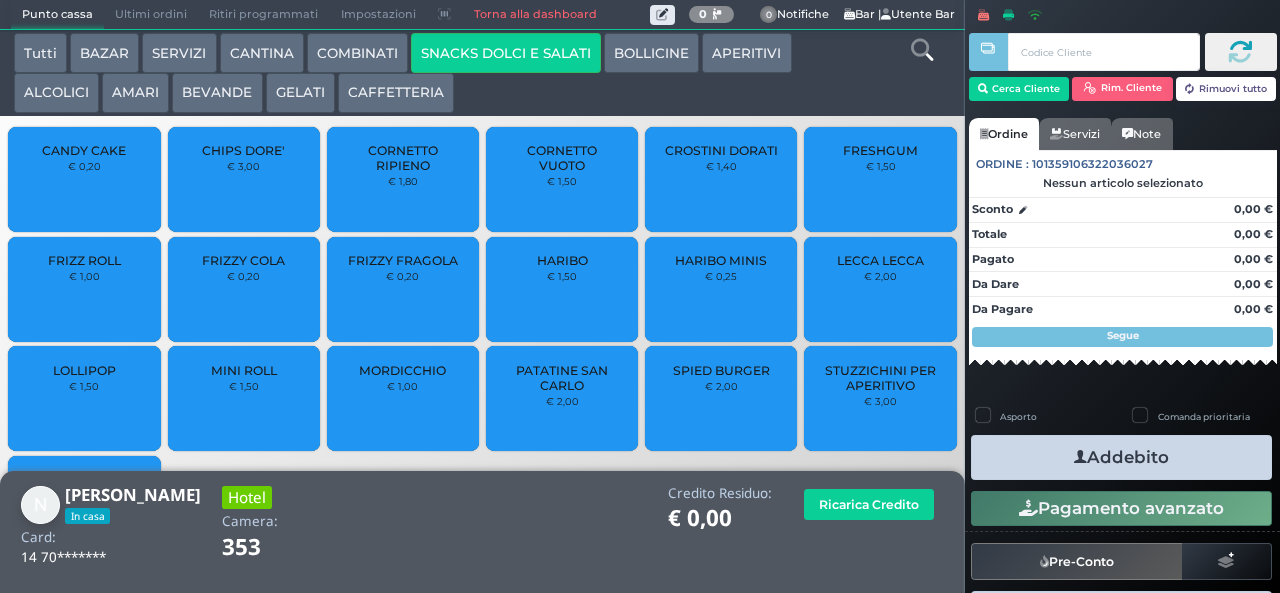 click on "PATATINE SAN CARLO" at bounding box center [562, 378] 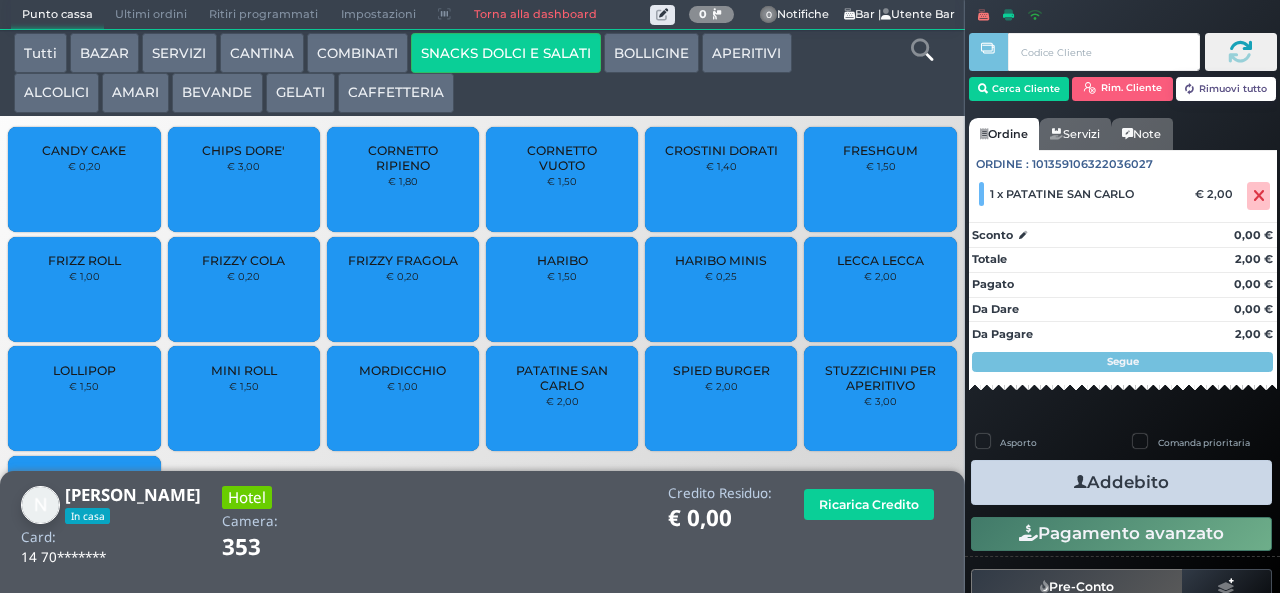 click on "Addebito" at bounding box center (1121, 482) 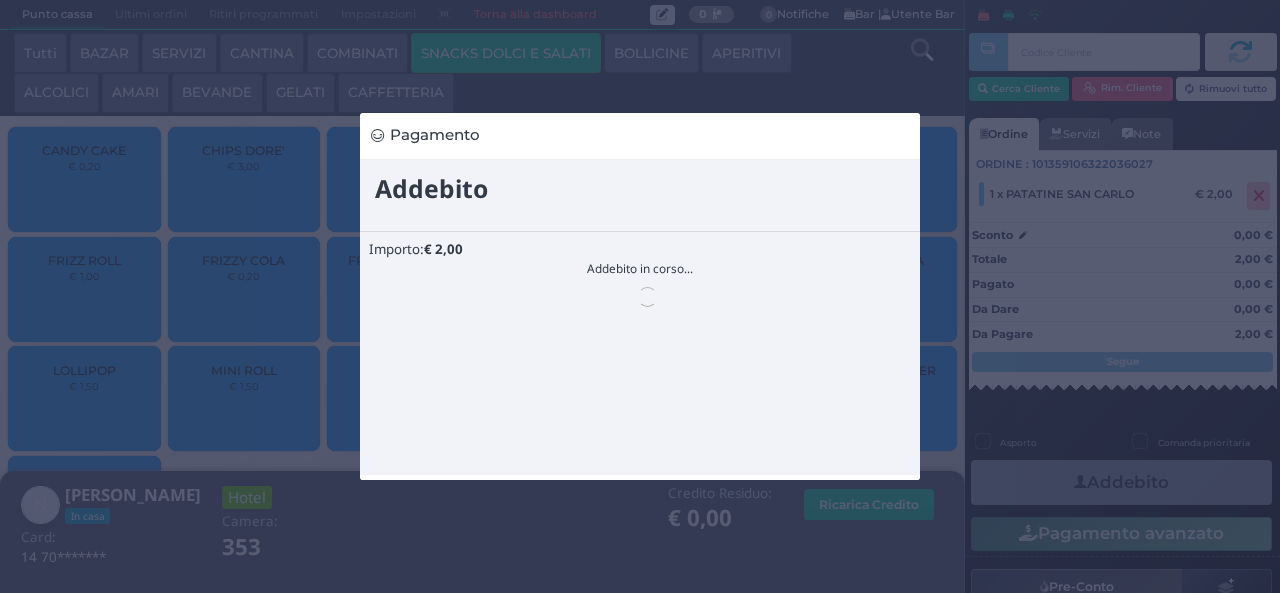 scroll, scrollTop: 0, scrollLeft: 0, axis: both 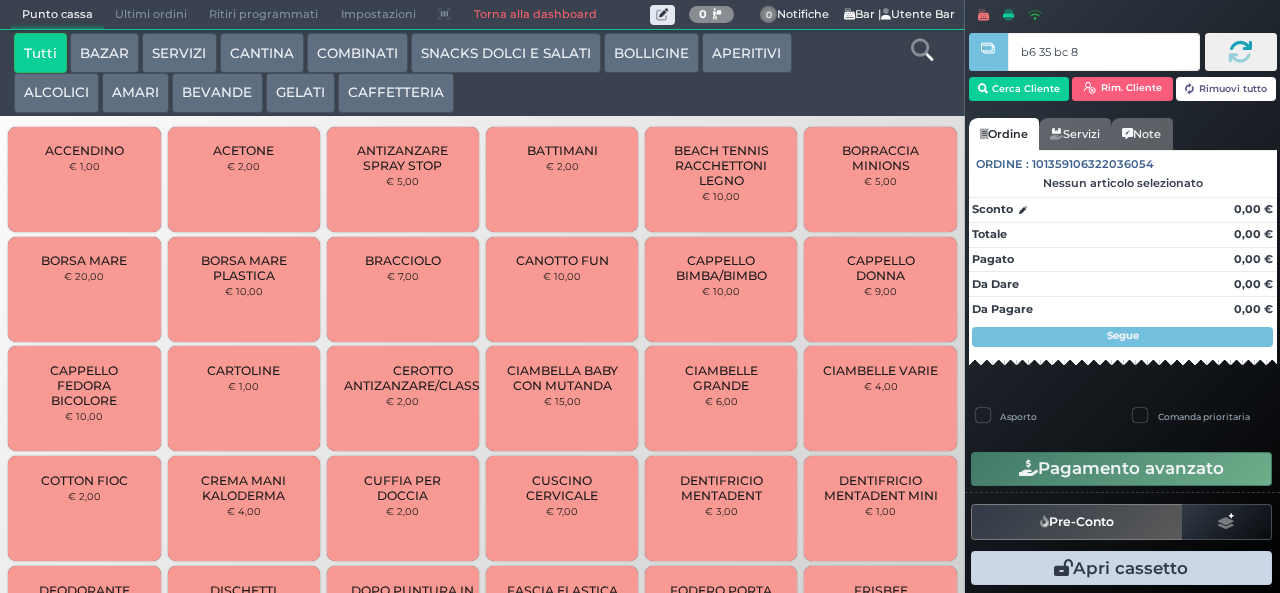 type on "b6 35 bc 8b" 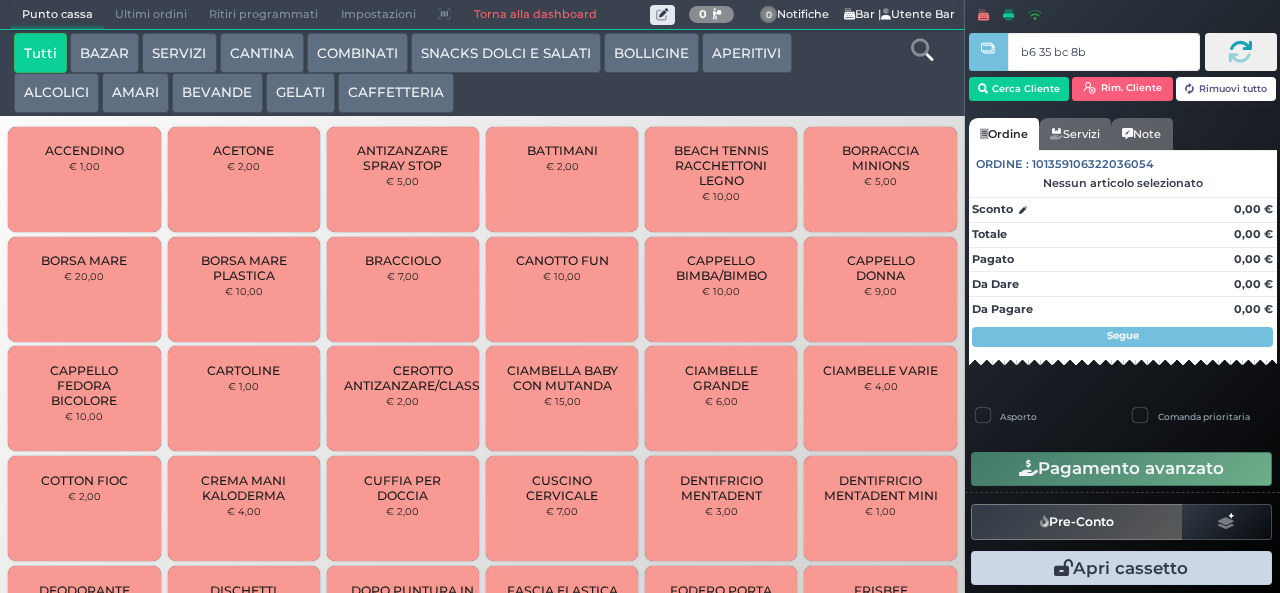 type 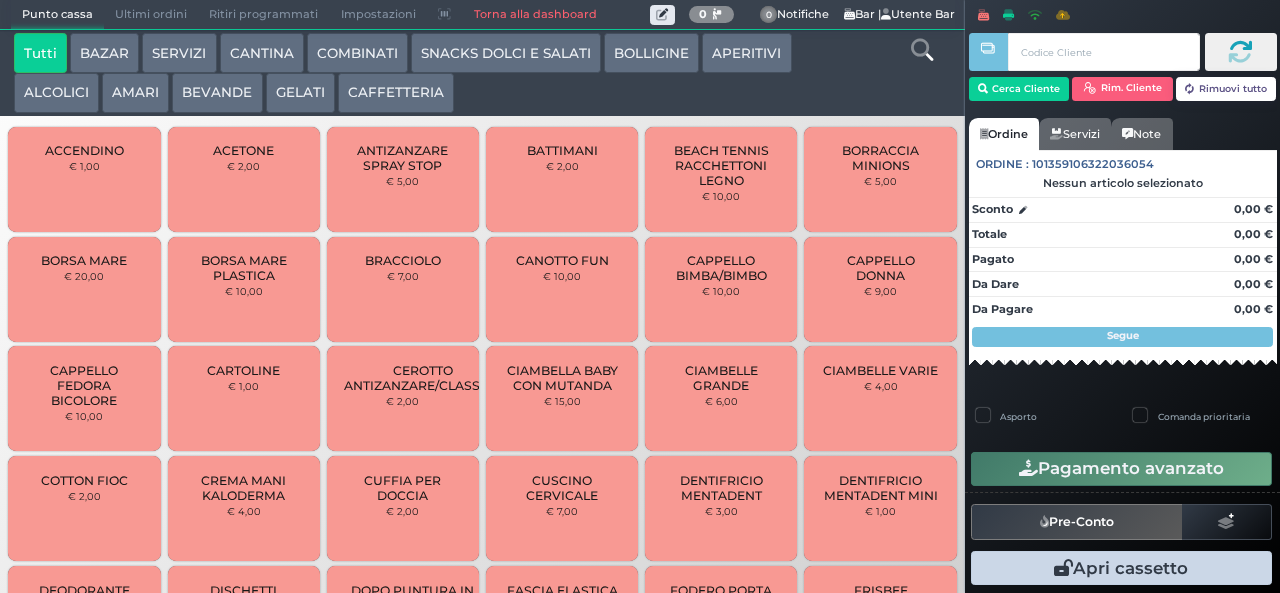 click on "BEVANDE" at bounding box center (217, 93) 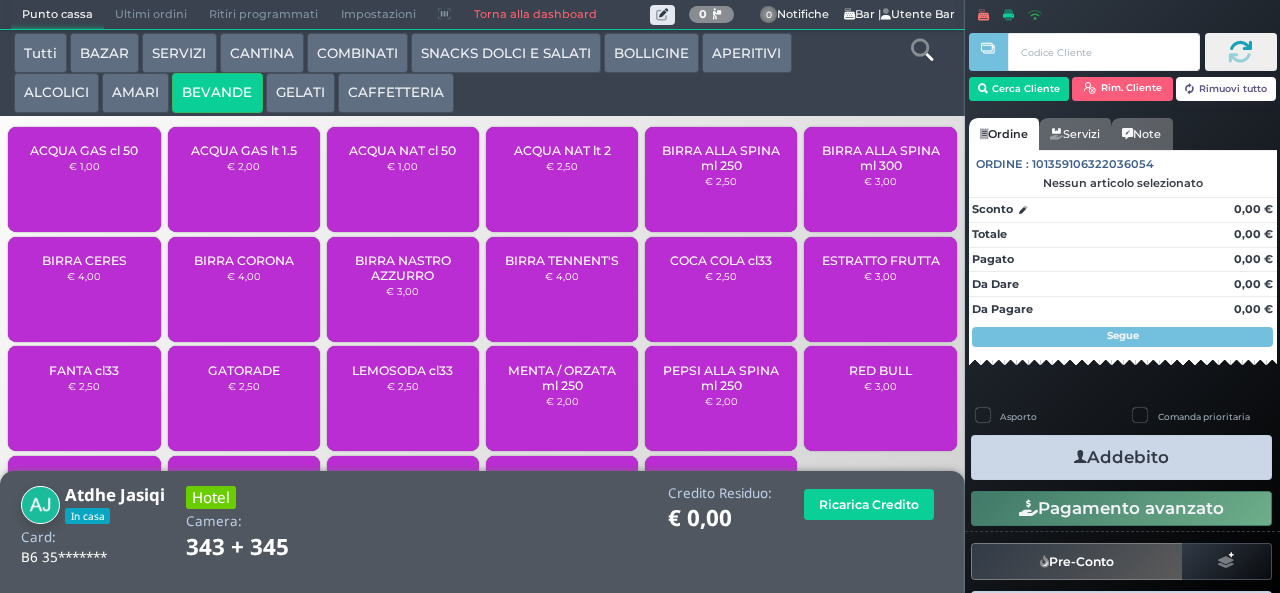 click on "ACQUA NAT cl 50
€ 1,00" at bounding box center [403, 179] 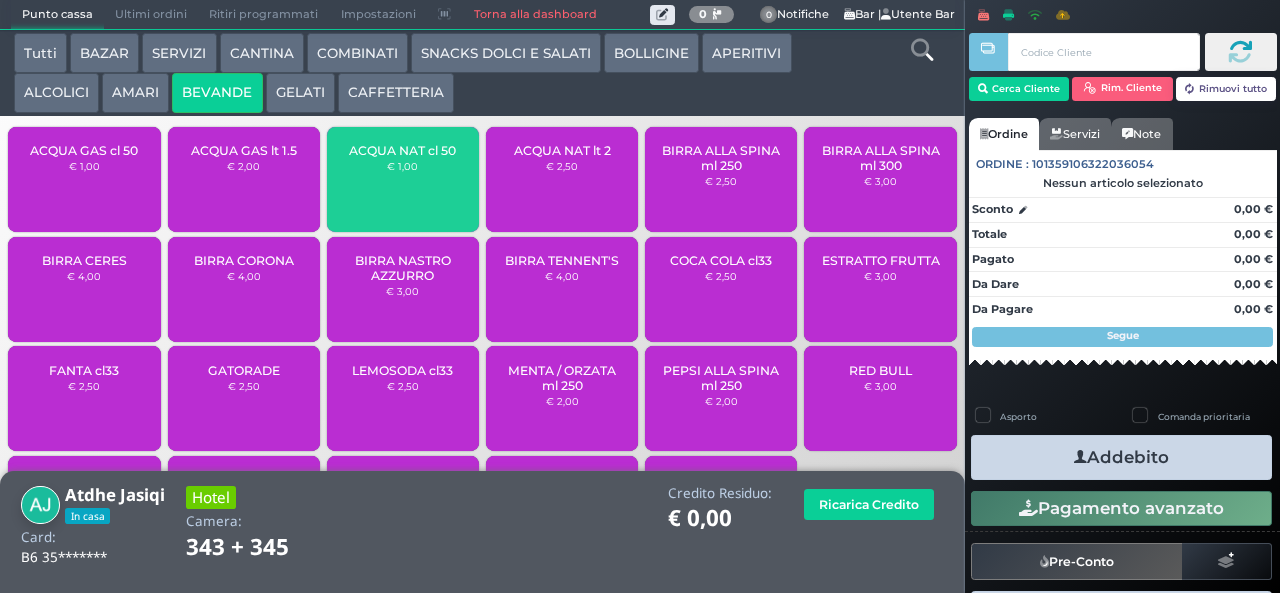 click on "ACQUA NAT cl 50" at bounding box center (402, 150) 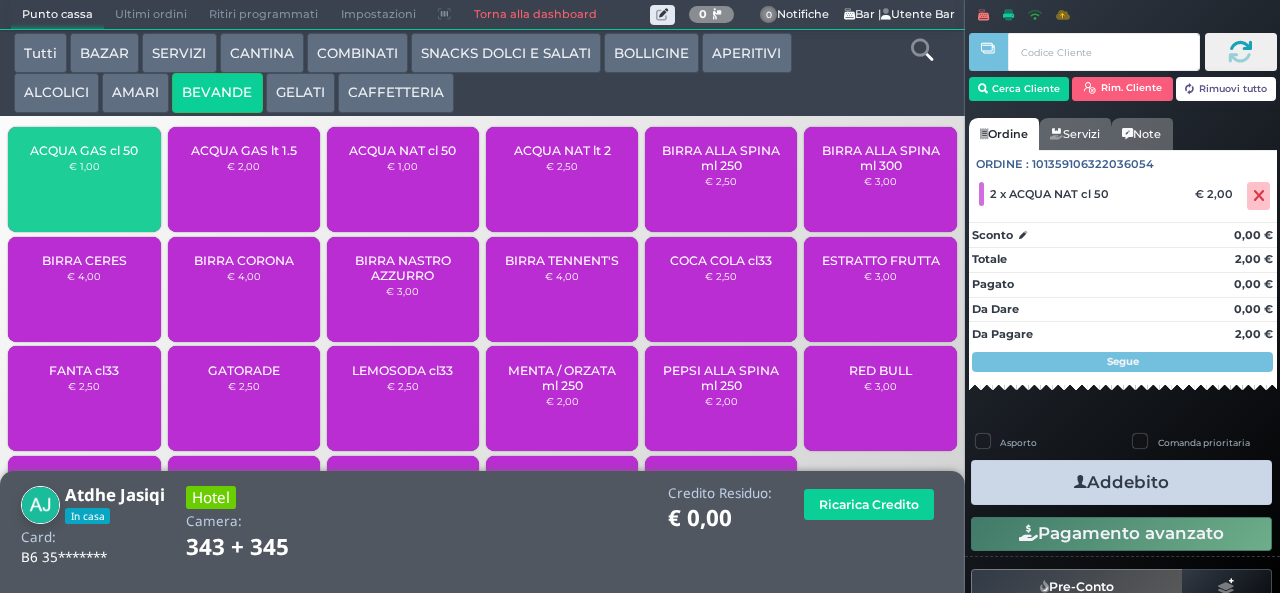 click on "ACQUA GAS cl 50" at bounding box center [84, 150] 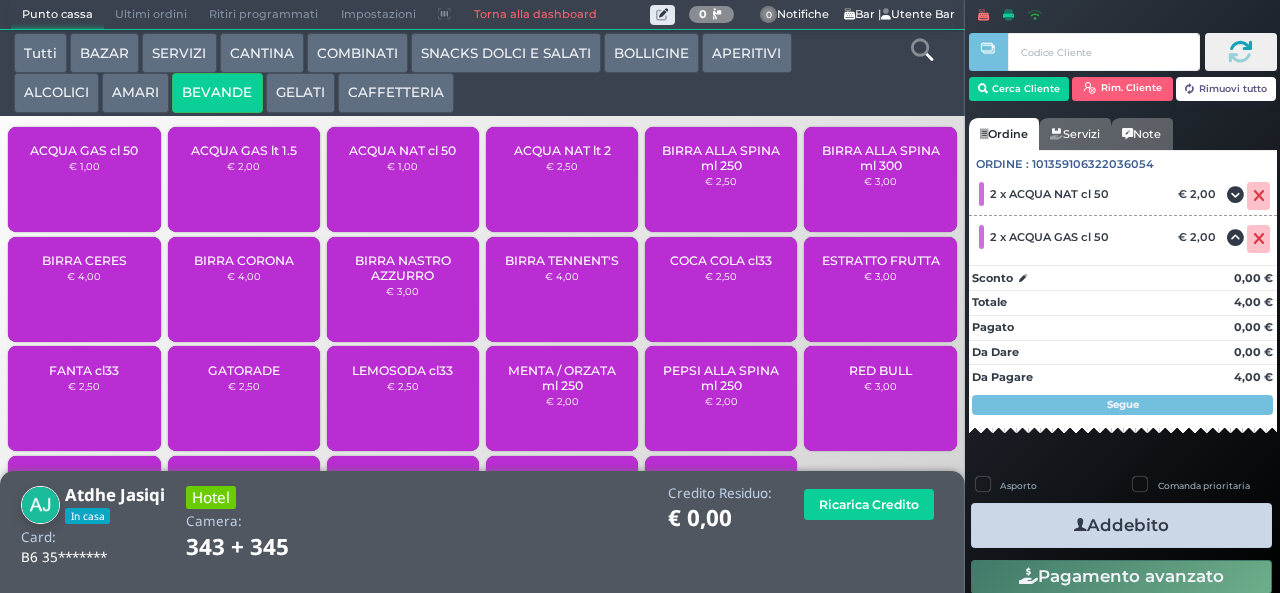 click on "Addebito" at bounding box center (1121, 525) 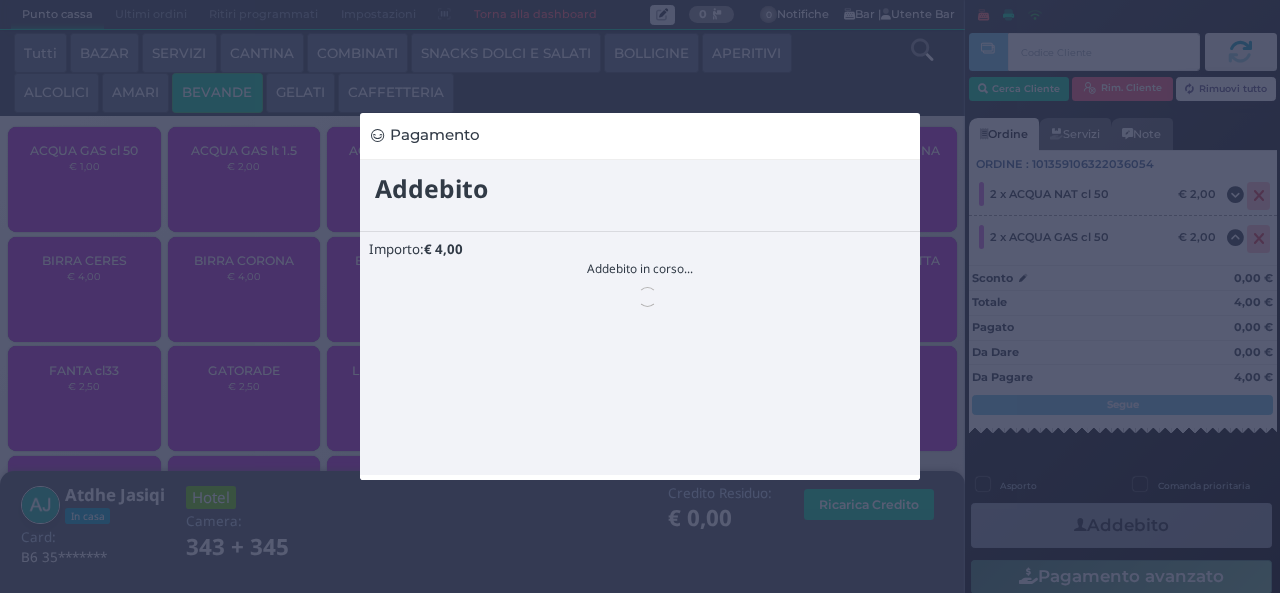 scroll, scrollTop: 0, scrollLeft: 0, axis: both 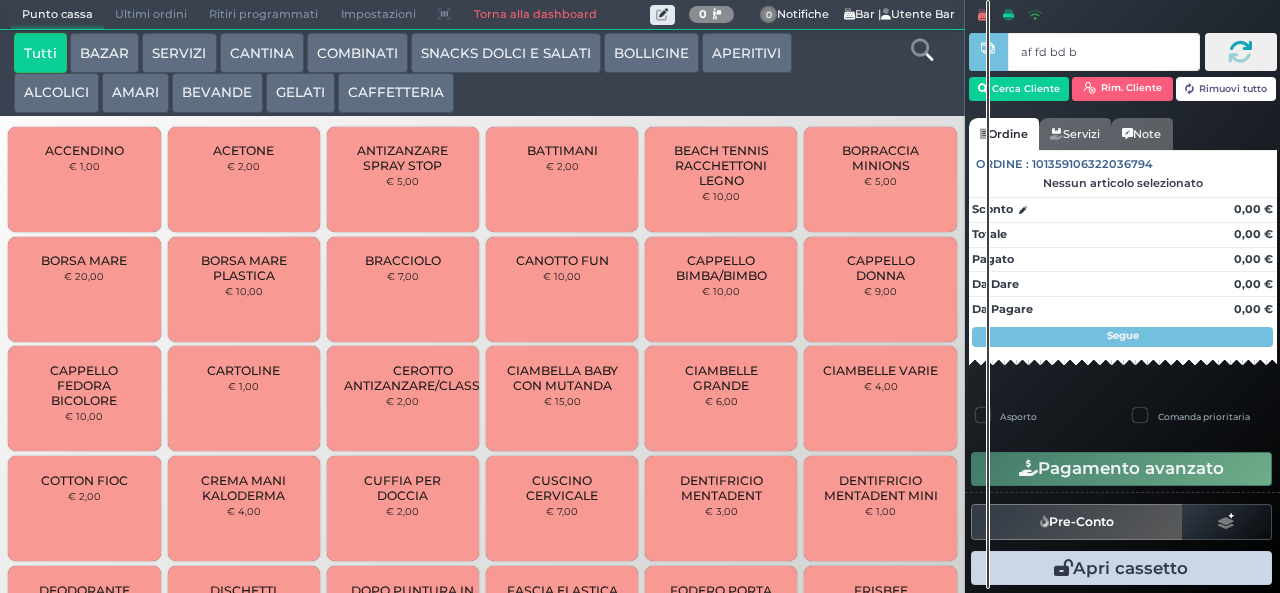 type on "af fd bd b9" 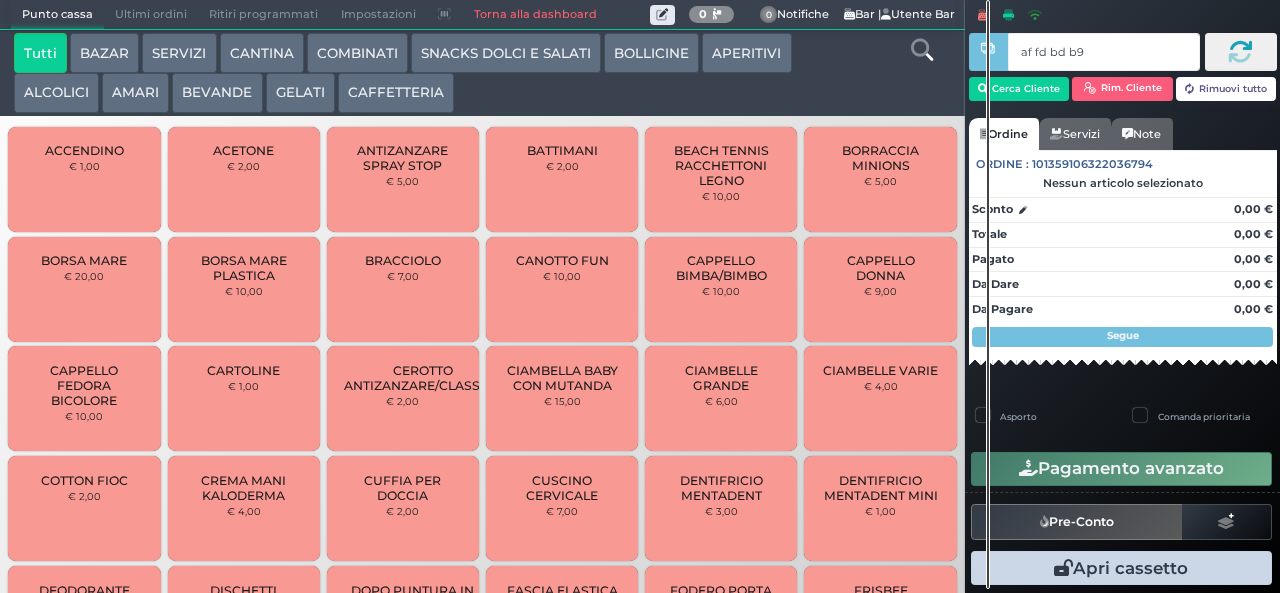 type 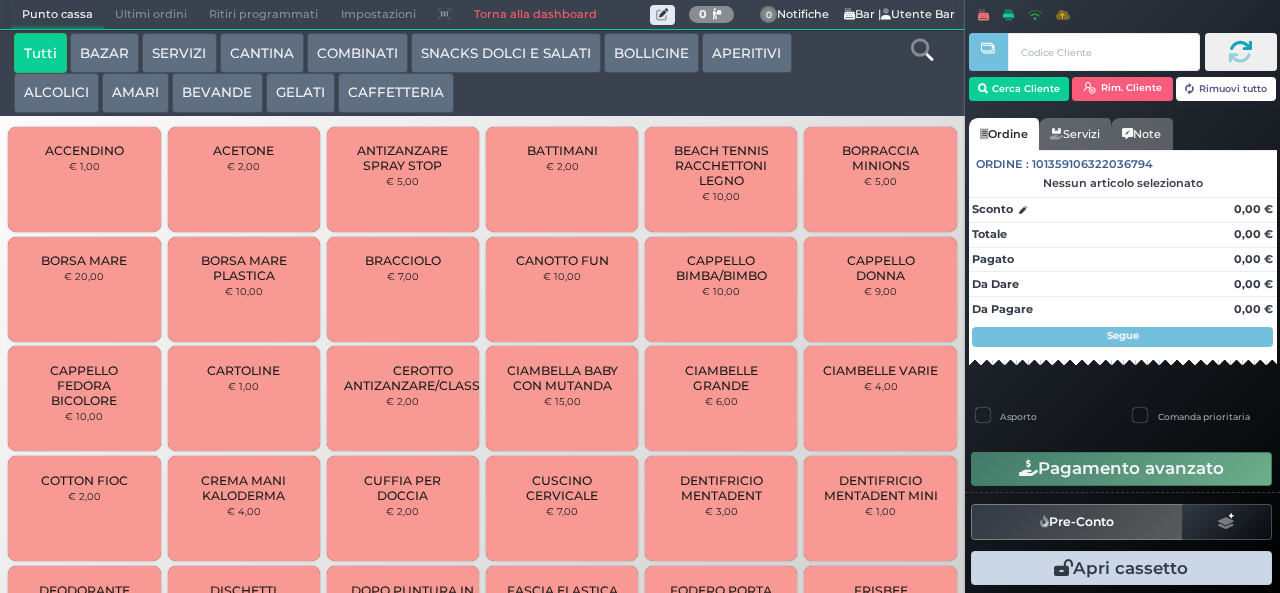 click on "Punto cassa
Mappa
Ultimi ordini
Delivery
Ritiri programmati
Impostazioni
Torna alla dashboard
0
Delivery
0  Notifiche" at bounding box center [640, 296] 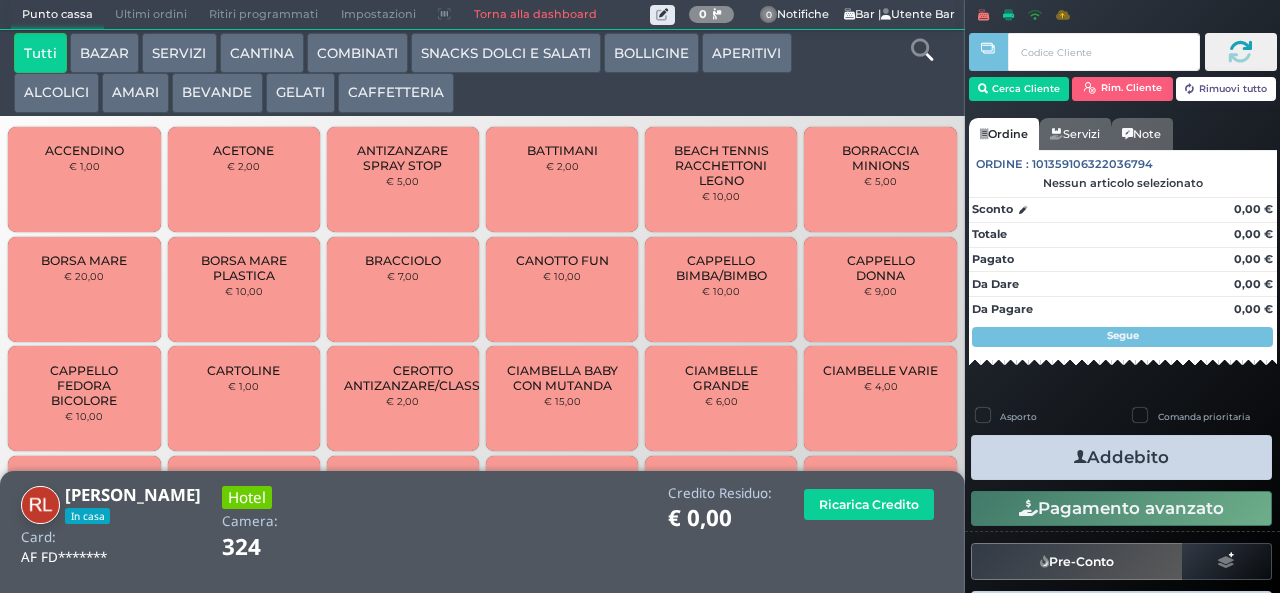 click on "SNACKS DOLCI E SALATI" at bounding box center (506, 53) 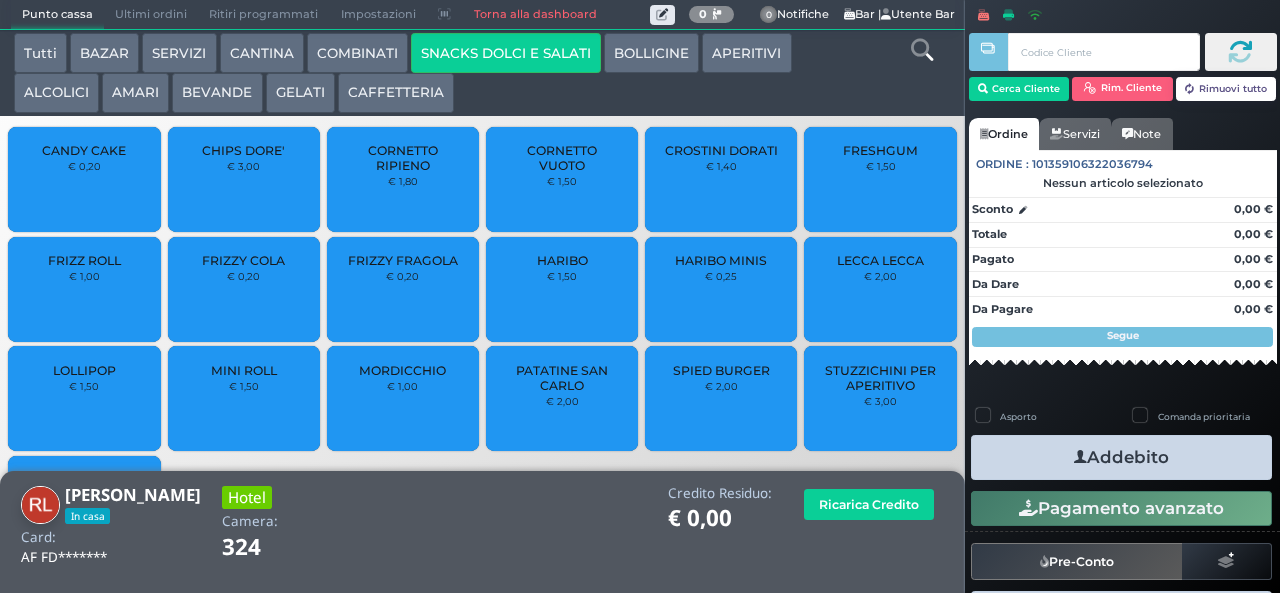 click on "PATATINE SAN CARLO
€ 2,00" at bounding box center [562, 398] 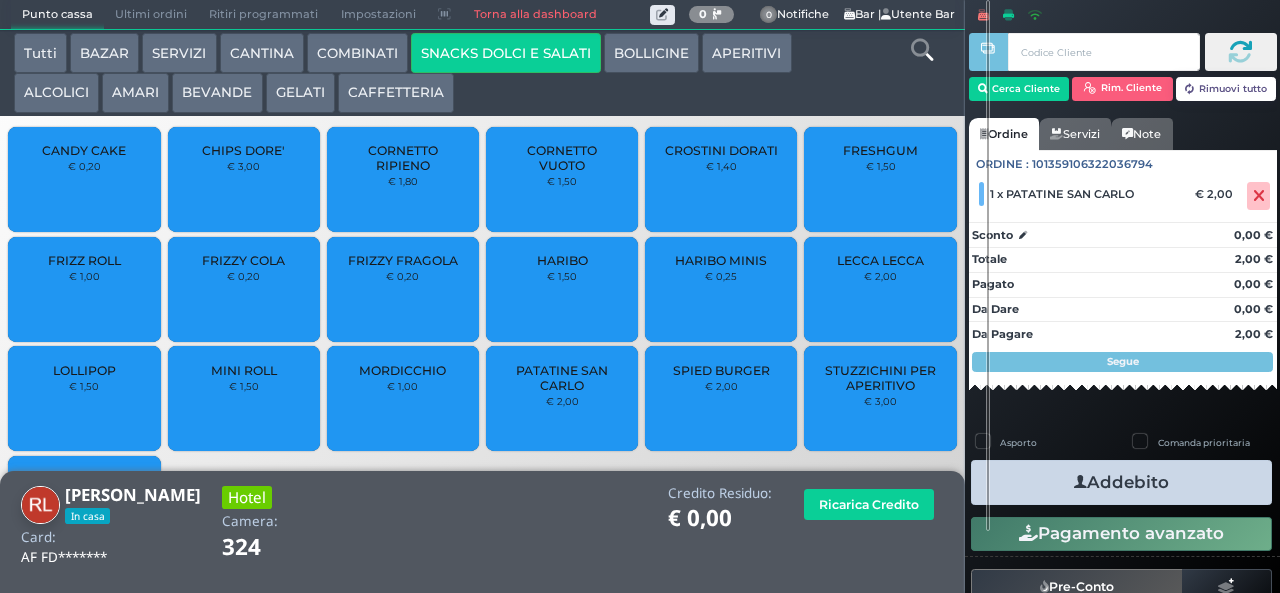click on "Addebito" at bounding box center (1121, 482) 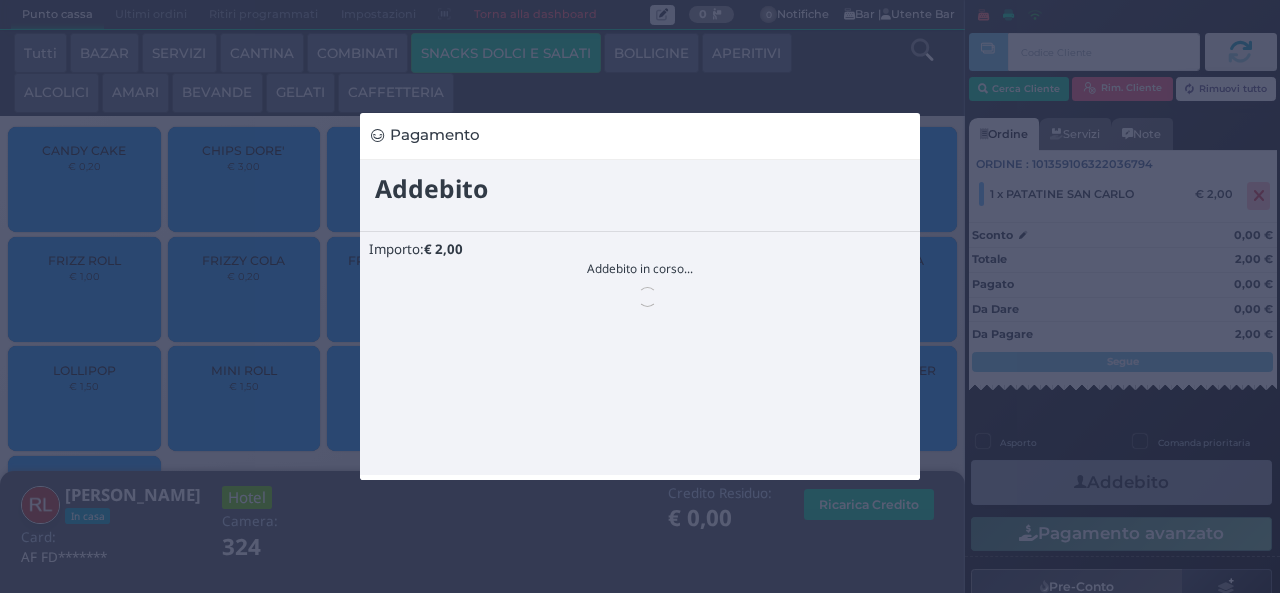 scroll, scrollTop: 0, scrollLeft: 0, axis: both 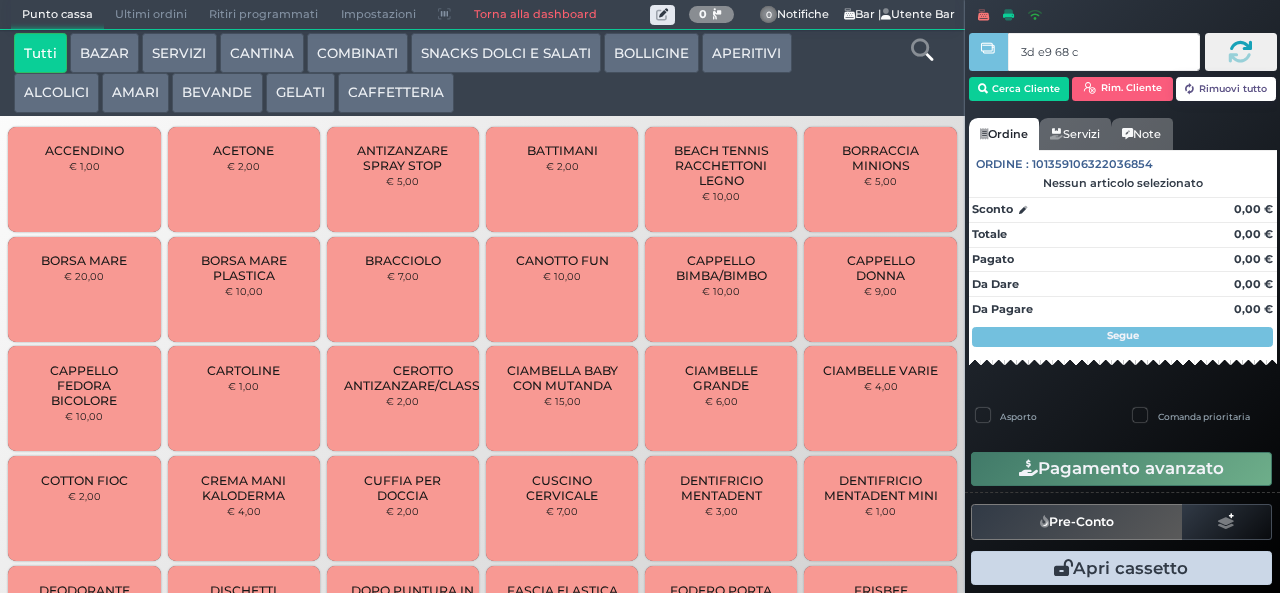 type on "3d e9 68 c3" 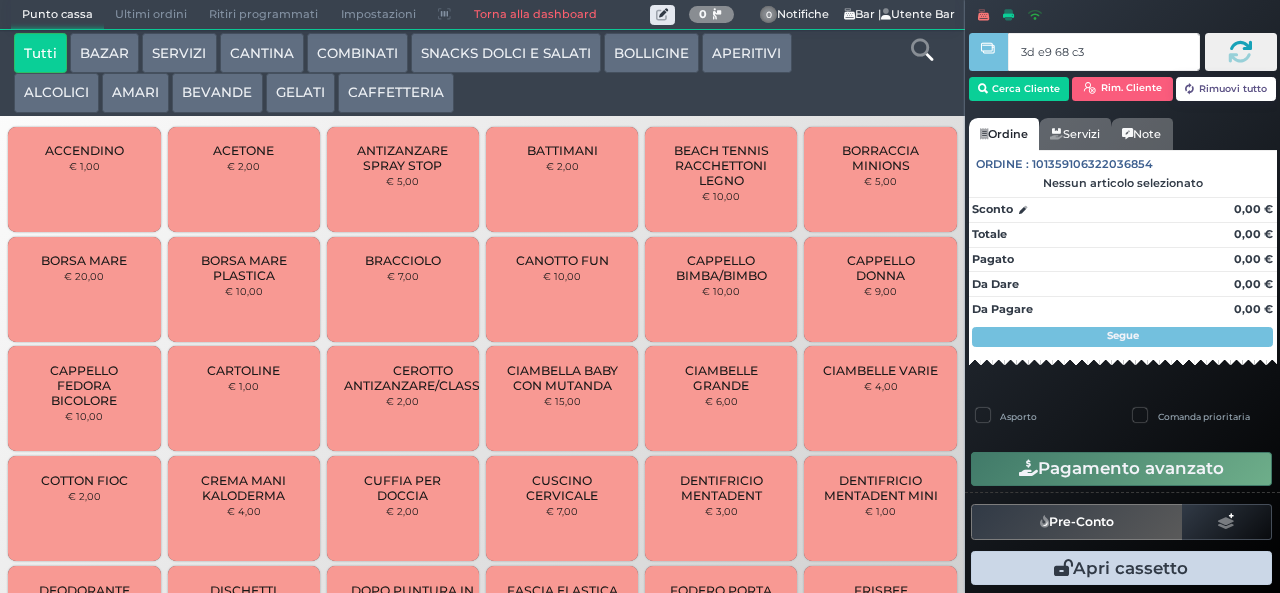 type 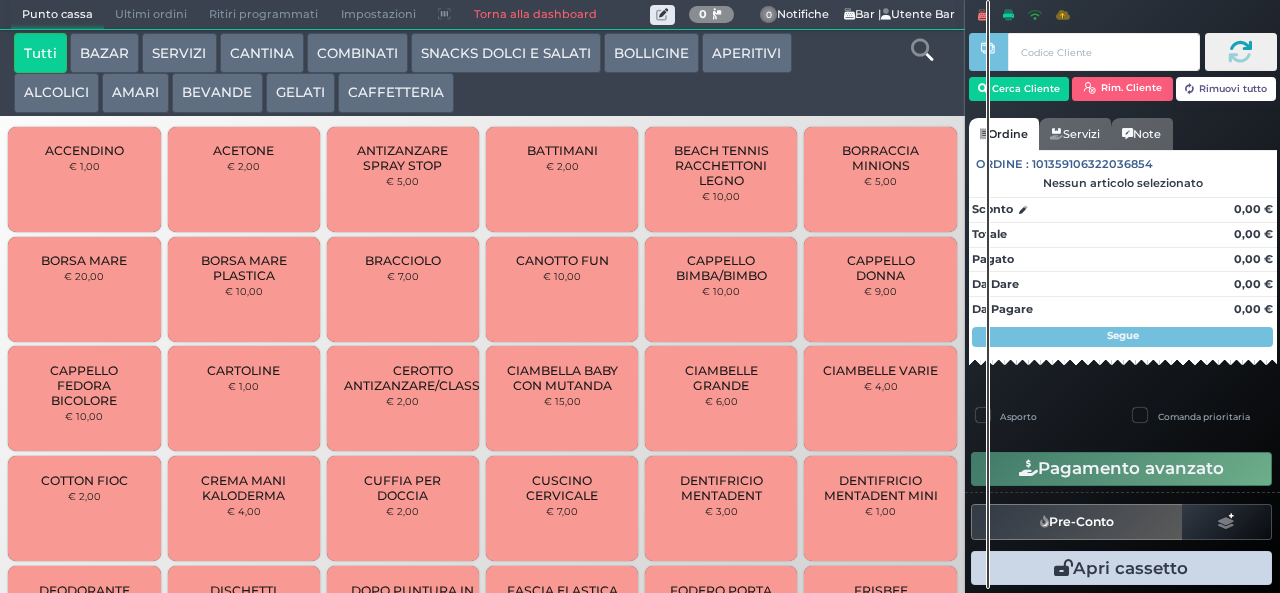 click on "COMBINATI" at bounding box center [357, 53] 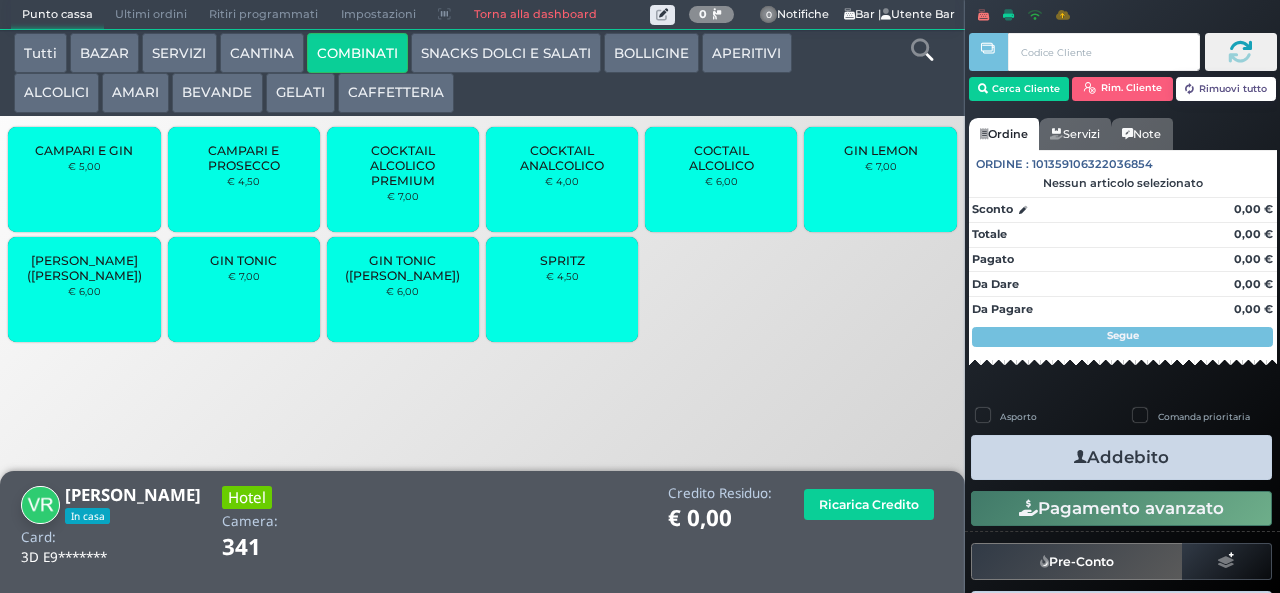 click on "GIN TONIC
€ 7,00" at bounding box center (244, 289) 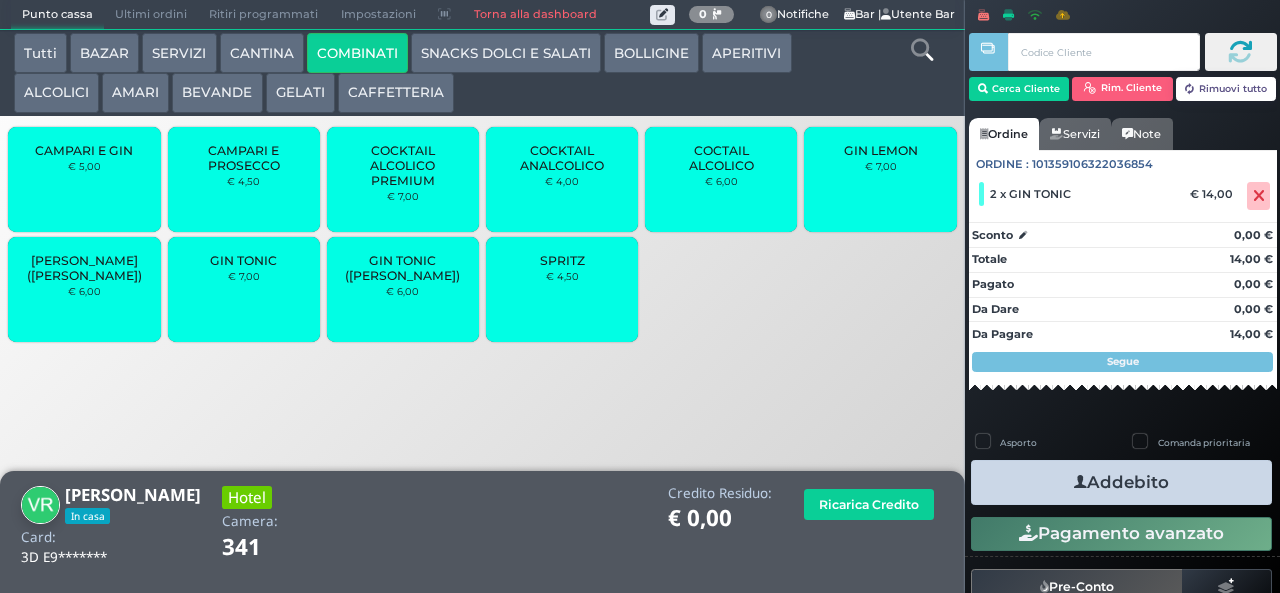 click at bounding box center [1080, 482] 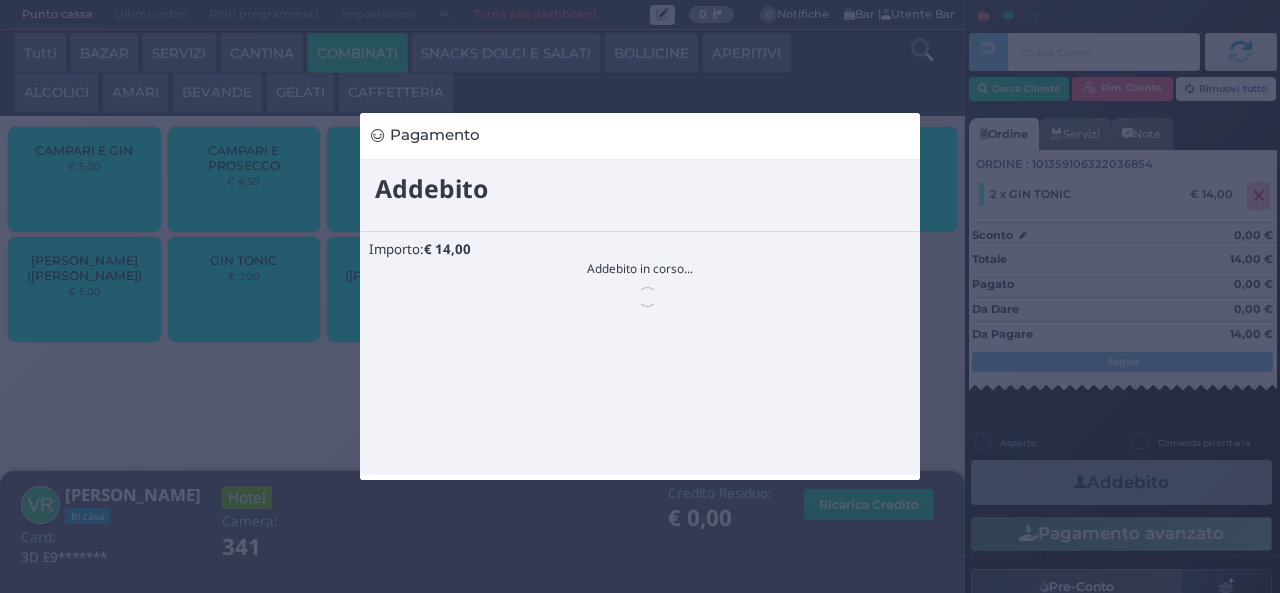 scroll, scrollTop: 0, scrollLeft: 0, axis: both 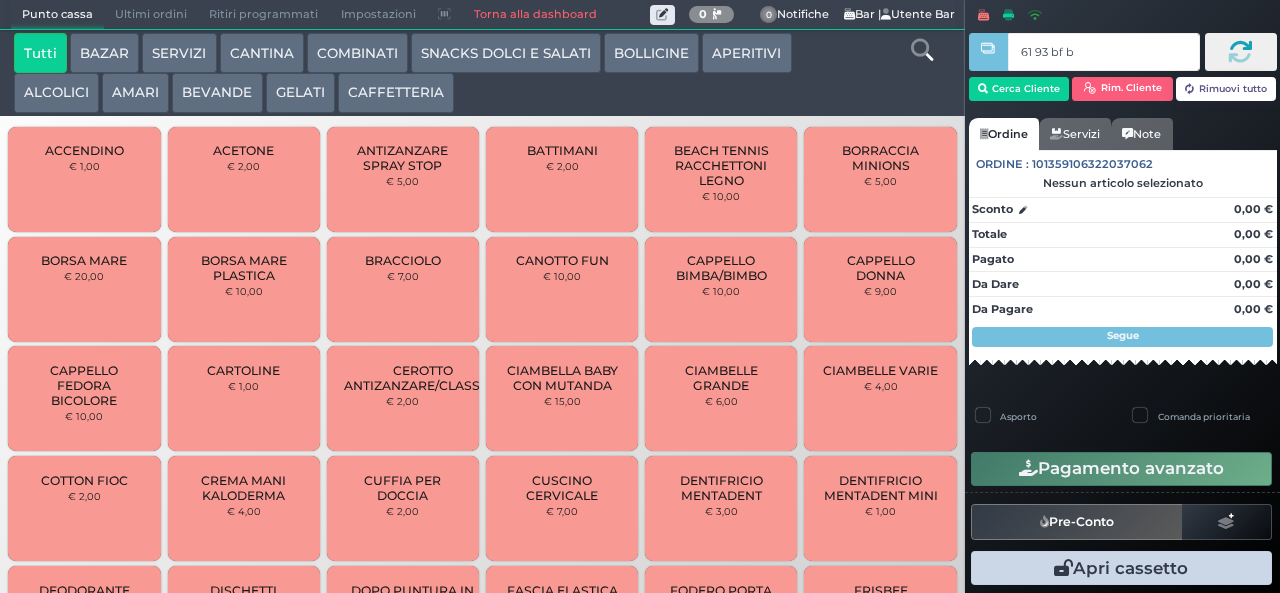 type on "61 93 bf b9" 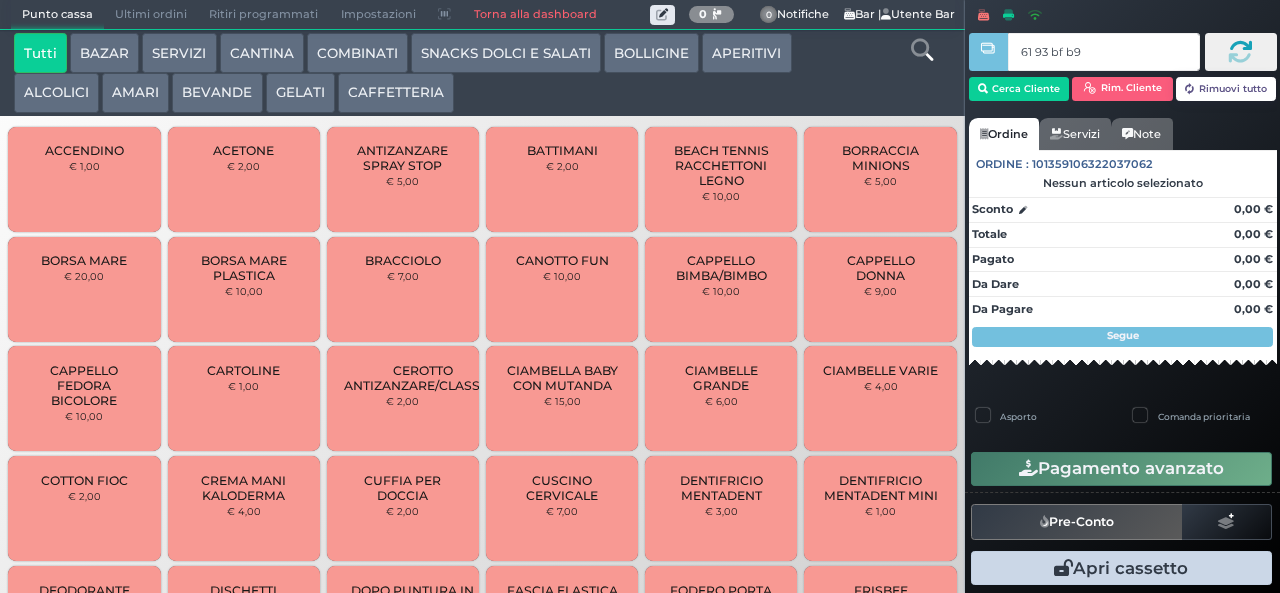 type 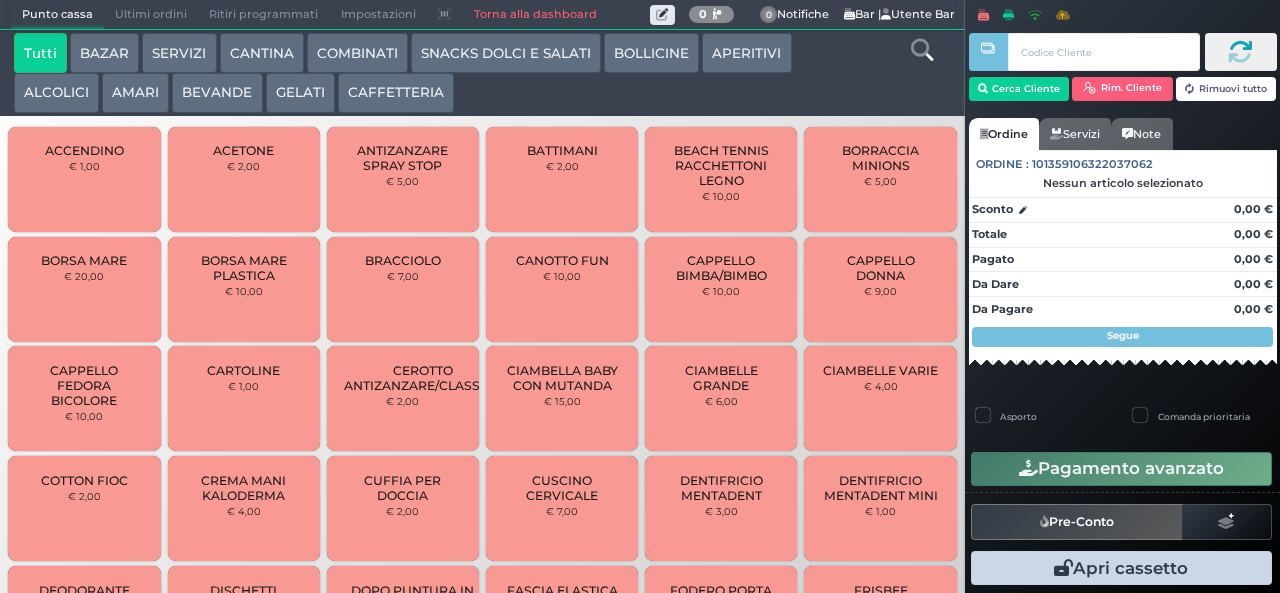 click on "GELATI" at bounding box center (300, 93) 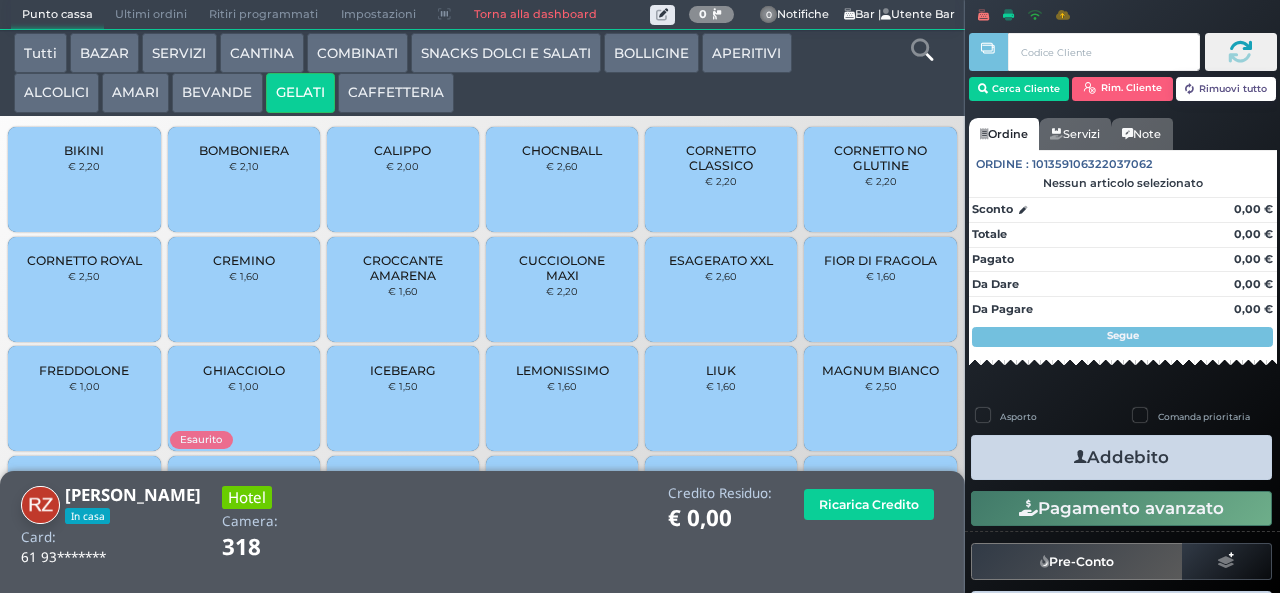 click on "MAGNUM BIANCO
€ 2,50" at bounding box center [880, 398] 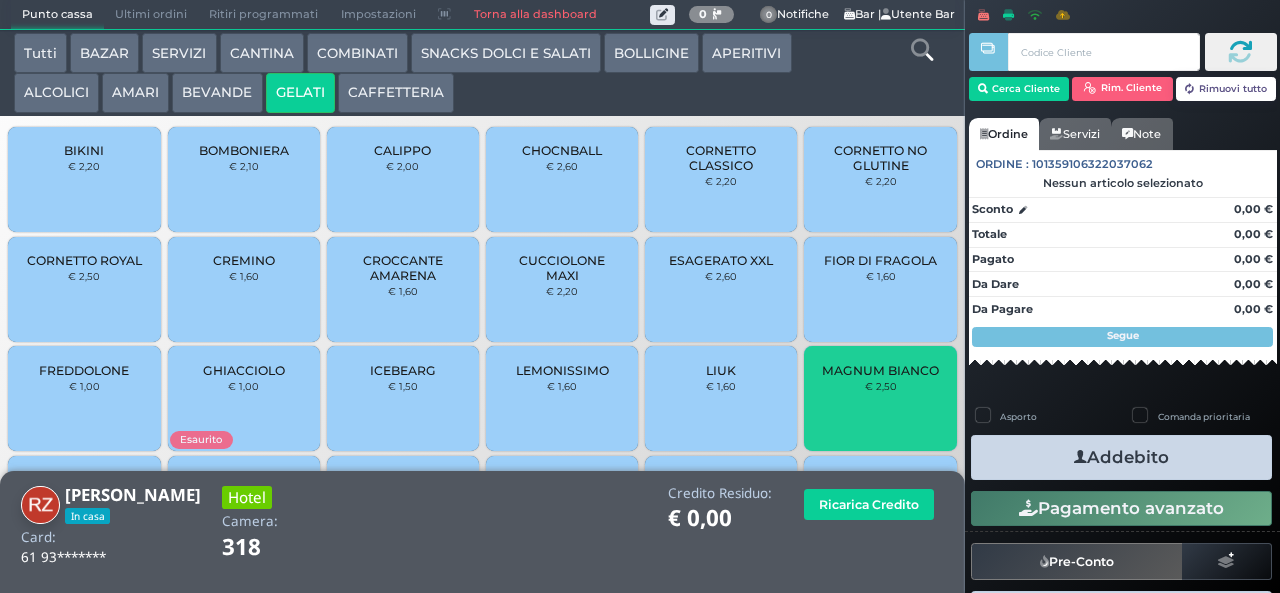 click on "MAGNUM BIANCO
€ 2,50" at bounding box center [880, 398] 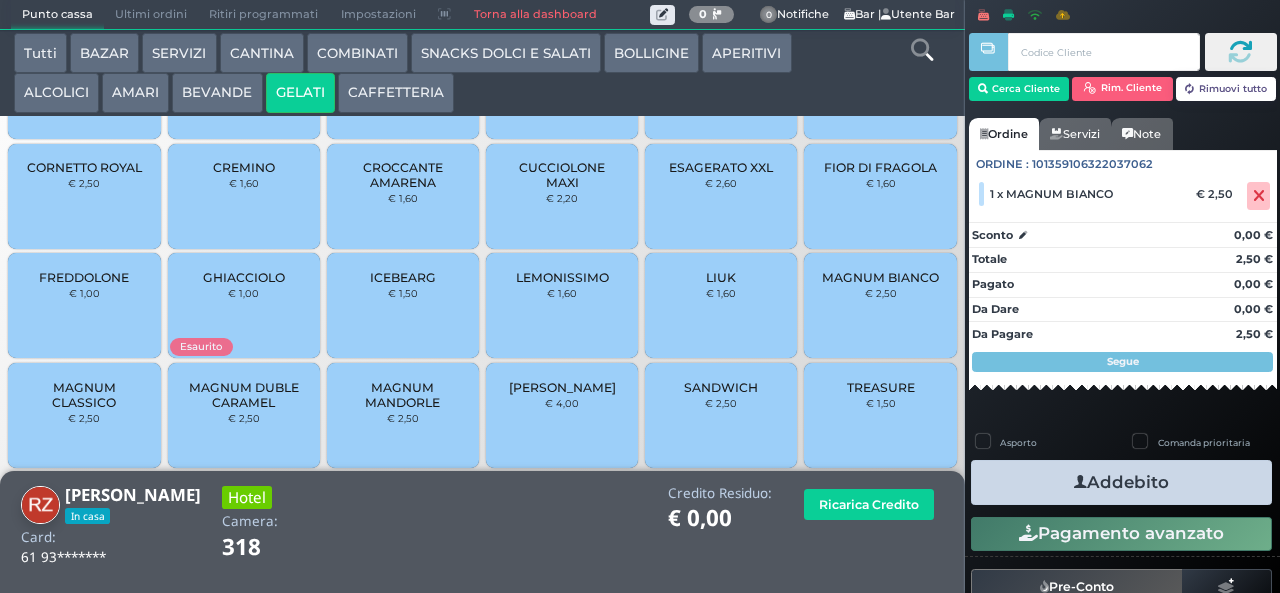 click on "MAGNUM CLASSICO" at bounding box center (84, 395) 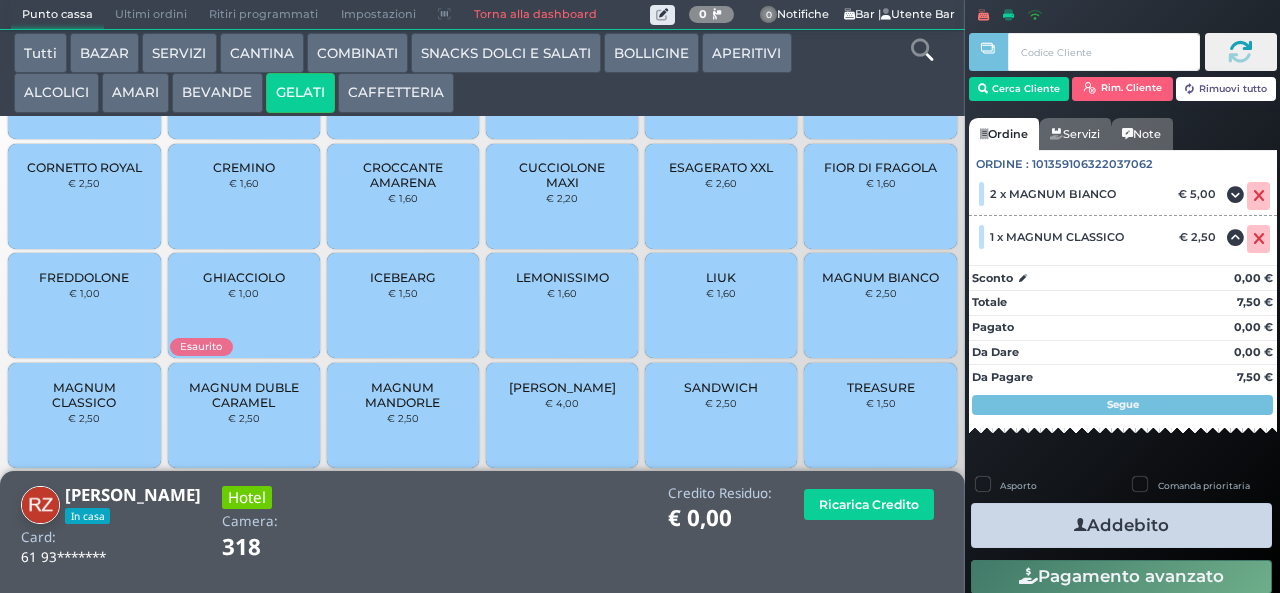 click on "Addebito" at bounding box center [1121, 525] 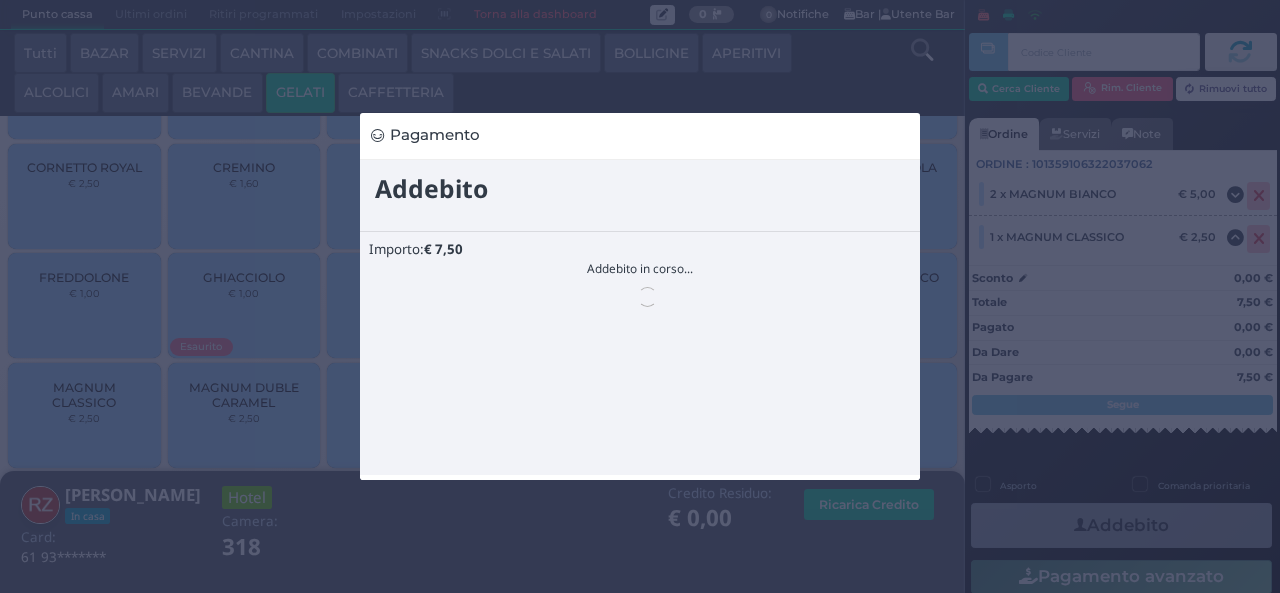 scroll, scrollTop: 0, scrollLeft: 0, axis: both 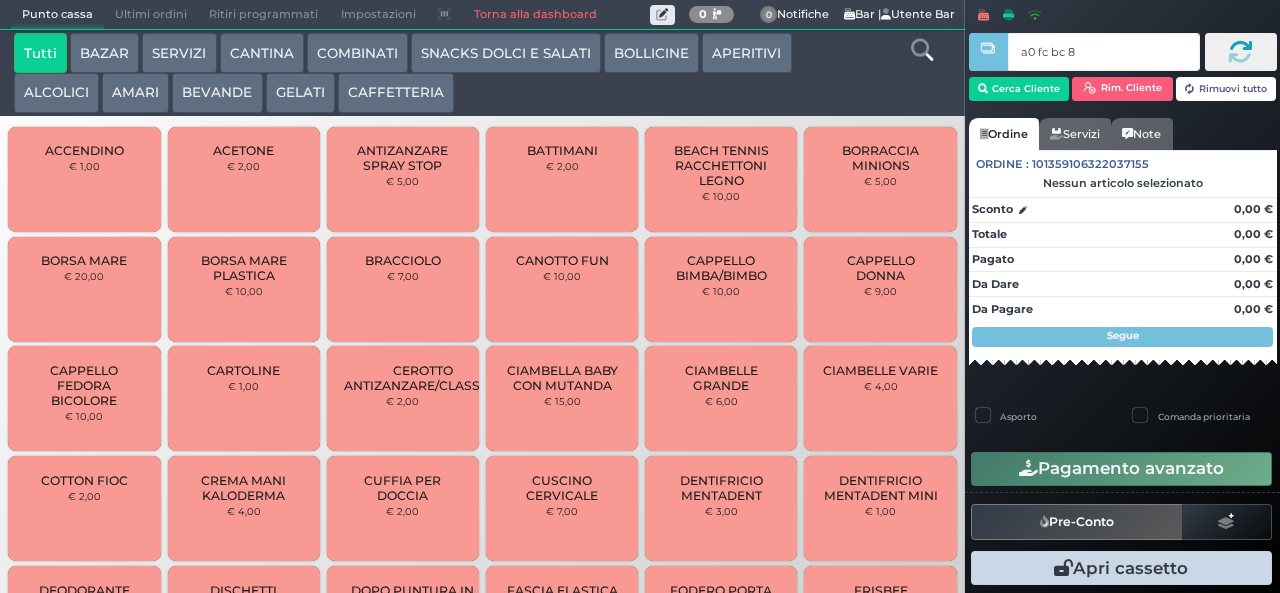 type on "a0 fc bc 8b" 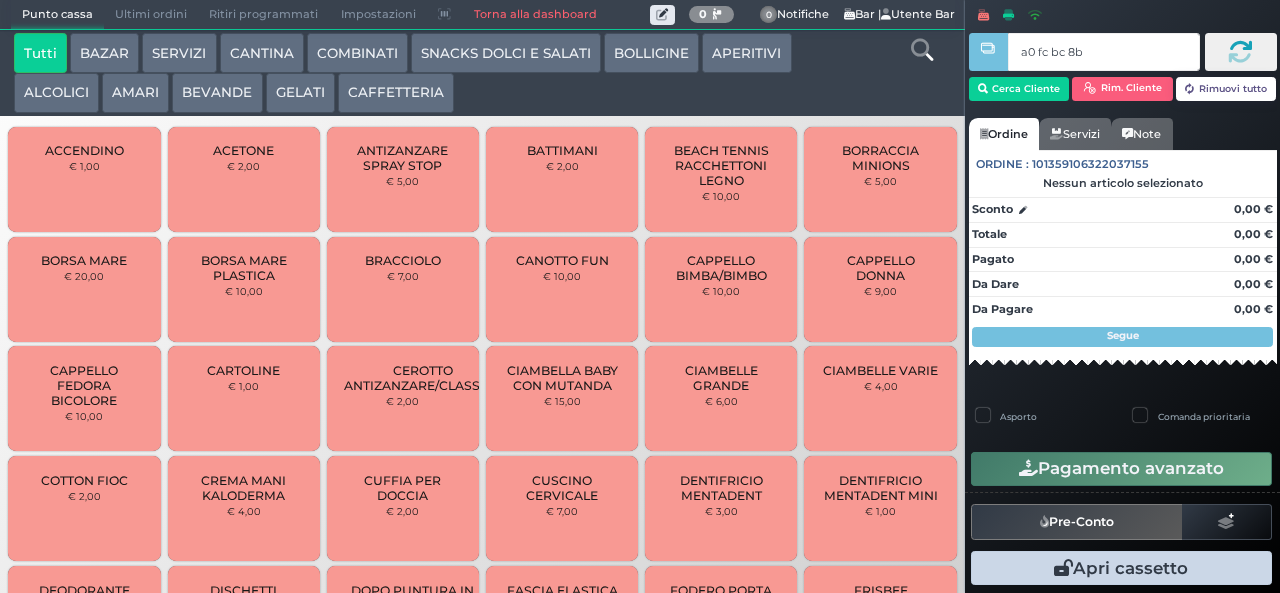 type 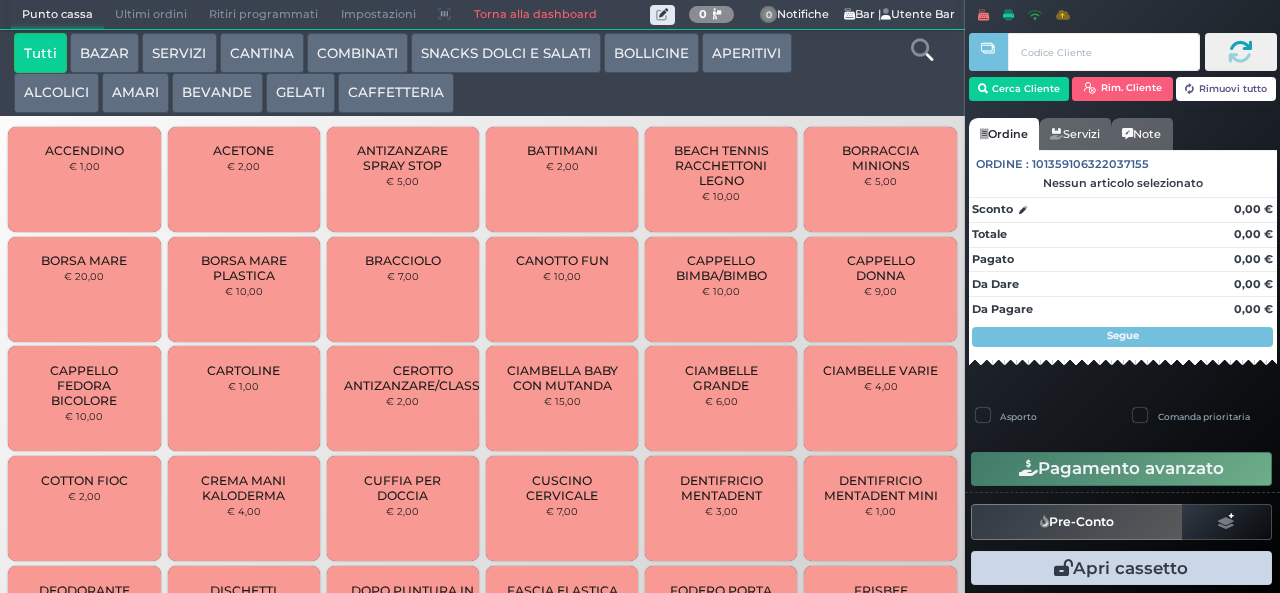 click on "GELATI" at bounding box center (300, 93) 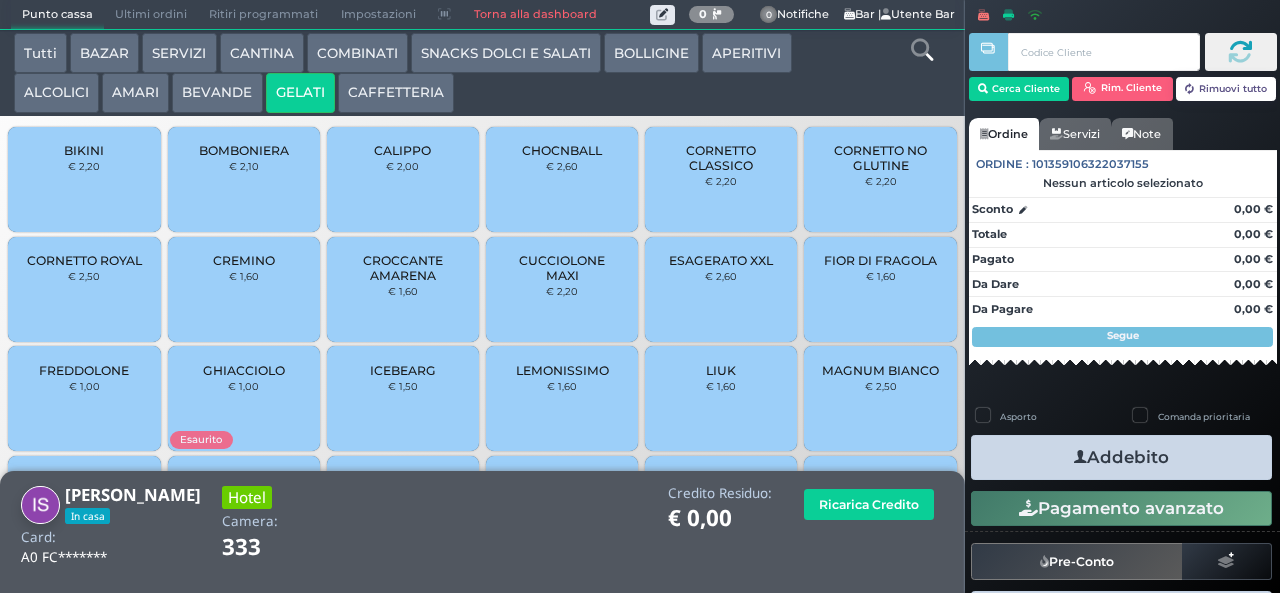 click on "CROCCANTE AMARENA" at bounding box center [403, 268] 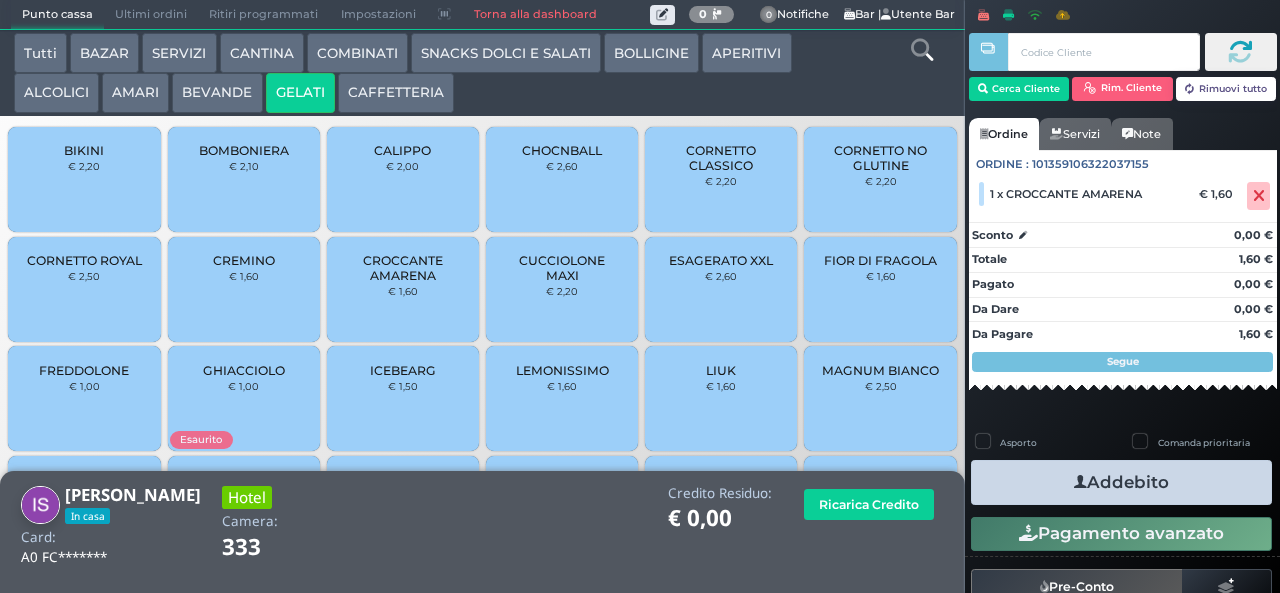 click on "Addebito" at bounding box center [1121, 482] 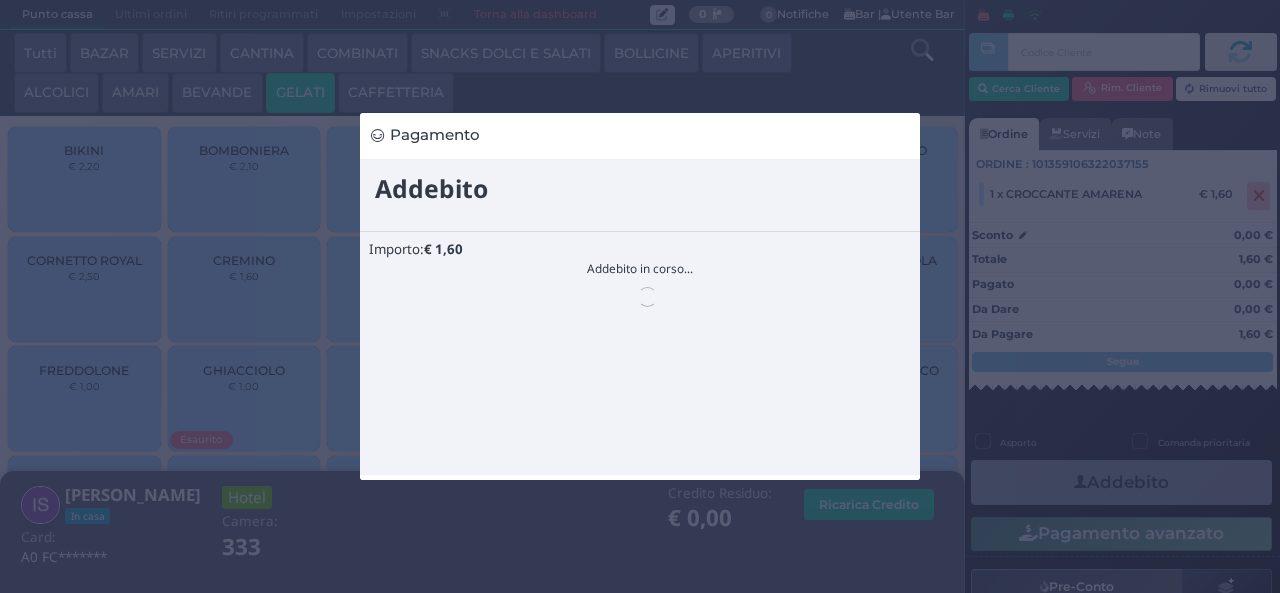scroll, scrollTop: 0, scrollLeft: 0, axis: both 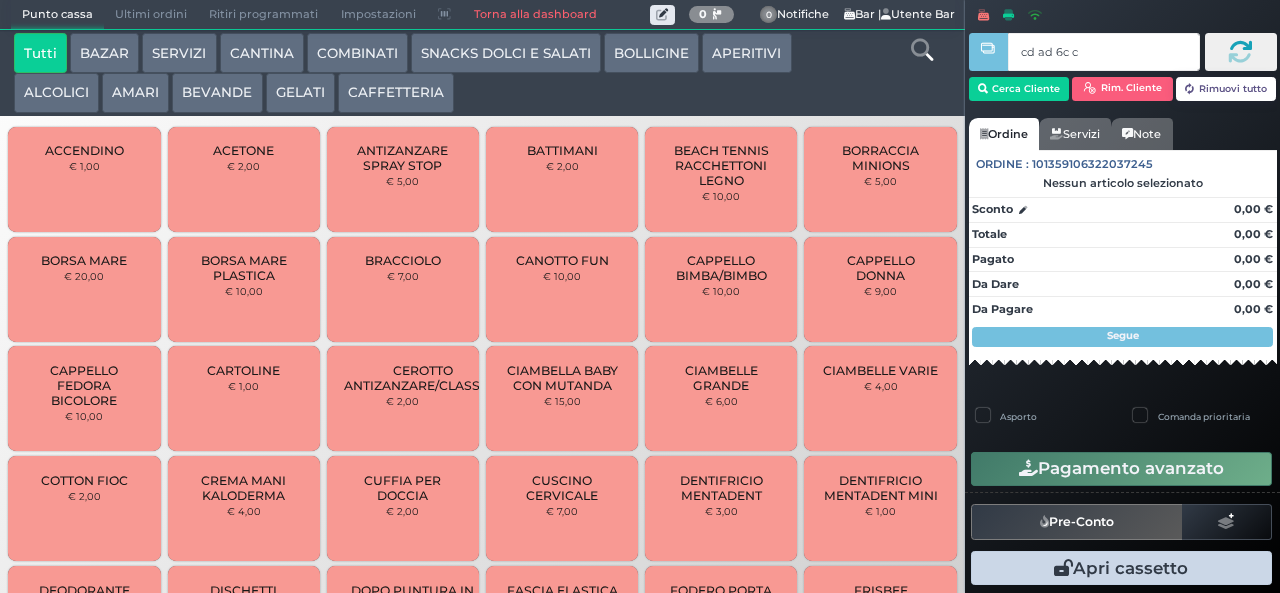 type on "cd ad 6c c3" 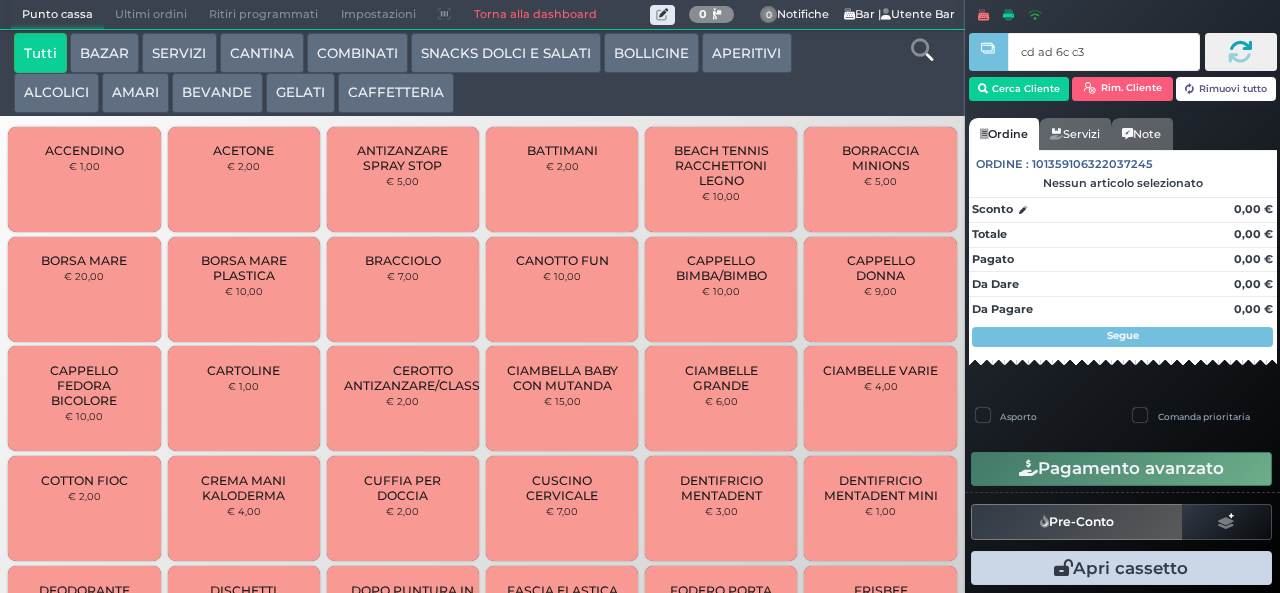 type 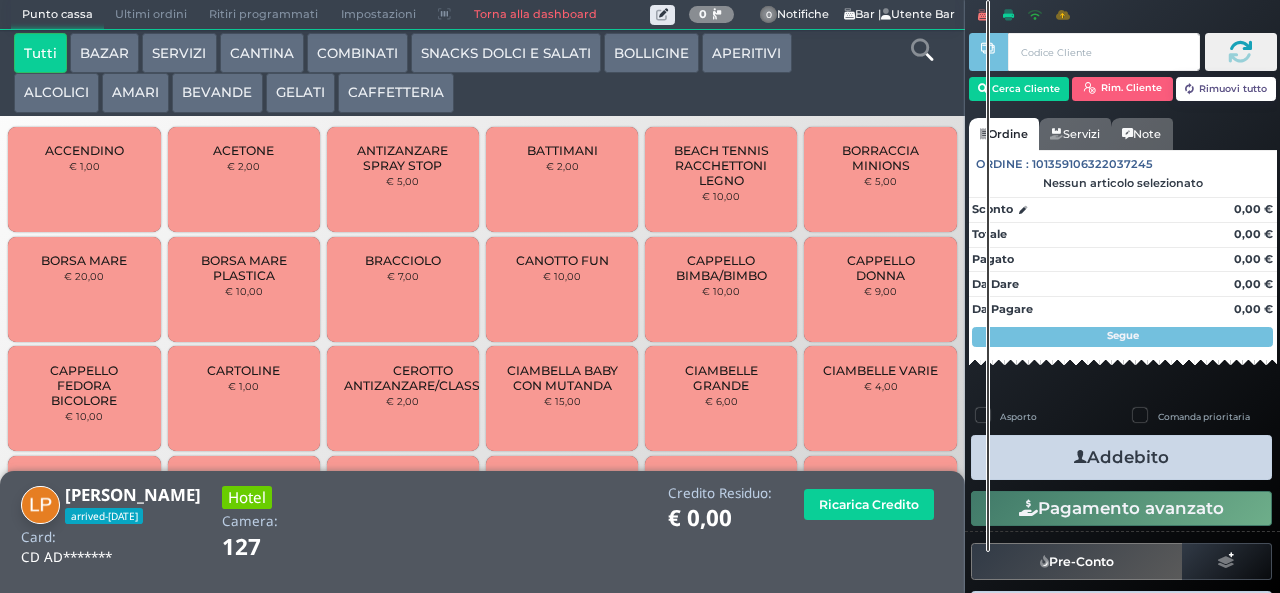 click on "SNACKS DOLCI E SALATI" at bounding box center [506, 53] 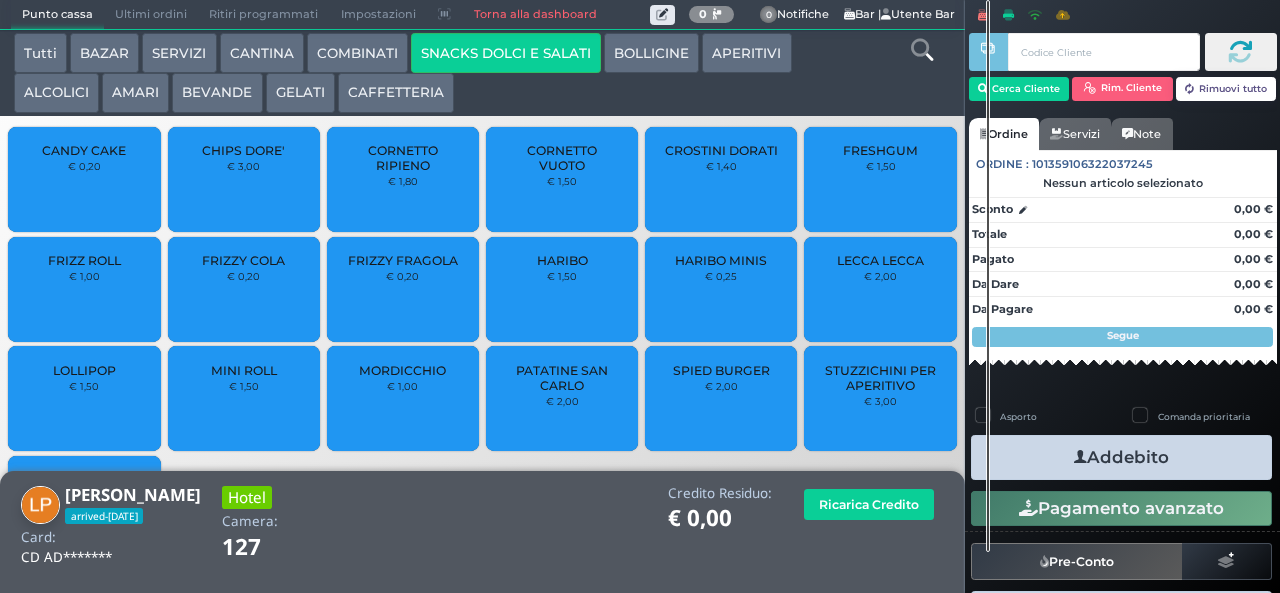 click on "COMBINATI" at bounding box center [357, 53] 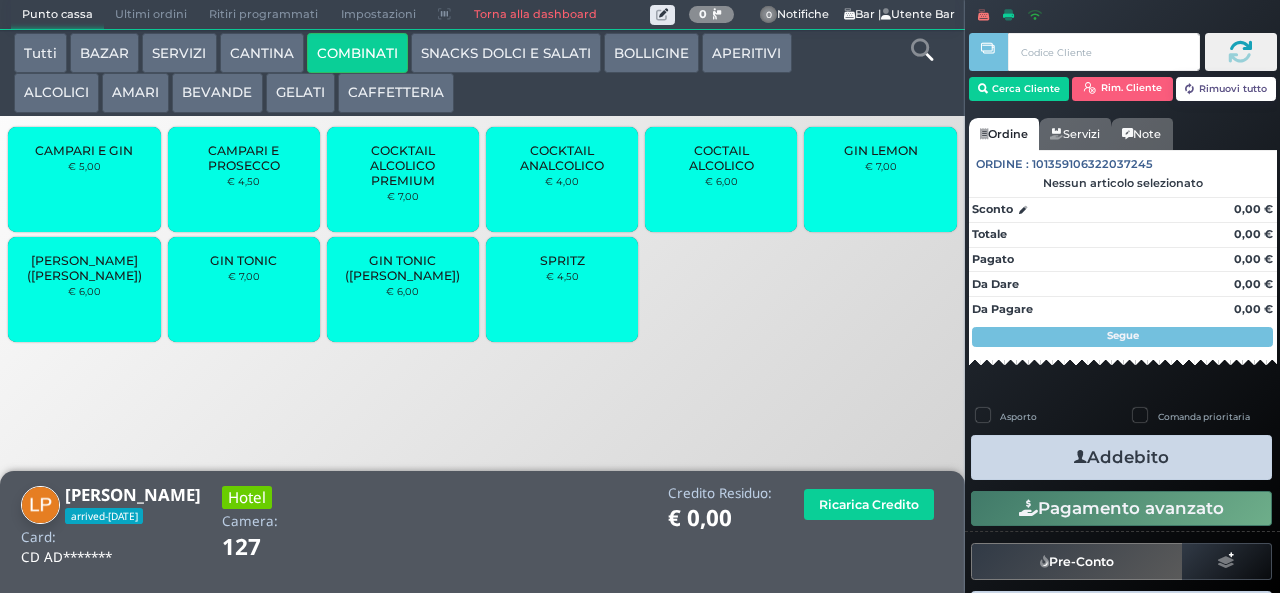 click on "€ 4,50" at bounding box center [562, 276] 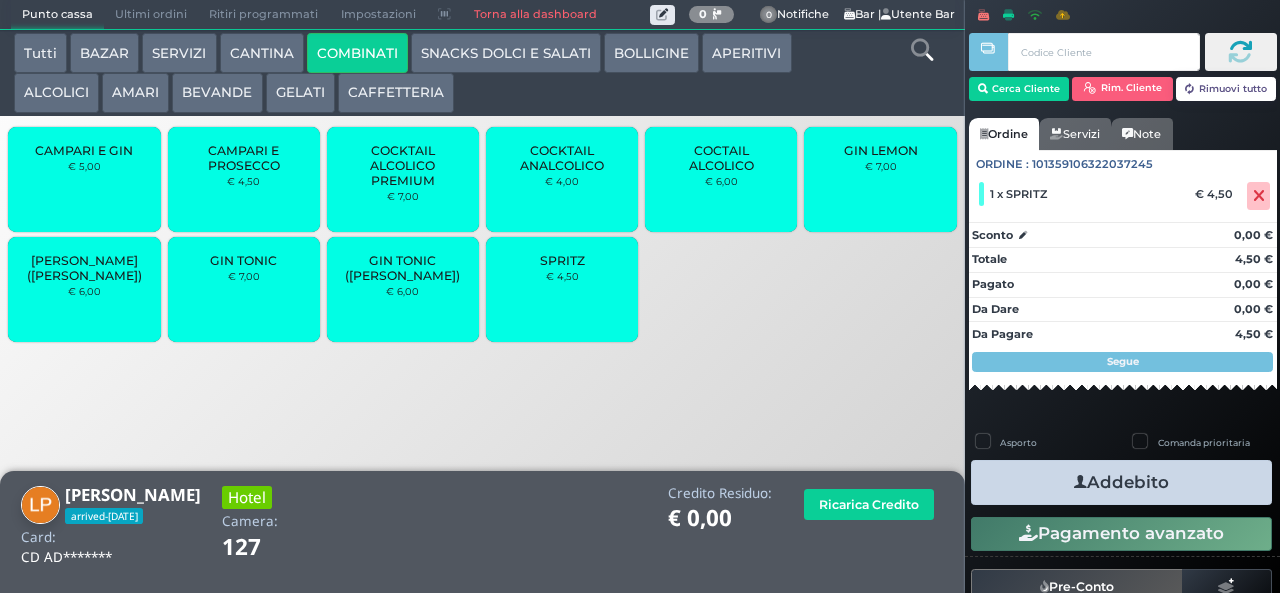 click on "Addebito" at bounding box center (1121, 482) 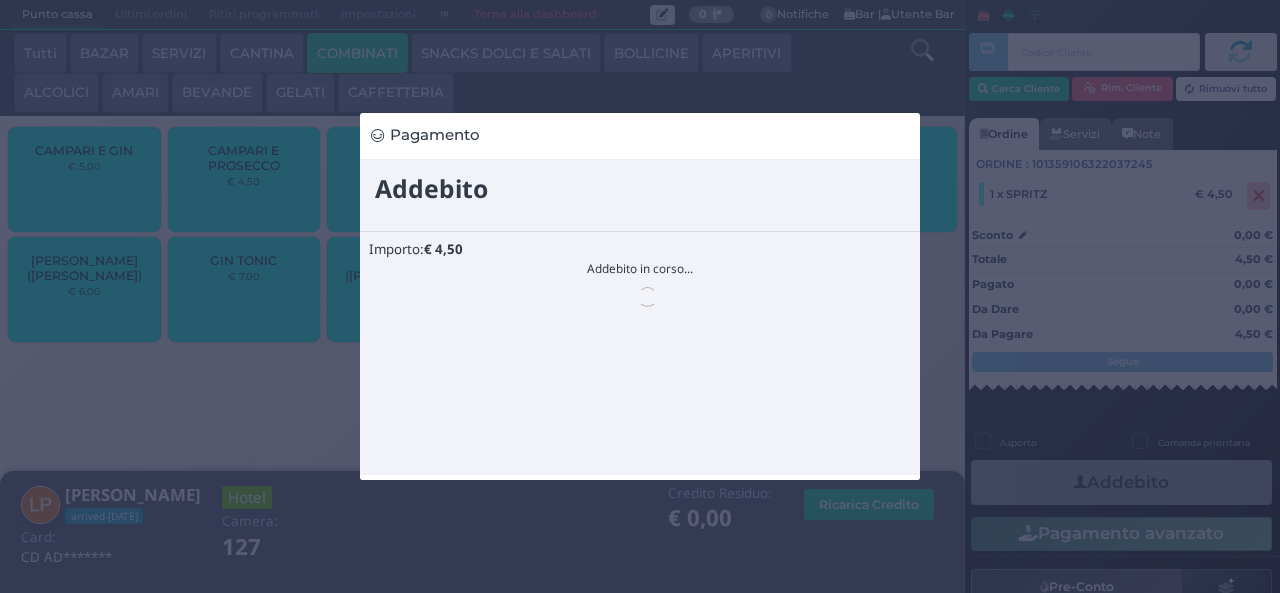scroll, scrollTop: 0, scrollLeft: 0, axis: both 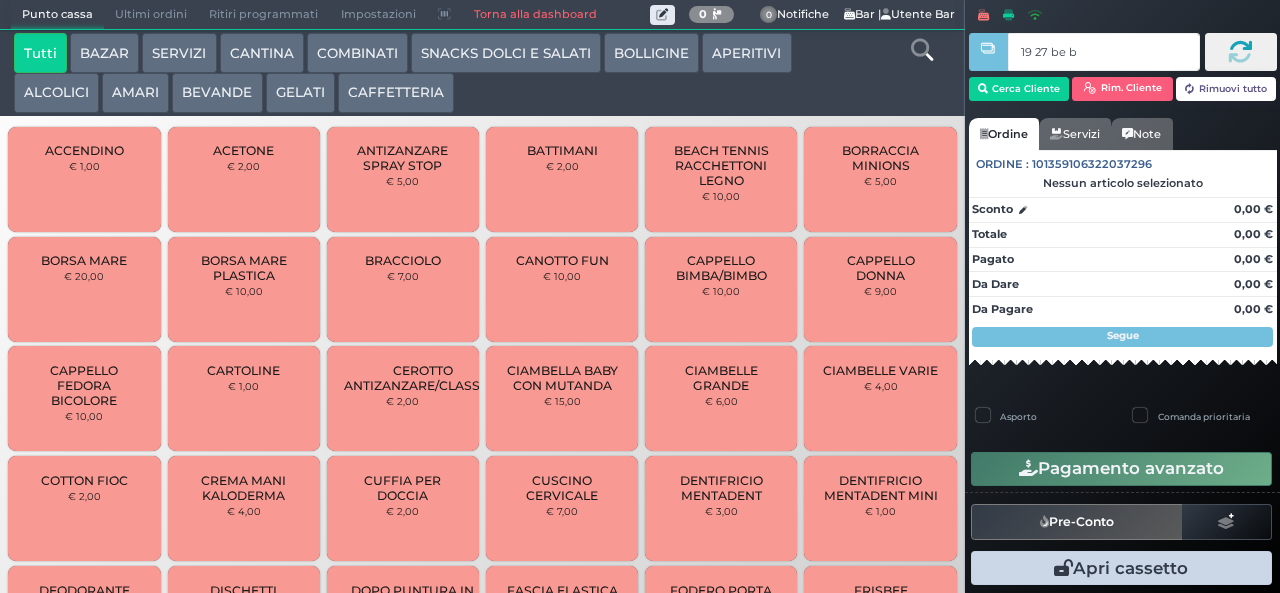 type on "19 27 be b9" 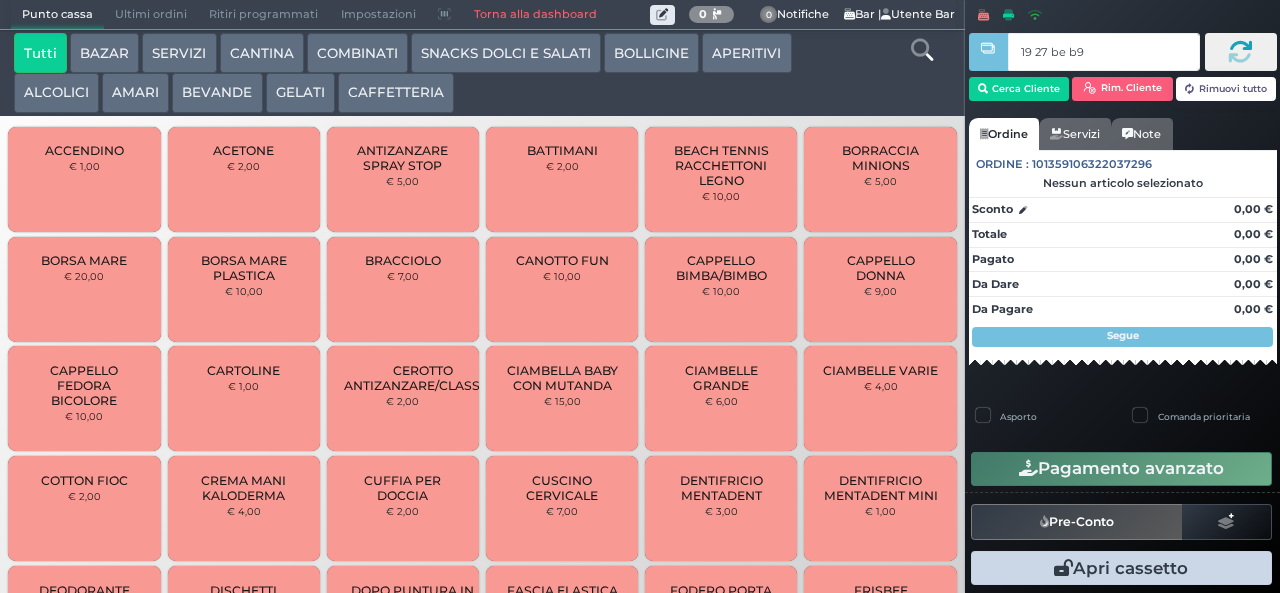 type 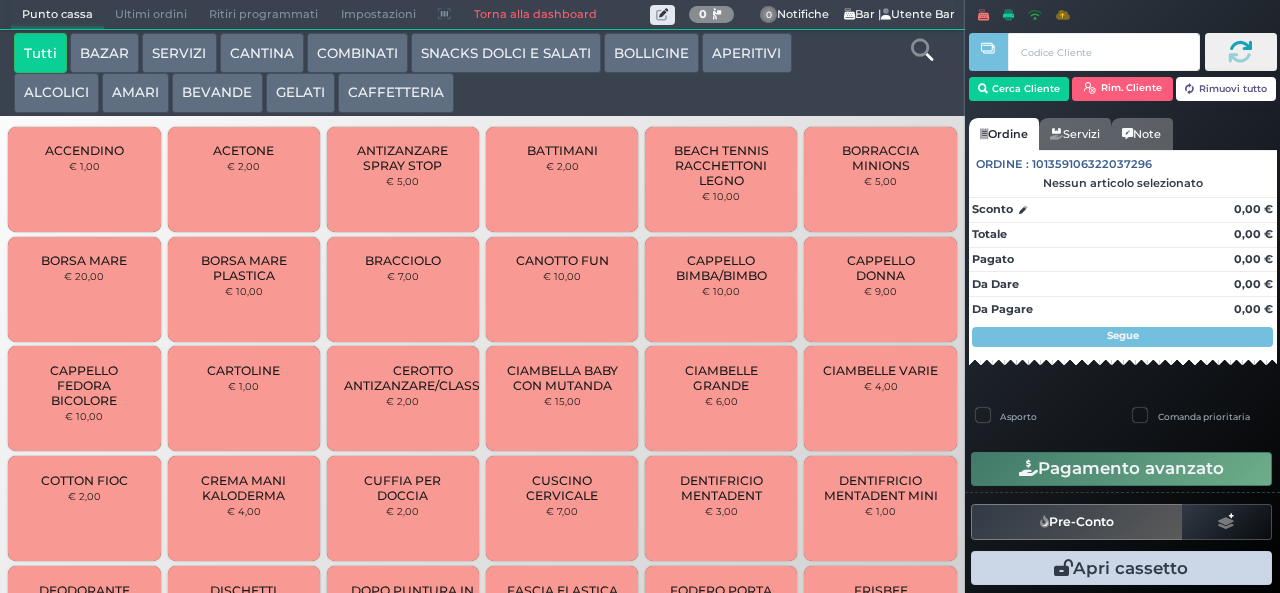 click on "AMARI" at bounding box center [135, 93] 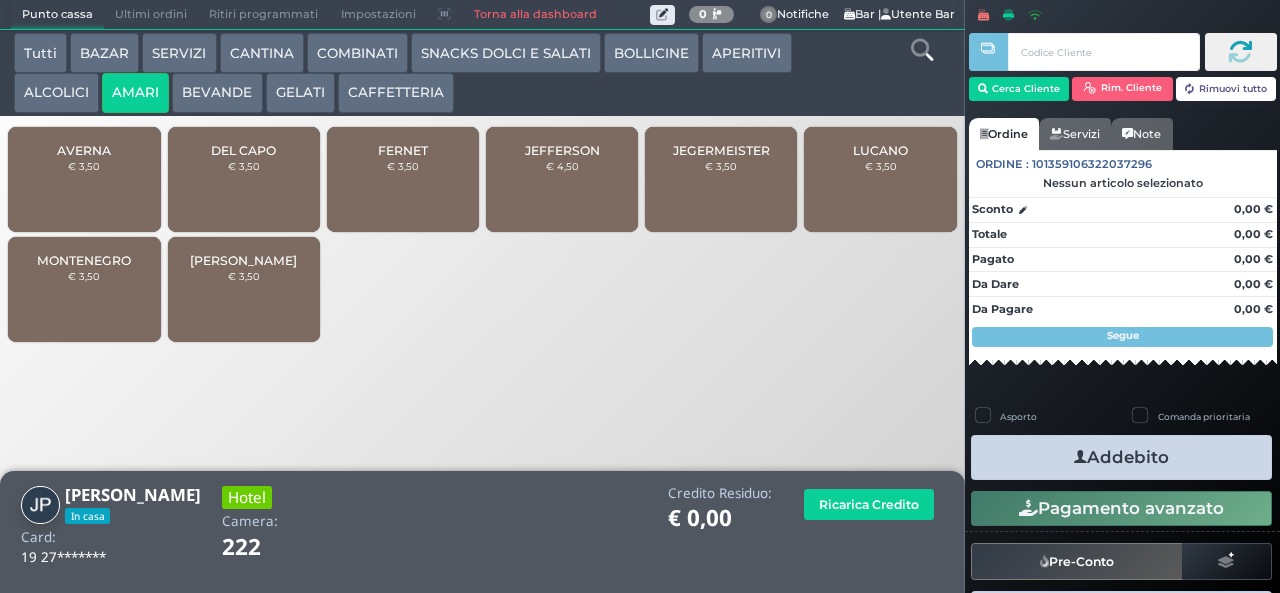 click on "€ 3,50" at bounding box center [84, 276] 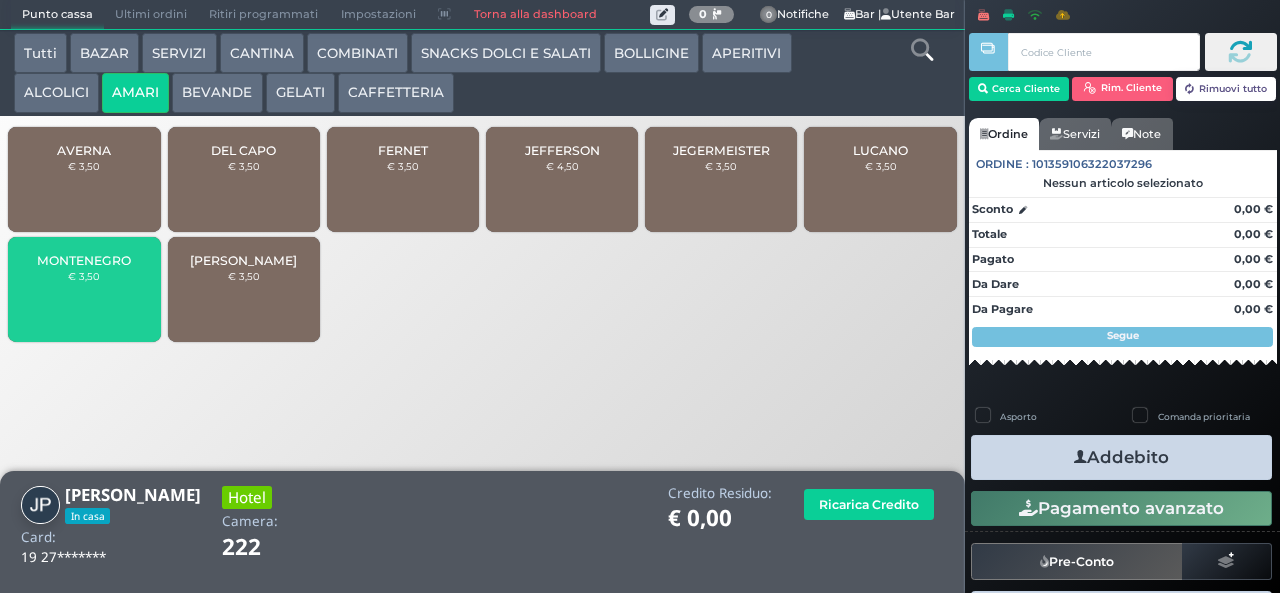 click on "MONTENEGRO
€ 3,50" at bounding box center [84, 289] 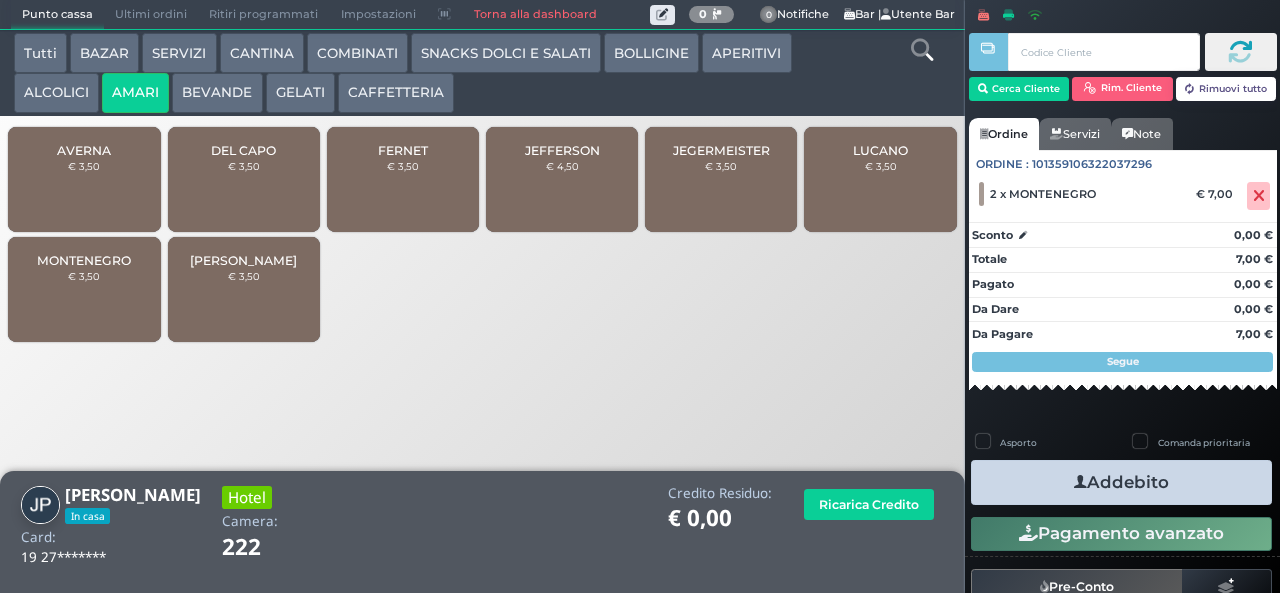click at bounding box center [1080, 482] 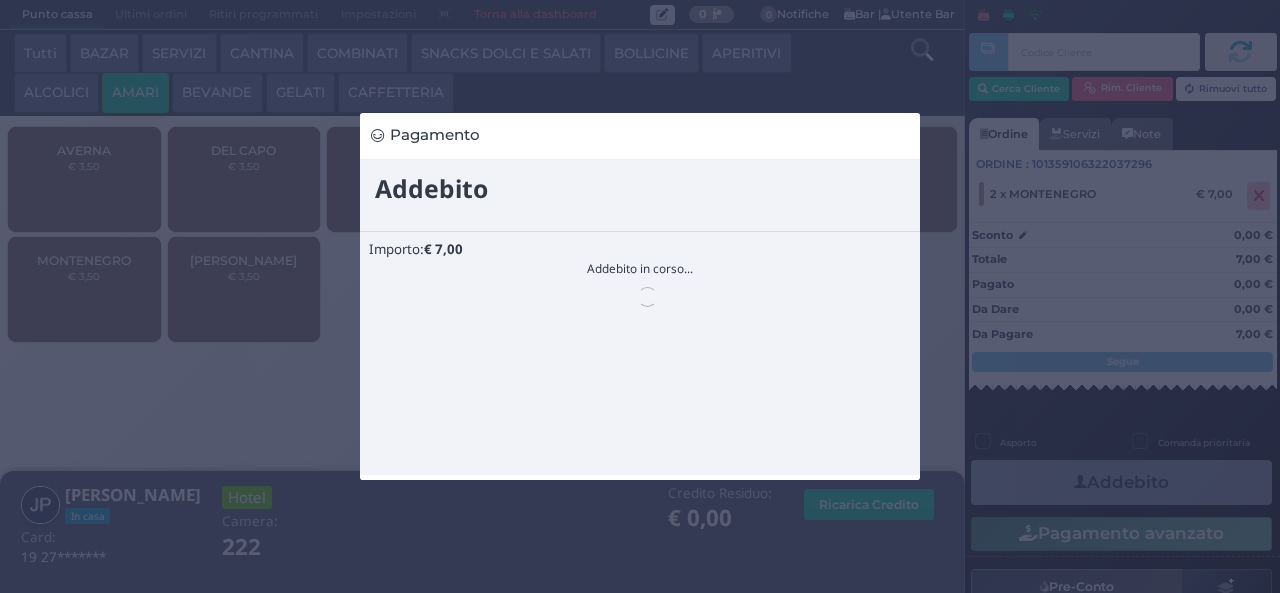 scroll, scrollTop: 0, scrollLeft: 0, axis: both 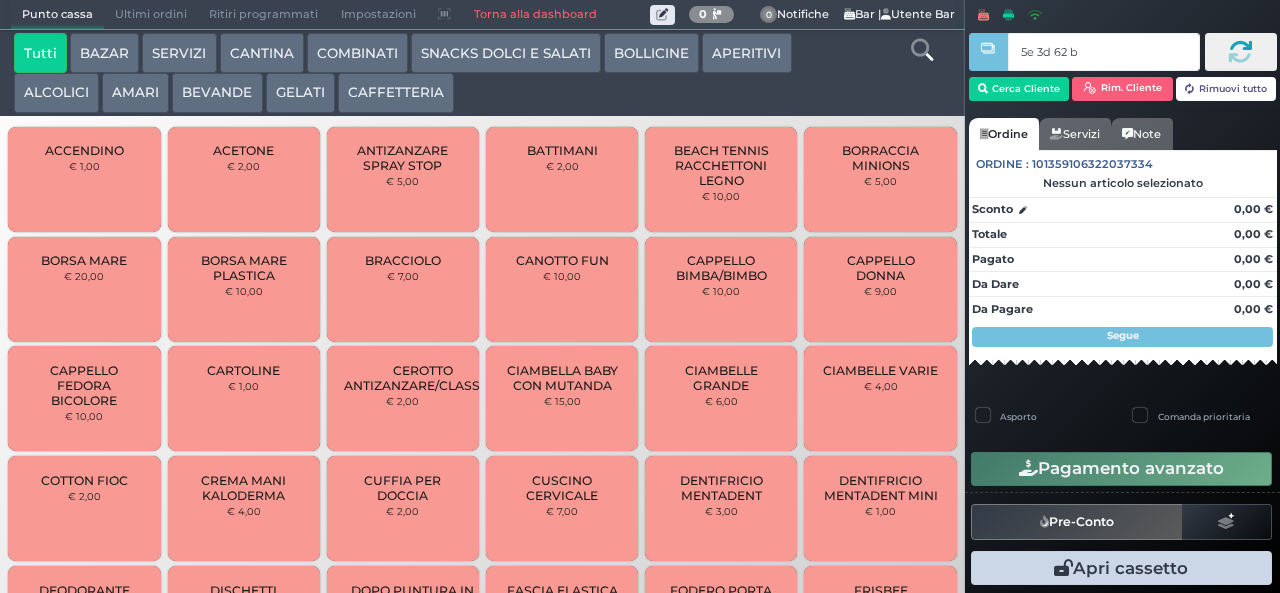 type on "5e 3d 62 b9" 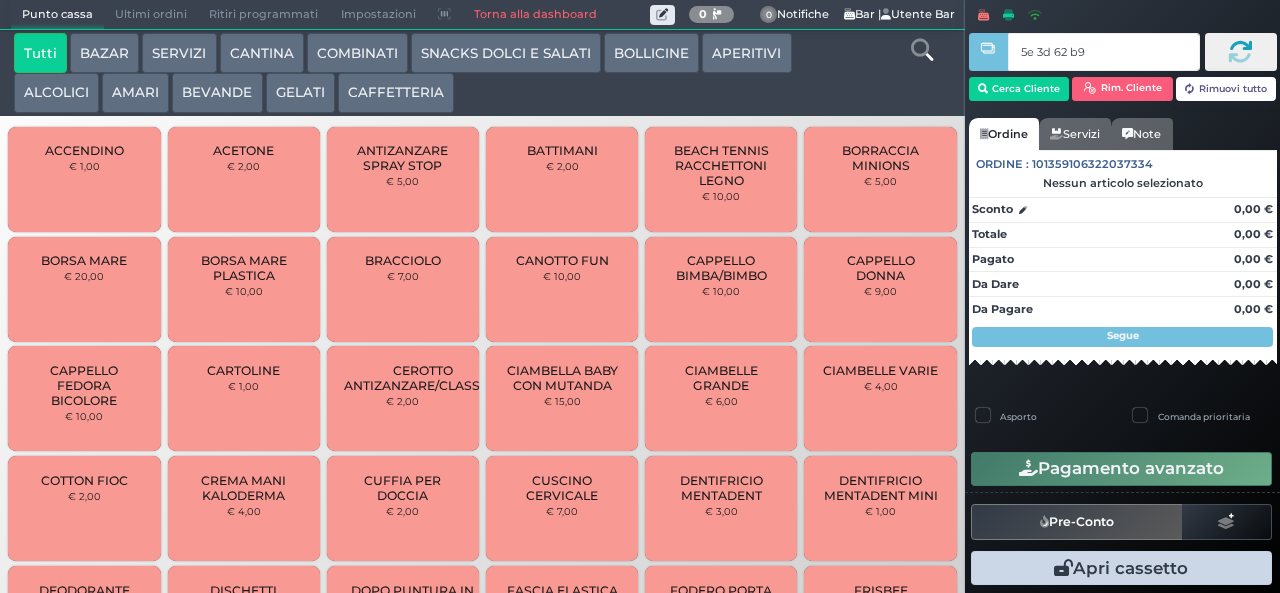 type 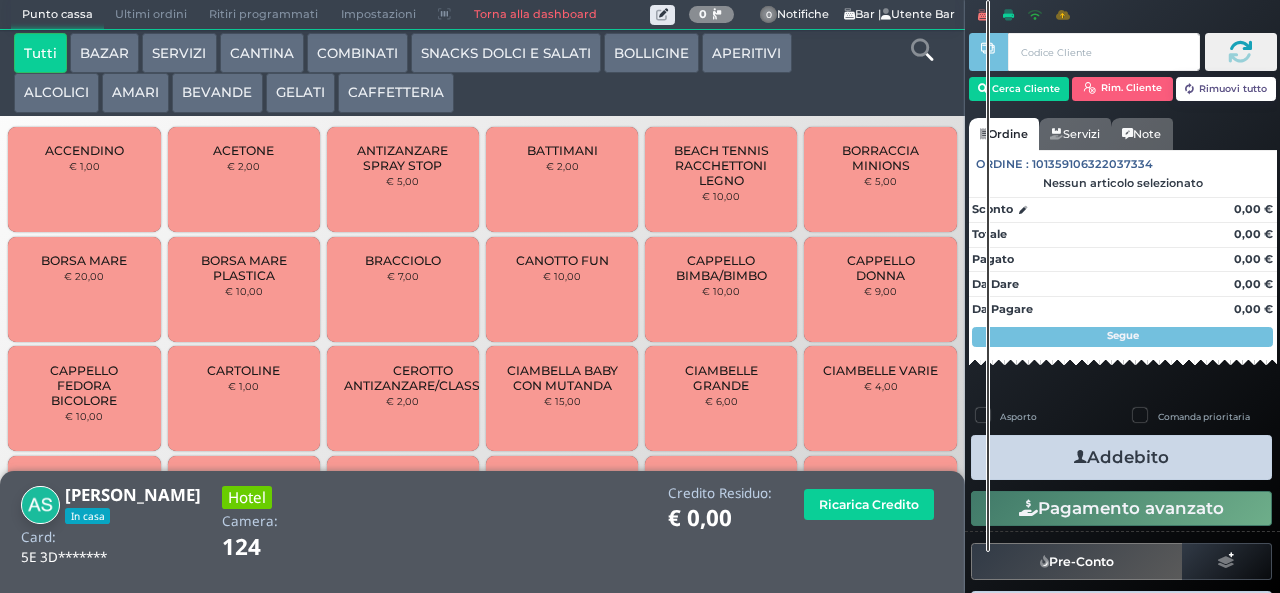 click on "GELATI" at bounding box center [300, 93] 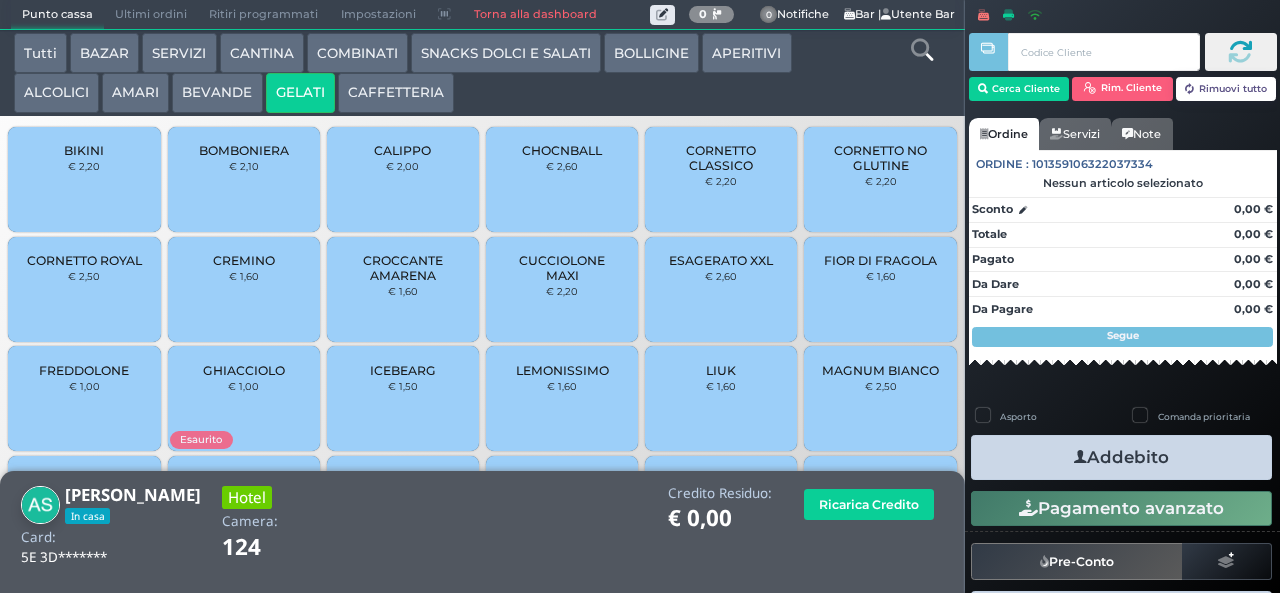 click on "CREMINO
€ 1,60" at bounding box center [244, 289] 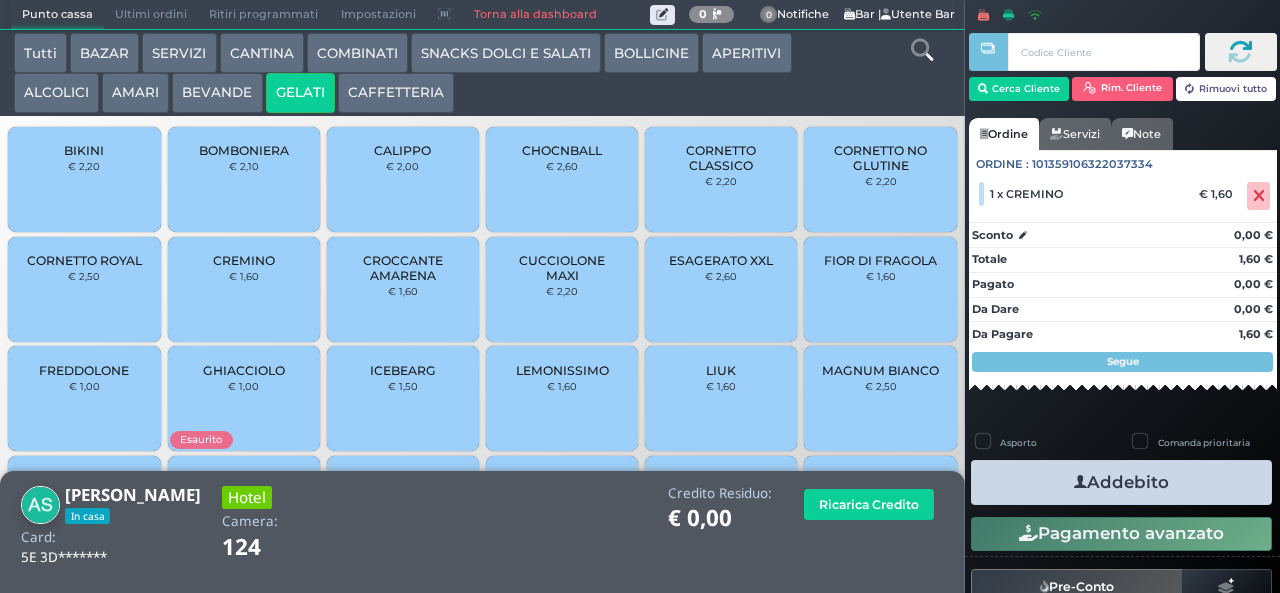 click at bounding box center [1080, 482] 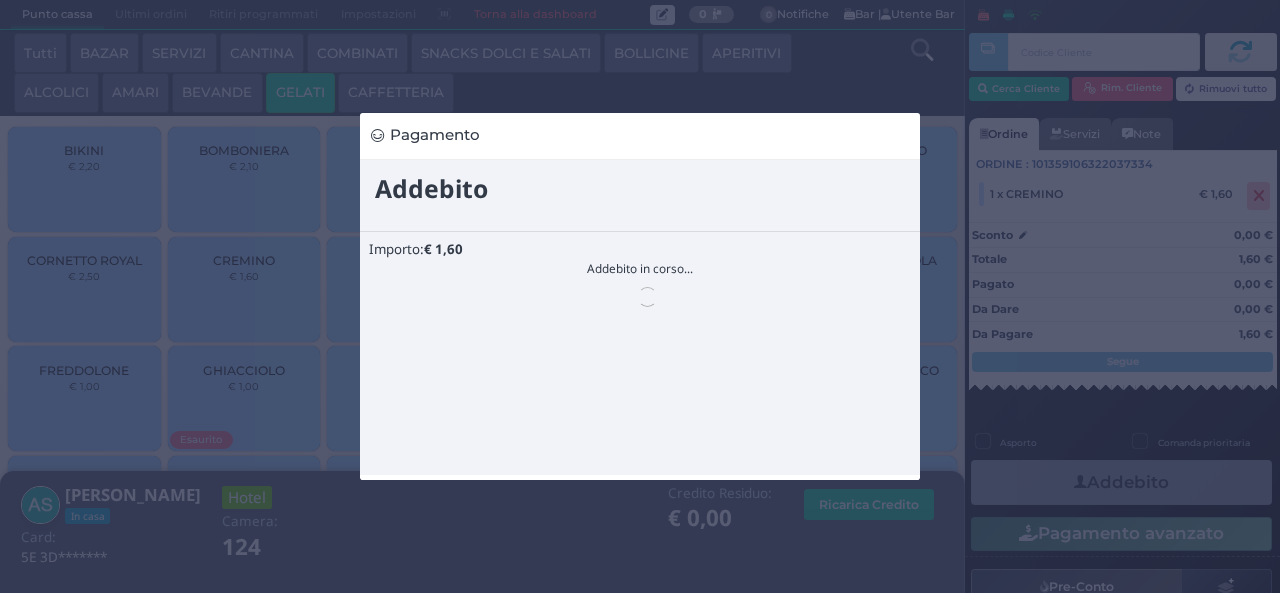 scroll, scrollTop: 0, scrollLeft: 0, axis: both 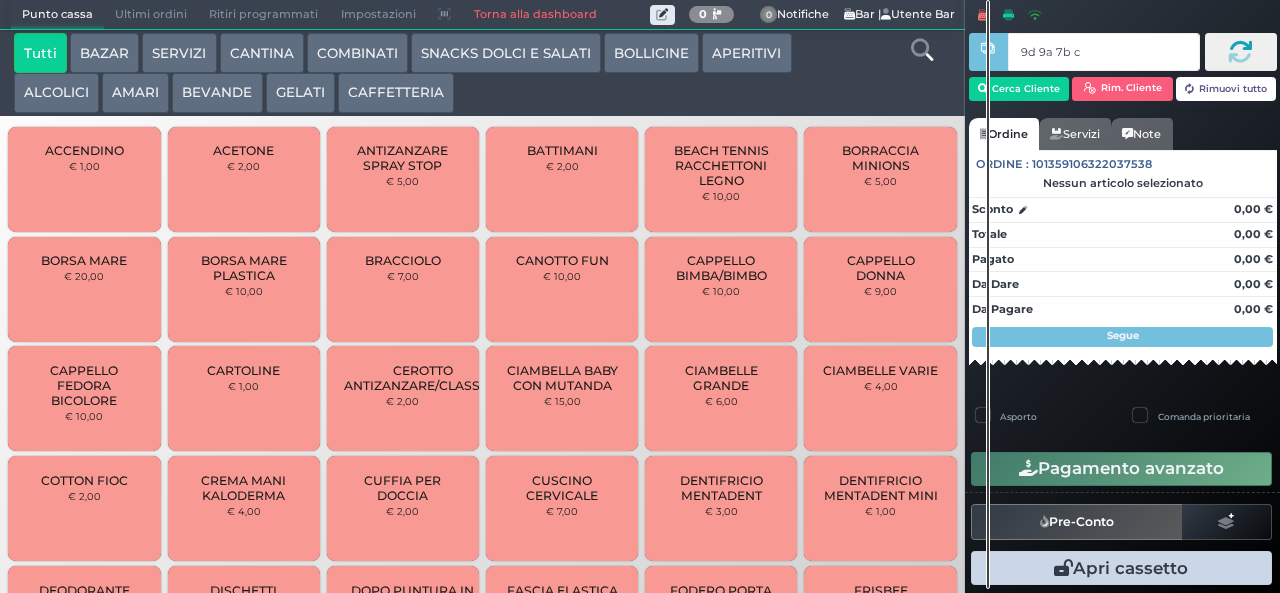 type on "9d 9a 7b c3" 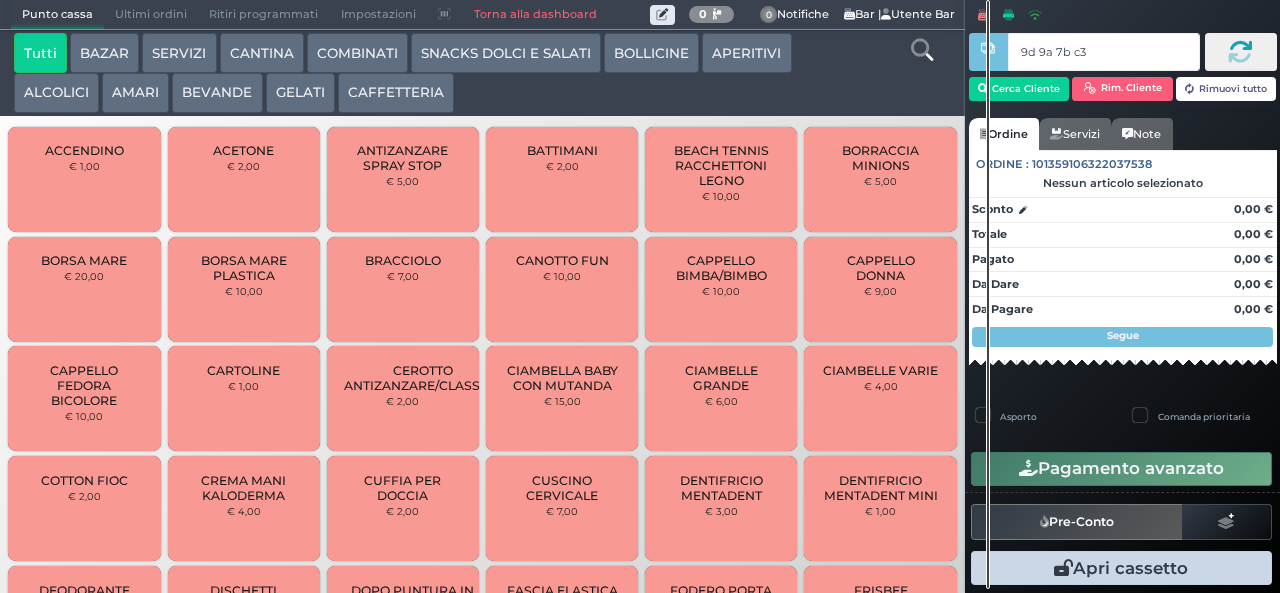 type 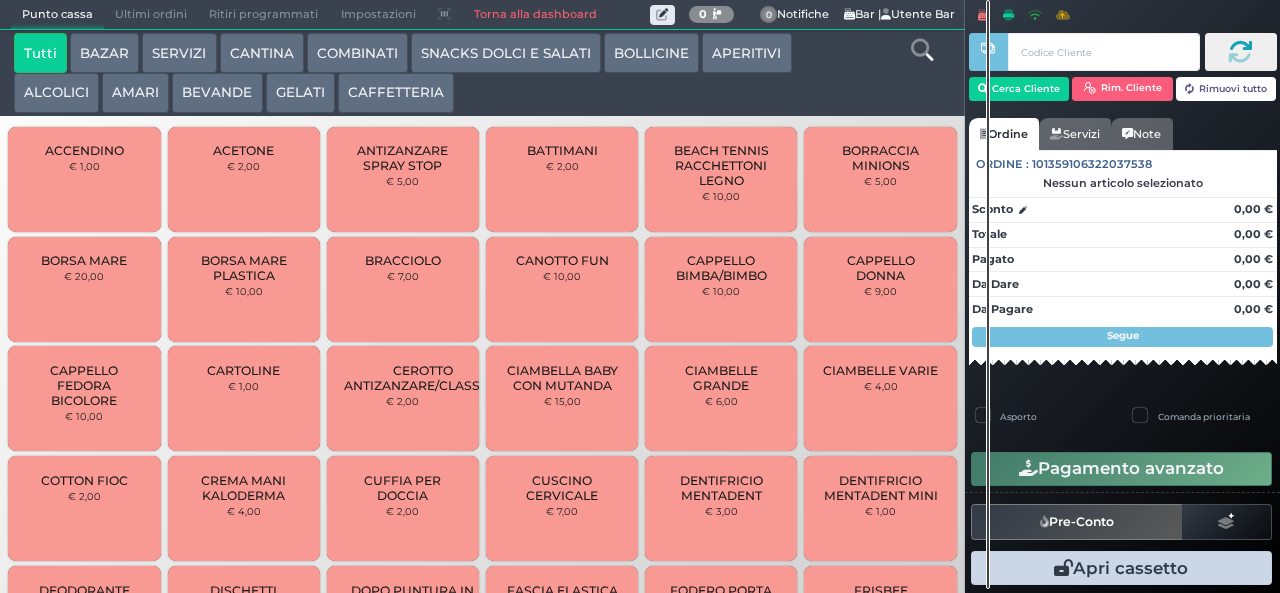click on "GELATI" at bounding box center [300, 93] 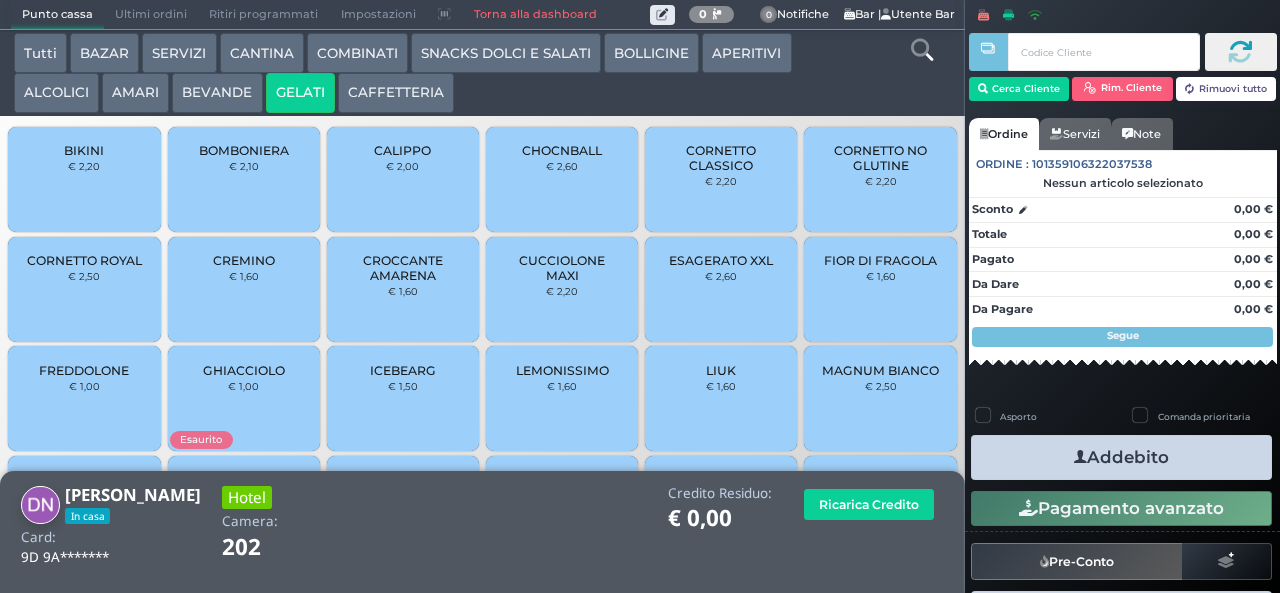 scroll, scrollTop: 133, scrollLeft: 0, axis: vertical 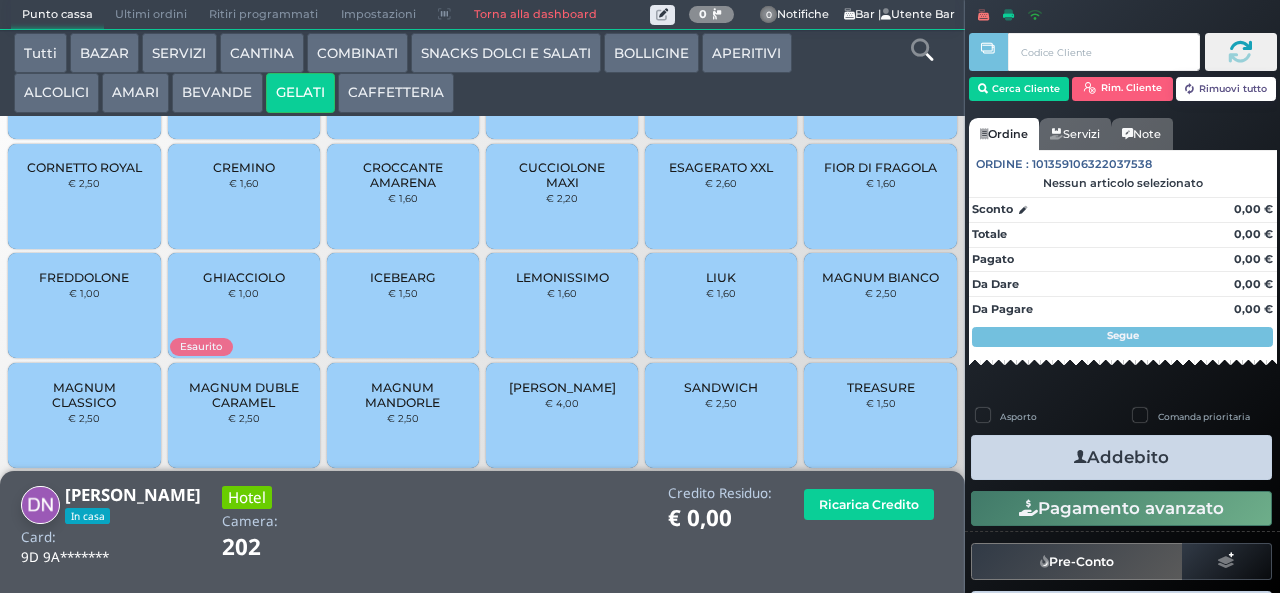 click on "MAGNUM BIANCO
€ 2,50" at bounding box center [880, 305] 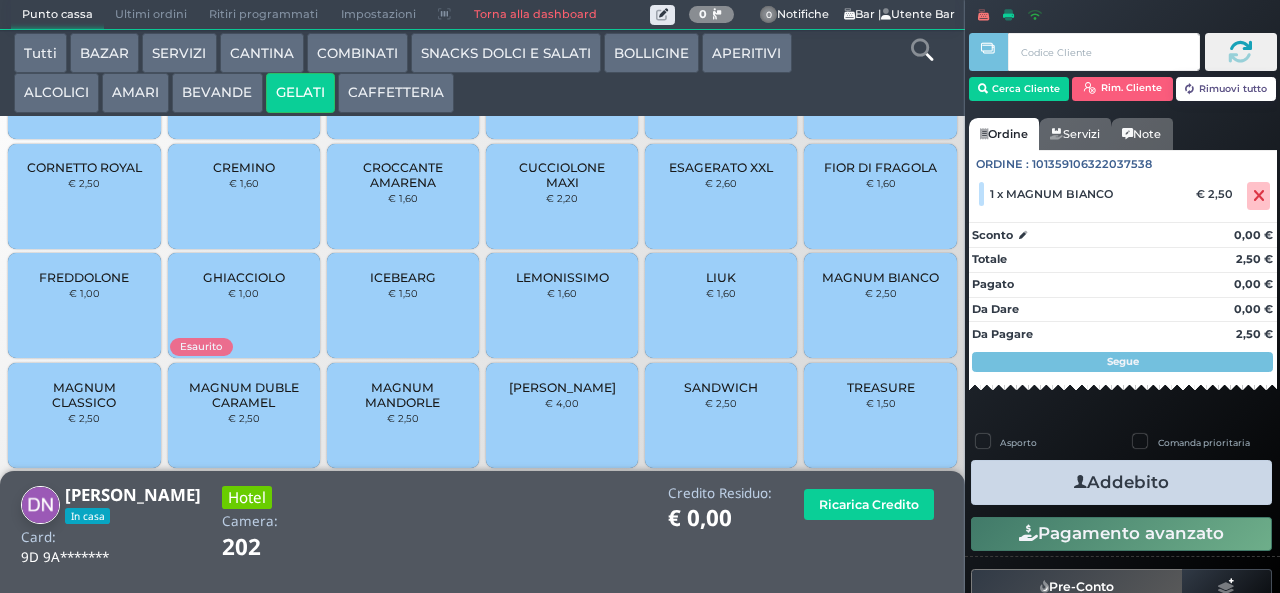 click on "Addebito" at bounding box center [1121, 482] 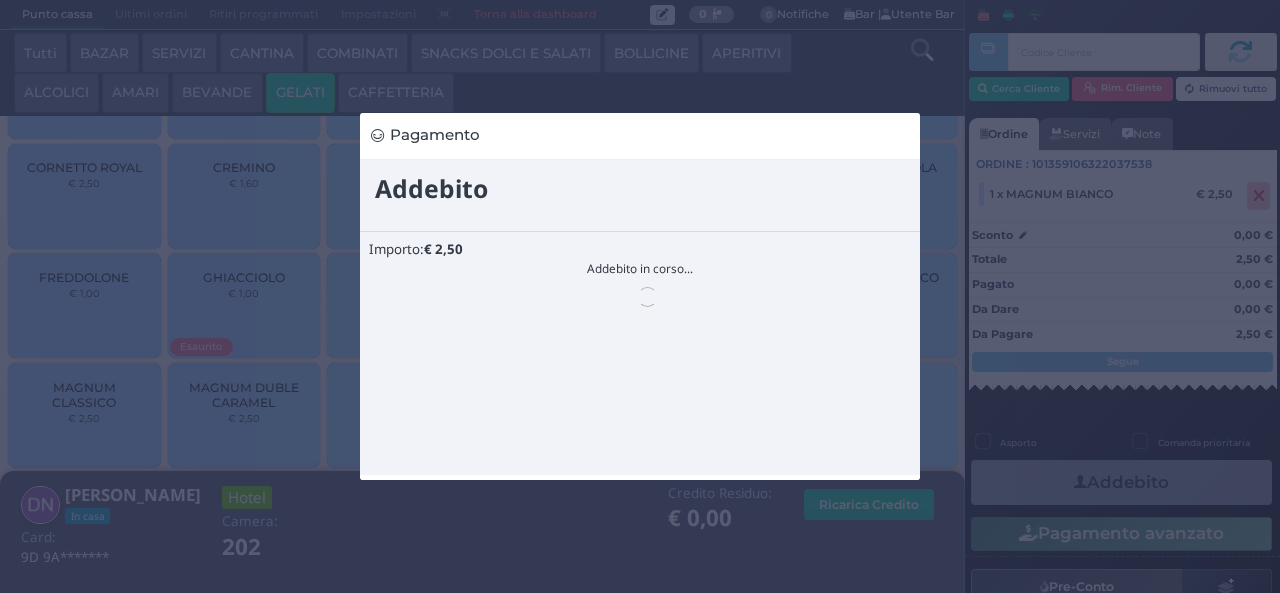 scroll, scrollTop: 0, scrollLeft: 0, axis: both 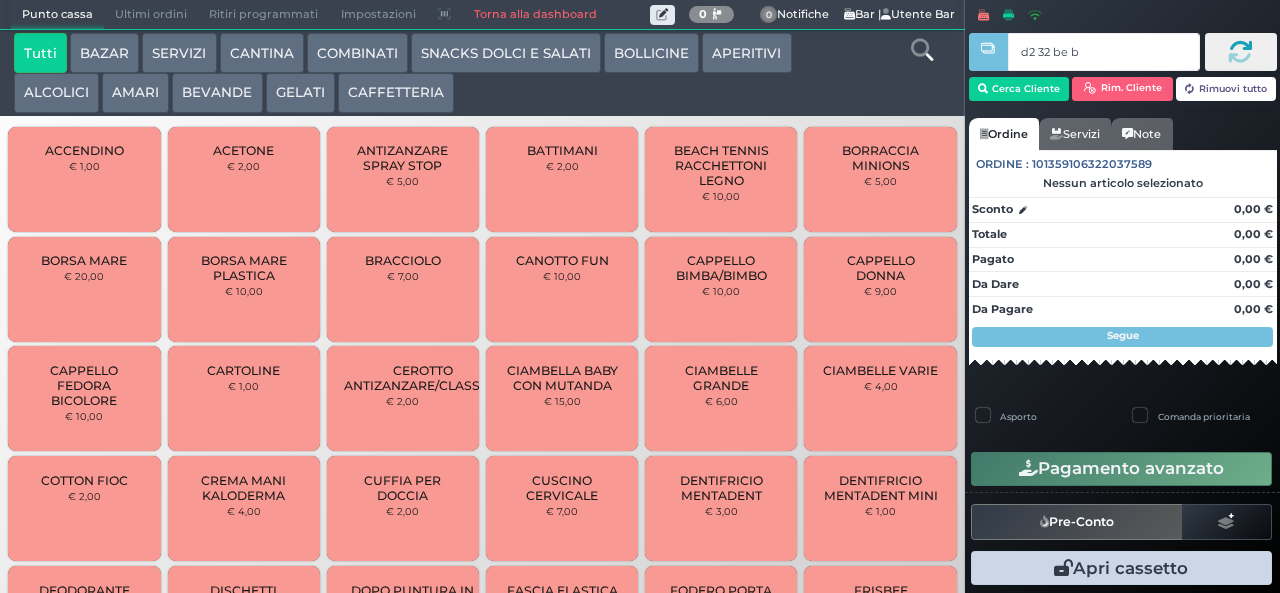 type on "d2 32 be b9" 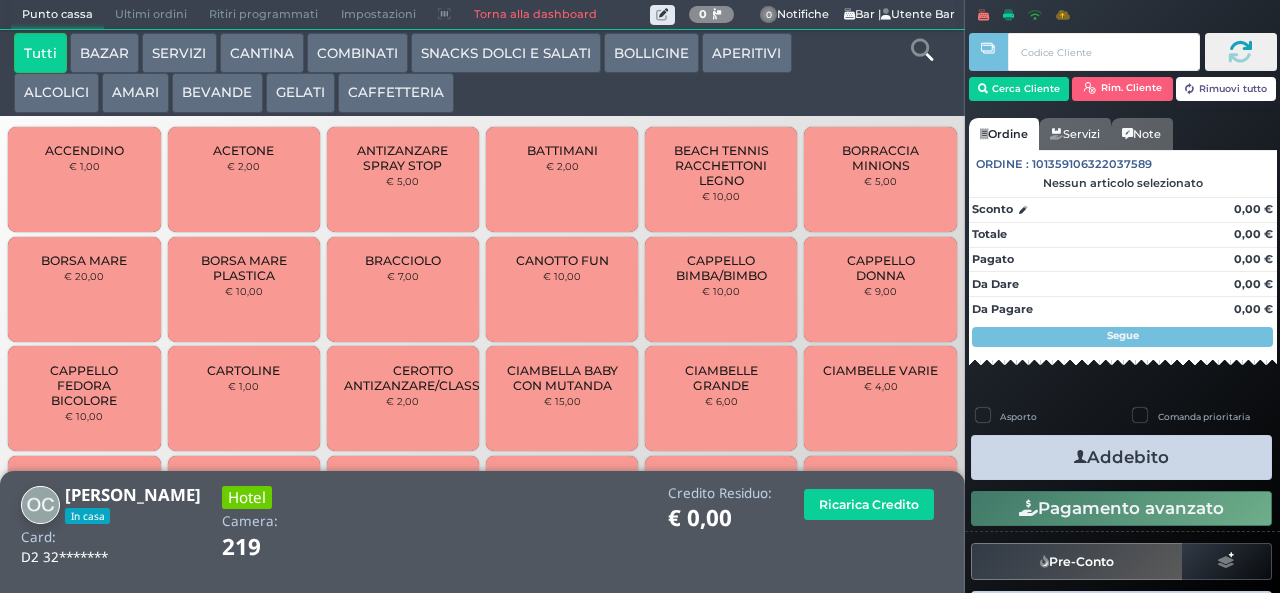 click on "BEVANDE" at bounding box center (217, 93) 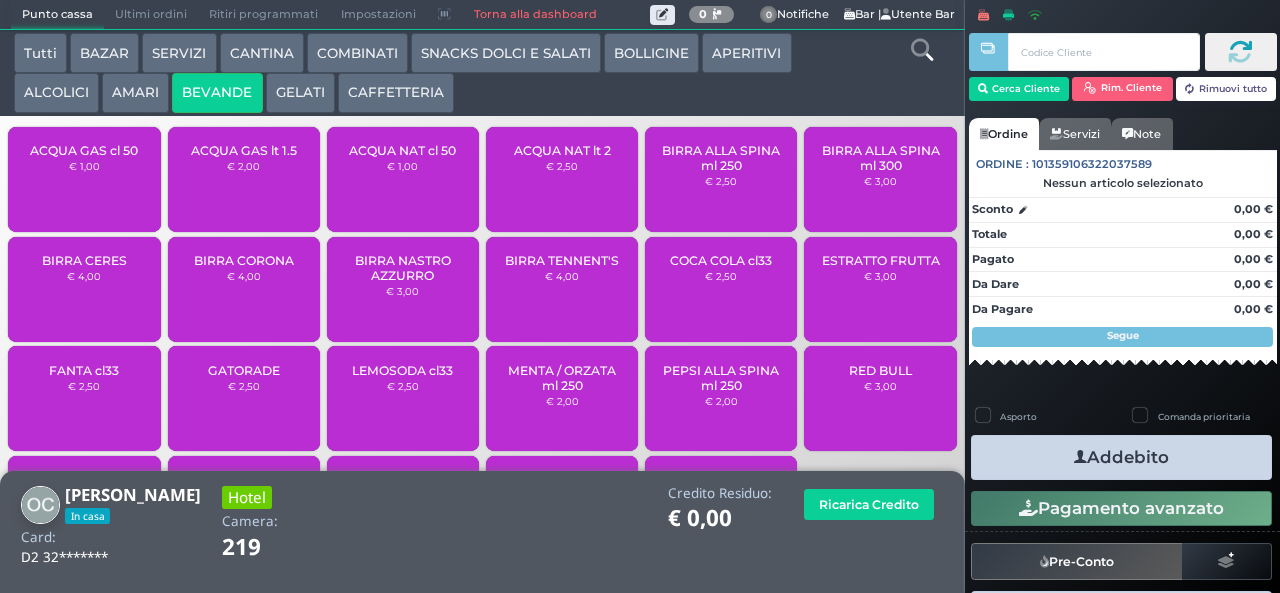 click on "ACQUA NAT lt 2
€ 2,50" at bounding box center [562, 179] 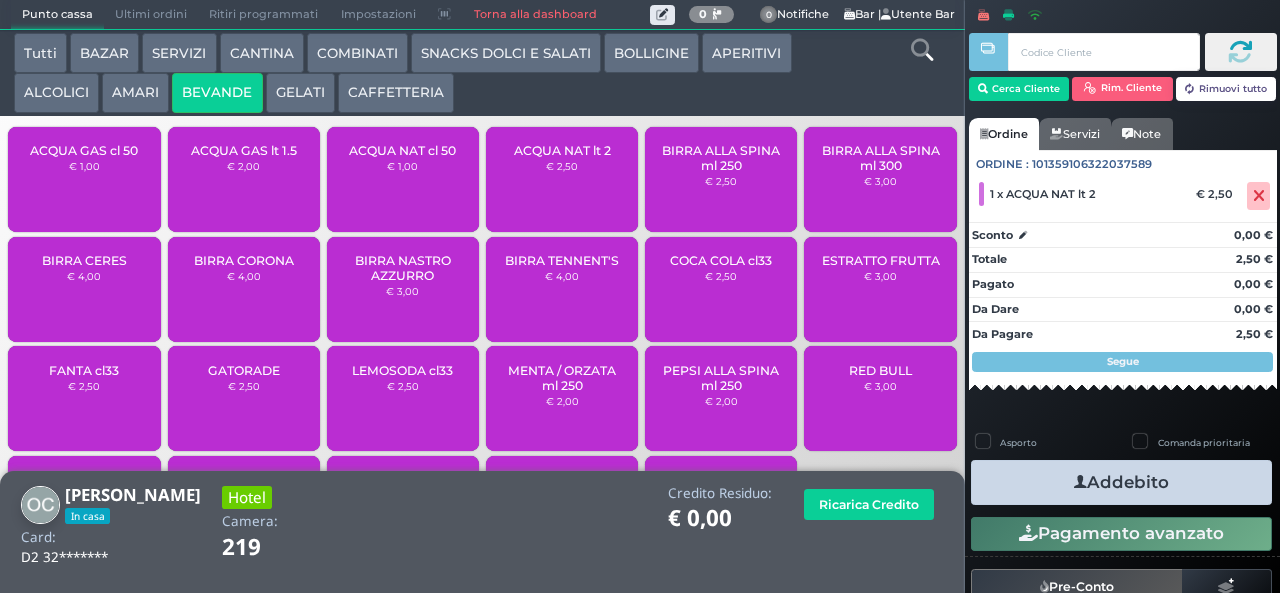 click on "COMBINATI" at bounding box center (357, 53) 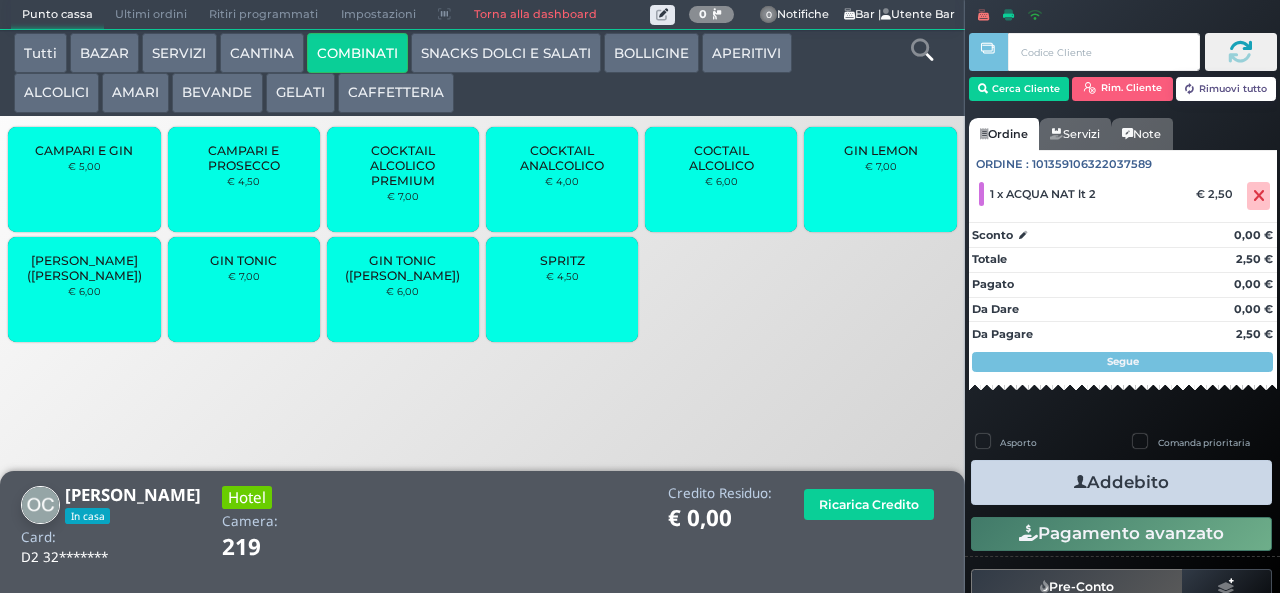 click on "SPRITZ
€ 4,50" at bounding box center (562, 289) 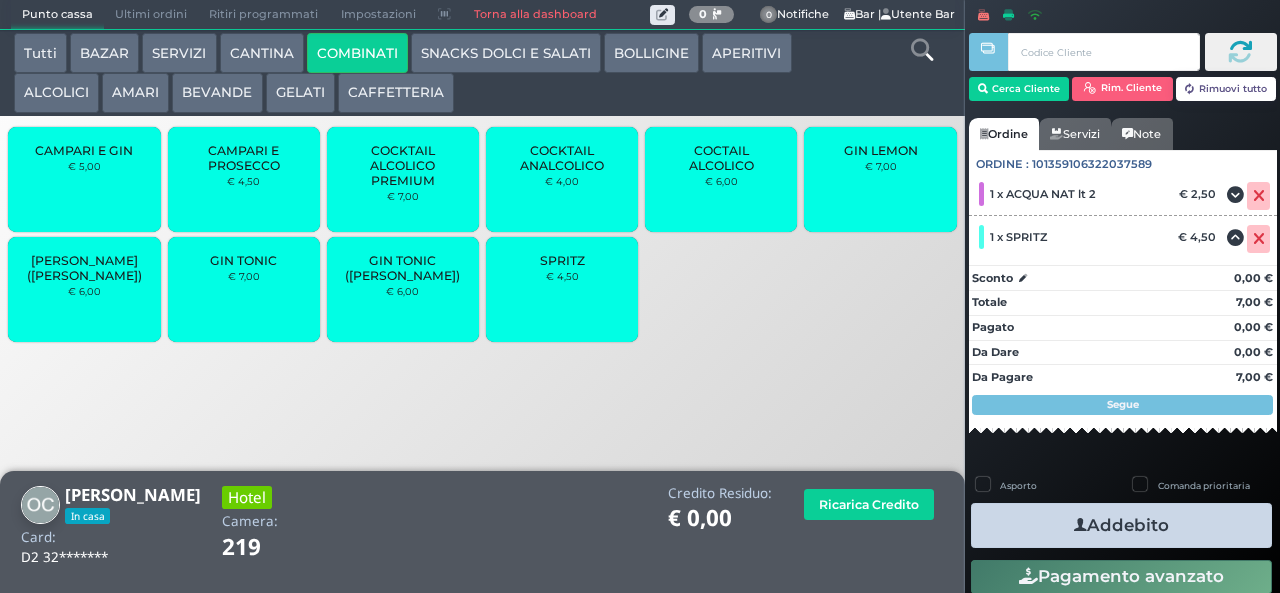 click on "Addebito" at bounding box center [1121, 525] 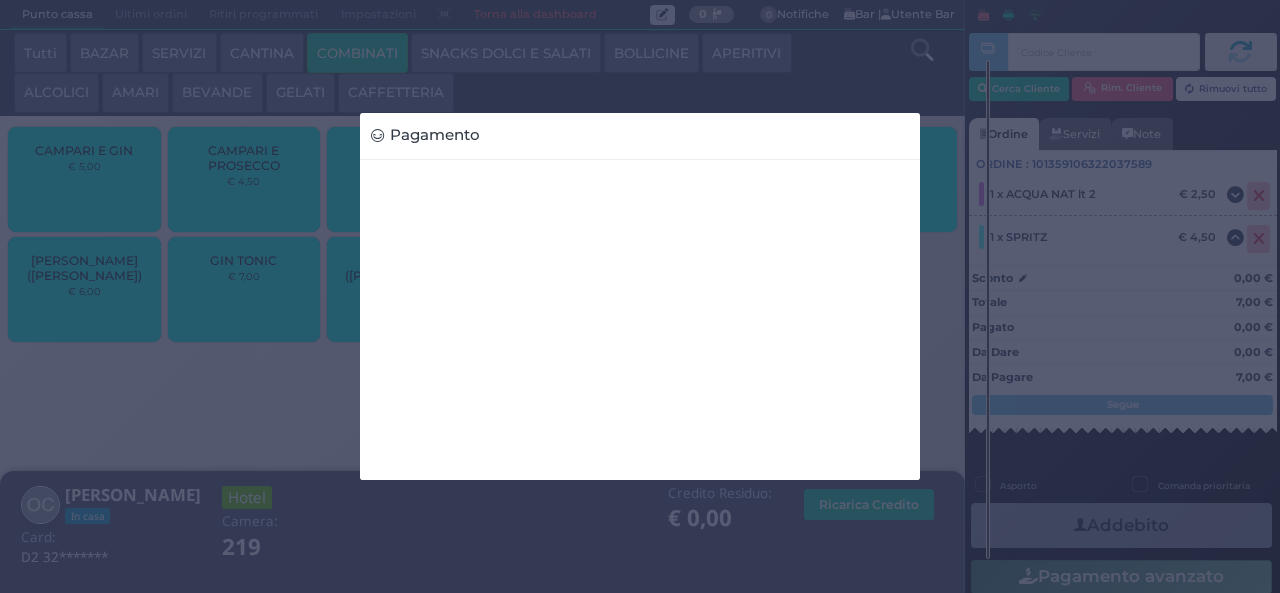 scroll, scrollTop: 160, scrollLeft: 0, axis: vertical 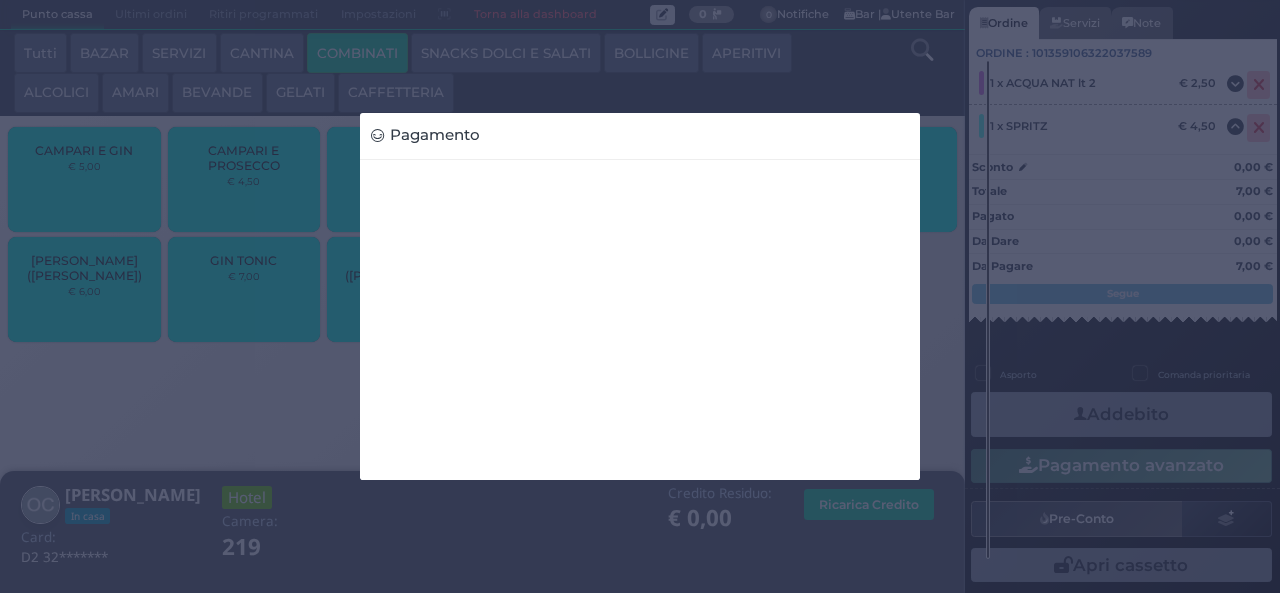 type 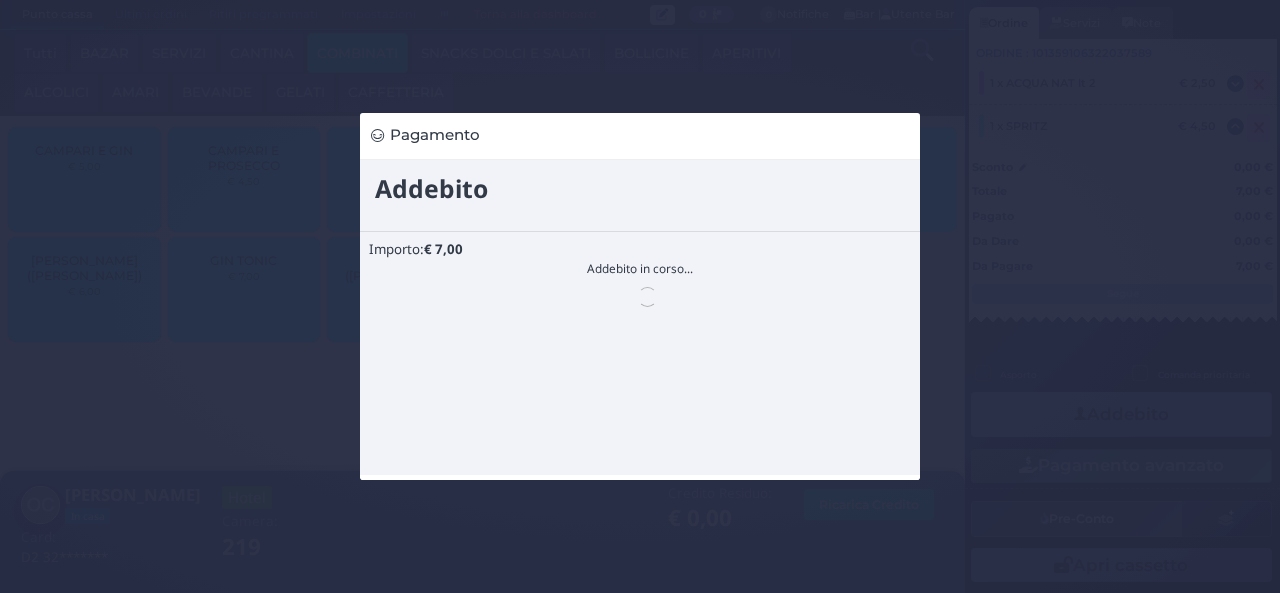 scroll, scrollTop: 0, scrollLeft: 0, axis: both 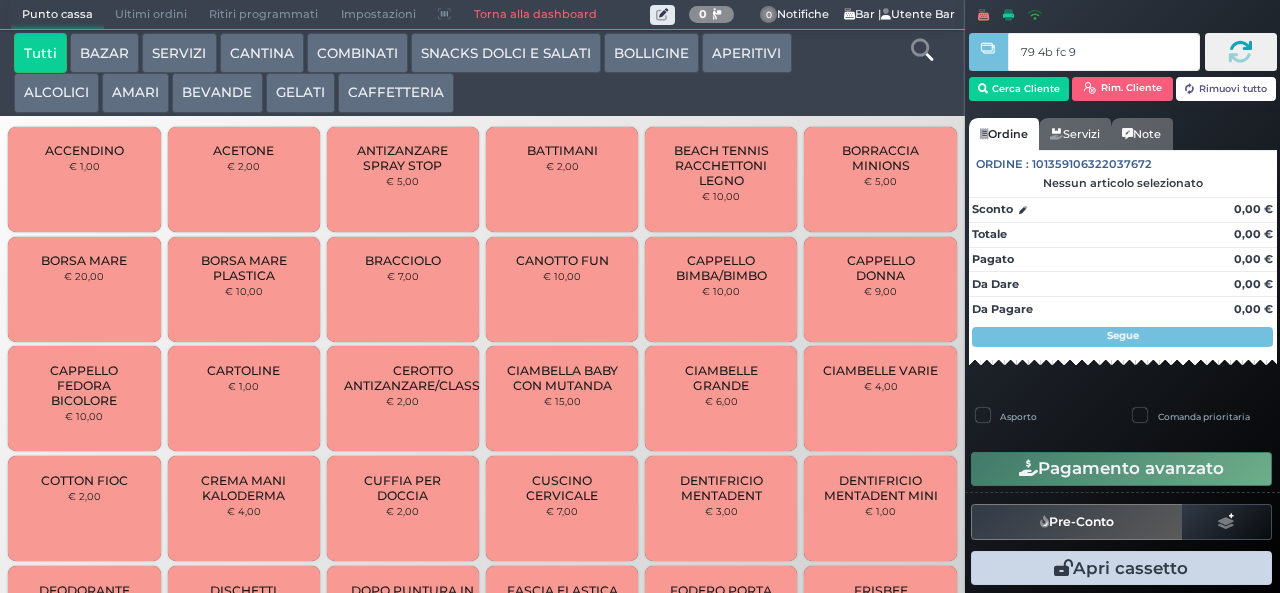 type on "79 4b fc 95" 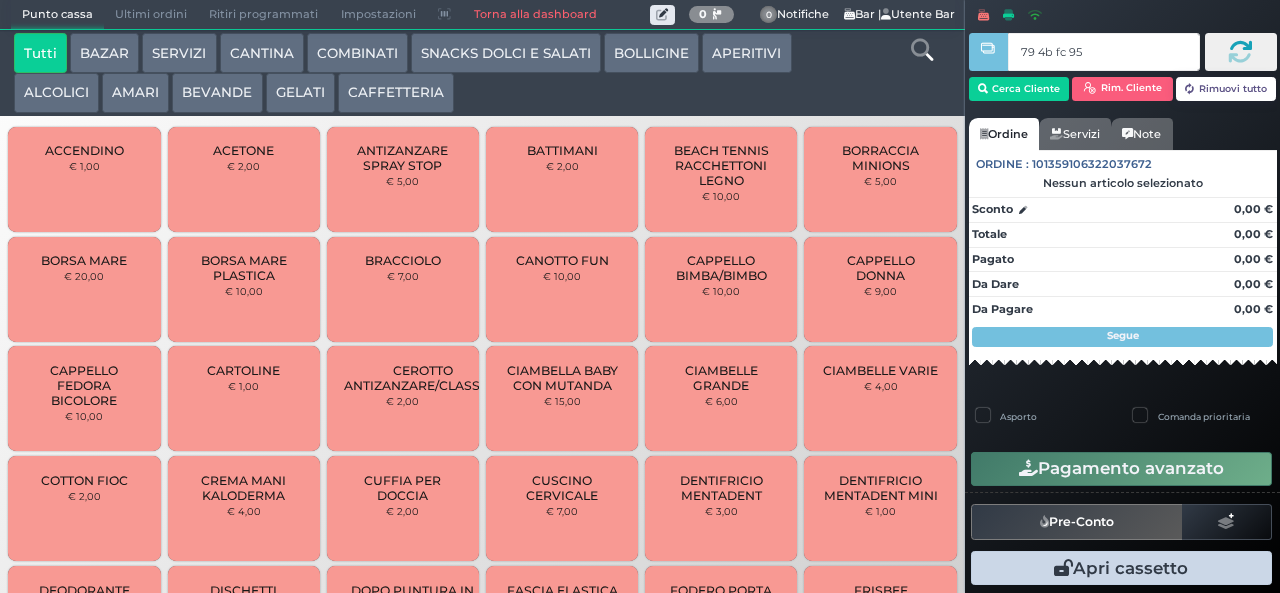 type 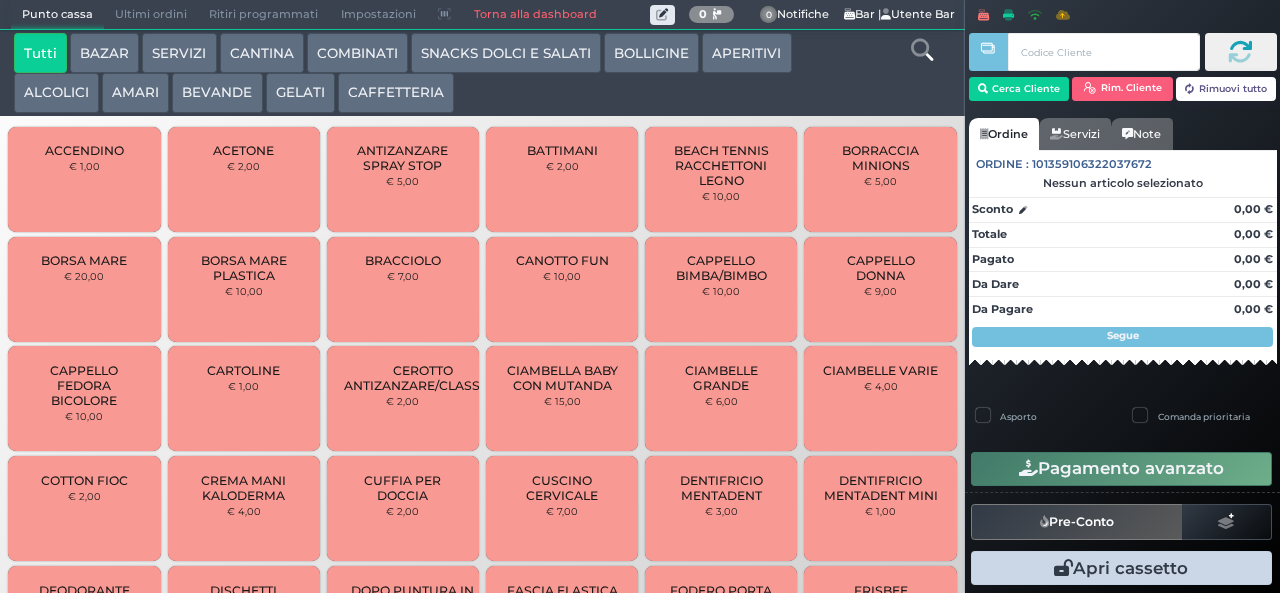 click on "GELATI" at bounding box center (300, 93) 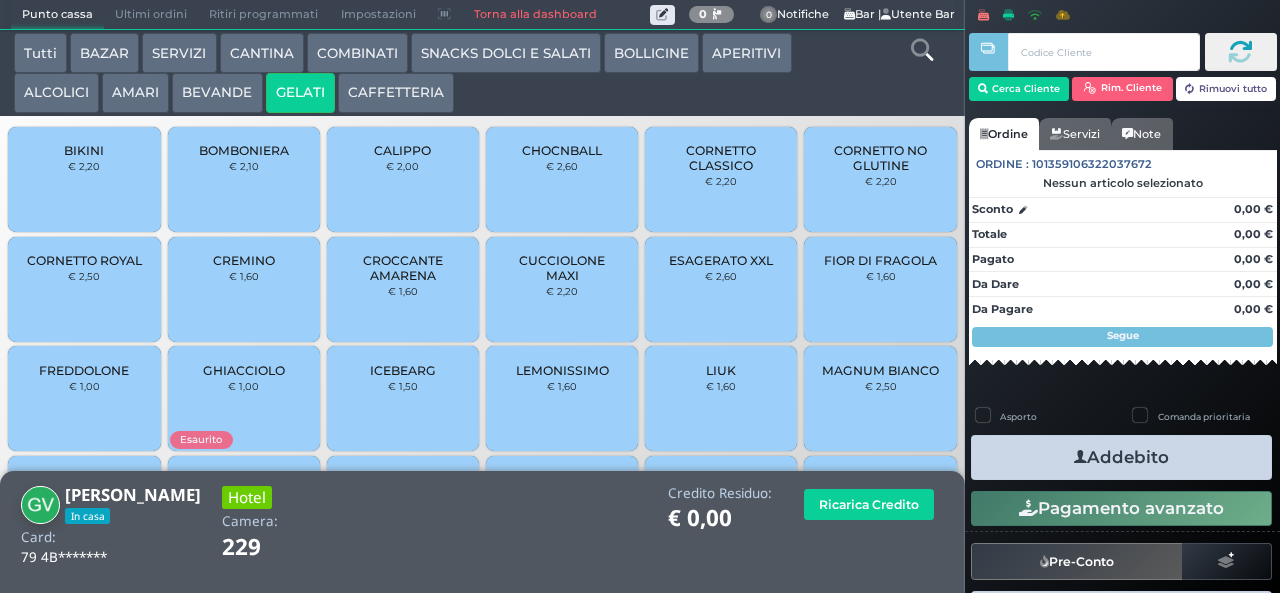 click on "CREMINO
€ 1,60" at bounding box center (244, 289) 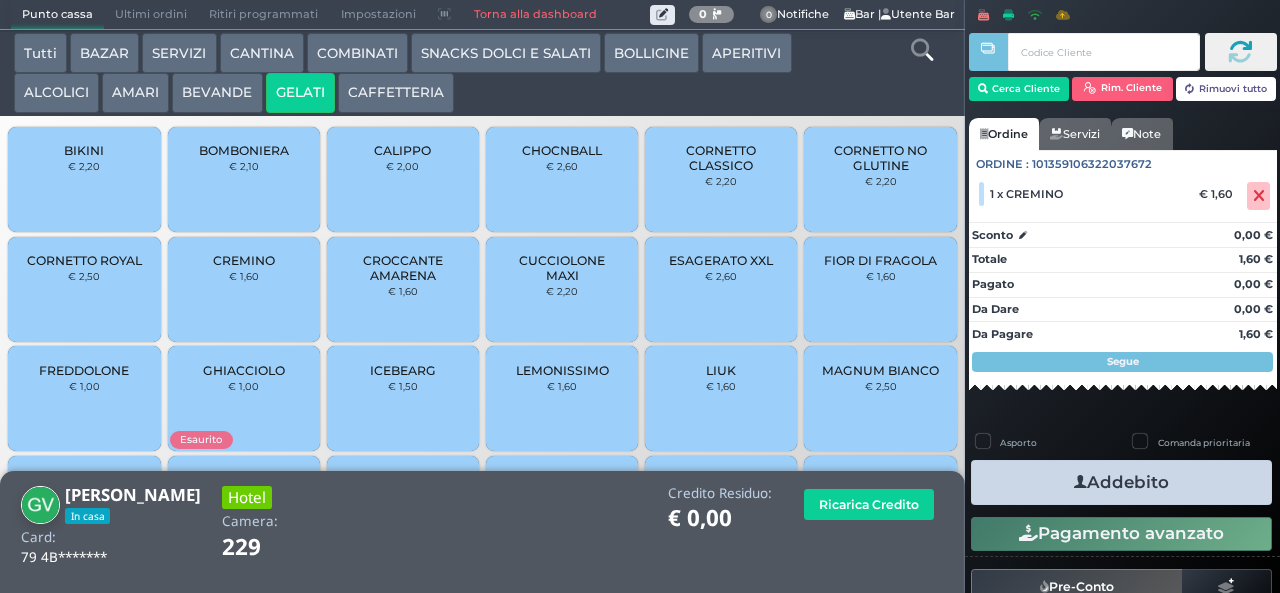 click at bounding box center (1080, 482) 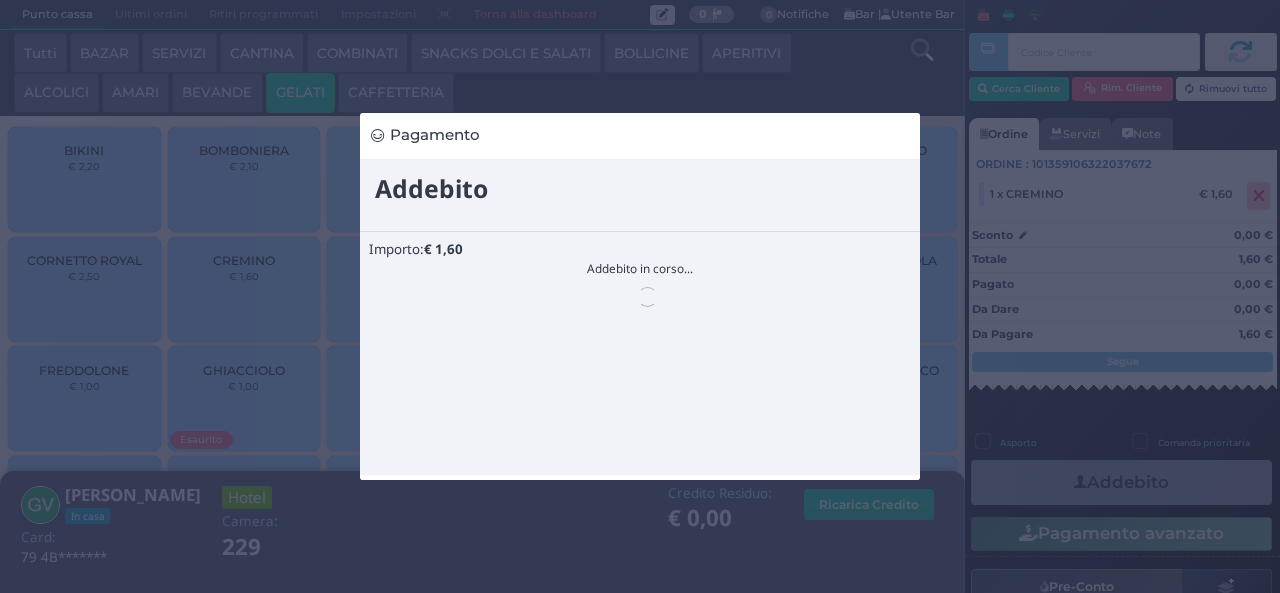 scroll, scrollTop: 0, scrollLeft: 0, axis: both 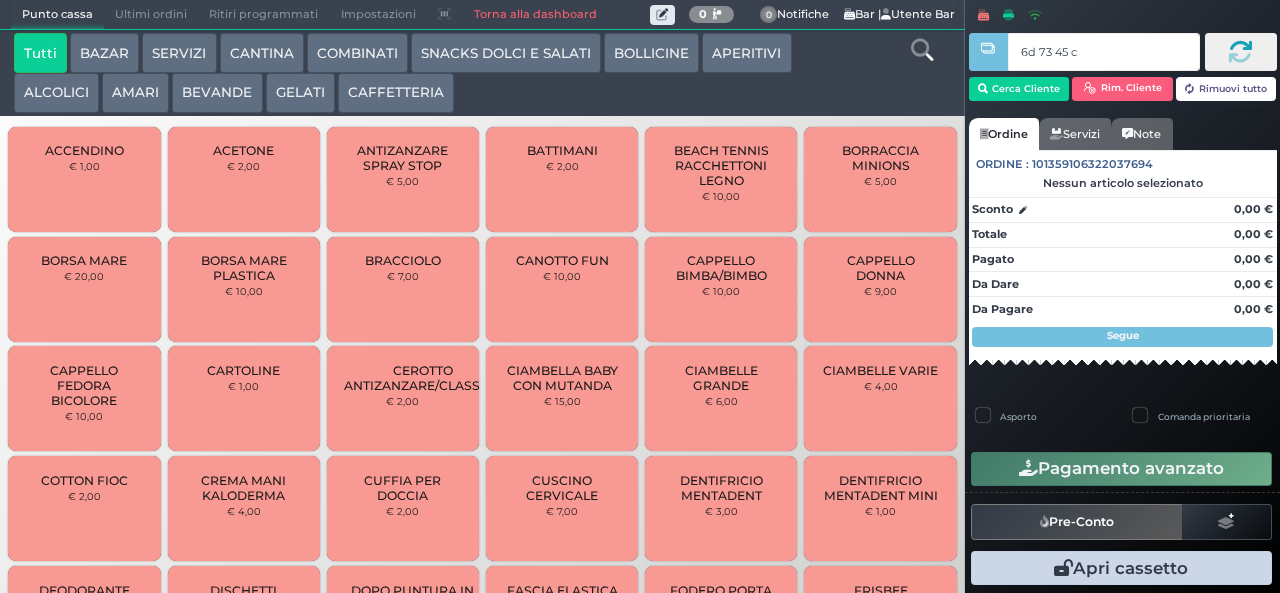 type on "6d 73 45 c3" 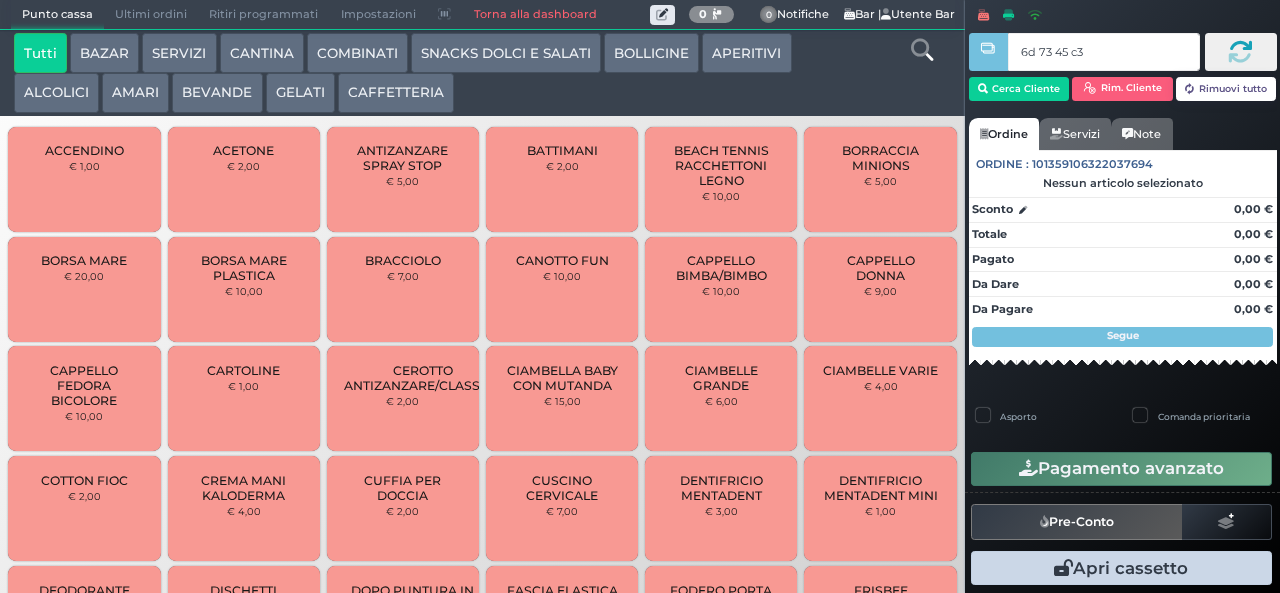 type 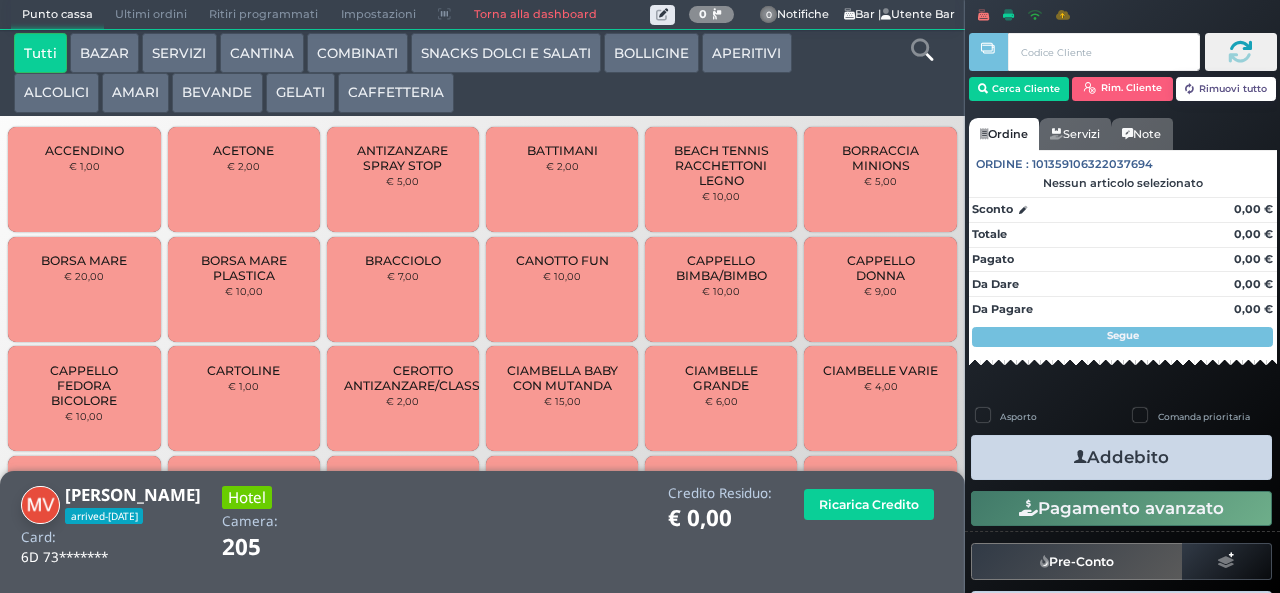 click on "SNACKS DOLCI E SALATI" at bounding box center [506, 53] 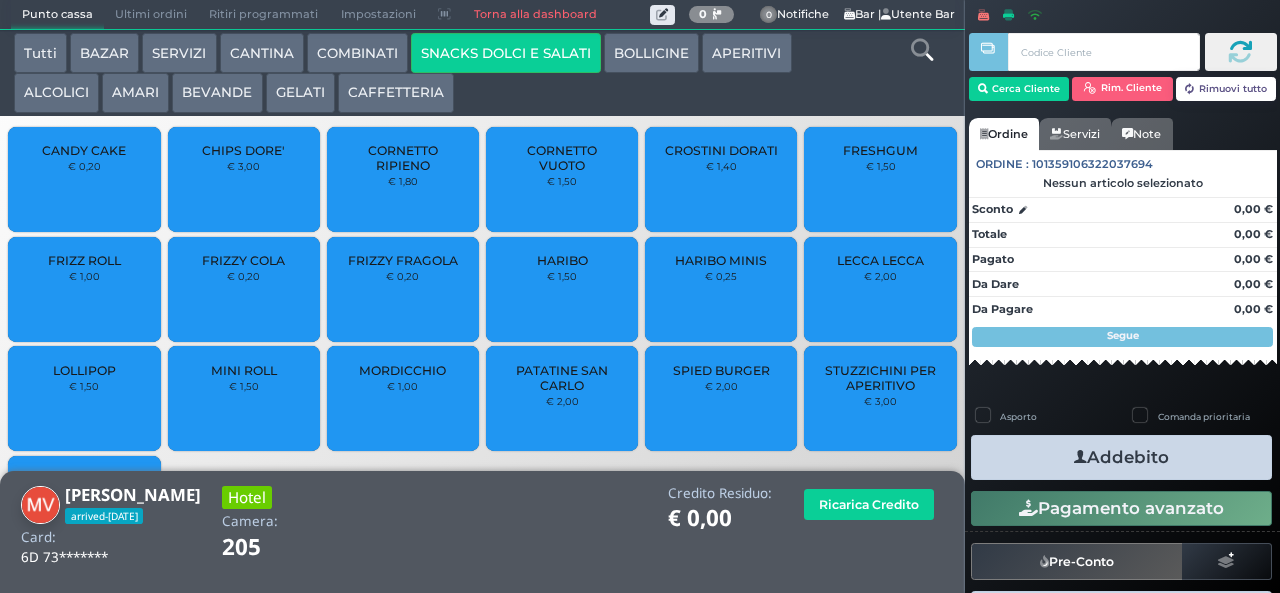 click on "€ 2,00" at bounding box center (721, 386) 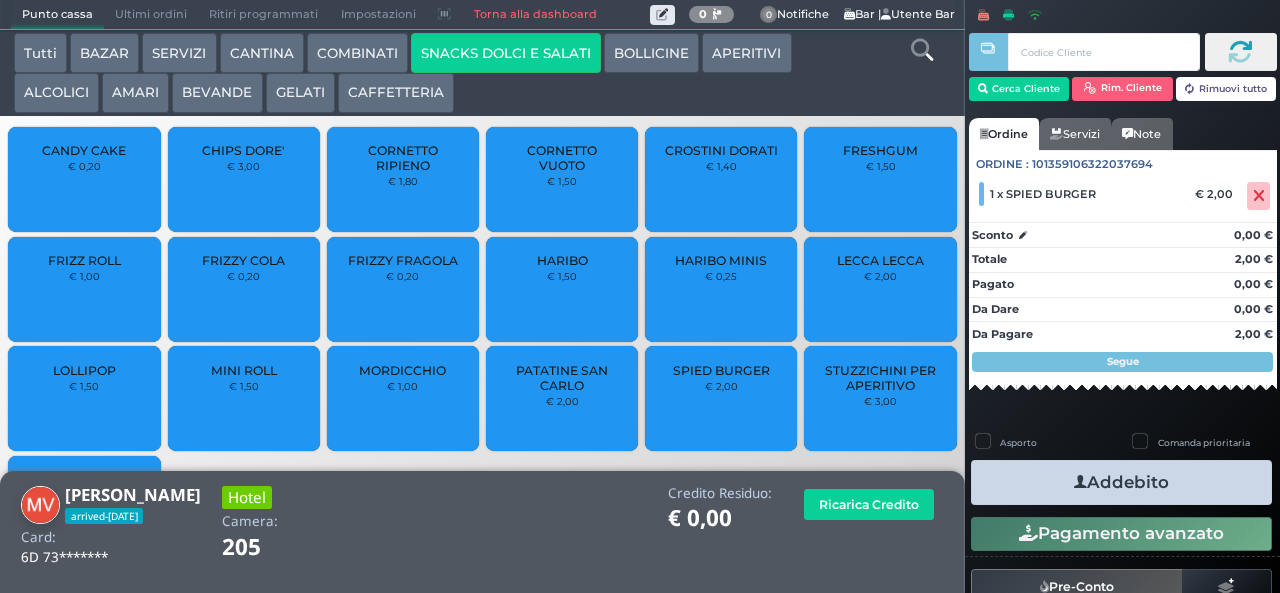 click on "Addebito" at bounding box center [1121, 482] 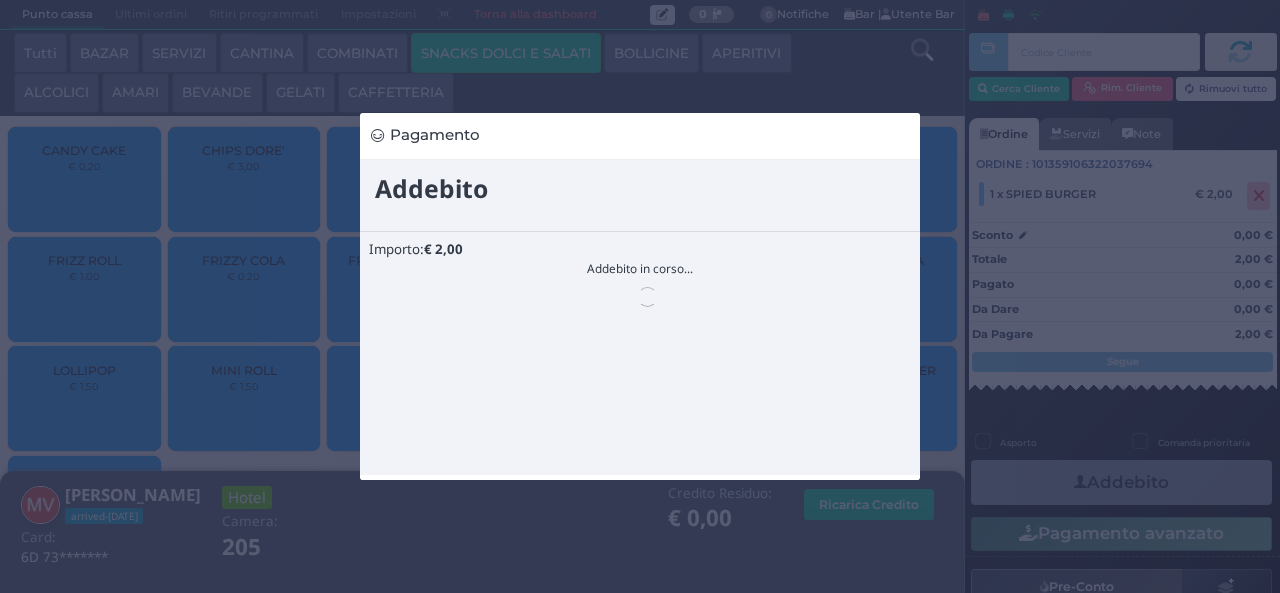 scroll, scrollTop: 0, scrollLeft: 0, axis: both 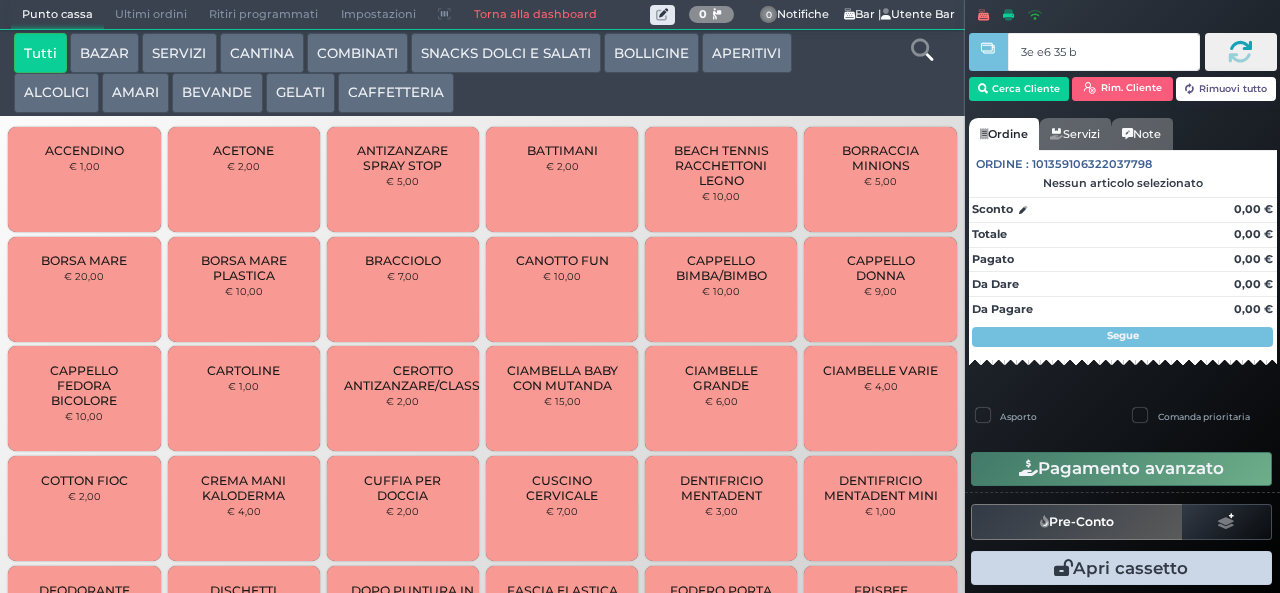 type on "3e e6 35 b9" 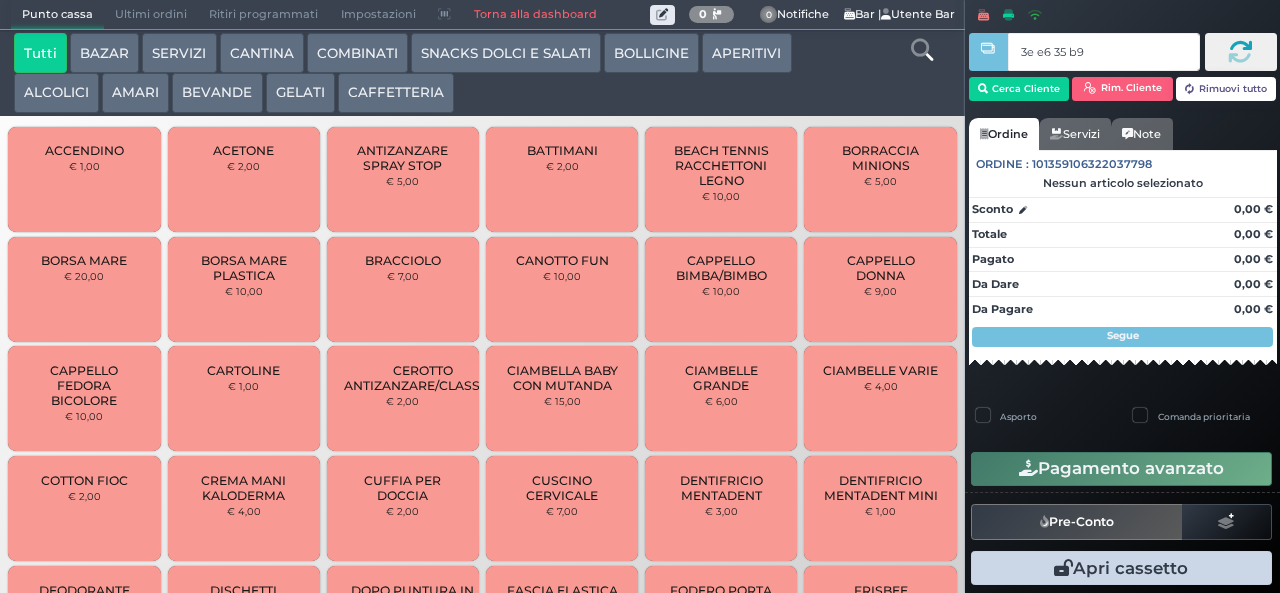 type 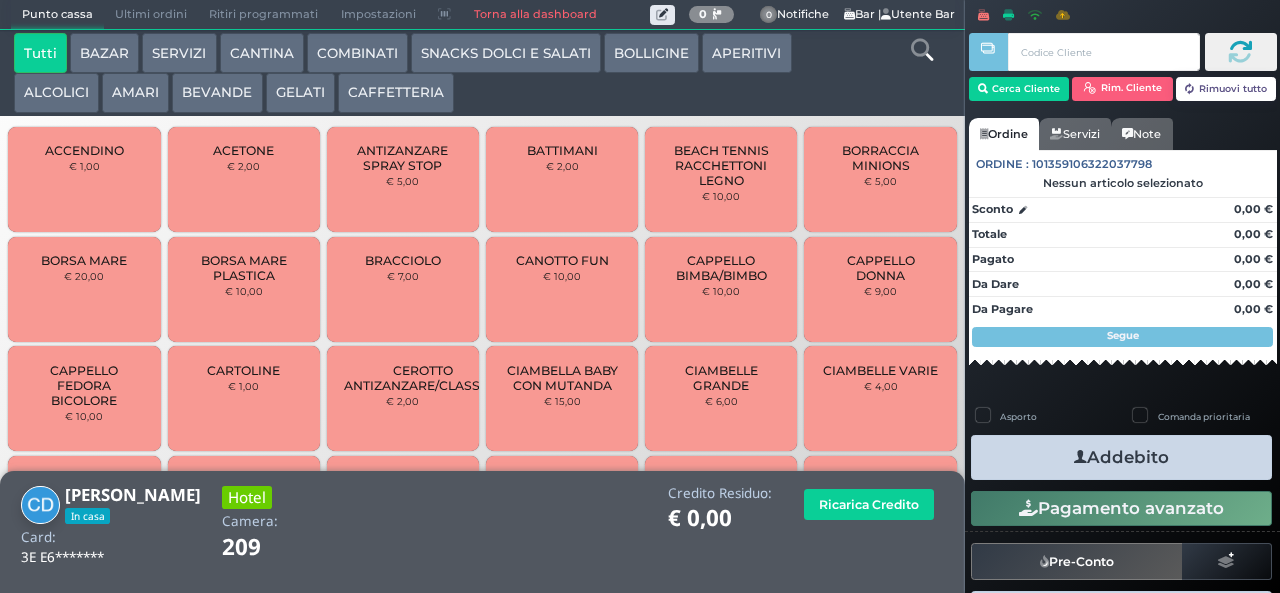 click on "ALCOLICI" at bounding box center (56, 93) 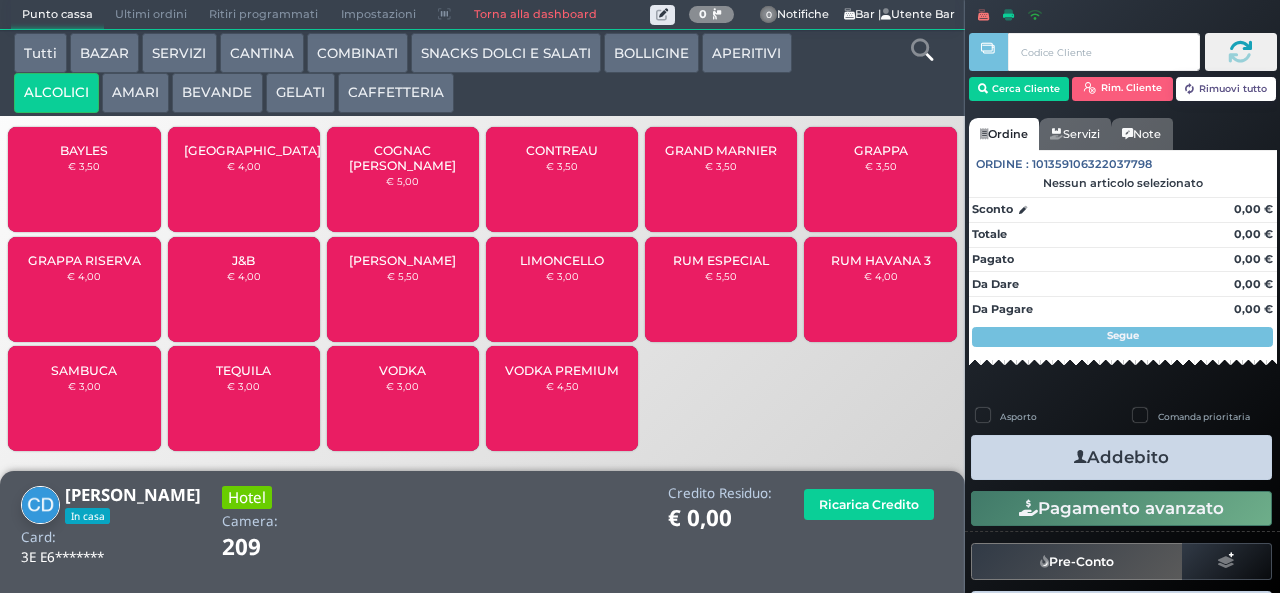 click on "€ 3,50" at bounding box center (562, 166) 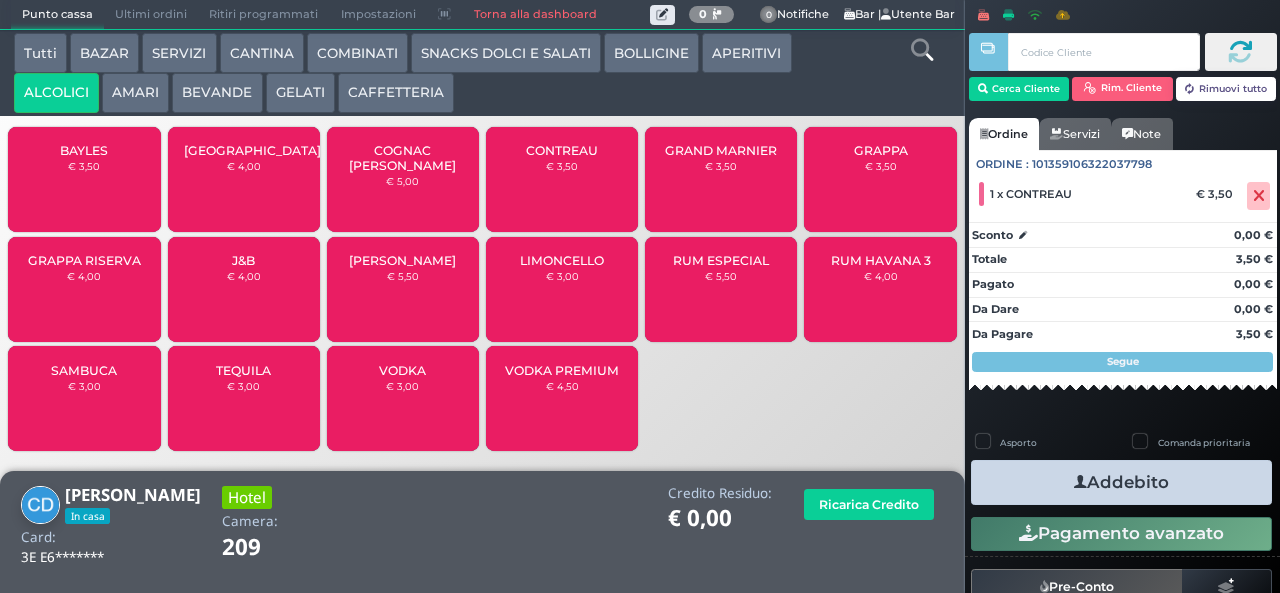click at bounding box center [1080, 482] 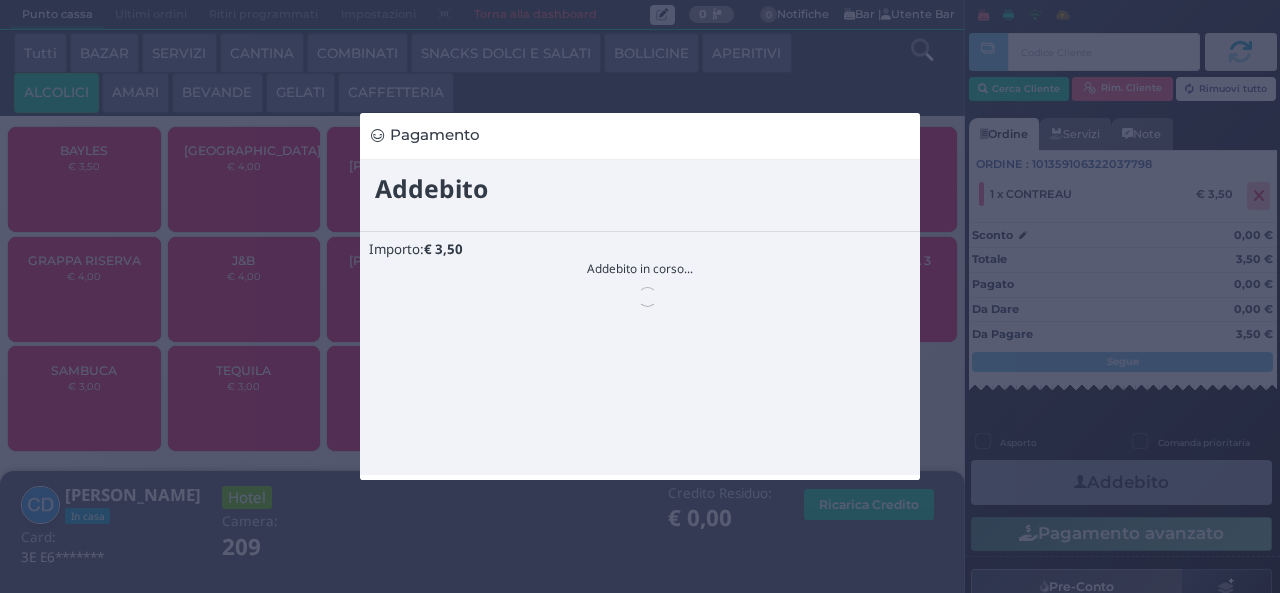scroll, scrollTop: 0, scrollLeft: 0, axis: both 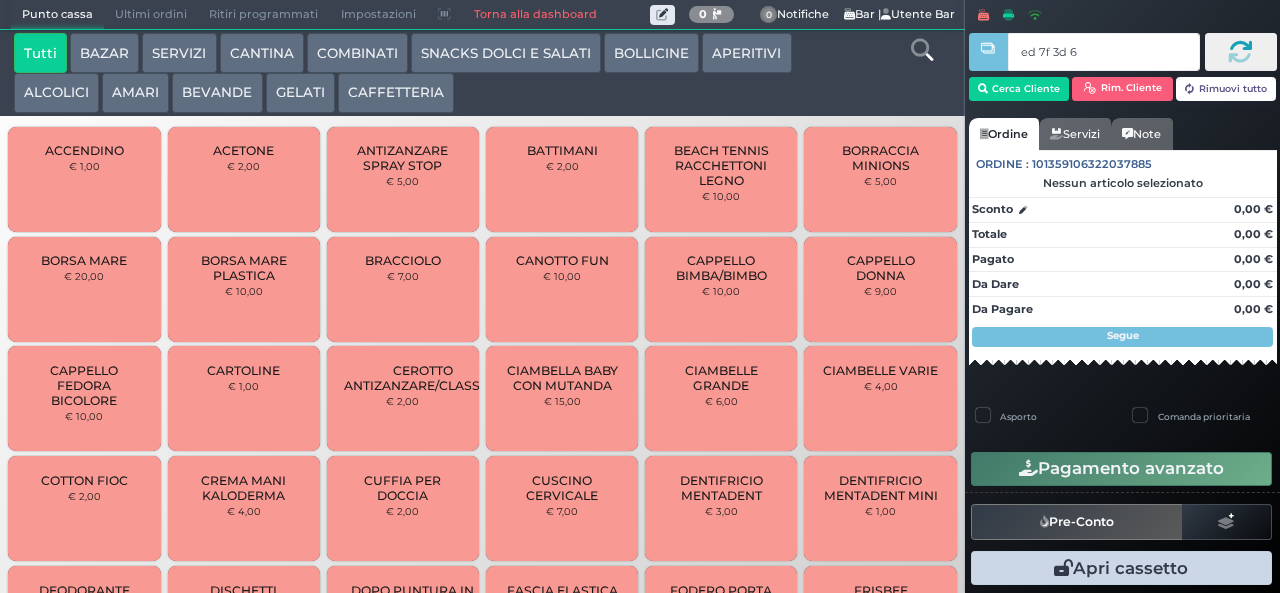 type on "ed 7f 3d 66" 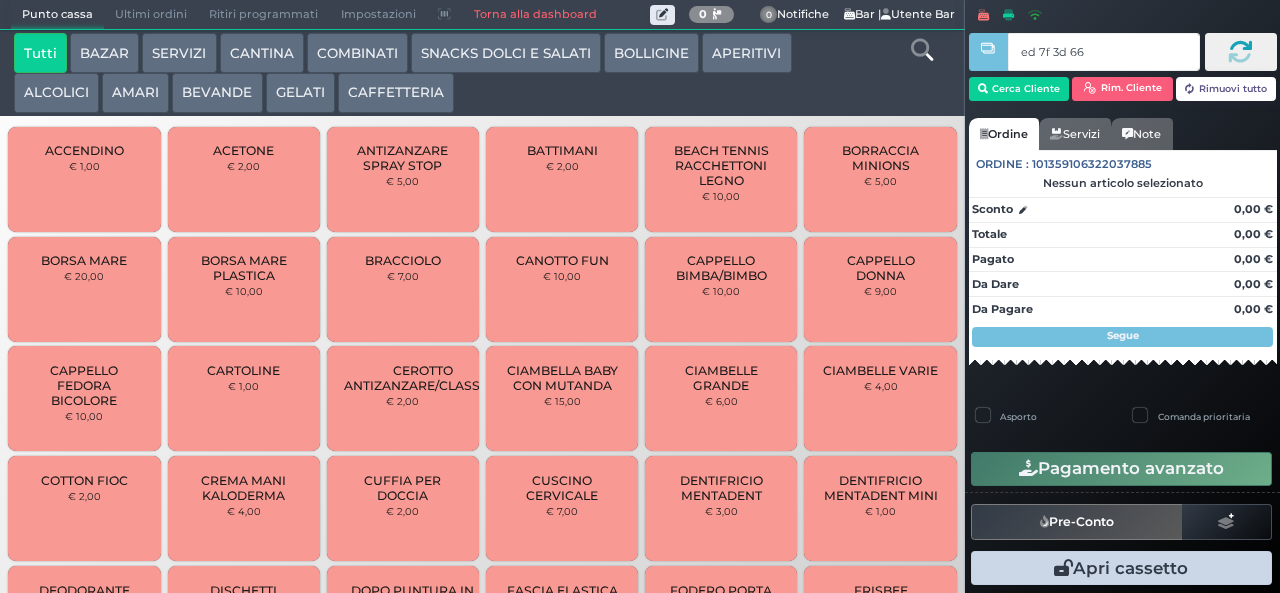 type 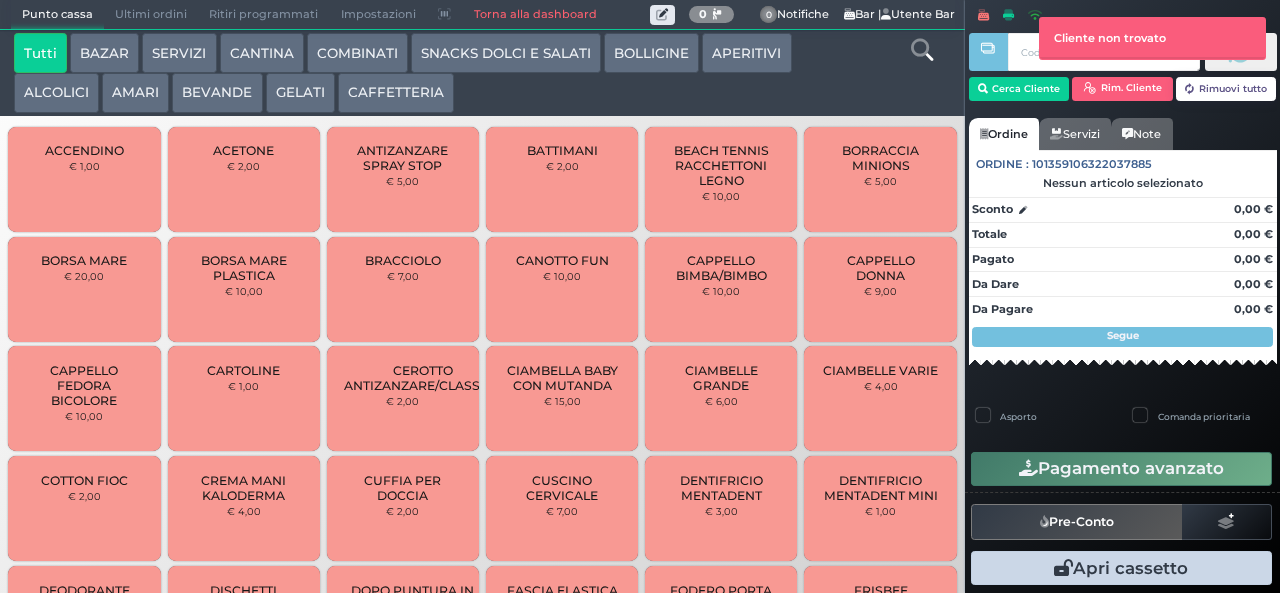 click on "BEVANDE" at bounding box center (217, 93) 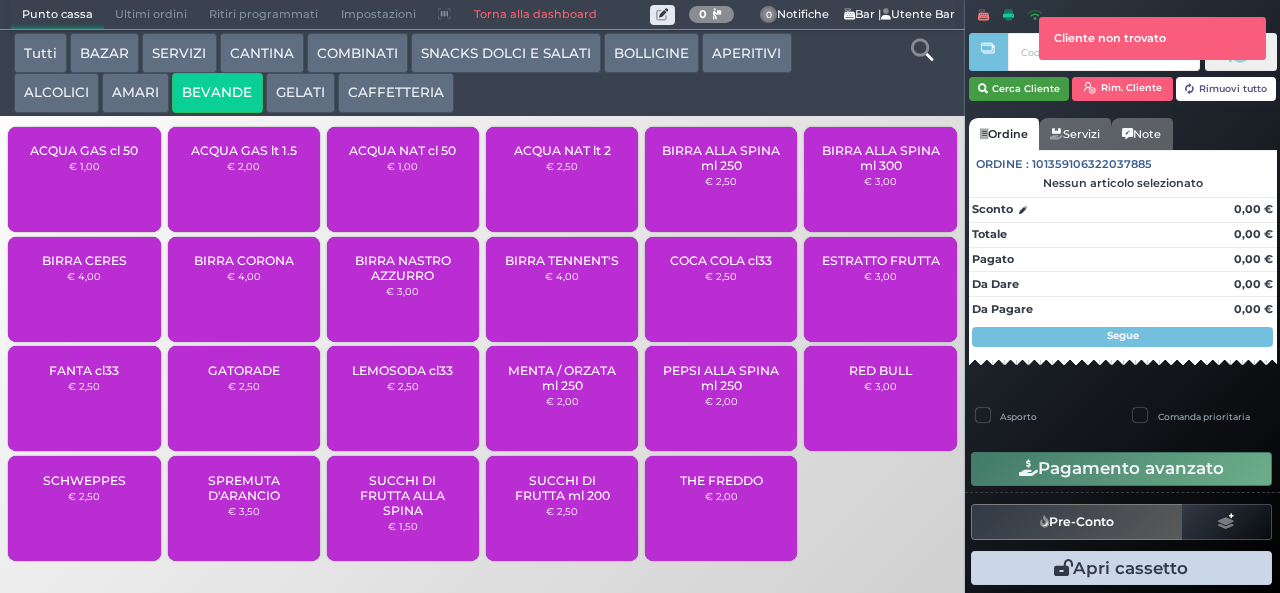 click on "Cerca Cliente" at bounding box center [1019, 89] 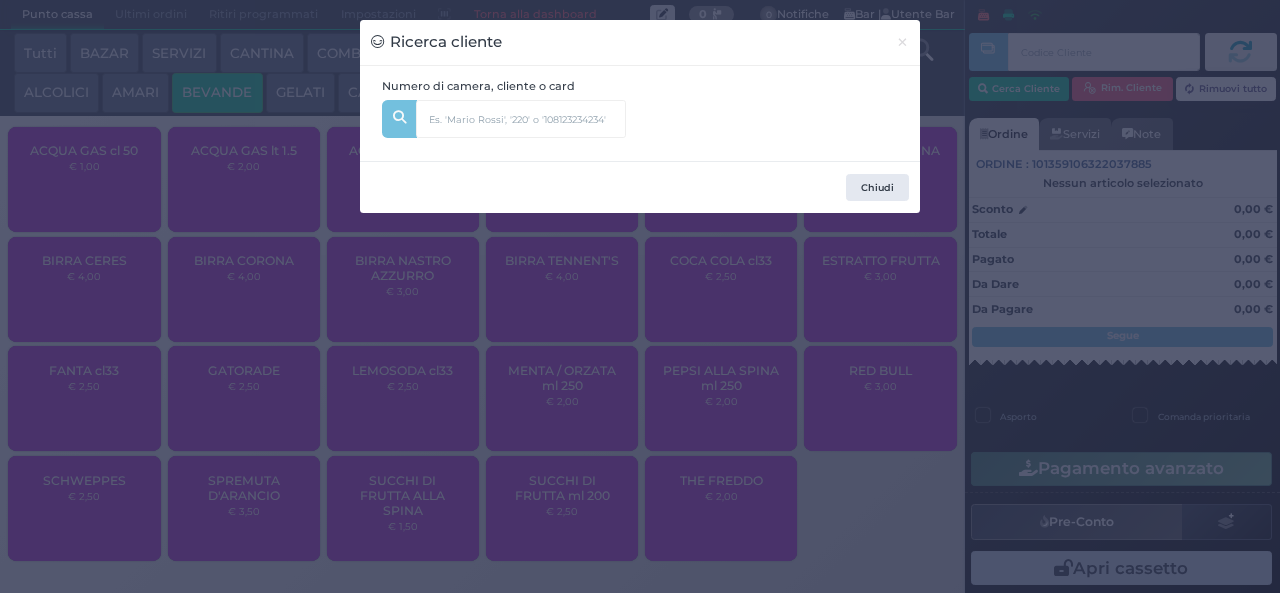 click on "Numero di camera, cliente o card" at bounding box center [504, 114] 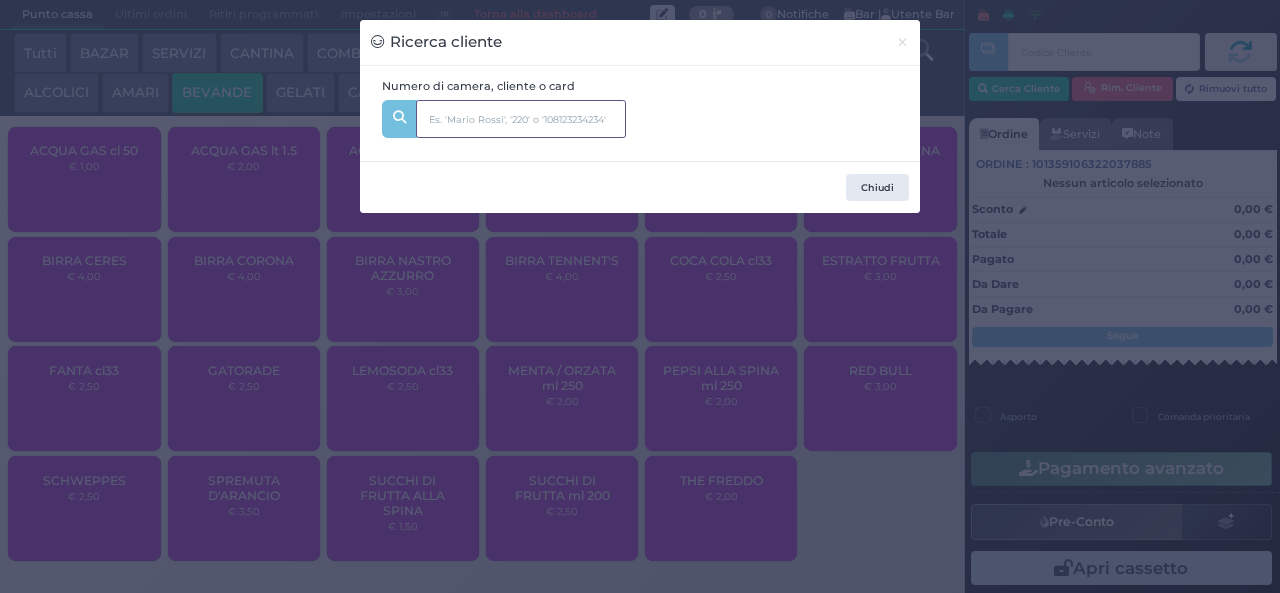 click at bounding box center [521, 119] 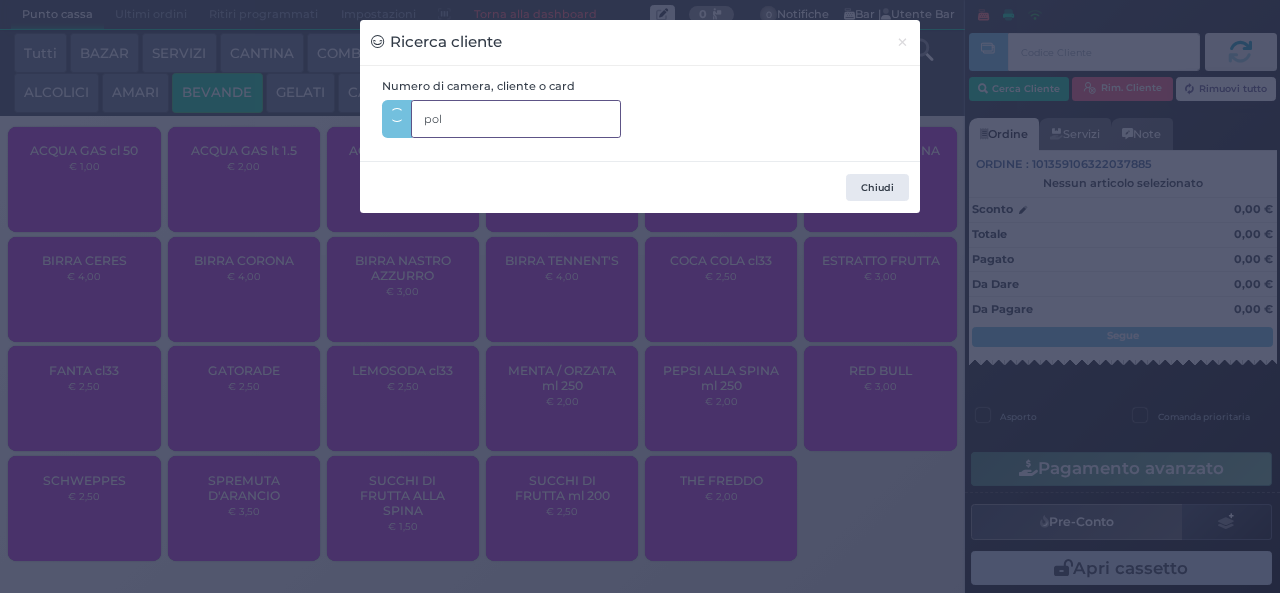 type on "poll" 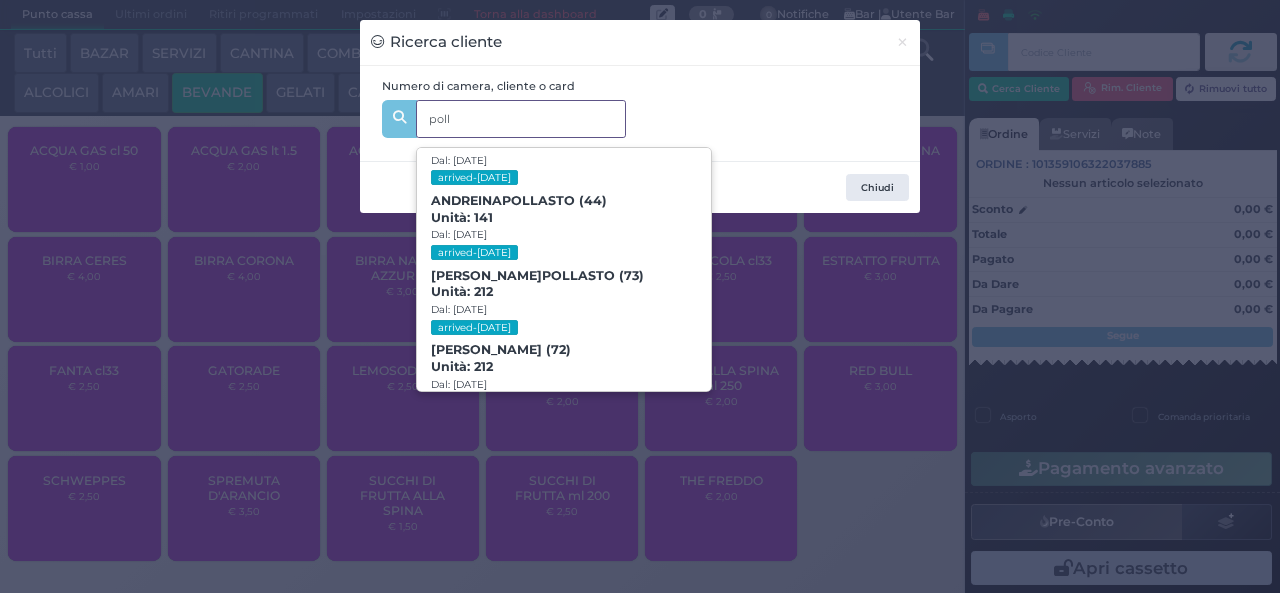 scroll, scrollTop: 58, scrollLeft: 0, axis: vertical 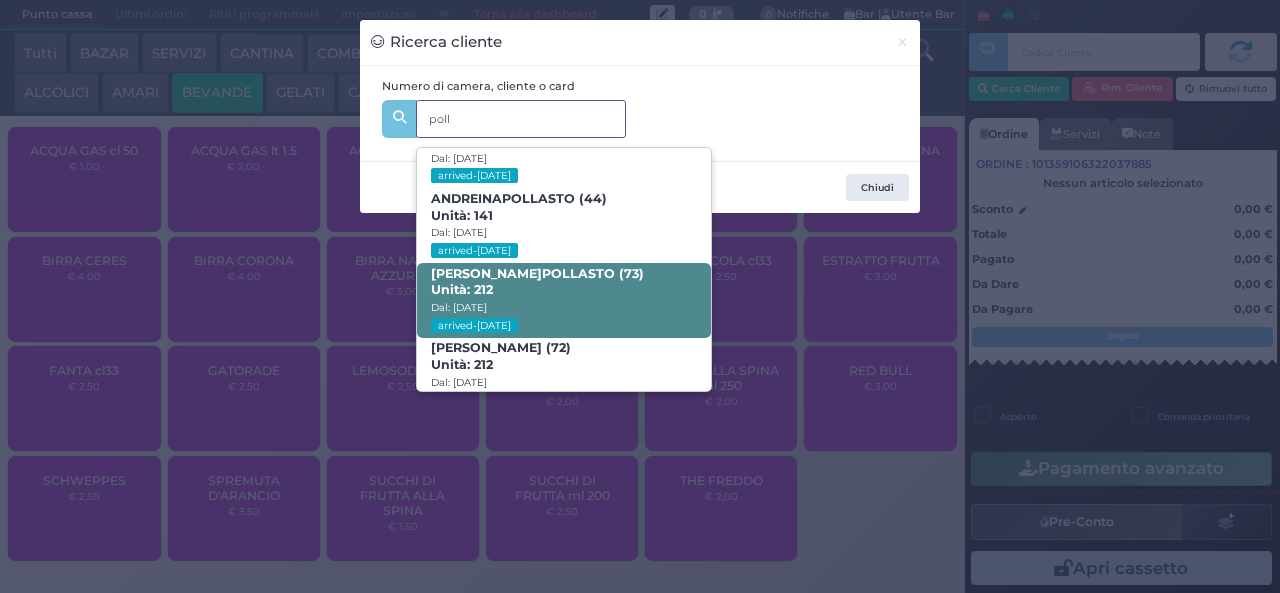 click on "ALBERTO  POLL ASTO (73) Unità: 212 Dal: 12/07/2025 arrived-today" at bounding box center [563, 300] 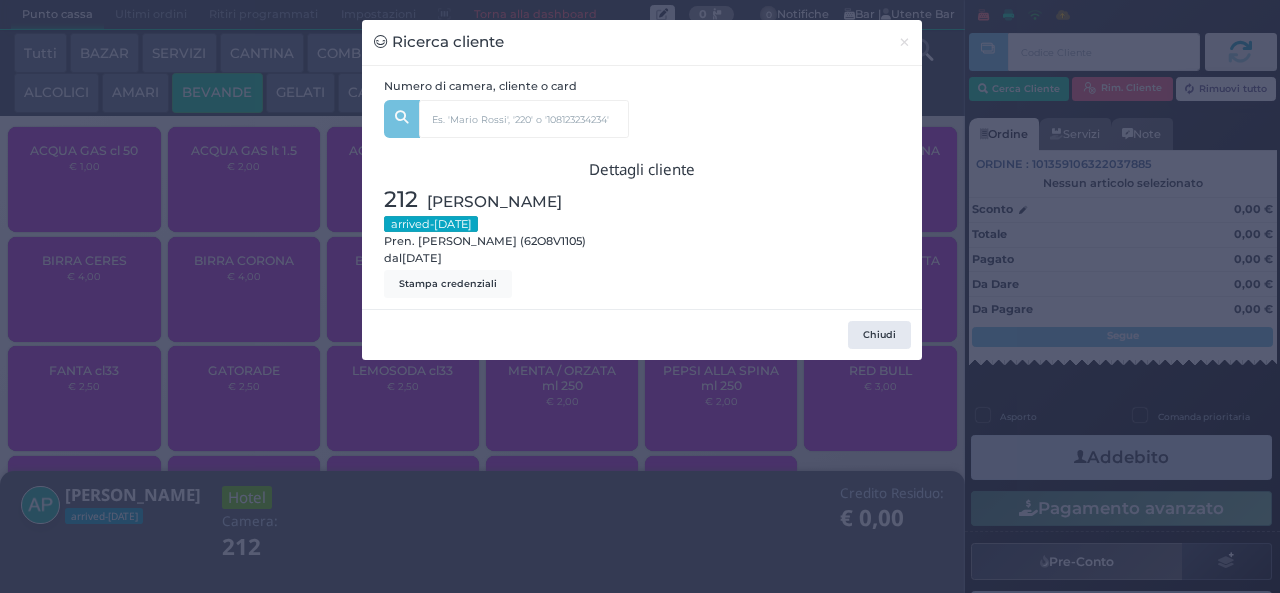 click on "Ricerca cliente
×
Numero di camera, cliente o card
poll EMILIA  POLL ASTO (47) Unità: 128 + 130 Dal: 12/07/2025 arrived-today ANDREINA  POLL ASTO (44) Unità: 141 Dal: 12/07/2025 arrived-today ALBERTO  POLL ASTO (73) Unità: 212 Dal: 12/07/2025 arrived-today IOLANDA DI MATTIA (72) Unità: 212 Dal: 12/07/2025 arrived-today A POLL ONIA  FASANO (78) Unità: 346 Dal: 06/07/2025 In casa
Dettagli cliente
212
POLLASTO ALBERTO
arrived-today
Pren. Alberto  Pollasto  (62O8V1105)  dal  12/07/2025
Stampa credenziali
Chiudi" at bounding box center (640, 296) 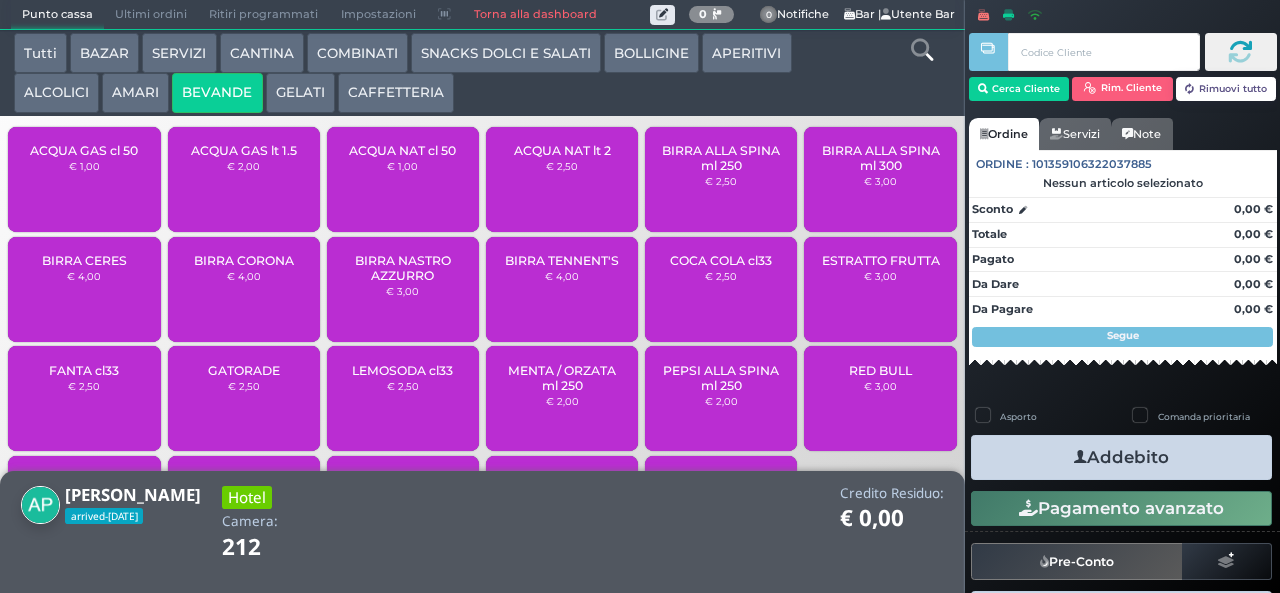 click at bounding box center (1080, 457) 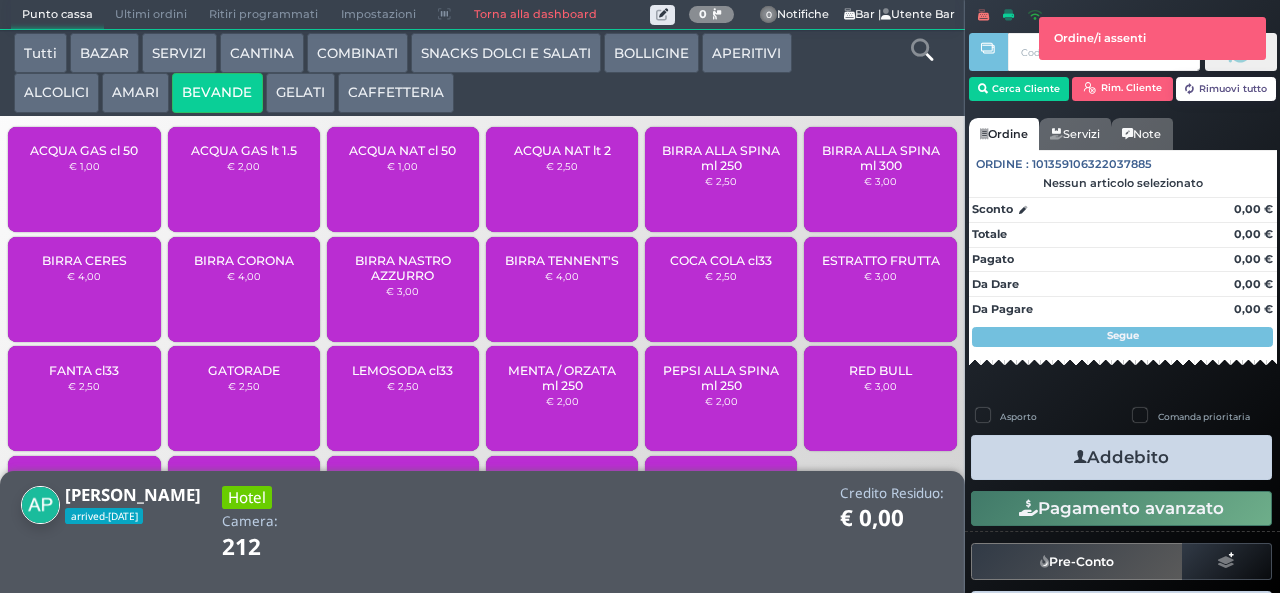 click at bounding box center (1080, 457) 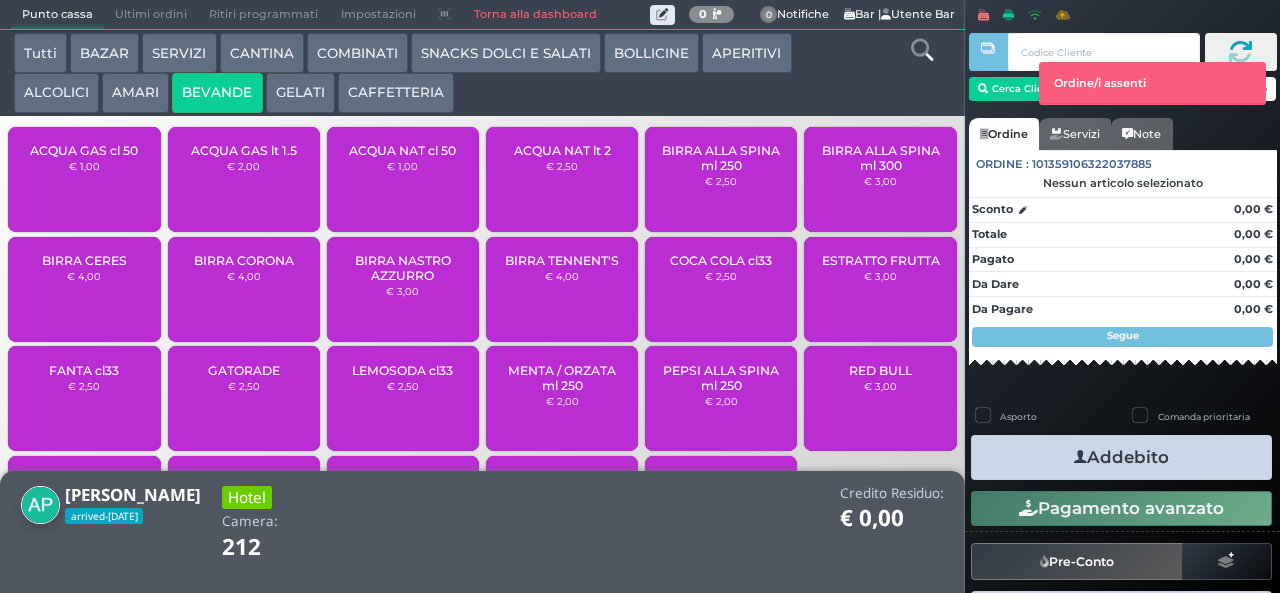 click on "ACQUA NAT cl 50
€ 1,00" at bounding box center (403, 179) 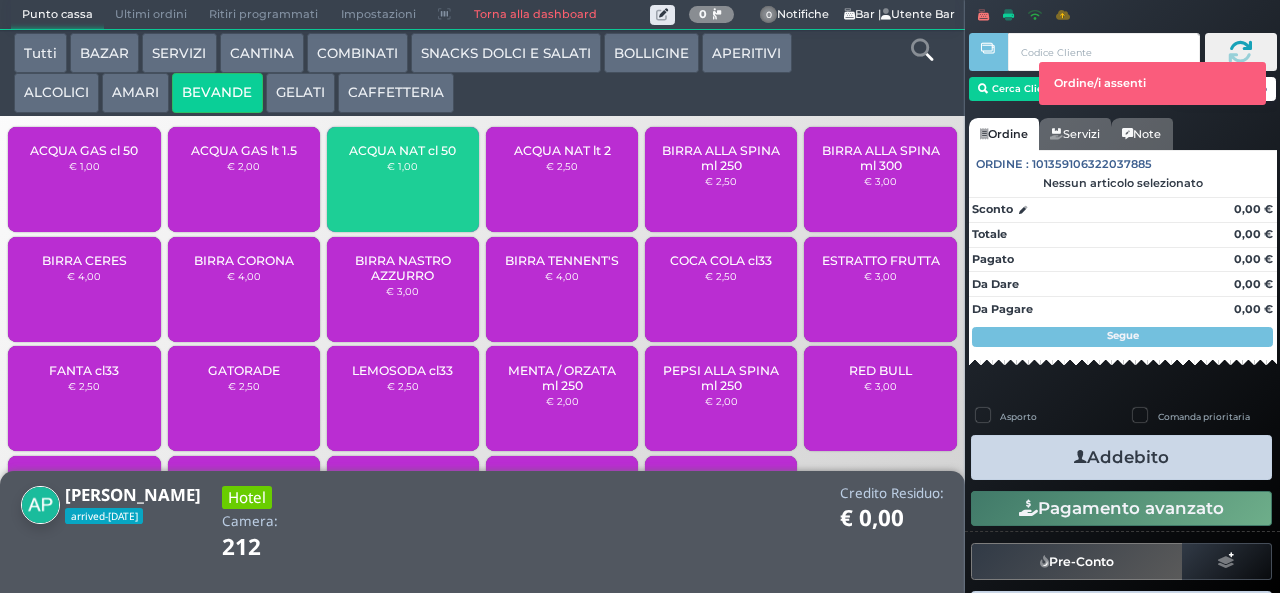 click on "ACQUA NAT cl 50
€ 1,00" at bounding box center [403, 179] 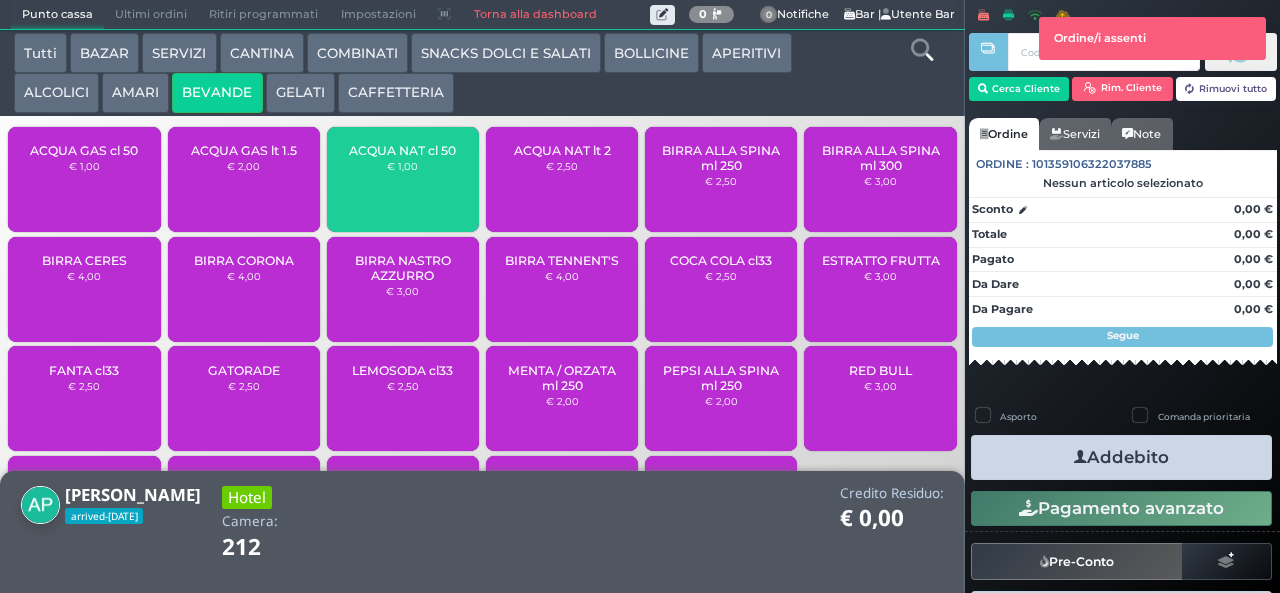 click on "ACQUA GAS cl 50
€ 1,00" at bounding box center [84, 179] 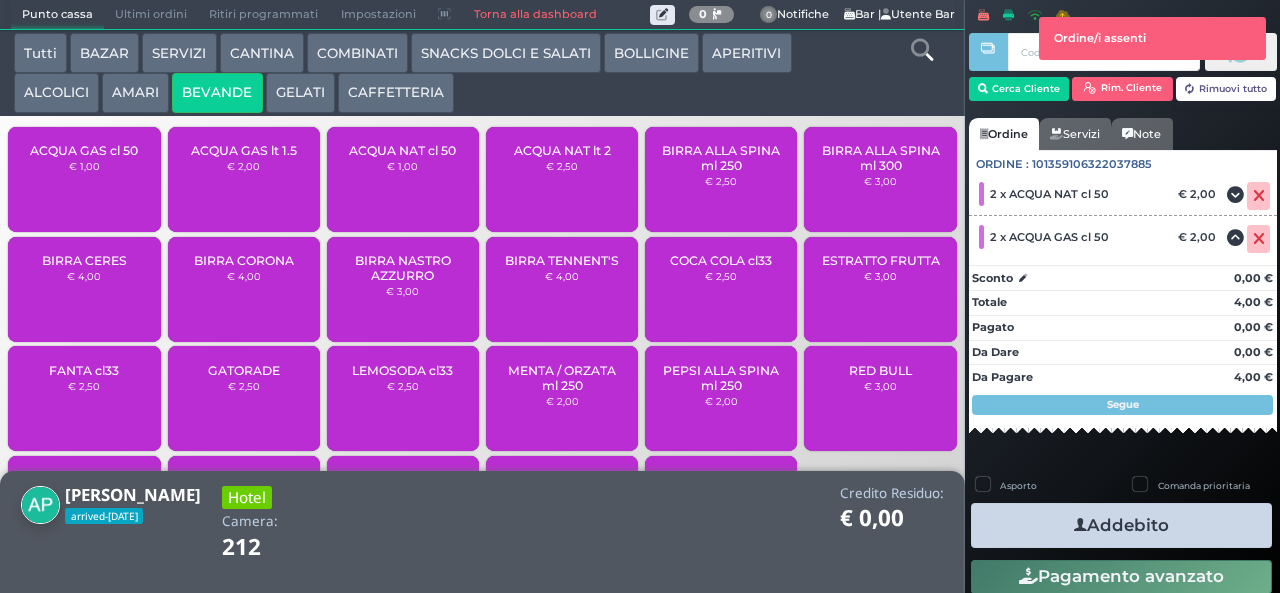 click at bounding box center (1080, 525) 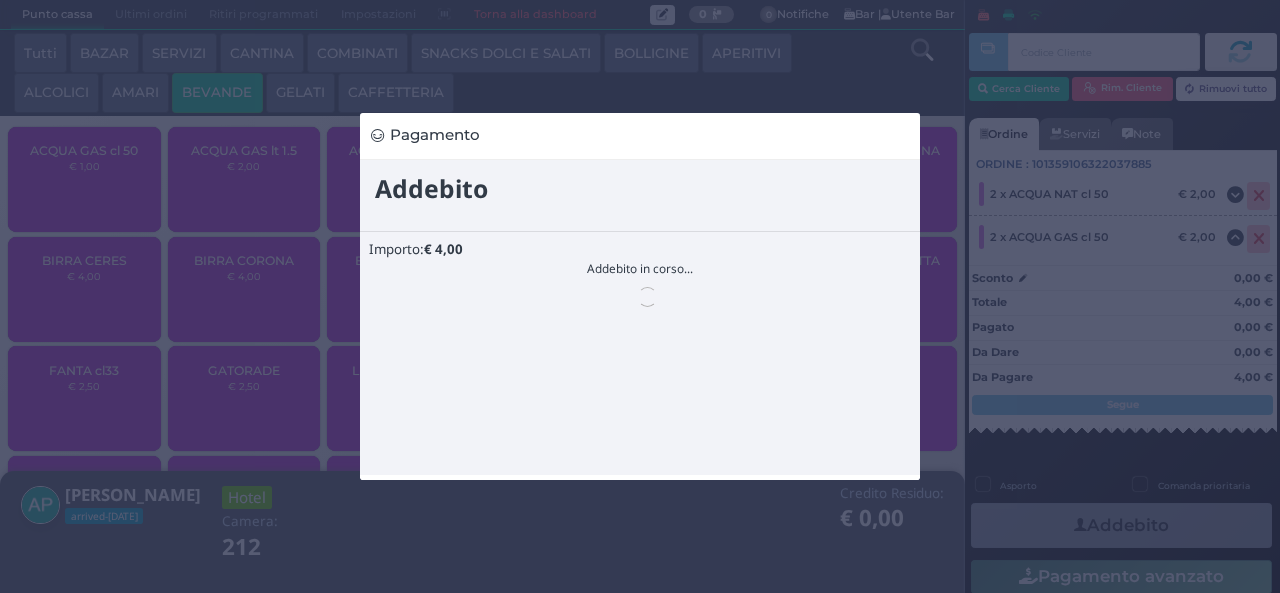scroll, scrollTop: 0, scrollLeft: 0, axis: both 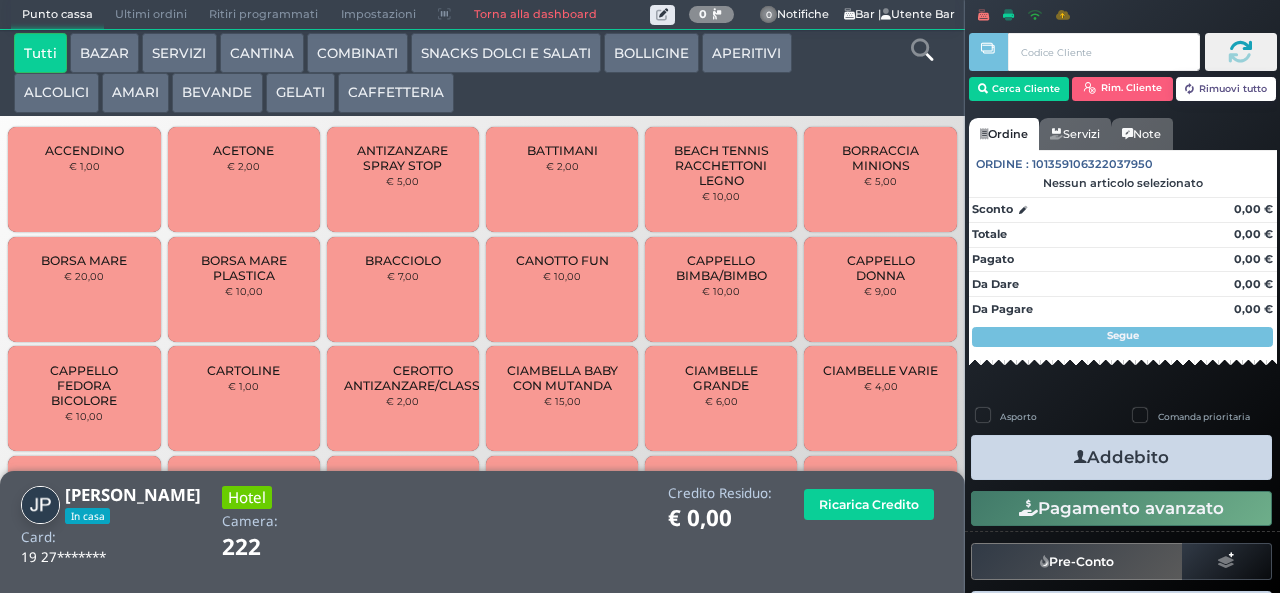 click on "BEVANDE" at bounding box center [217, 93] 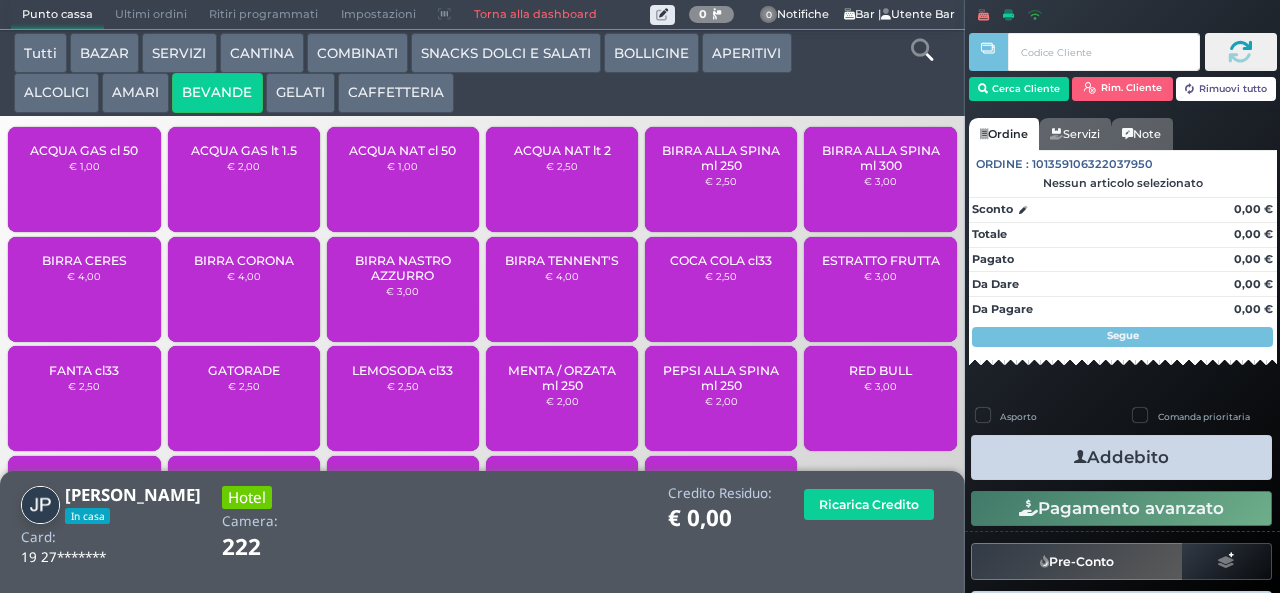 click on "ACQUA GAS lt 1.5
€ 2,00" at bounding box center [244, 179] 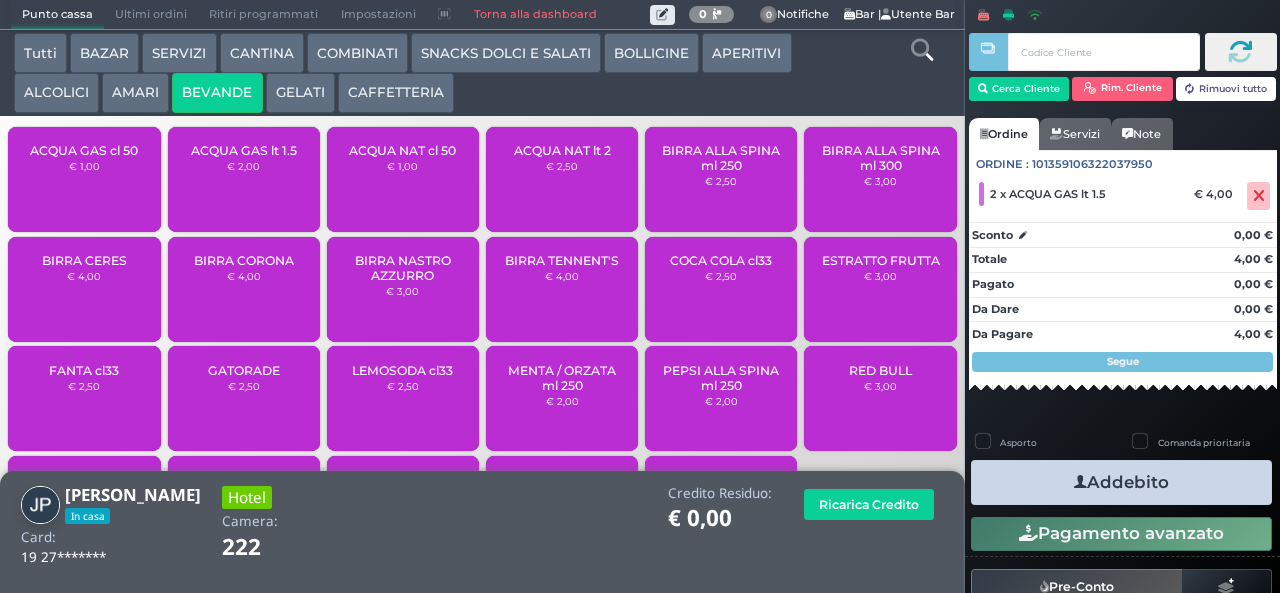 click on "Addebito" at bounding box center (1121, 482) 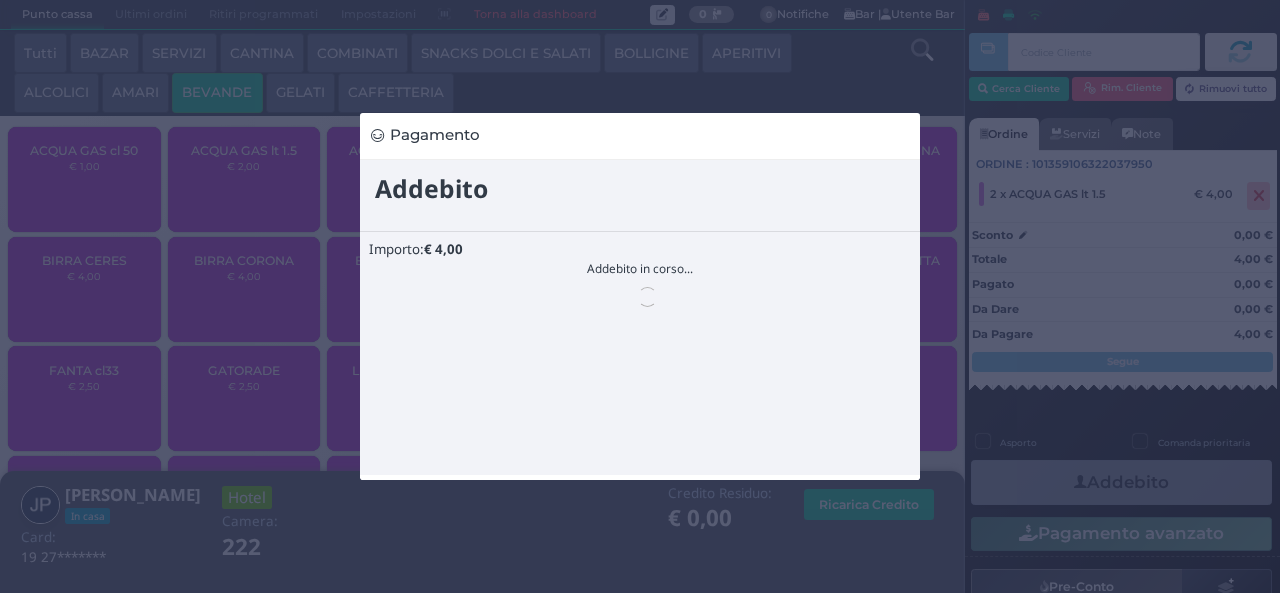 scroll, scrollTop: 0, scrollLeft: 0, axis: both 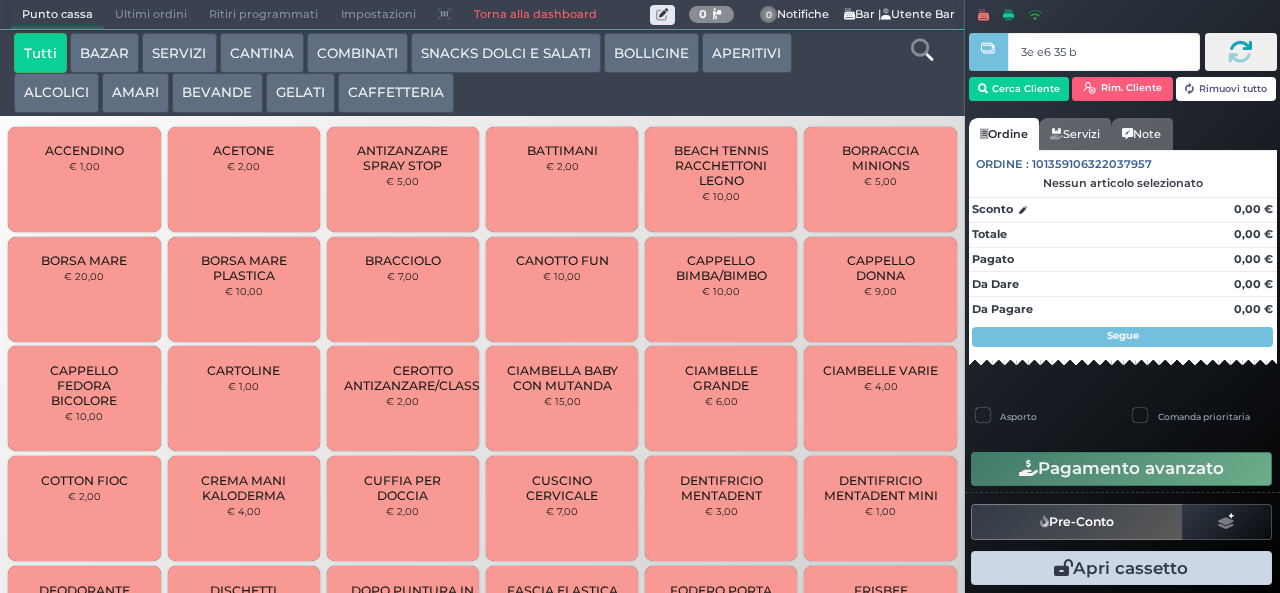 type on "3e e6 35 b9" 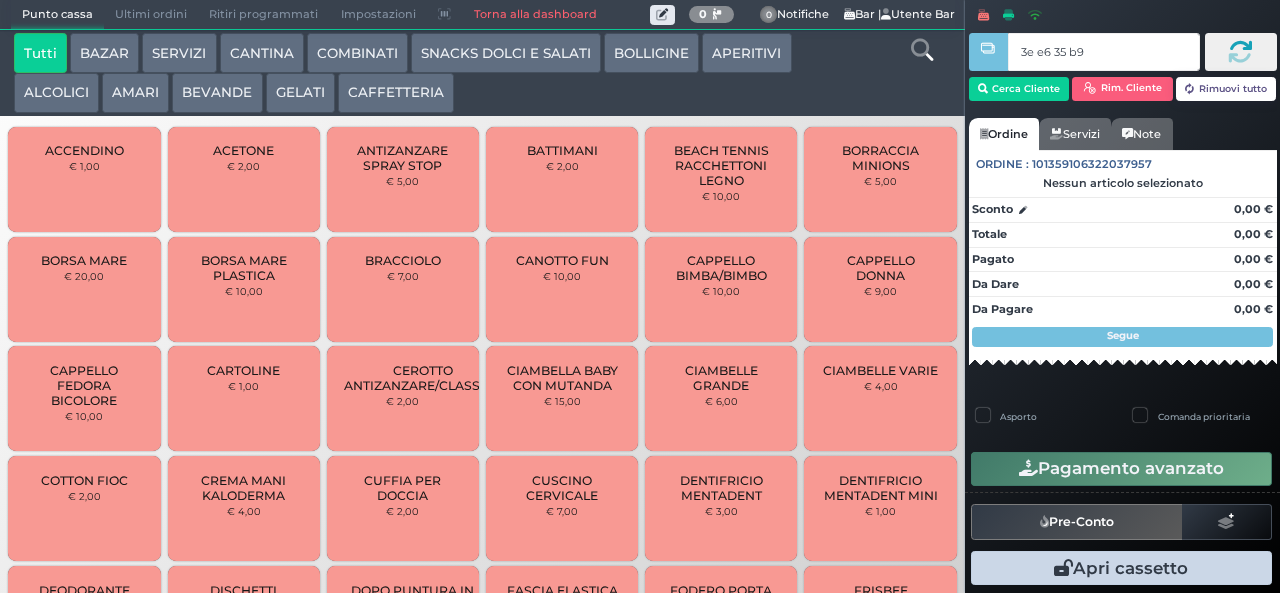 type 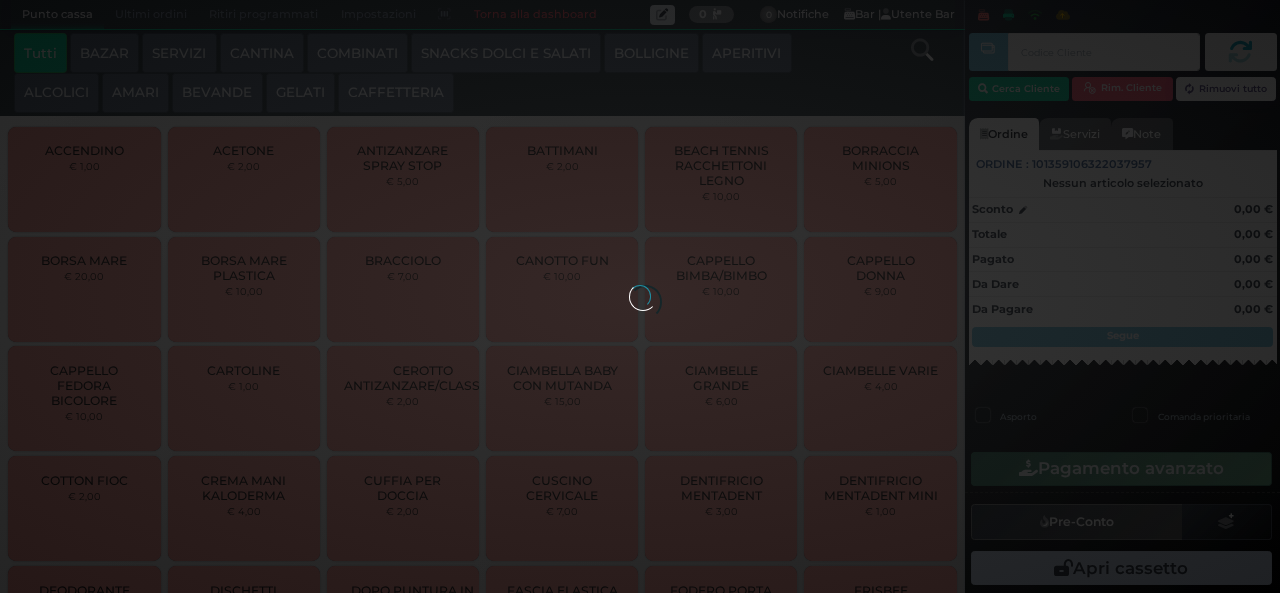 click 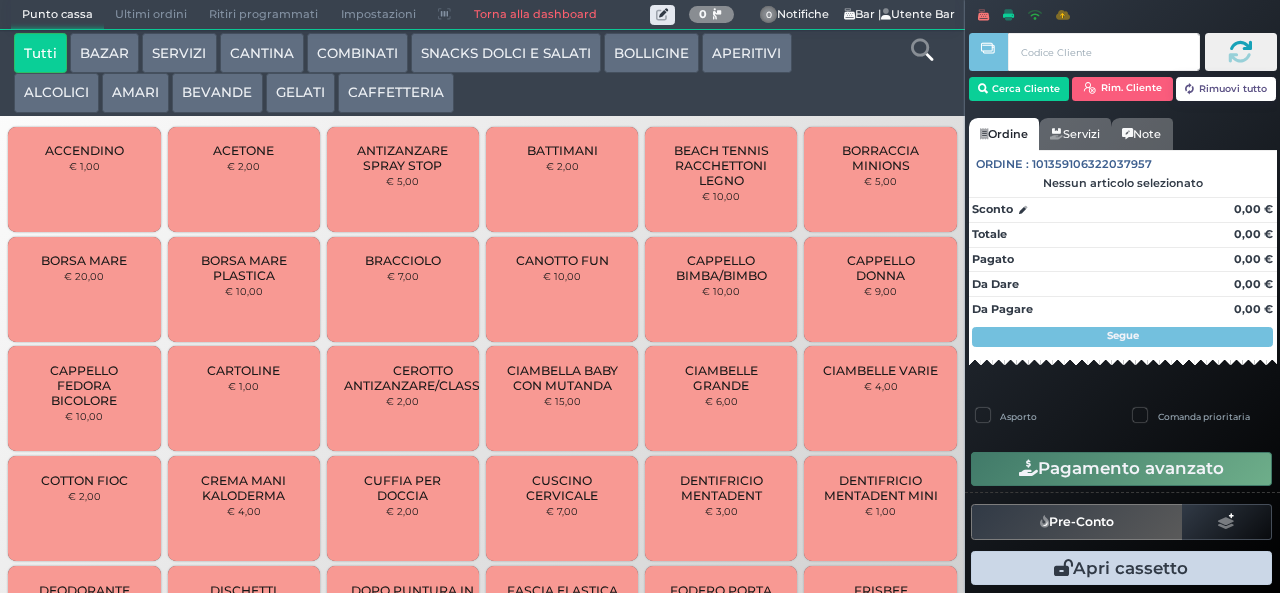click on "BEVANDE" 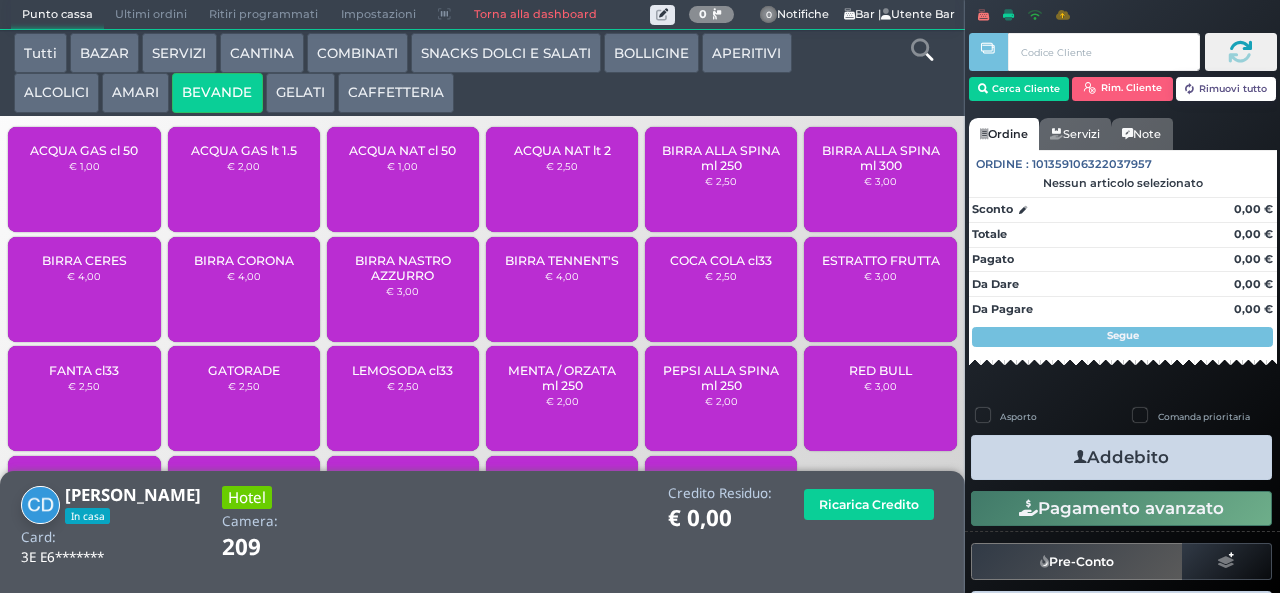 click on "ACQUA NAT lt 2
€ 2,50" 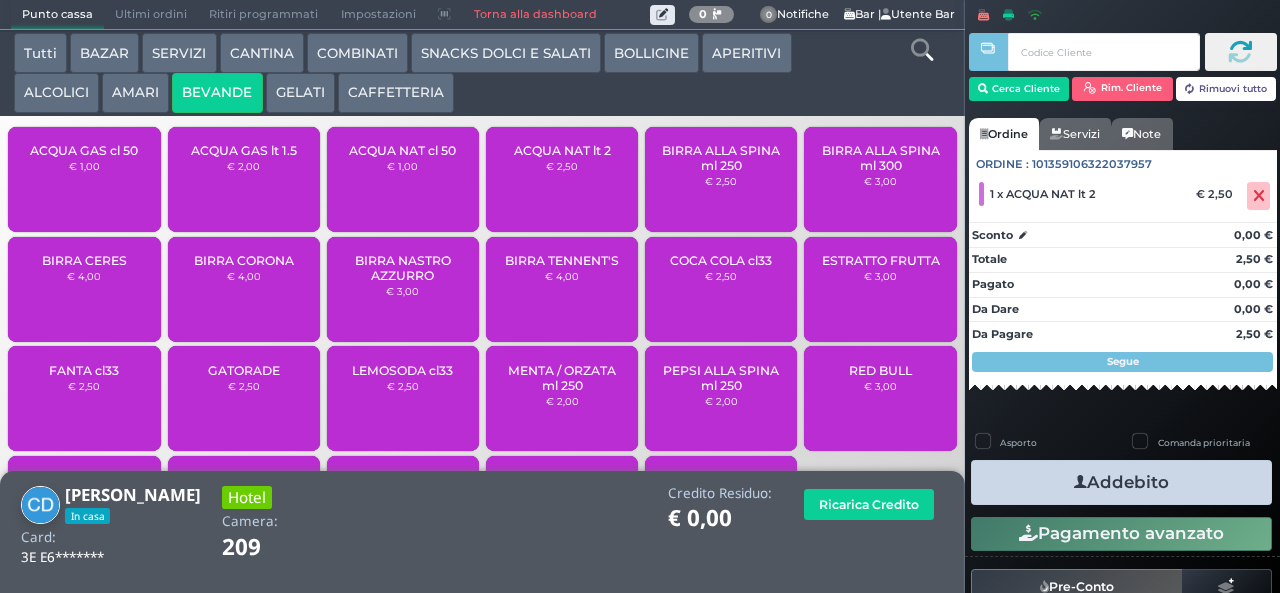 click 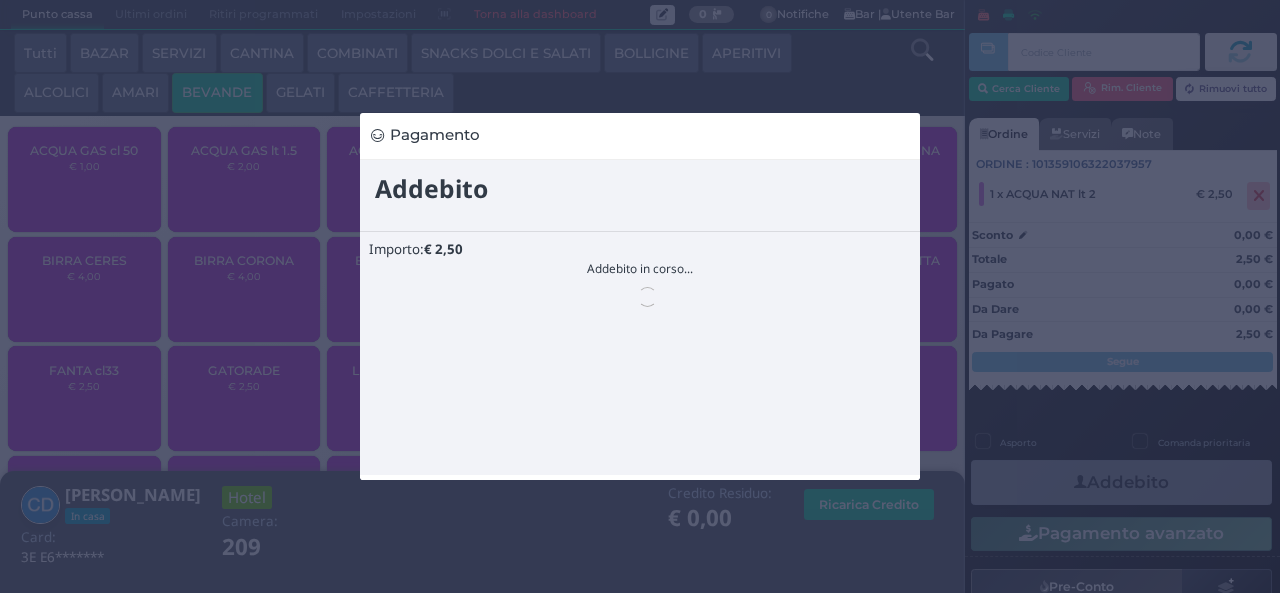 scroll, scrollTop: 0, scrollLeft: 0, axis: both 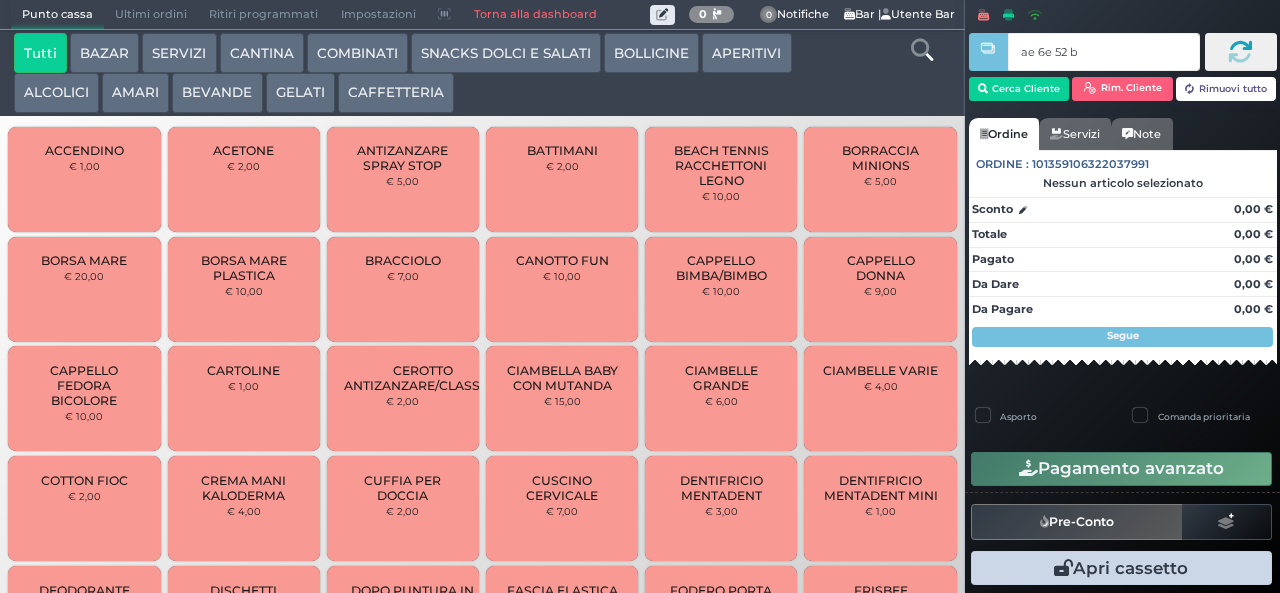 type on "ae 6e 52 b9" 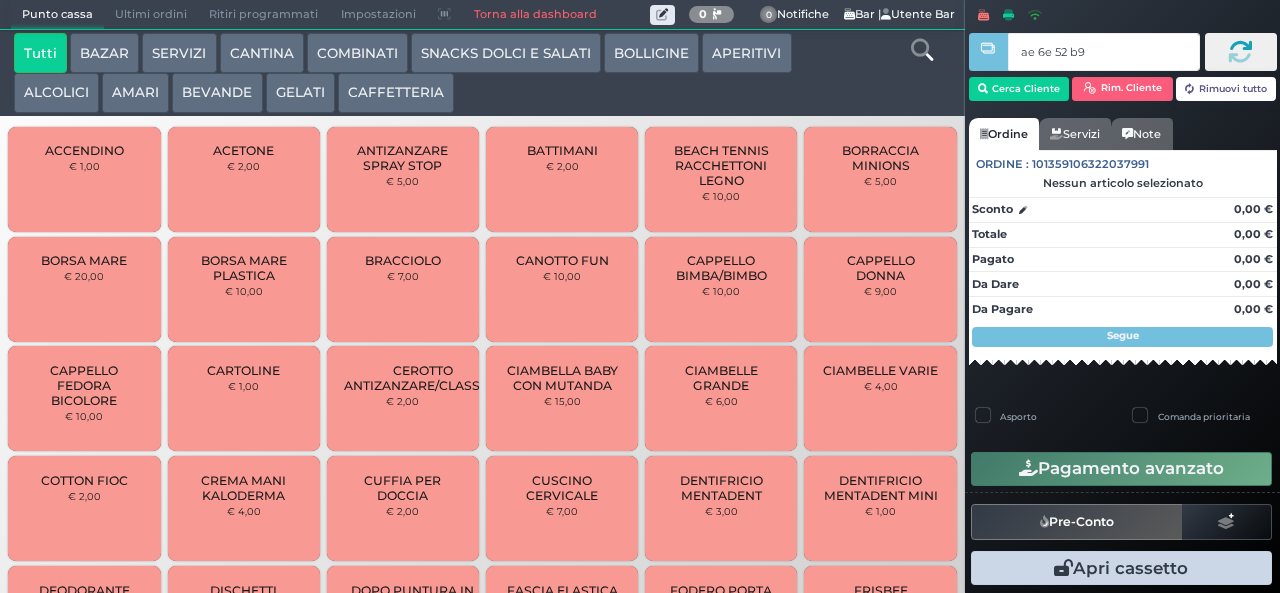 type 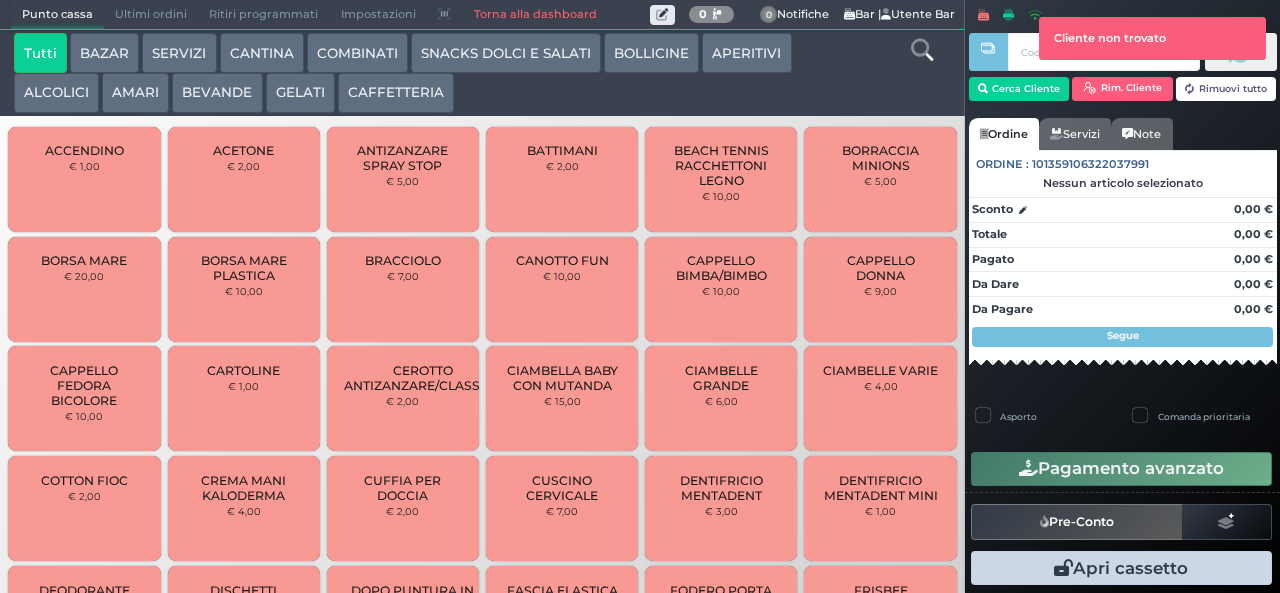 click at bounding box center (988, 282) 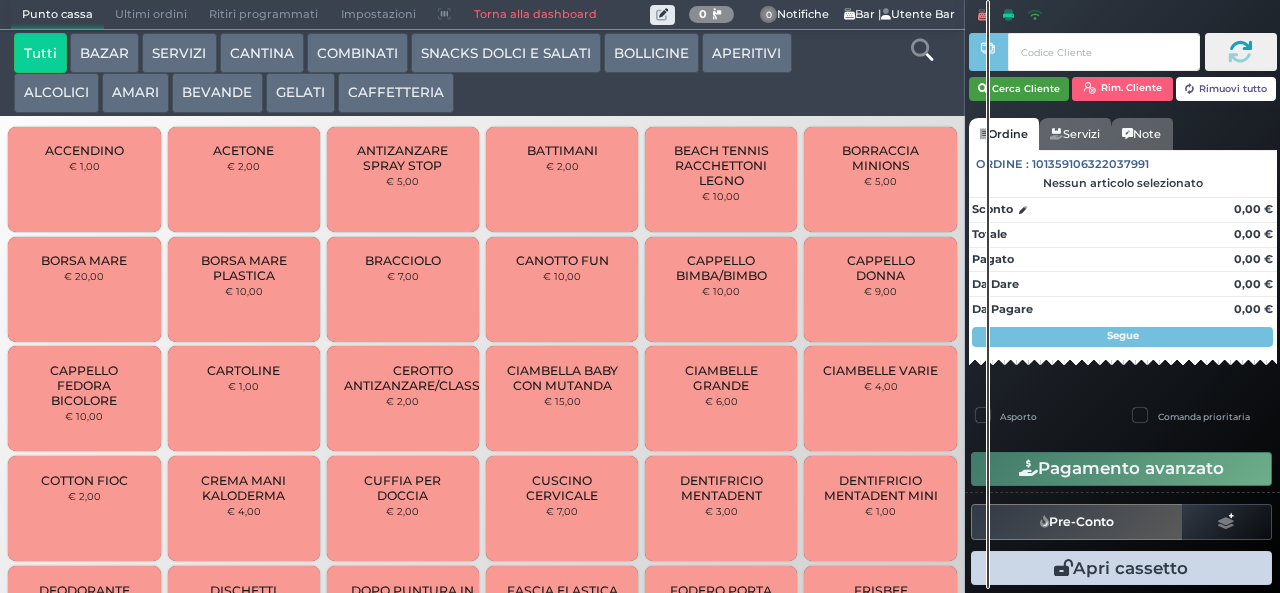 click on "Cerca Cliente" at bounding box center [1019, 89] 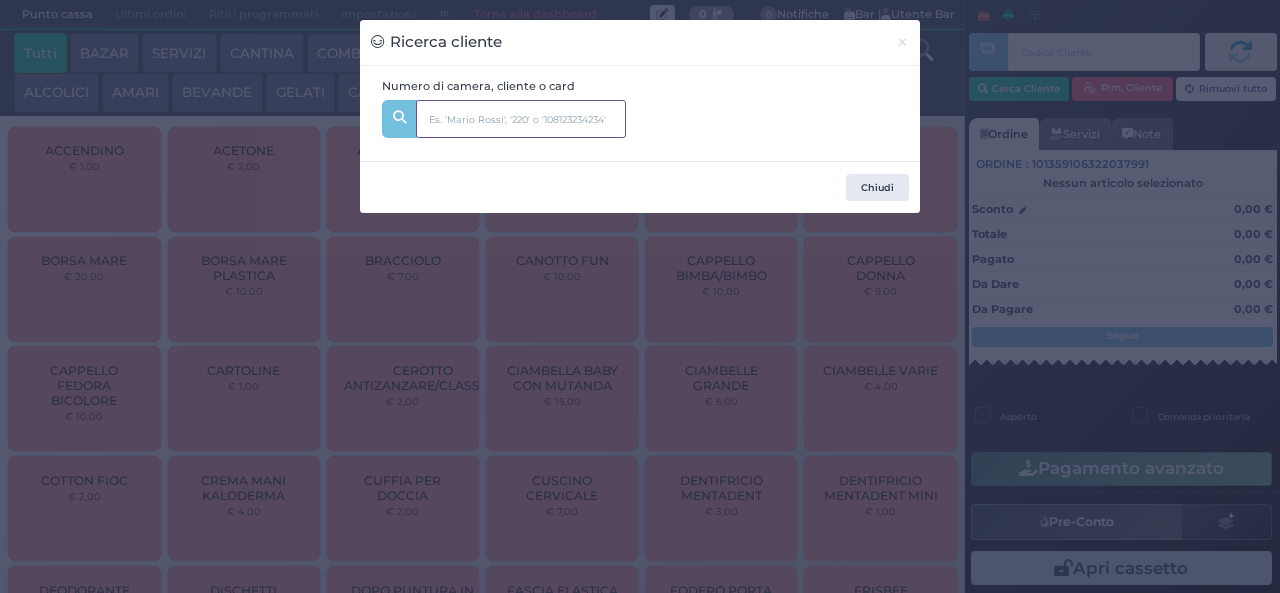 click at bounding box center (521, 119) 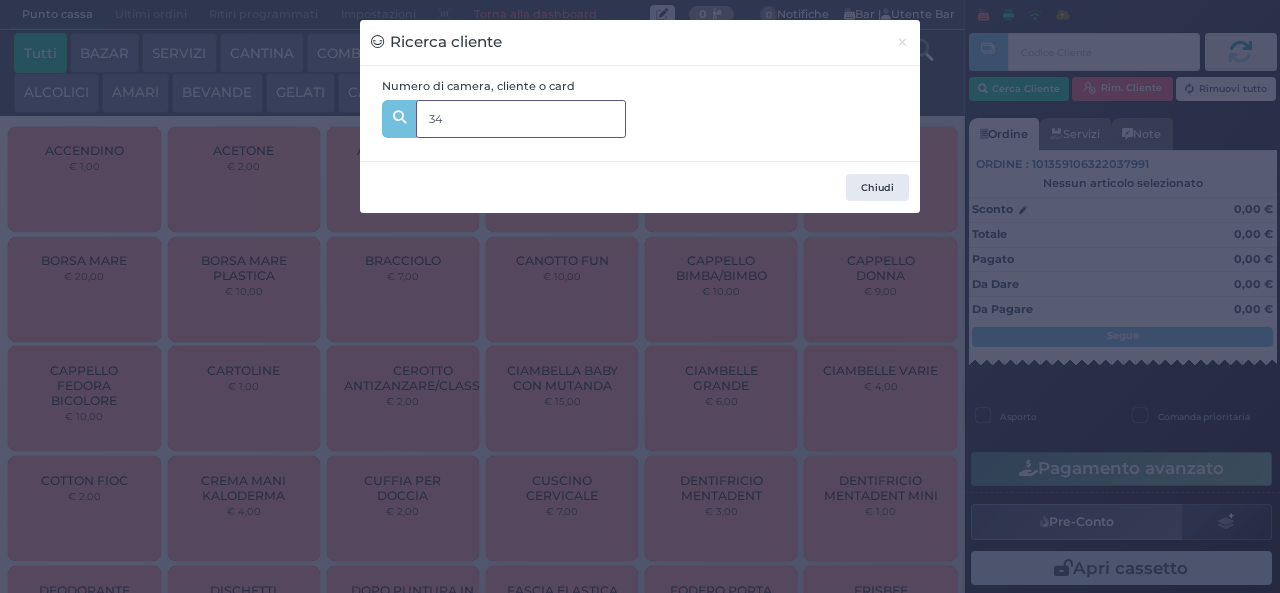 type on "342" 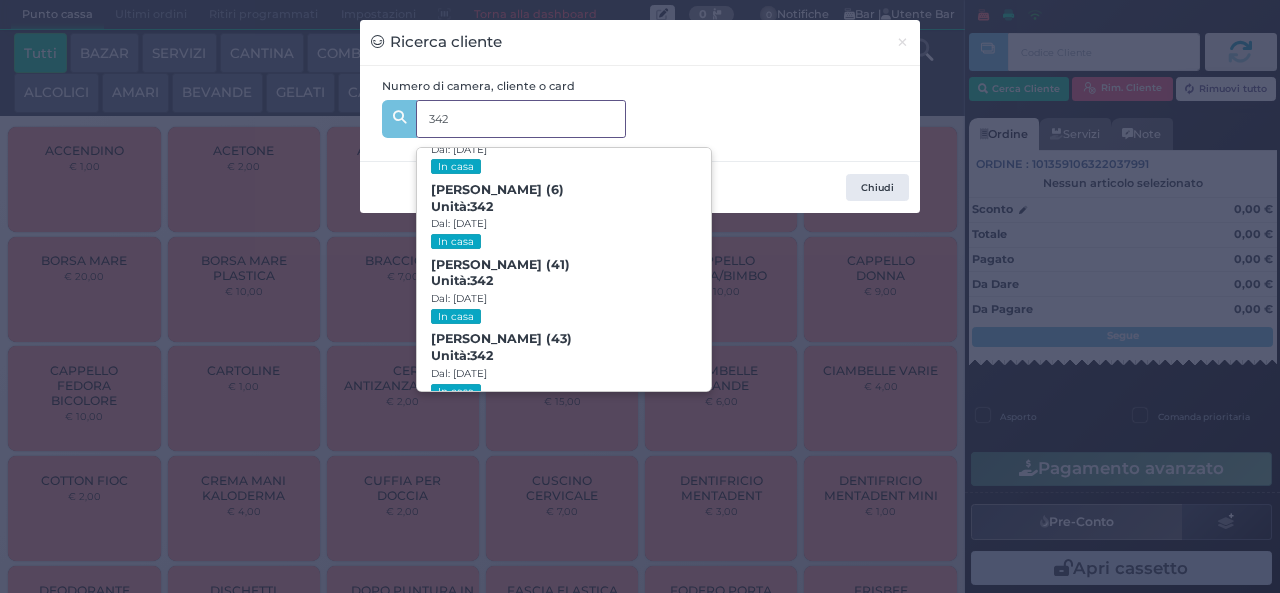 scroll, scrollTop: 91, scrollLeft: 0, axis: vertical 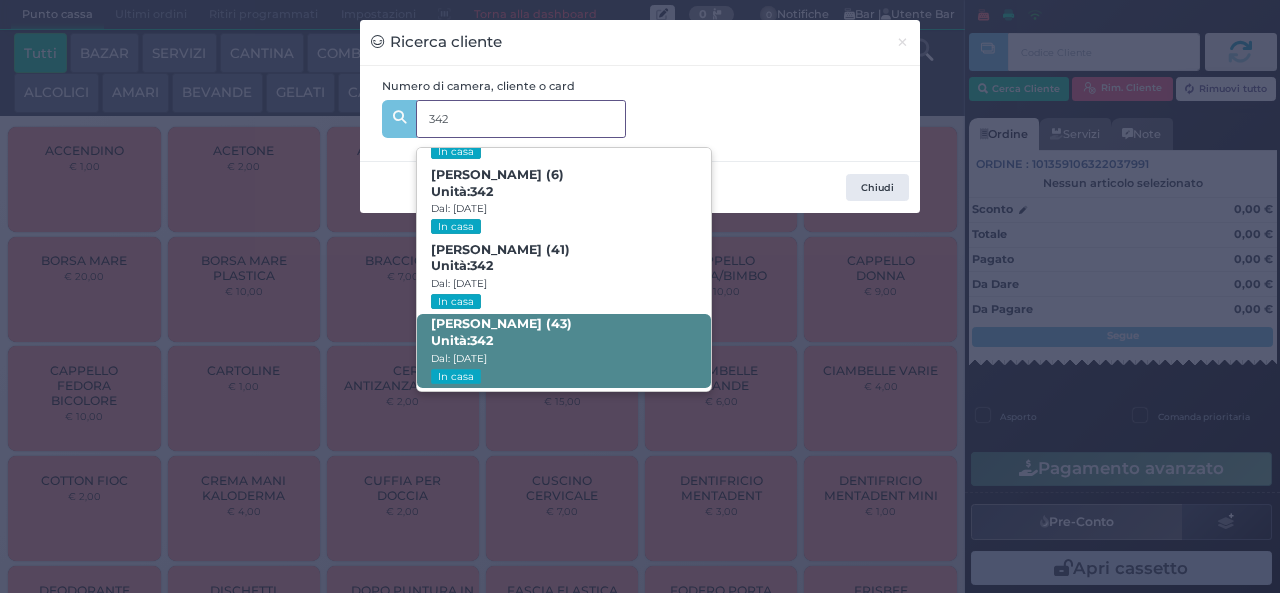 click on "Giuseppe  Giaculli (43) Unità:  342 Dal: 06/07/2025 In casa" at bounding box center [563, 351] 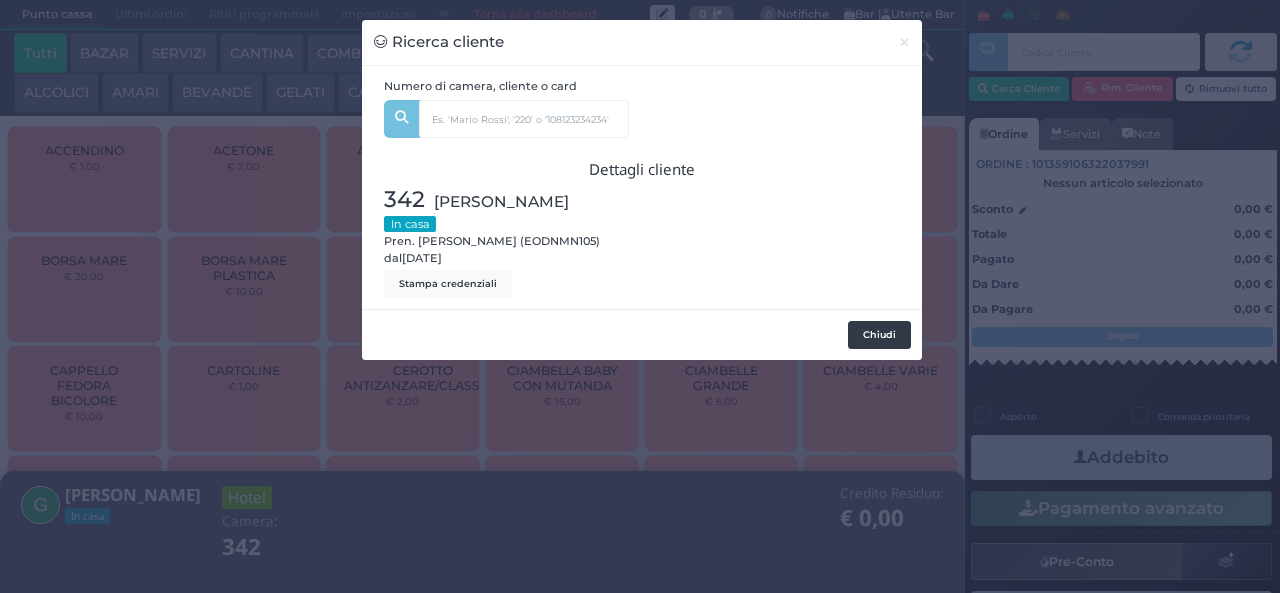 click on "Chiudi" at bounding box center (879, 335) 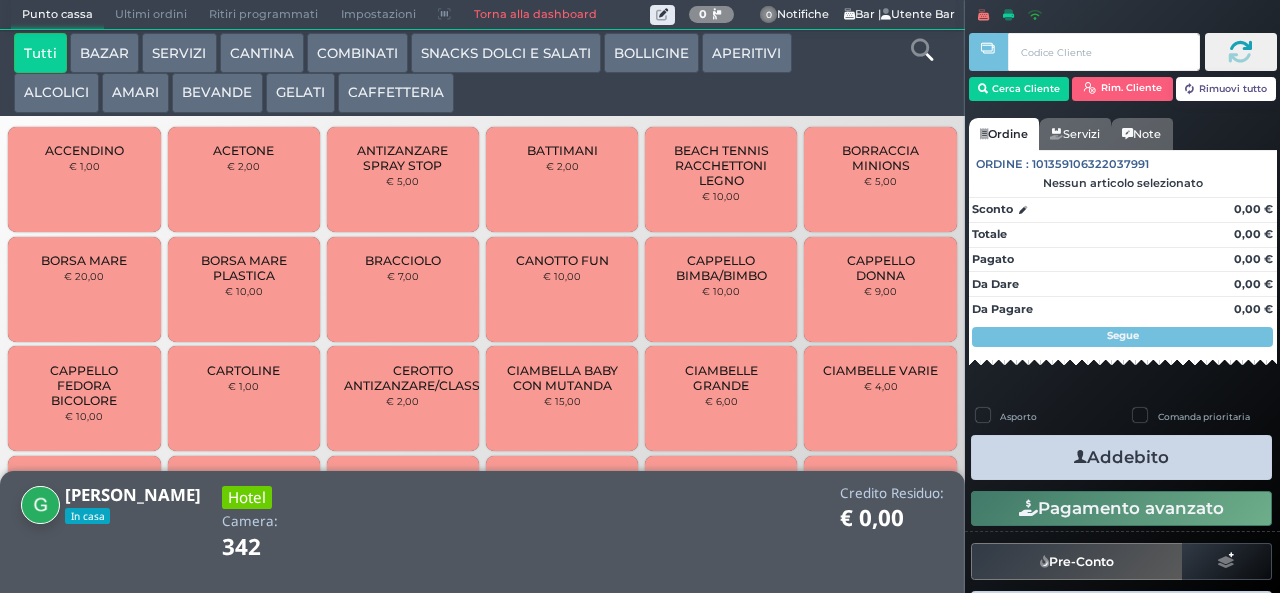 click on "CAFFETTERIA" at bounding box center [396, 93] 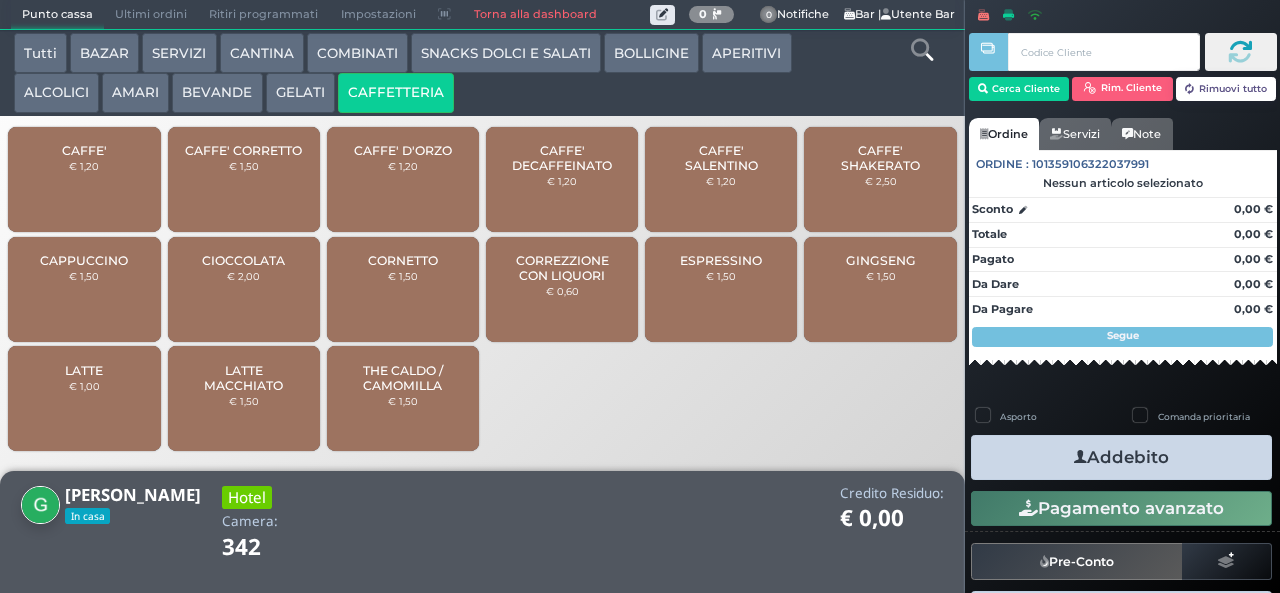 click on "COMBINATI" at bounding box center (357, 53) 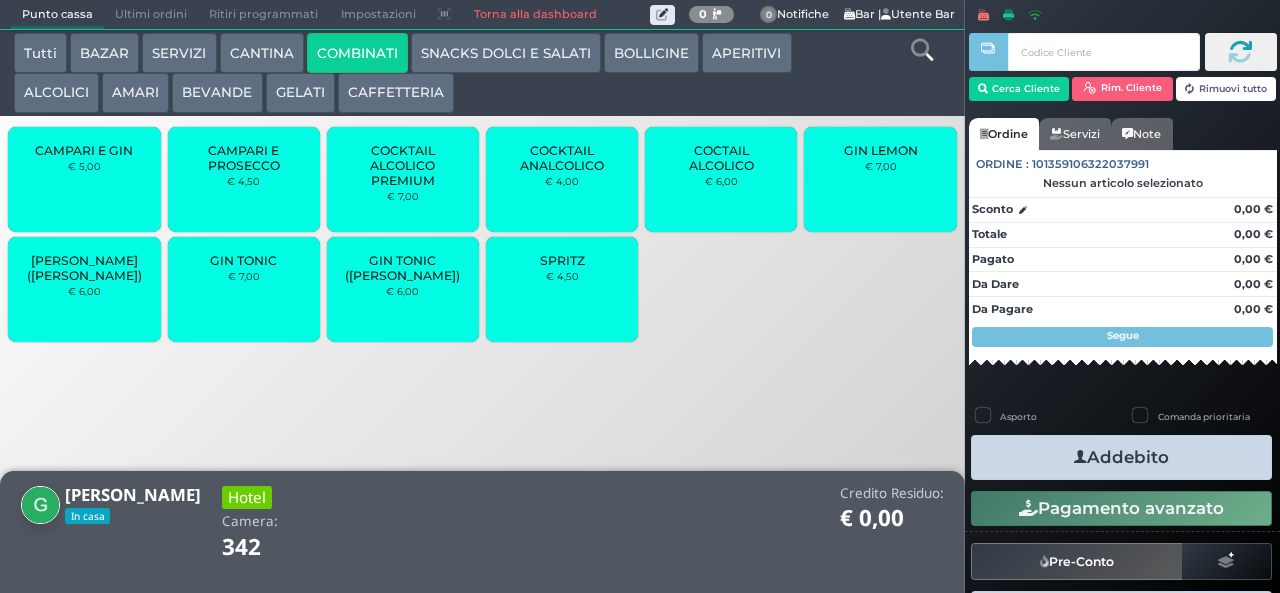 click on "GIN TONIC
€ 7,00" at bounding box center (244, 289) 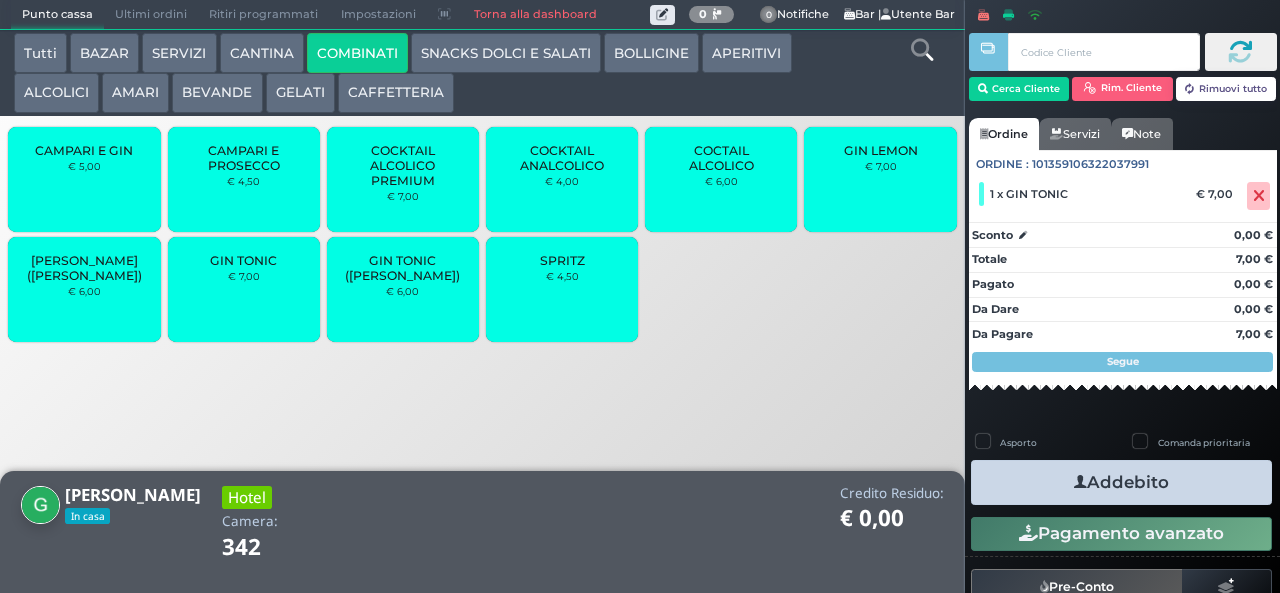 click on "SNACKS DOLCI E SALATI" at bounding box center [506, 53] 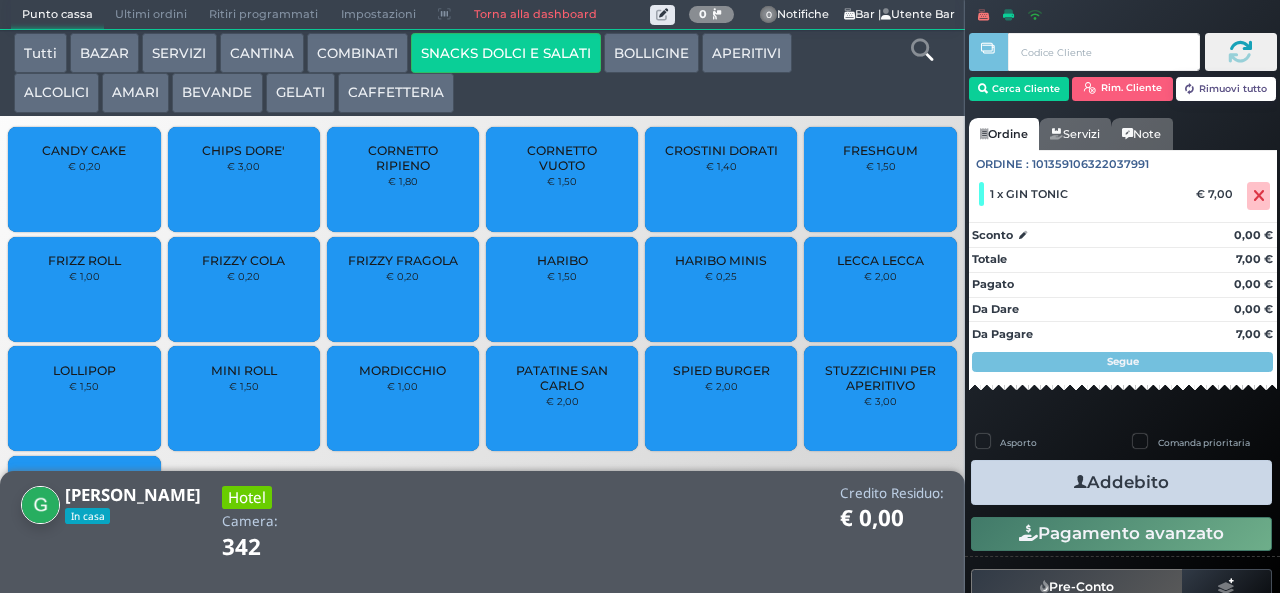 click on "MINI ROLL" at bounding box center (244, 370) 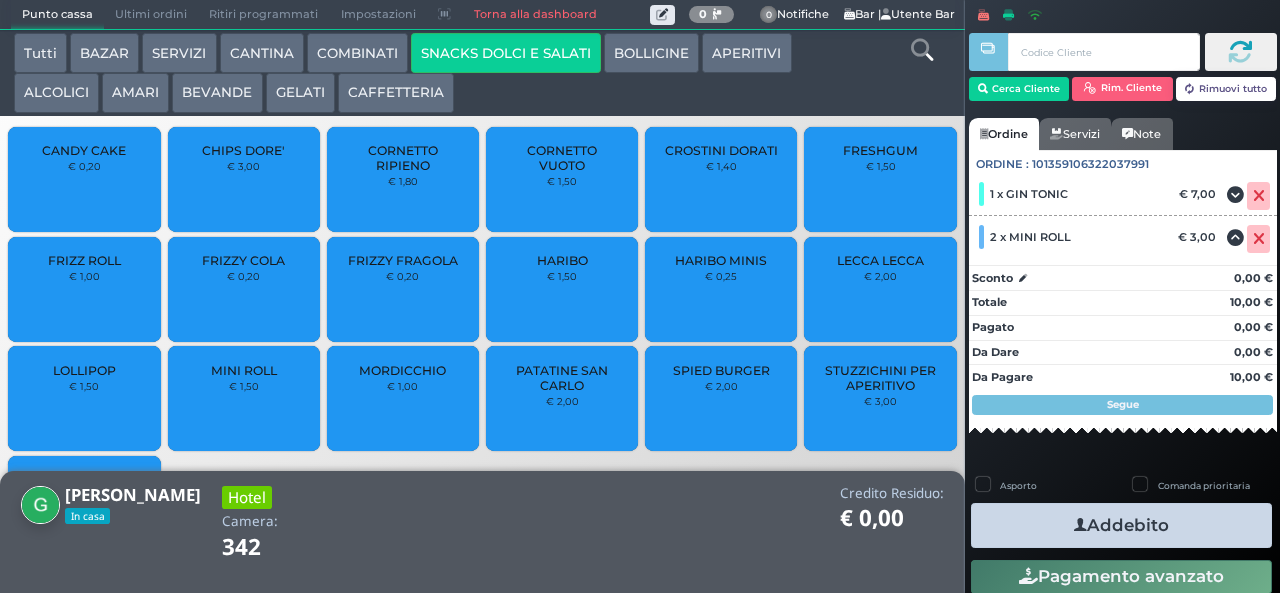 click on "Addebito" at bounding box center [1121, 525] 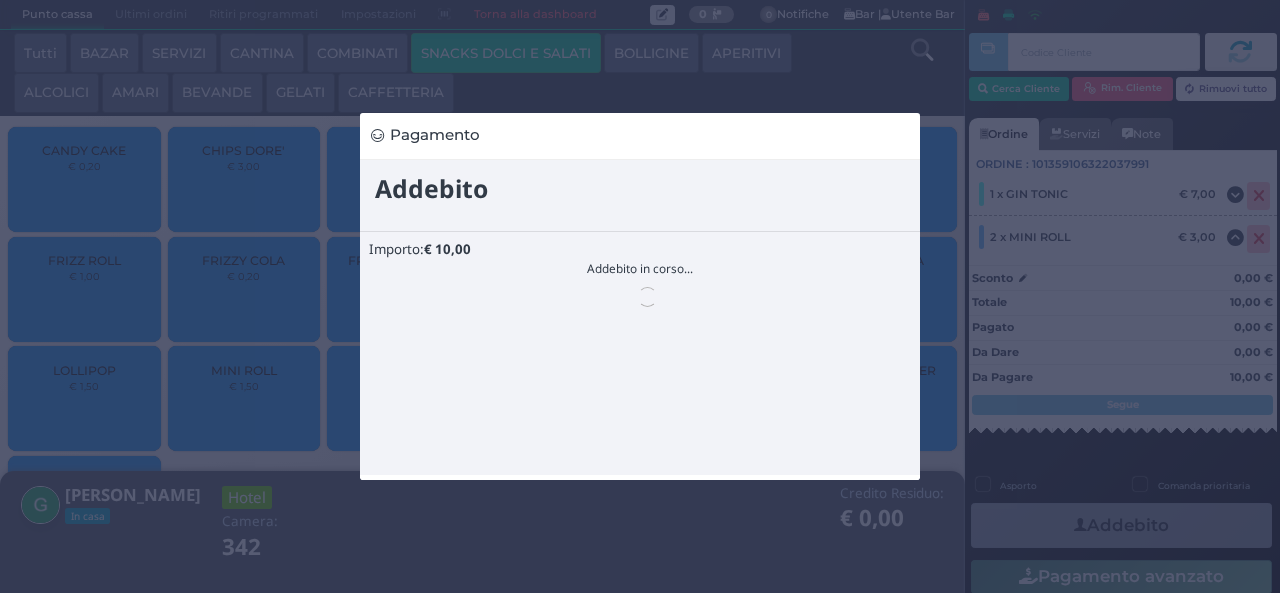 scroll, scrollTop: 0, scrollLeft: 0, axis: both 